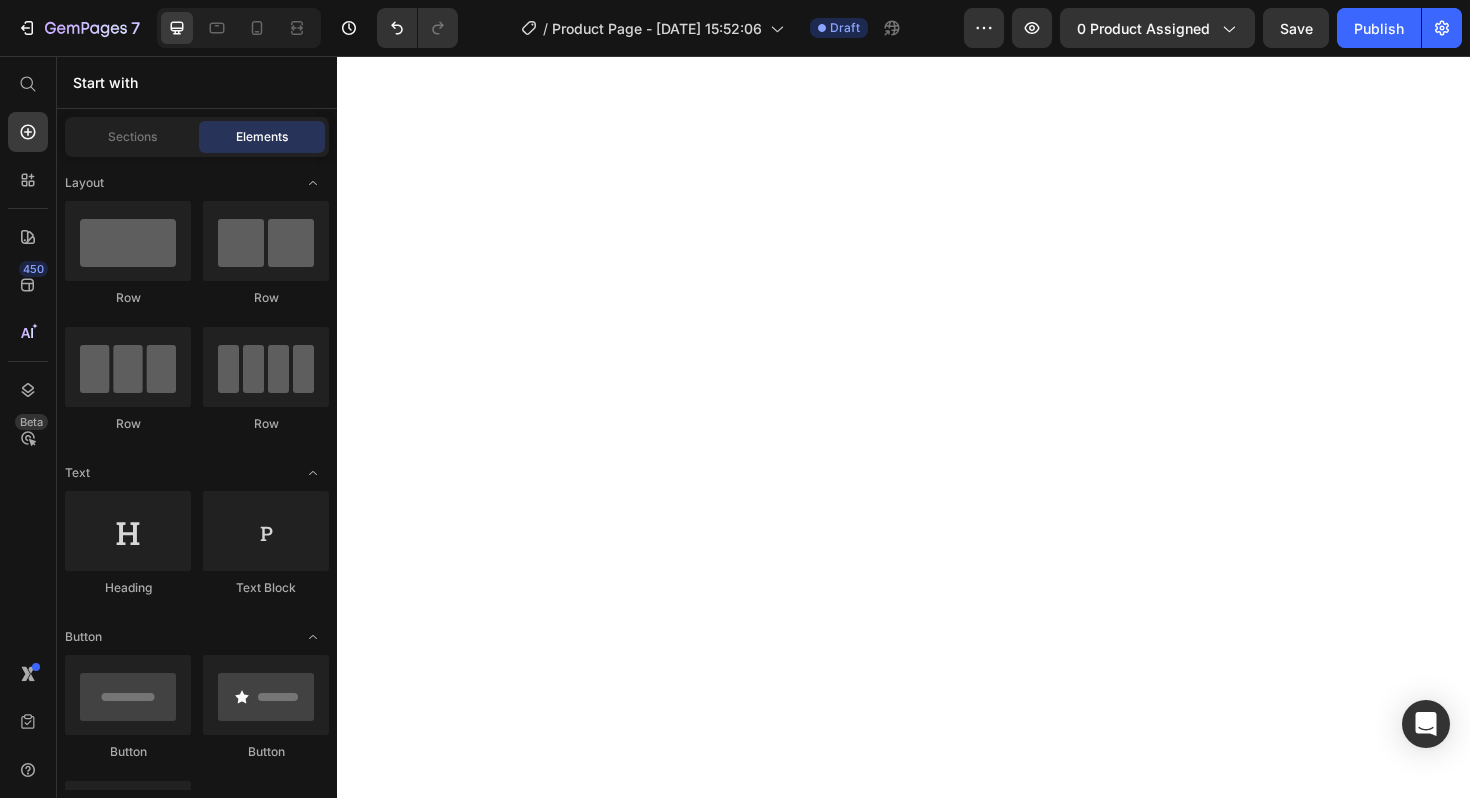 scroll, scrollTop: 0, scrollLeft: 0, axis: both 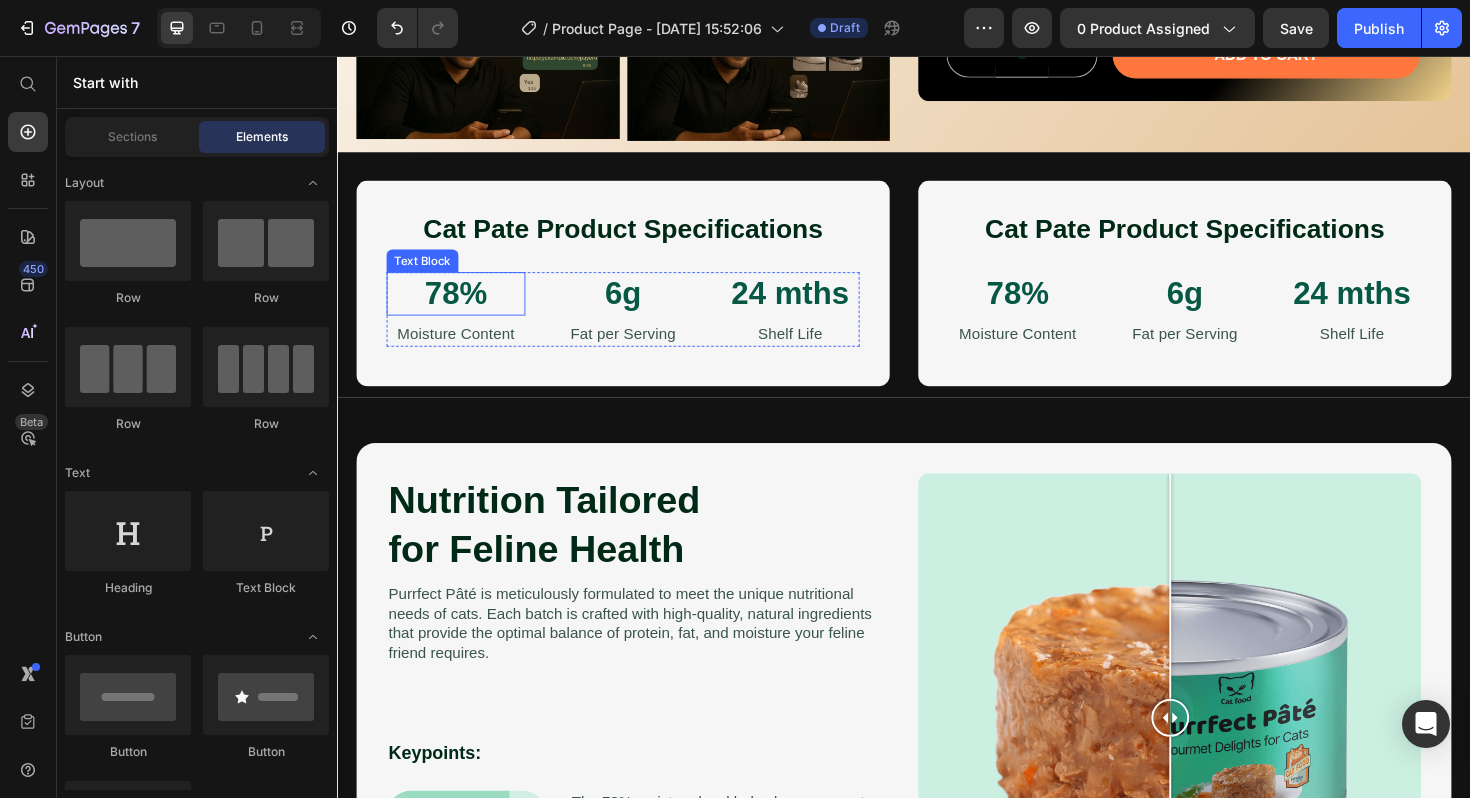click on "78%" at bounding box center [462, 308] 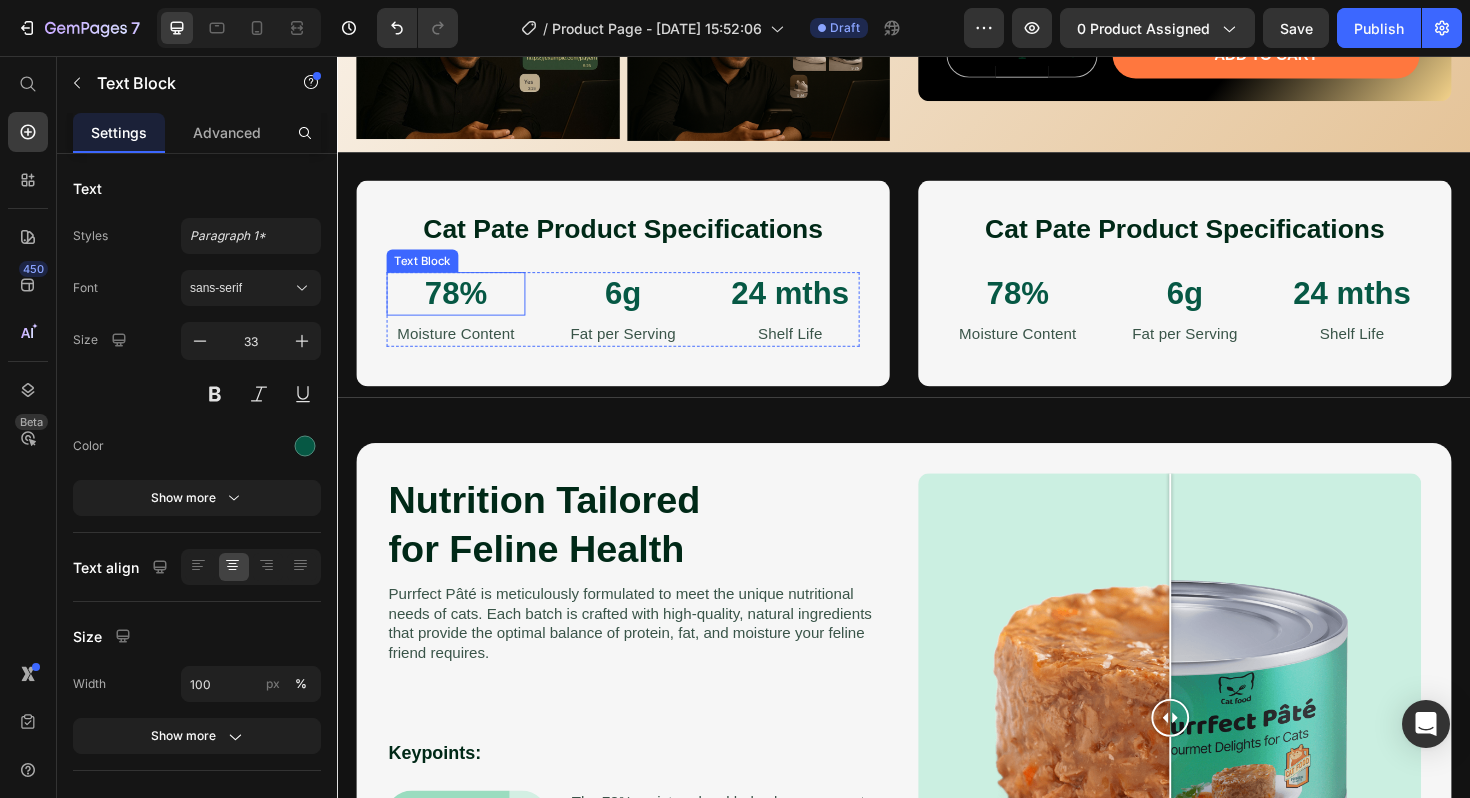 click on "78%" at bounding box center (462, 308) 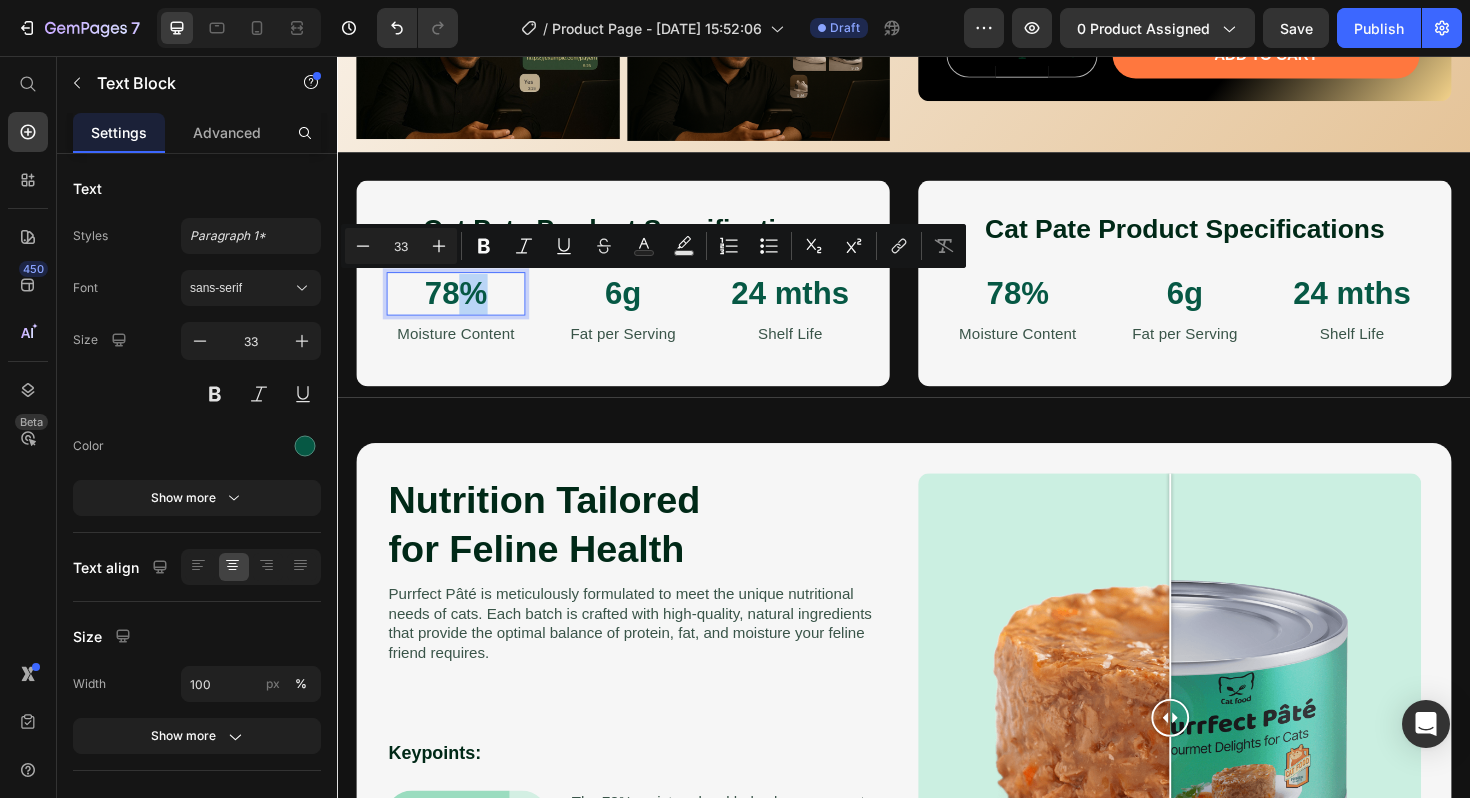 click on "78%" at bounding box center [462, 308] 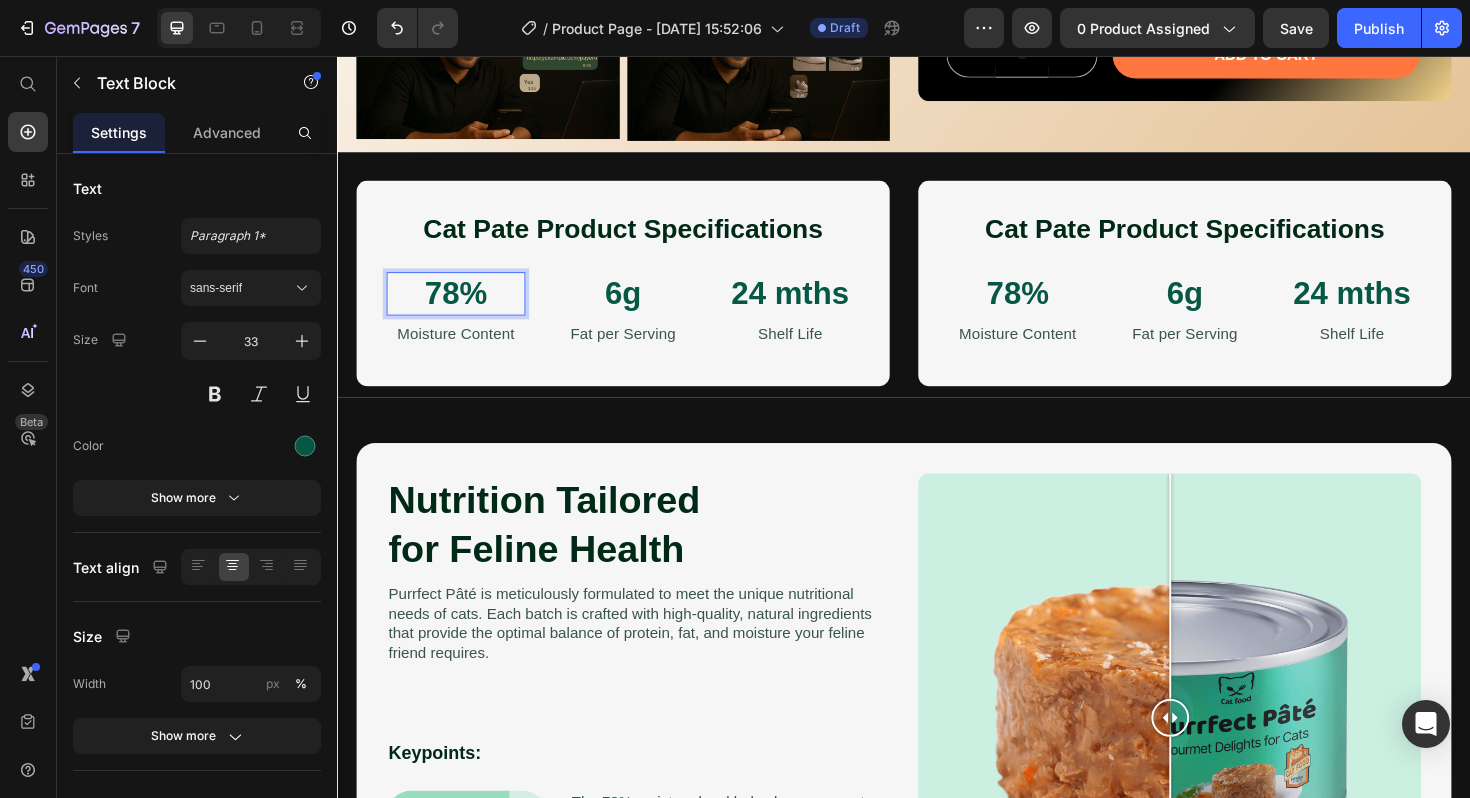 click on "78%" at bounding box center (462, 308) 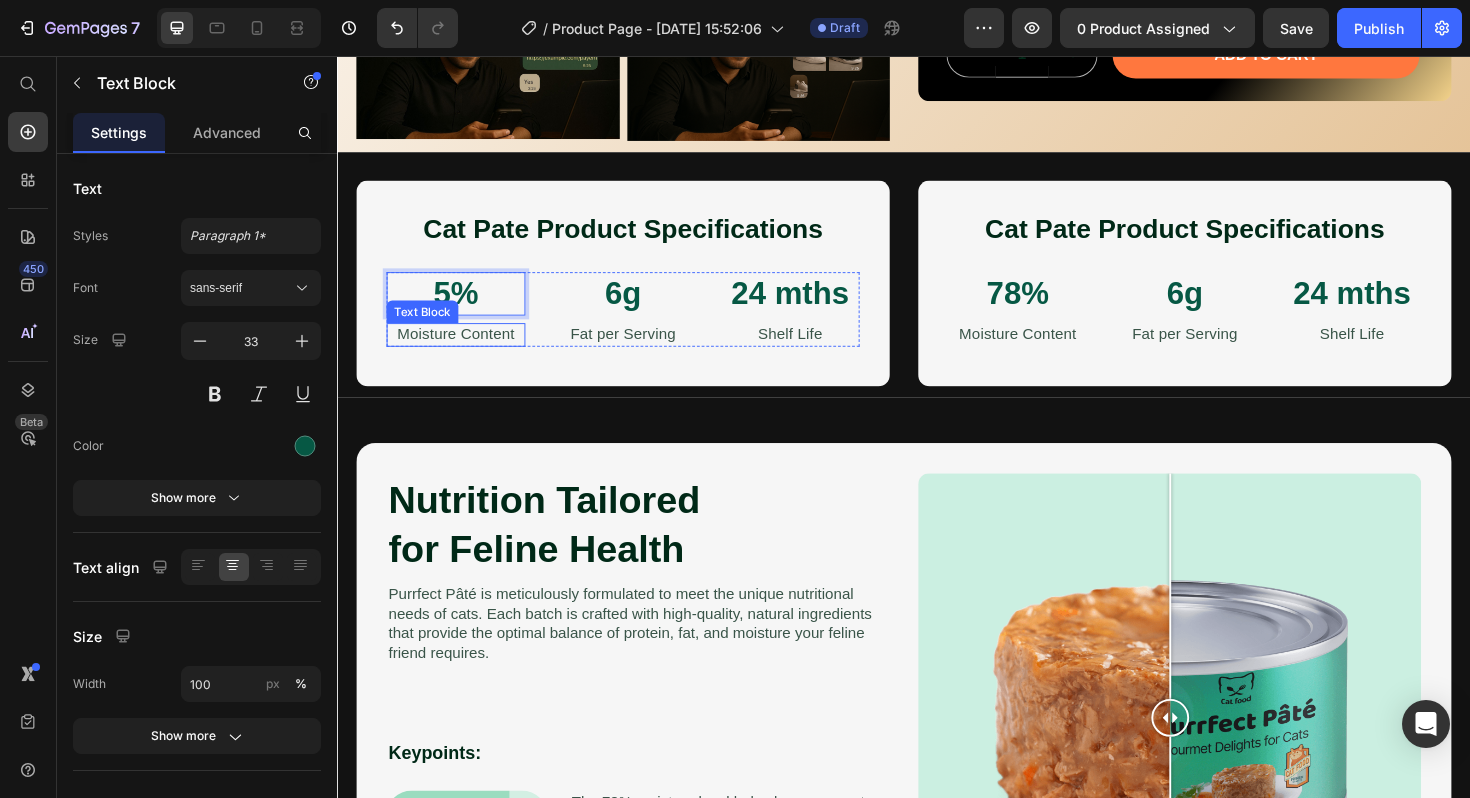 click on "Moisture Content" at bounding box center [462, 351] 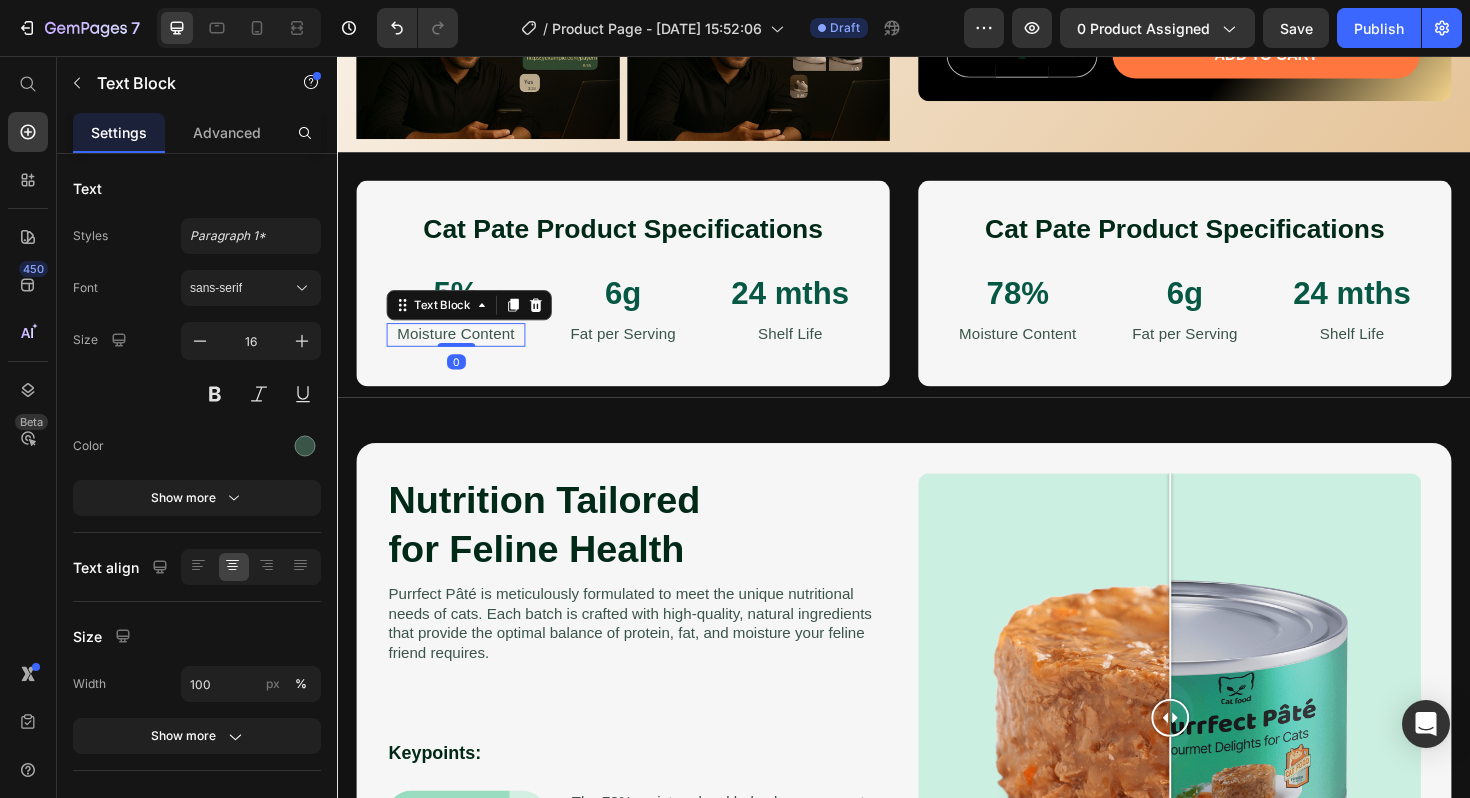 click on "Moisture Content" at bounding box center (462, 351) 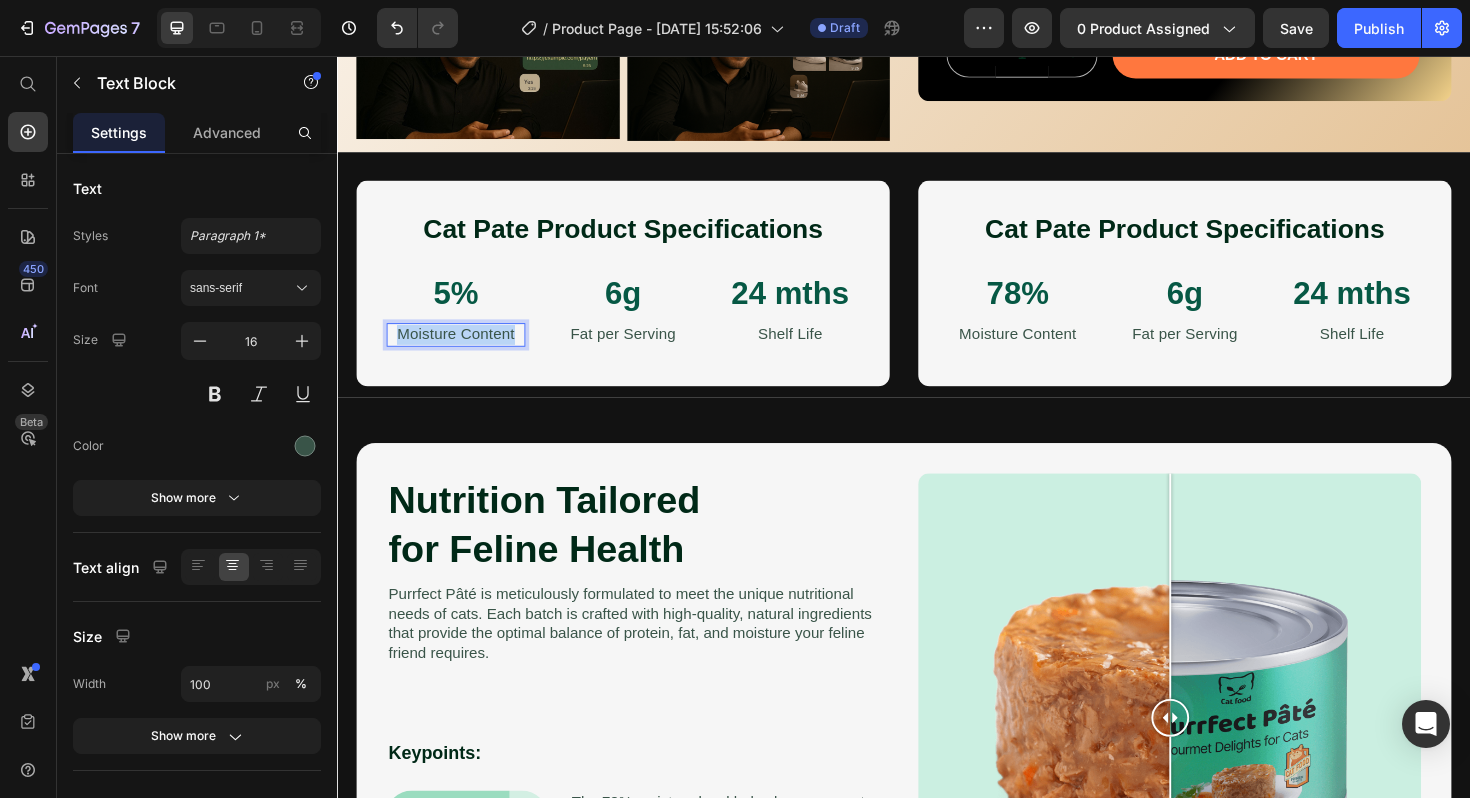 click on "Moisture Content" at bounding box center [462, 351] 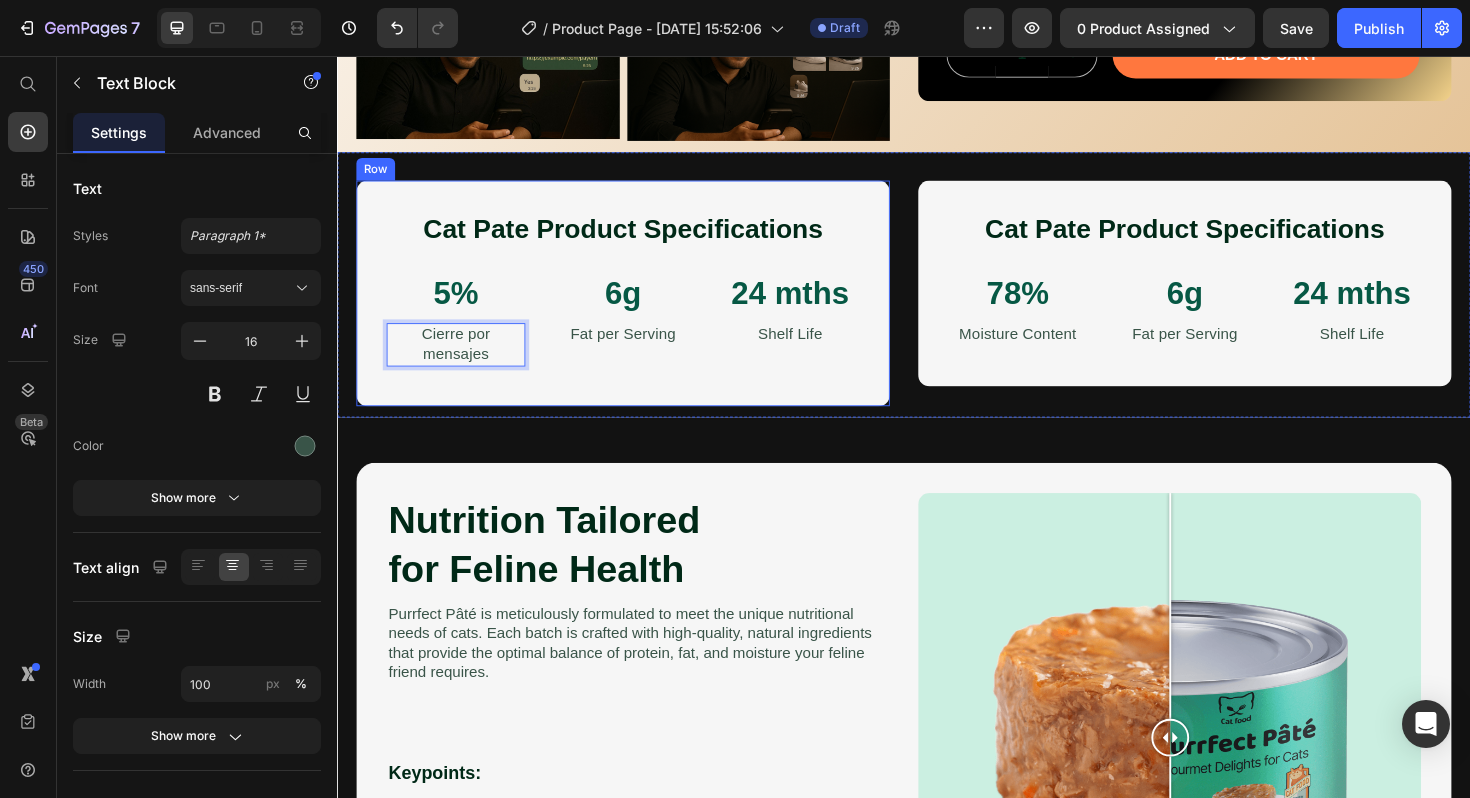 click on "Cat Pate Product Specifications  Heading 5% Text Block Cierre por mensajes Text Block   0 6g Text Block Fat per Serving Text Block 24 mths Text Block Shelf Life Text Block Row Row" at bounding box center [639, 307] 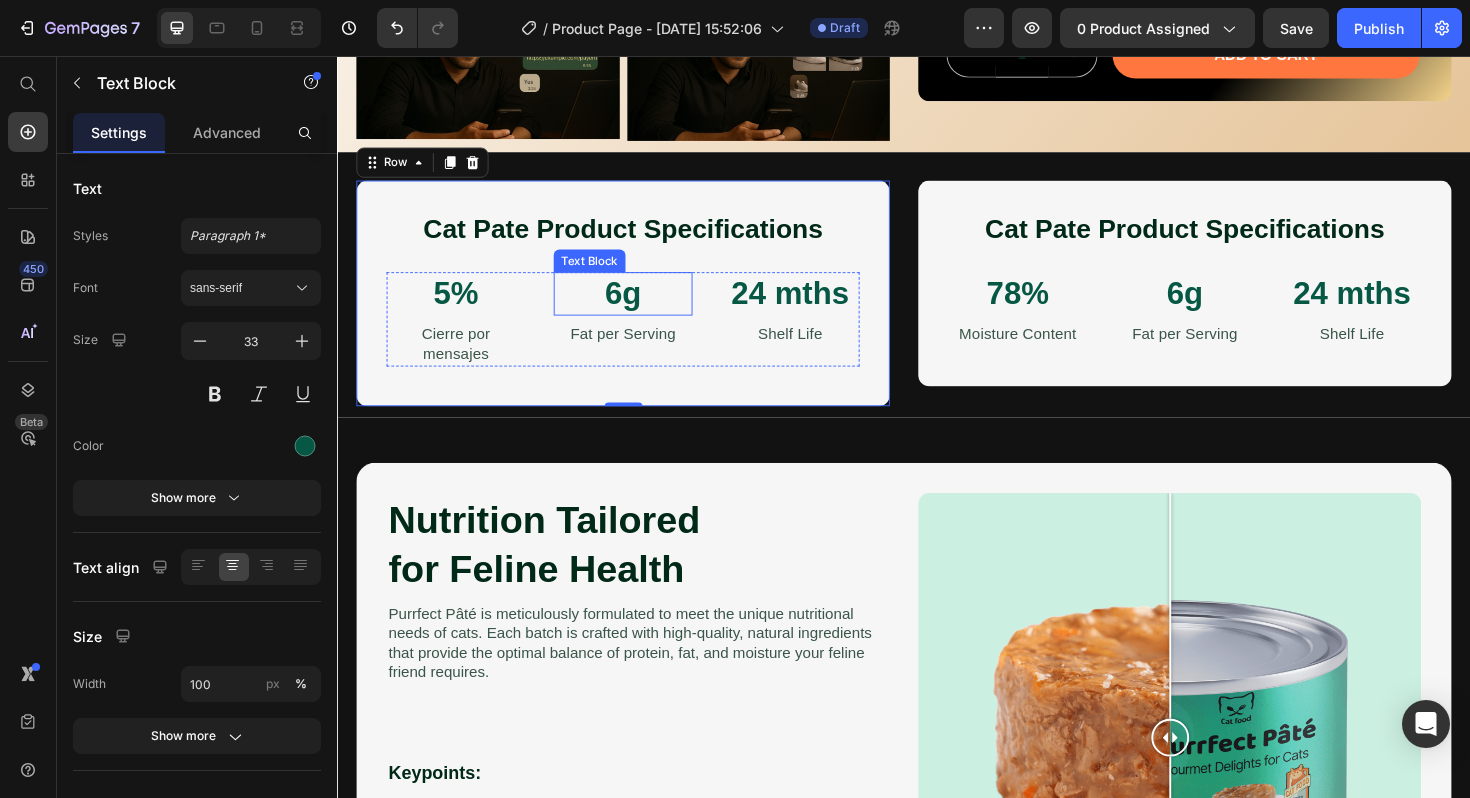 click on "6g" at bounding box center (639, 308) 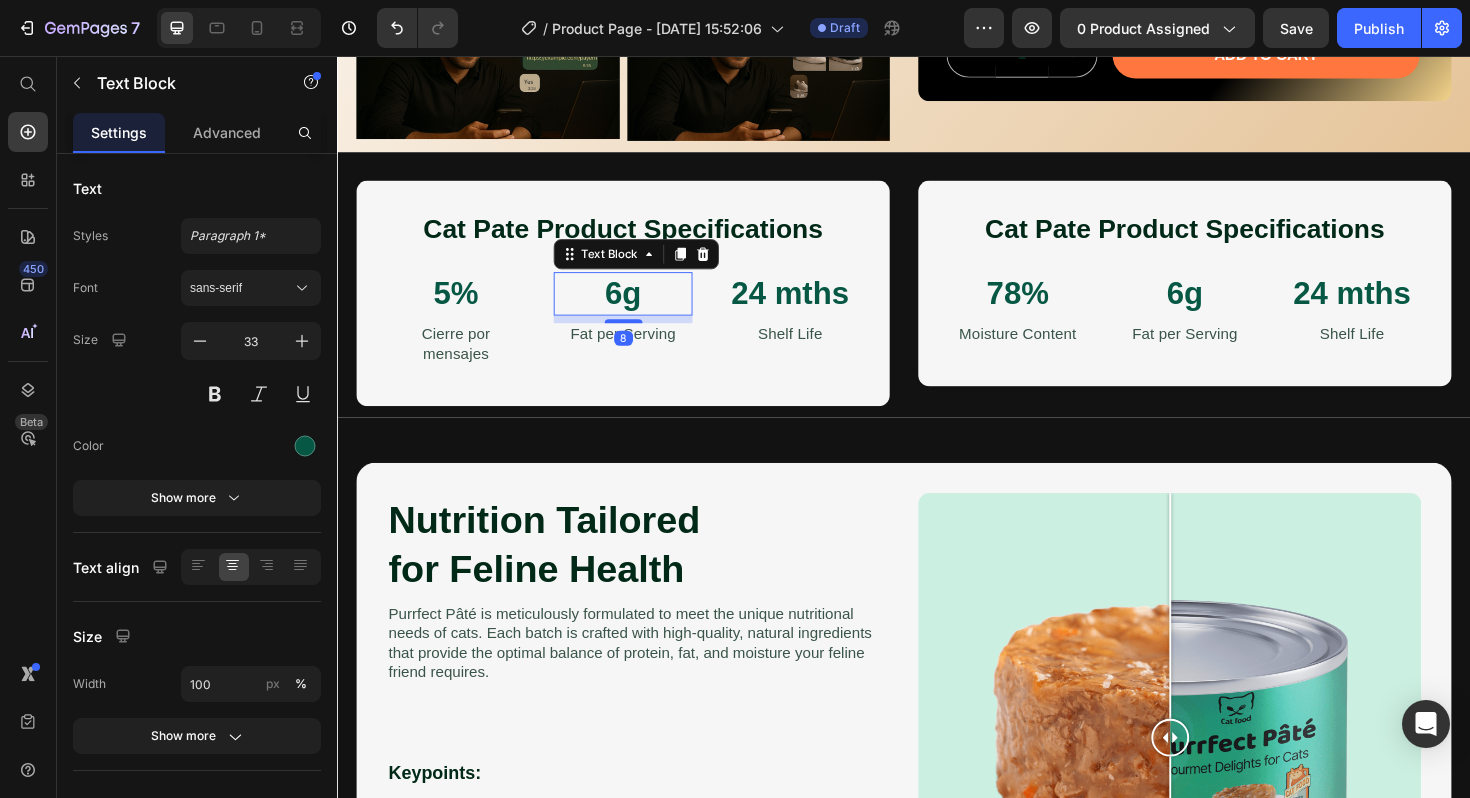 click on "6g" at bounding box center [639, 308] 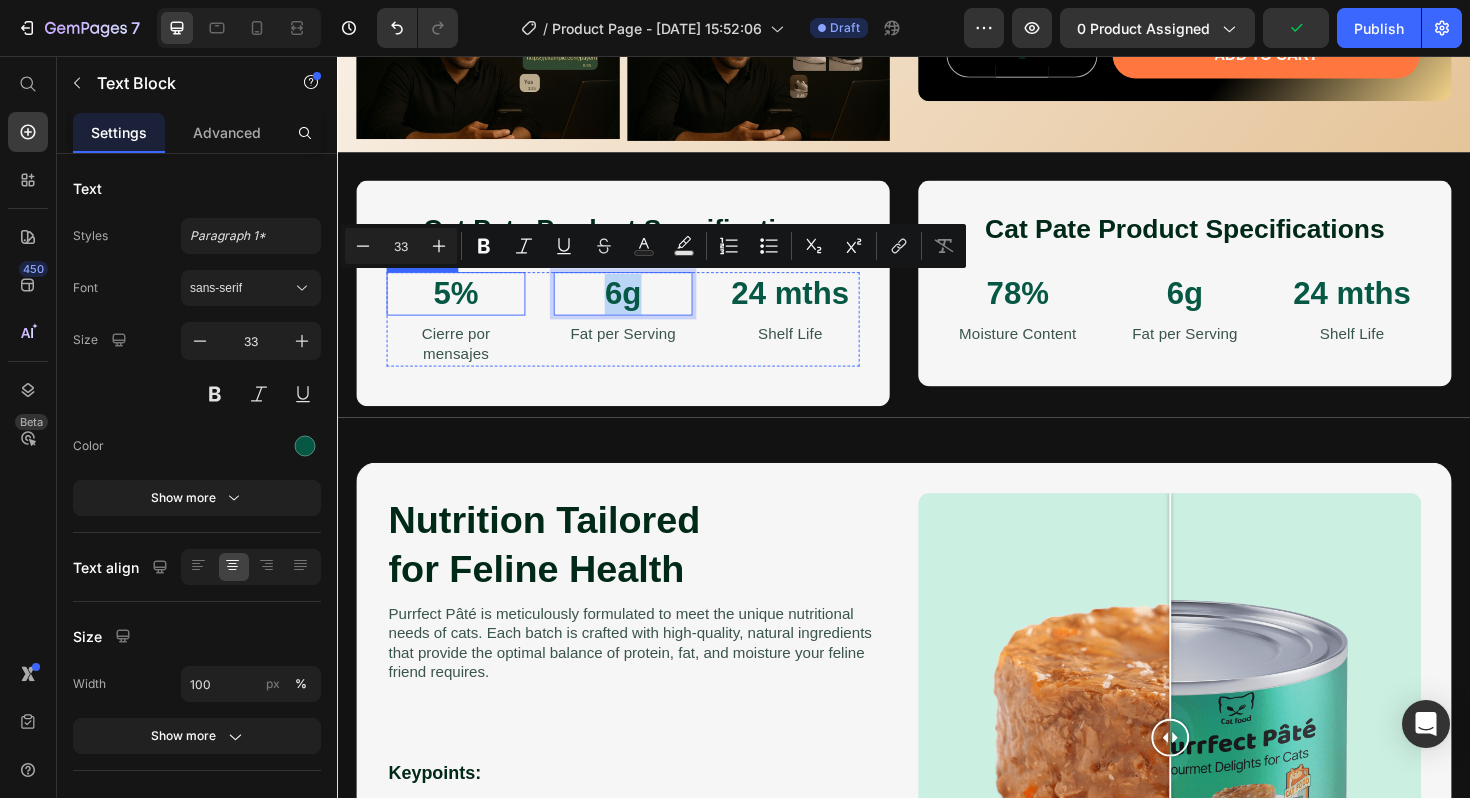 click on "5%" at bounding box center [462, 308] 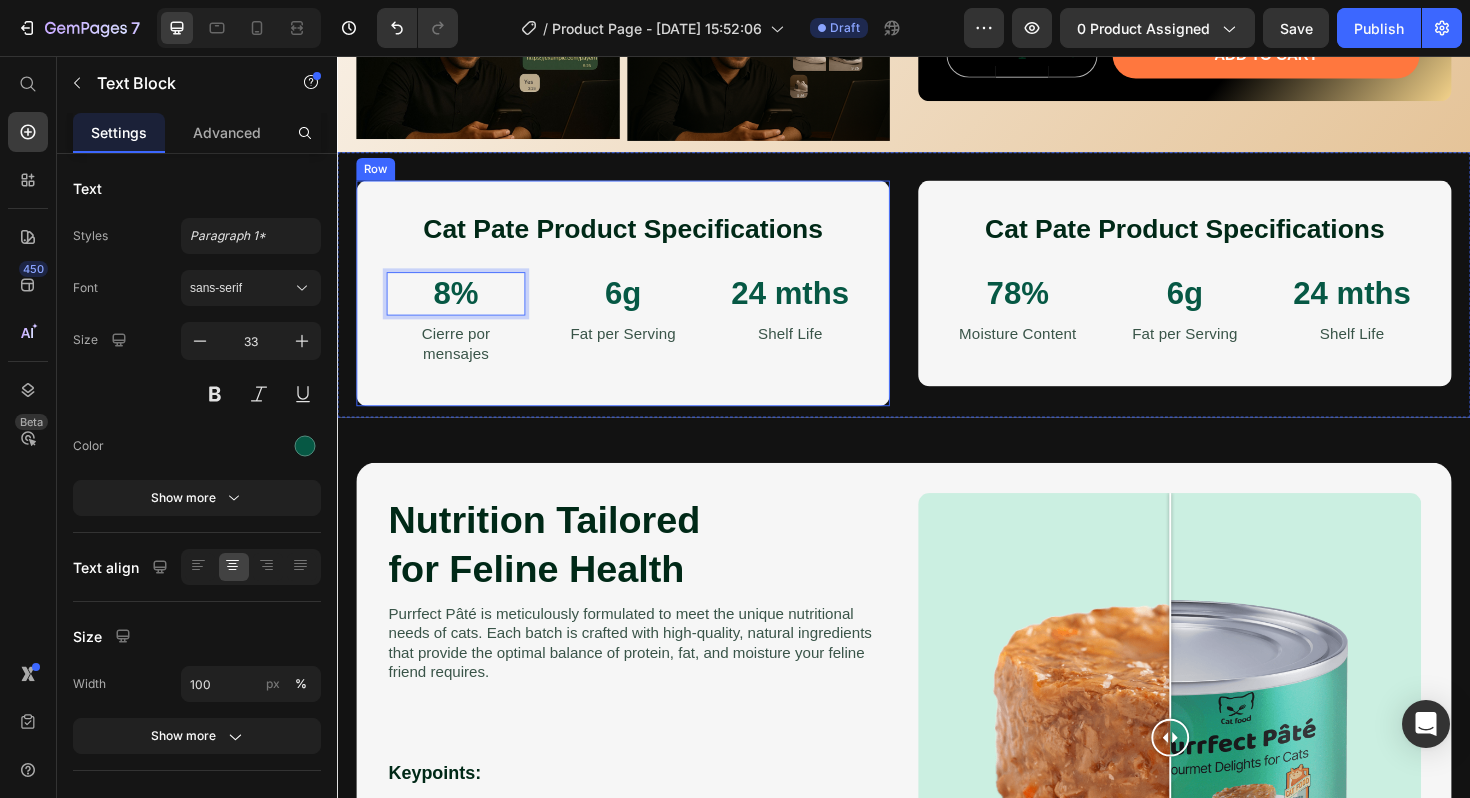 click on "Cat Pate Product Specifications  Heading 8% Text Block   8 Cierre por mensajes Text Block 6g Text Block Fat per Serving Text Block 24 mths Text Block Shelf Life Text Block Row Row" at bounding box center [639, 307] 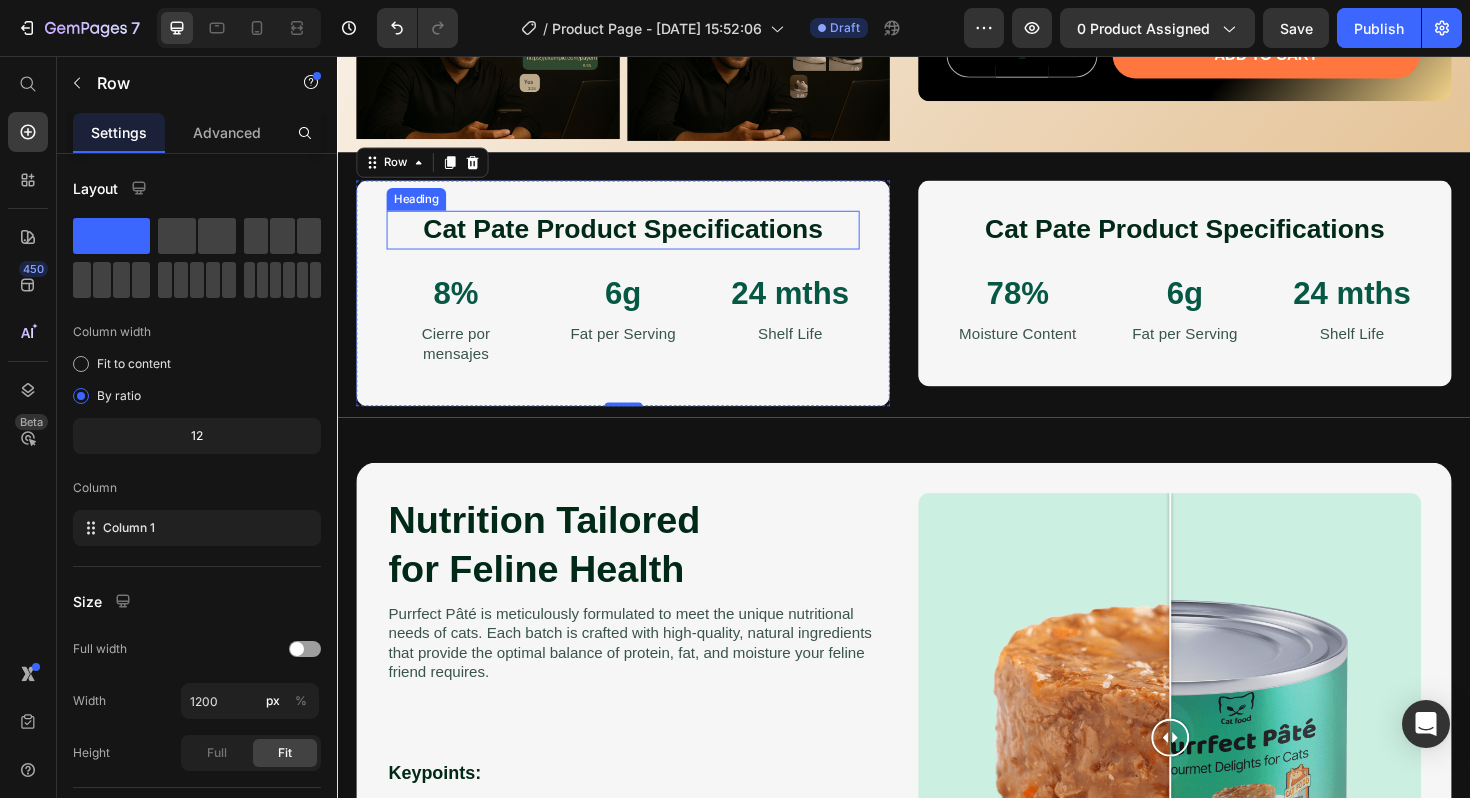 click on "Cat Pate Product Specifications" at bounding box center [639, 240] 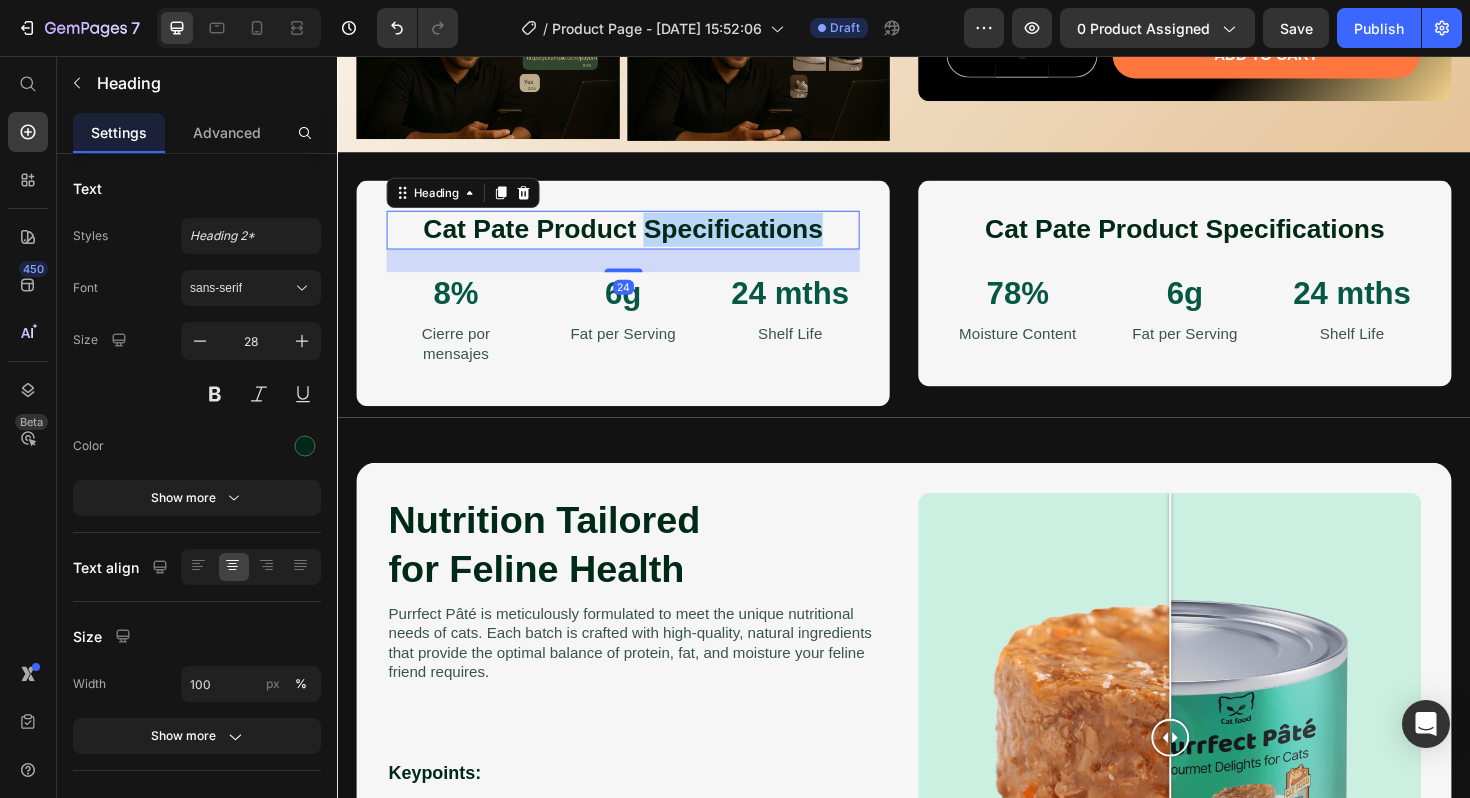 click on "Cat Pate Product Specifications" at bounding box center [639, 240] 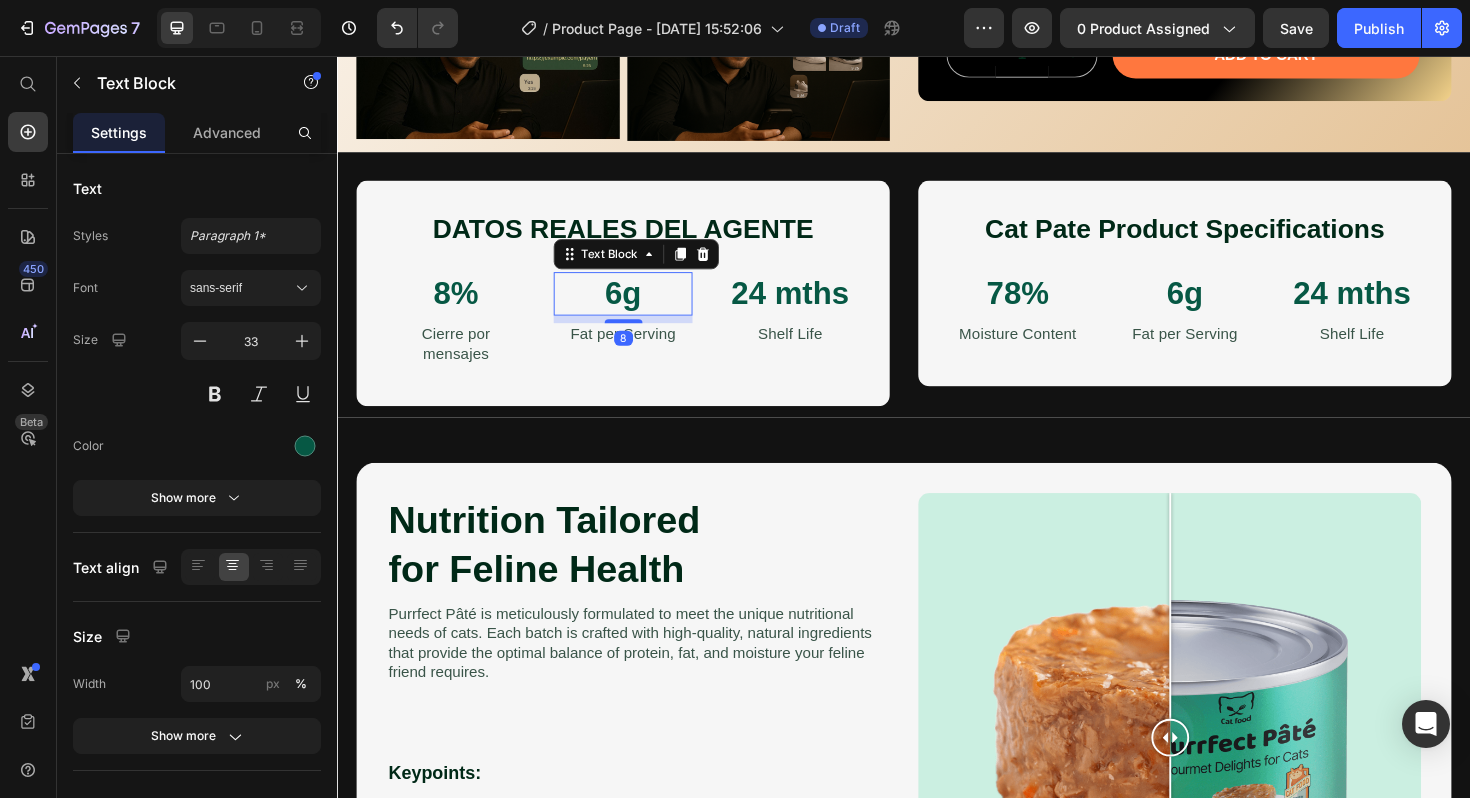 click on "6g" at bounding box center (639, 308) 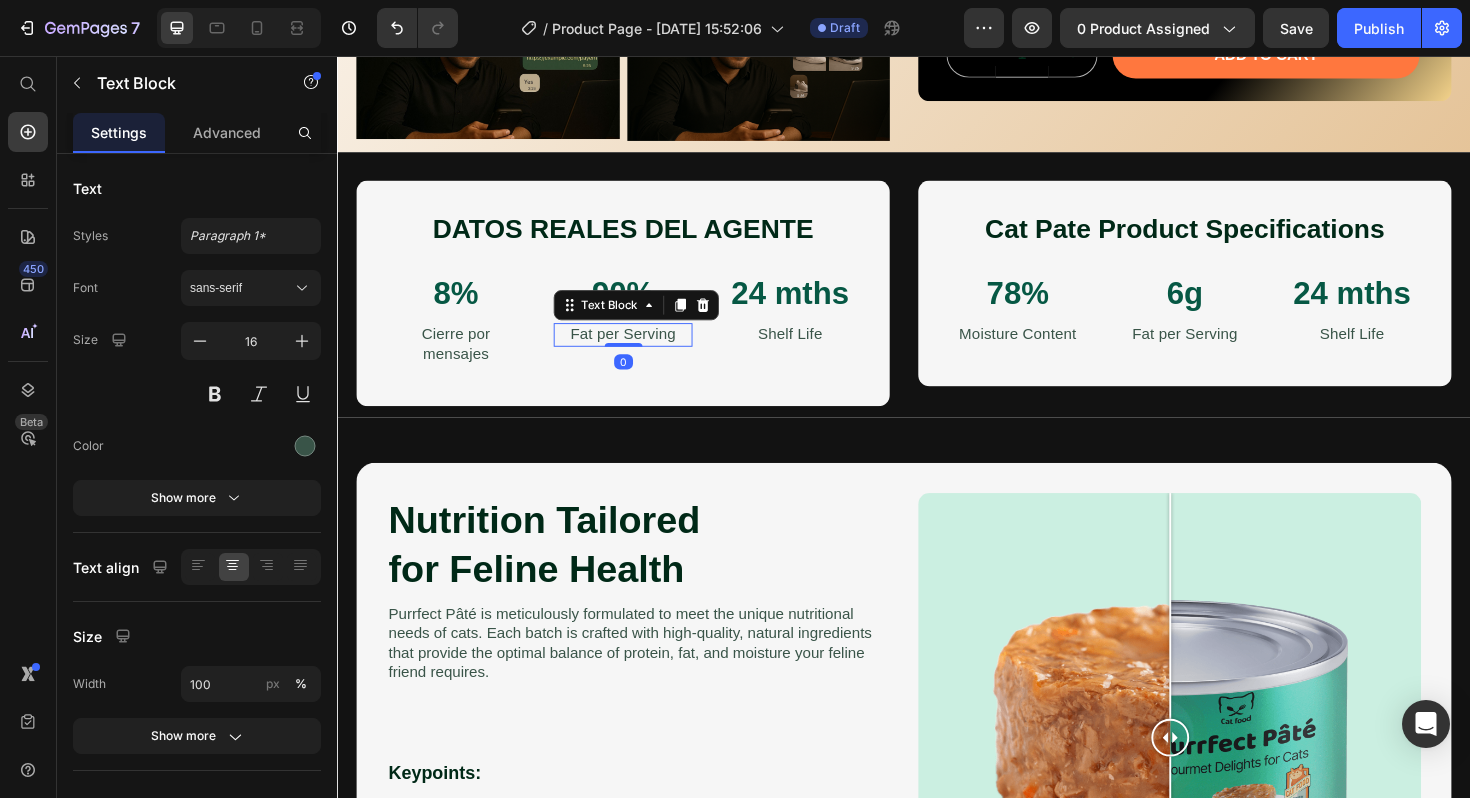 click on "Fat per Serving" at bounding box center [639, 351] 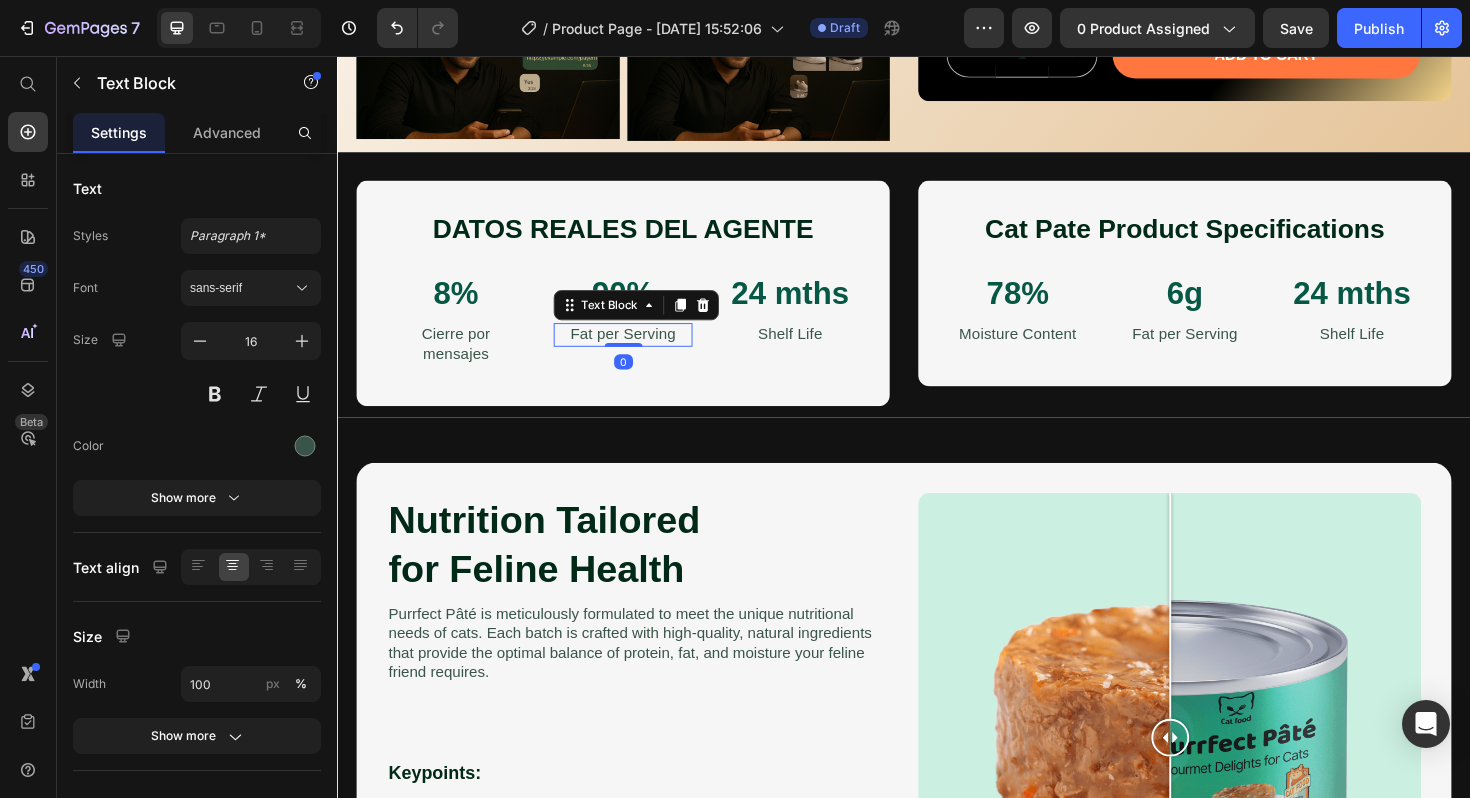 click on "Fat per Serving" at bounding box center (639, 351) 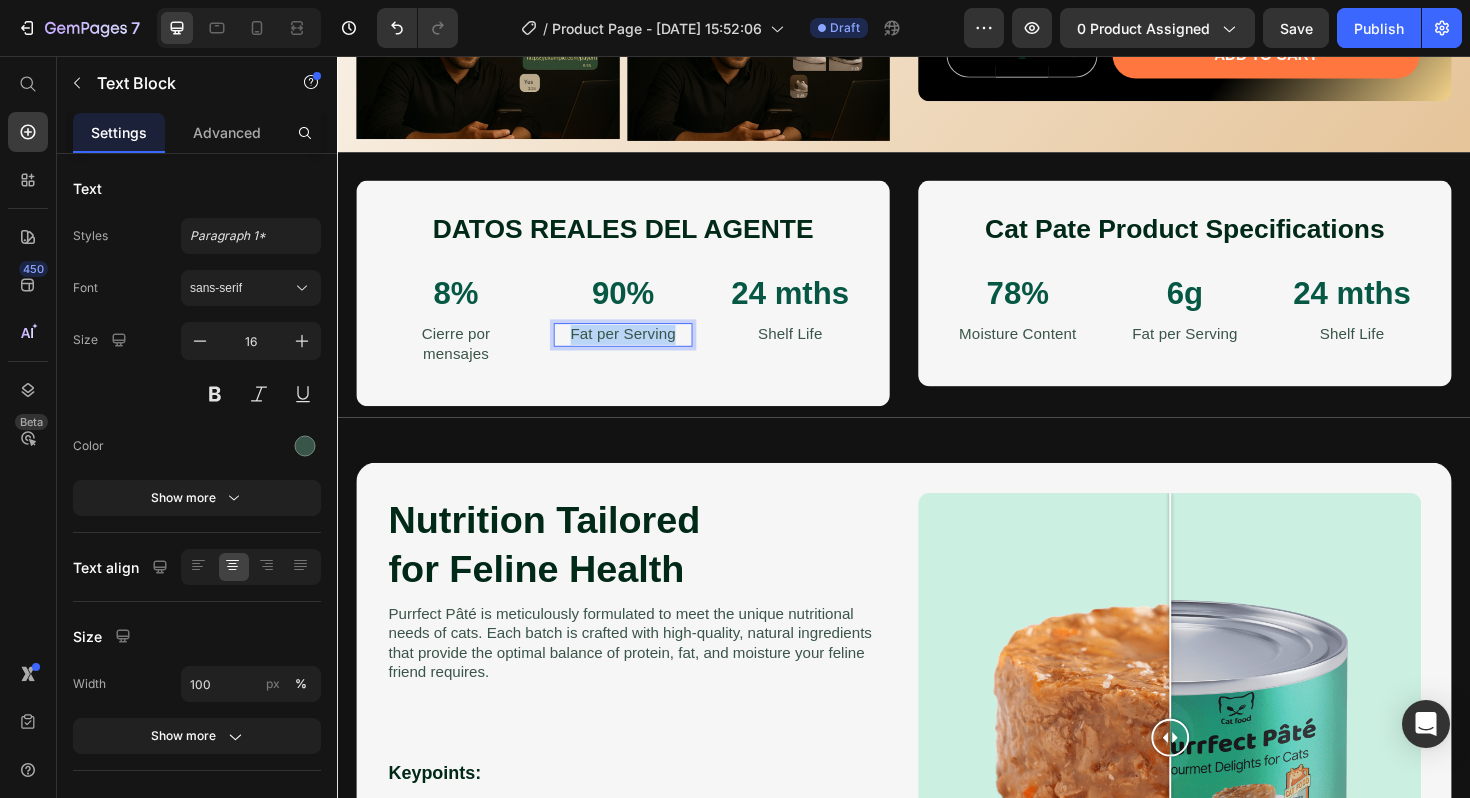 click on "Fat per Serving" at bounding box center [639, 351] 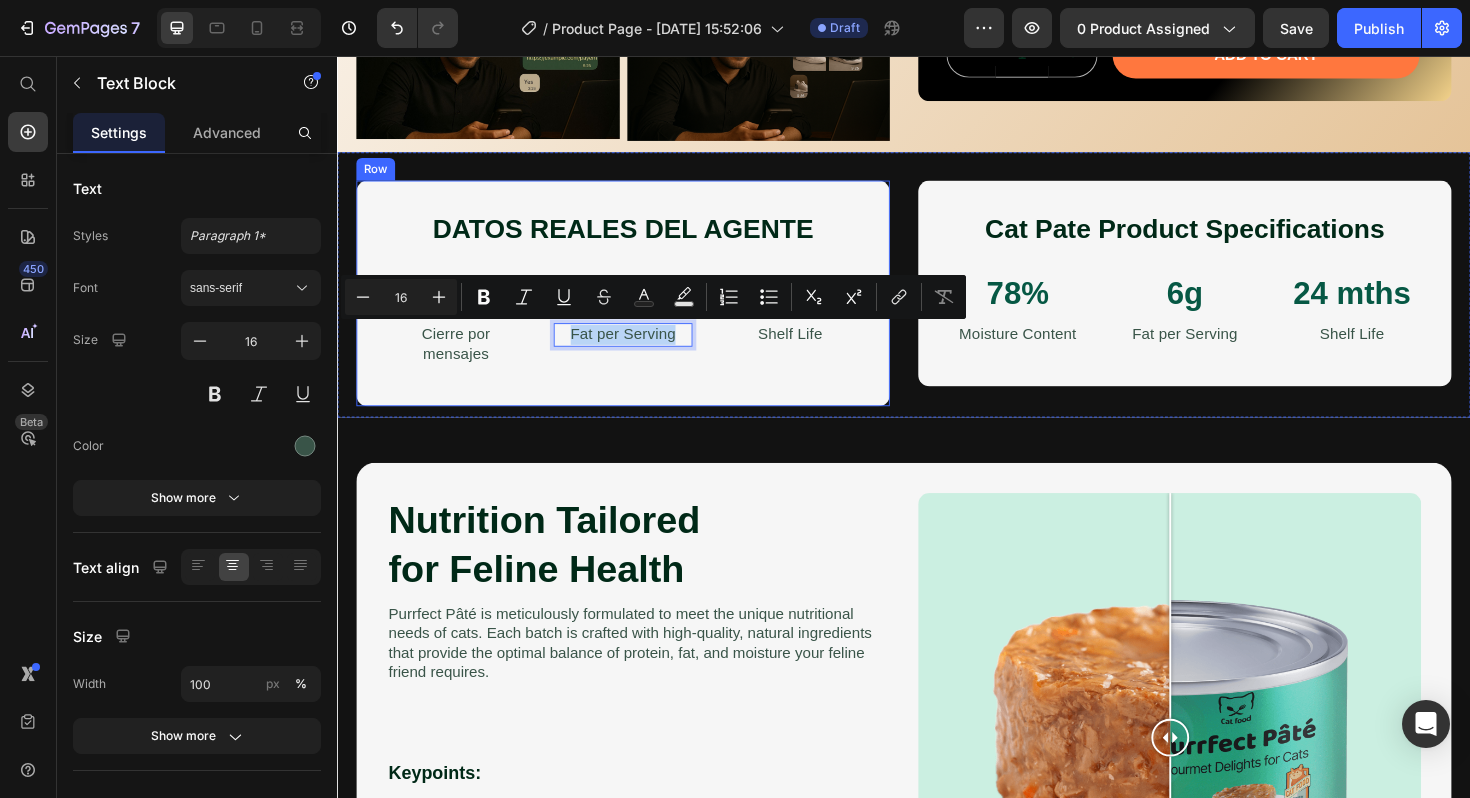click on "DATOS REALES DEL AGENTE Heading 8% Text Block Cierre por mensajes Text Block 90% Text Block Fat per Serving Text Block   0 24 mths Text Block Shelf Life Text Block Row" at bounding box center (639, 307) 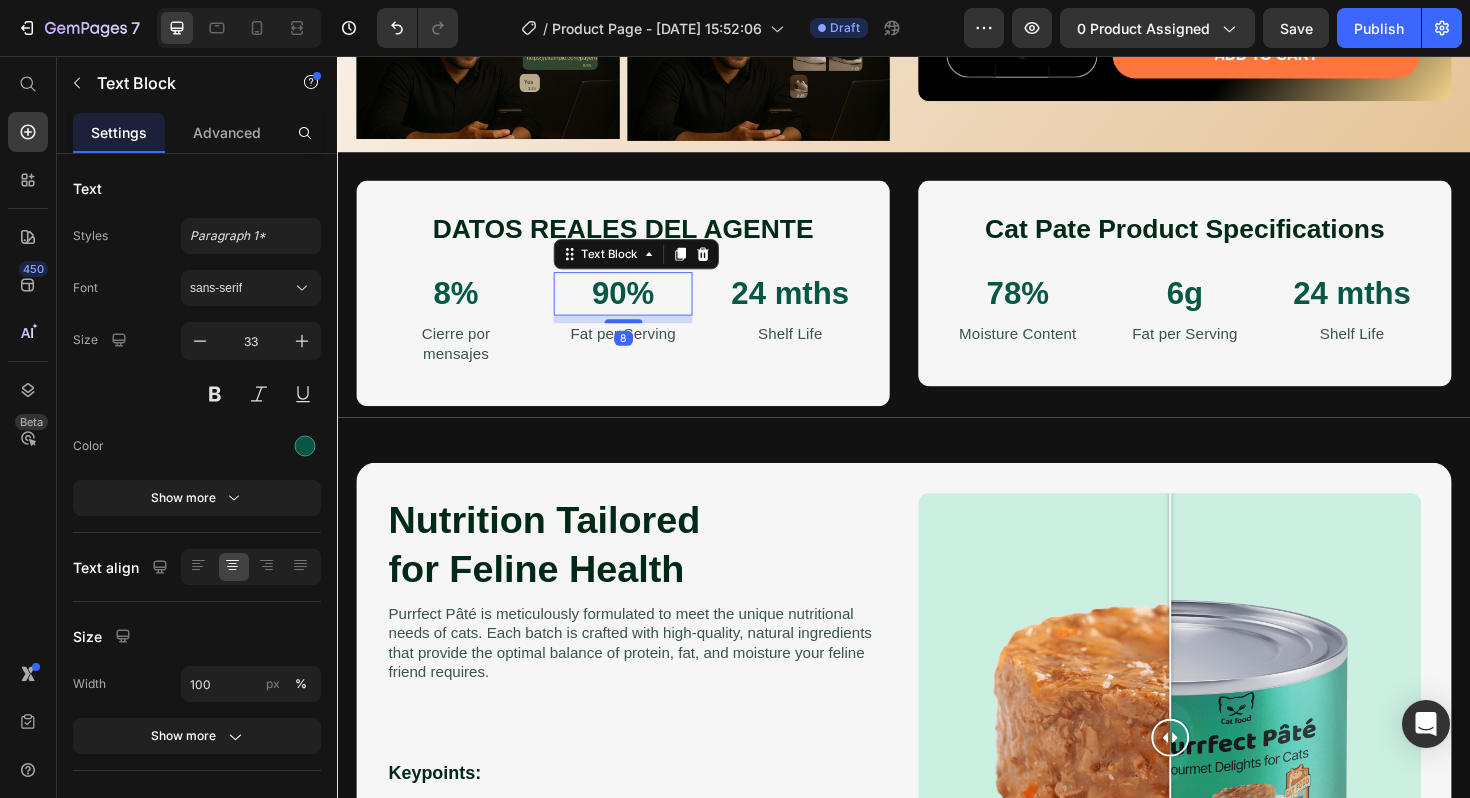click on "90%" at bounding box center (639, 308) 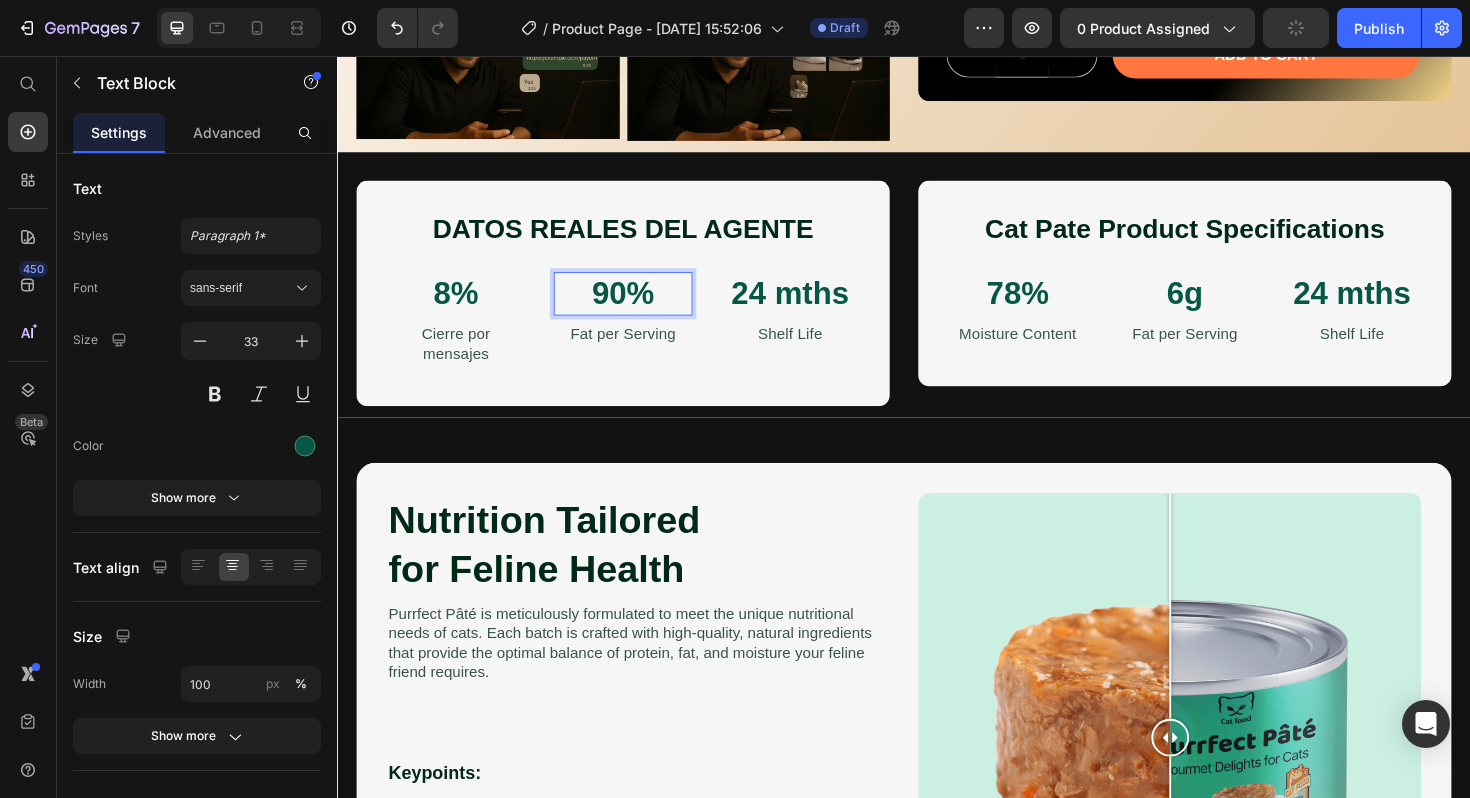 click on "90%" at bounding box center (639, 308) 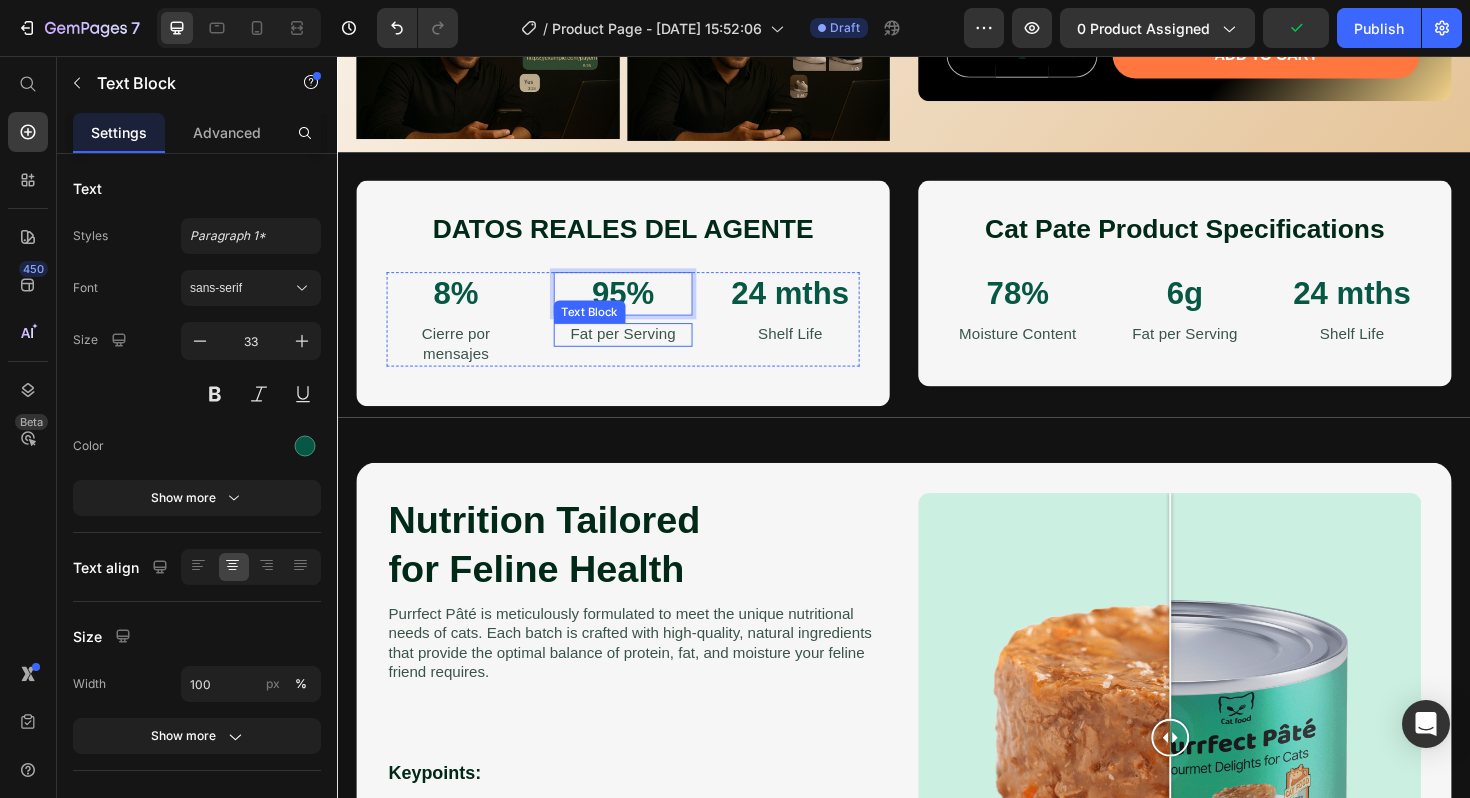 click on "Fat per Serving" at bounding box center [639, 351] 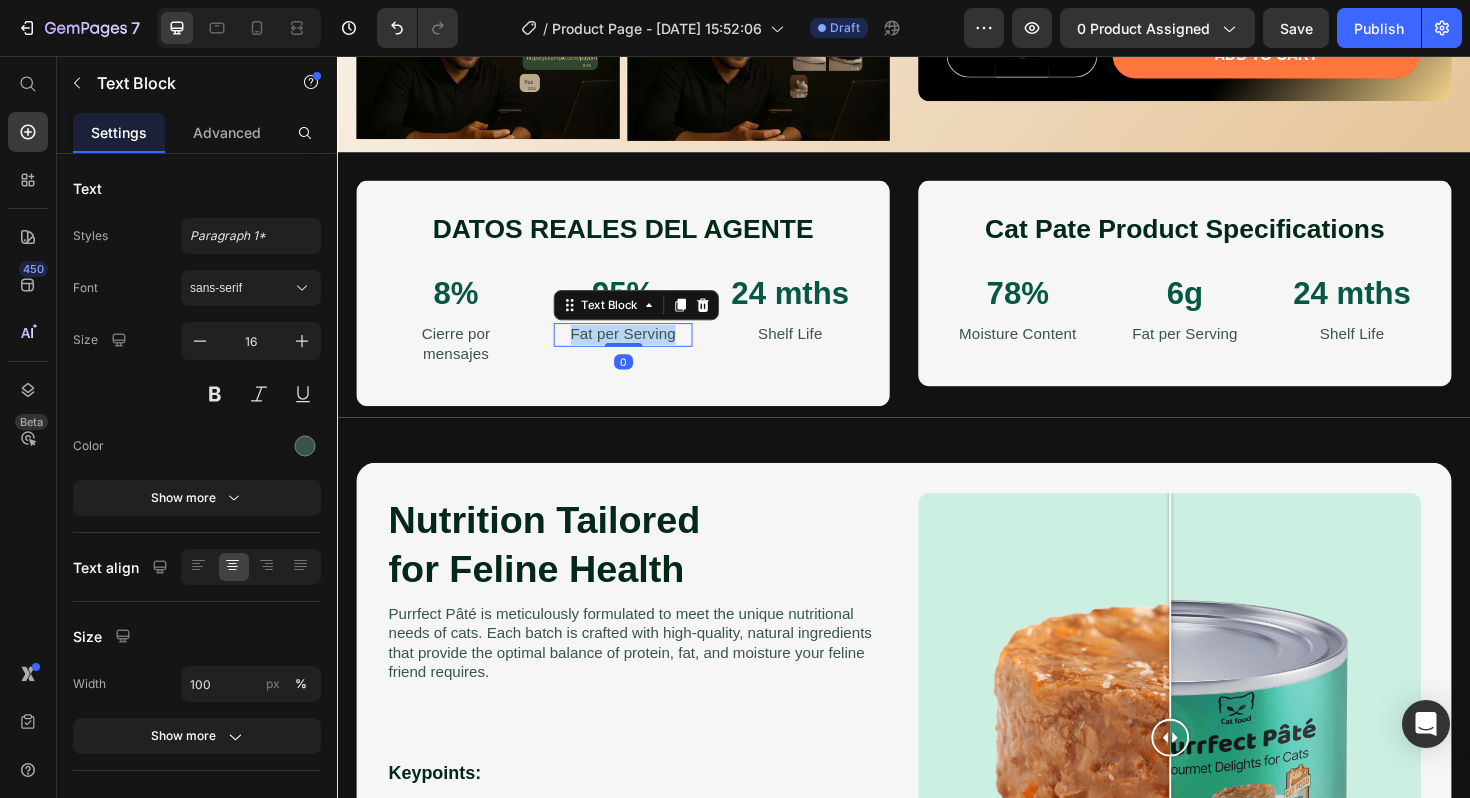 click on "Fat per Serving" at bounding box center [639, 351] 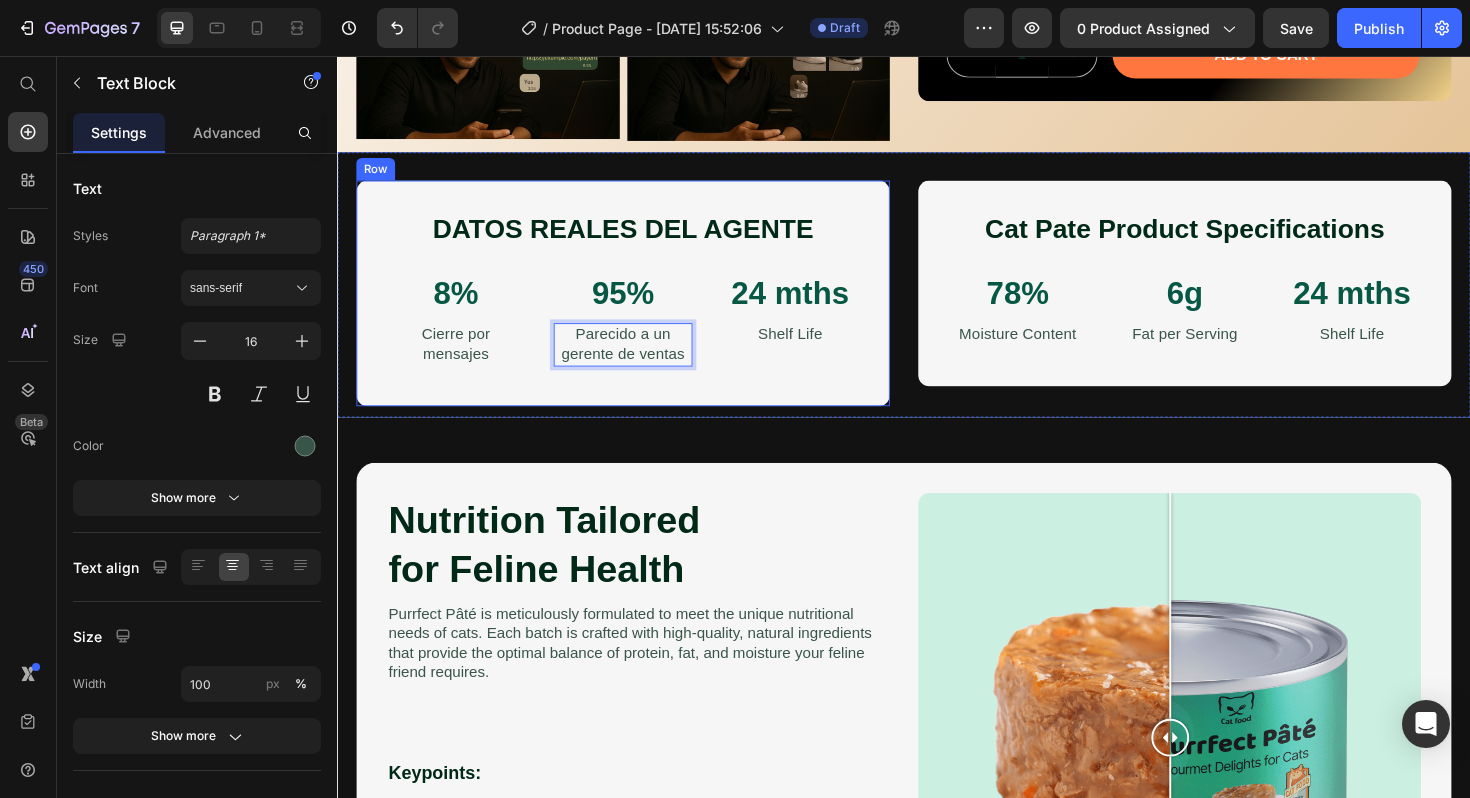 click on "DATOS REALES DEL AGENTE Heading 8% Text Block Cierre por mensajes Text Block 95% Text Block Parecido a un gerente de ventas Text Block   0 24 mths Text Block Shelf Life Text Block Row Row" at bounding box center (639, 307) 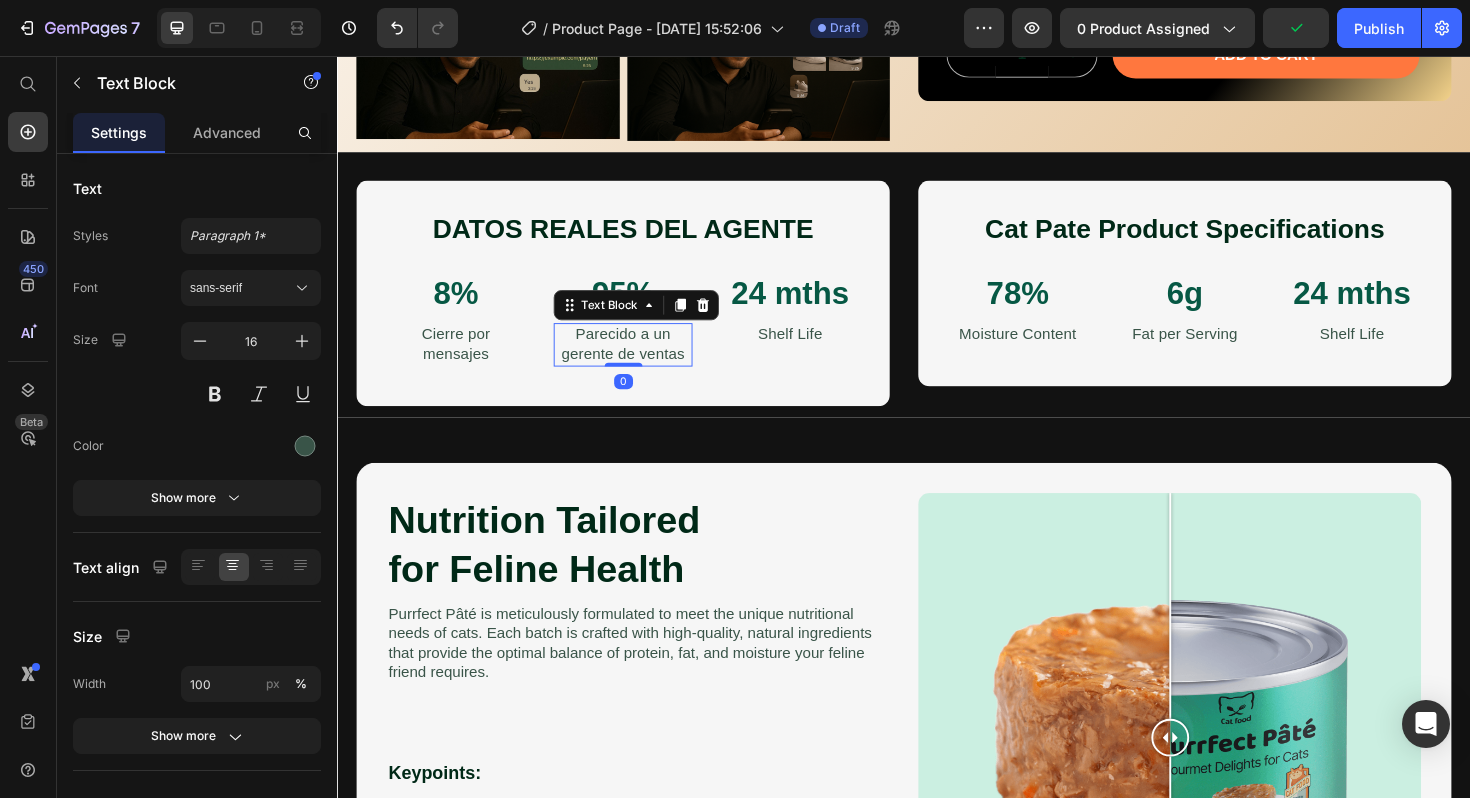 click on "Parecido a un gerente de ventas" at bounding box center (639, 362) 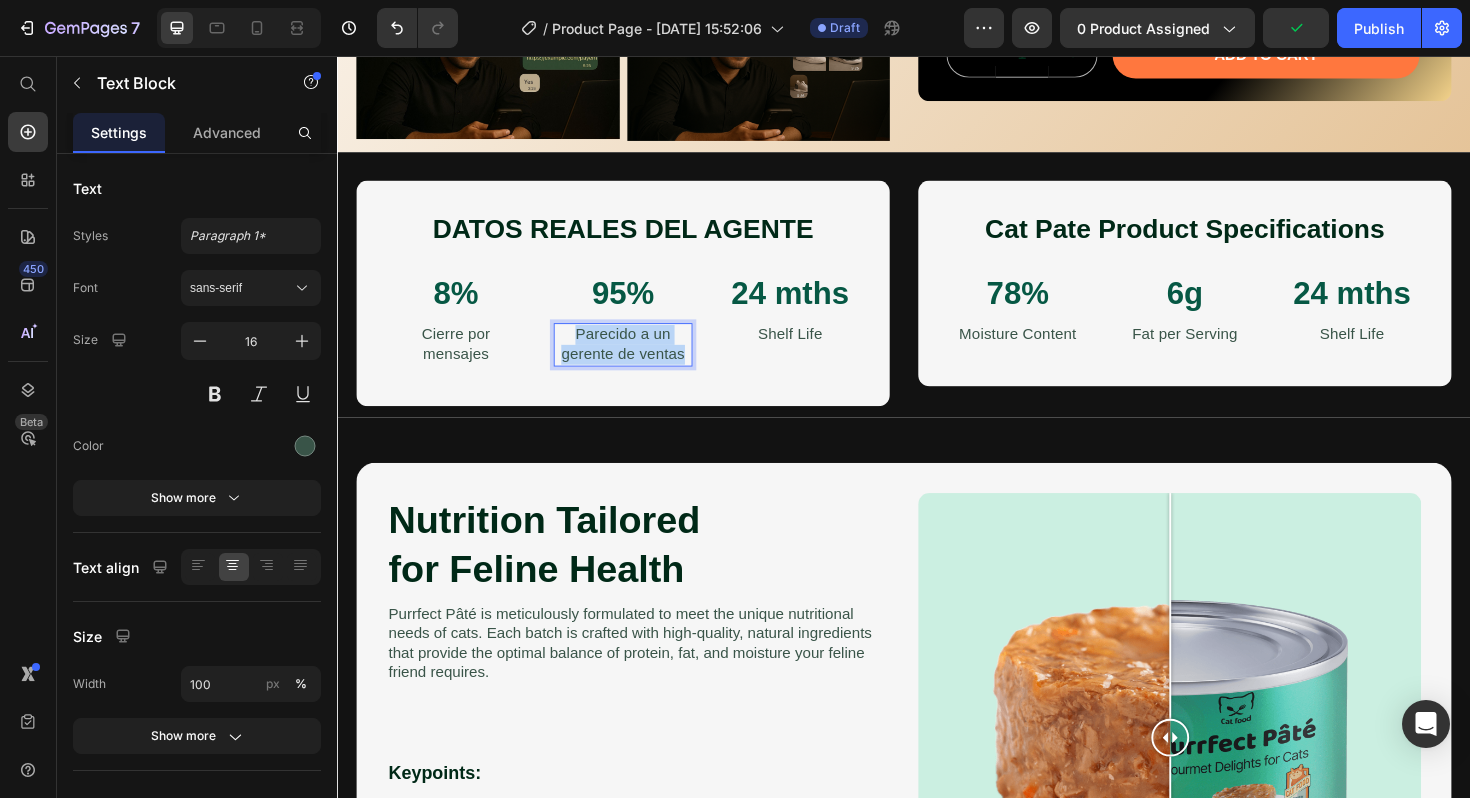 click on "Parecido a un gerente de ventas" at bounding box center [639, 362] 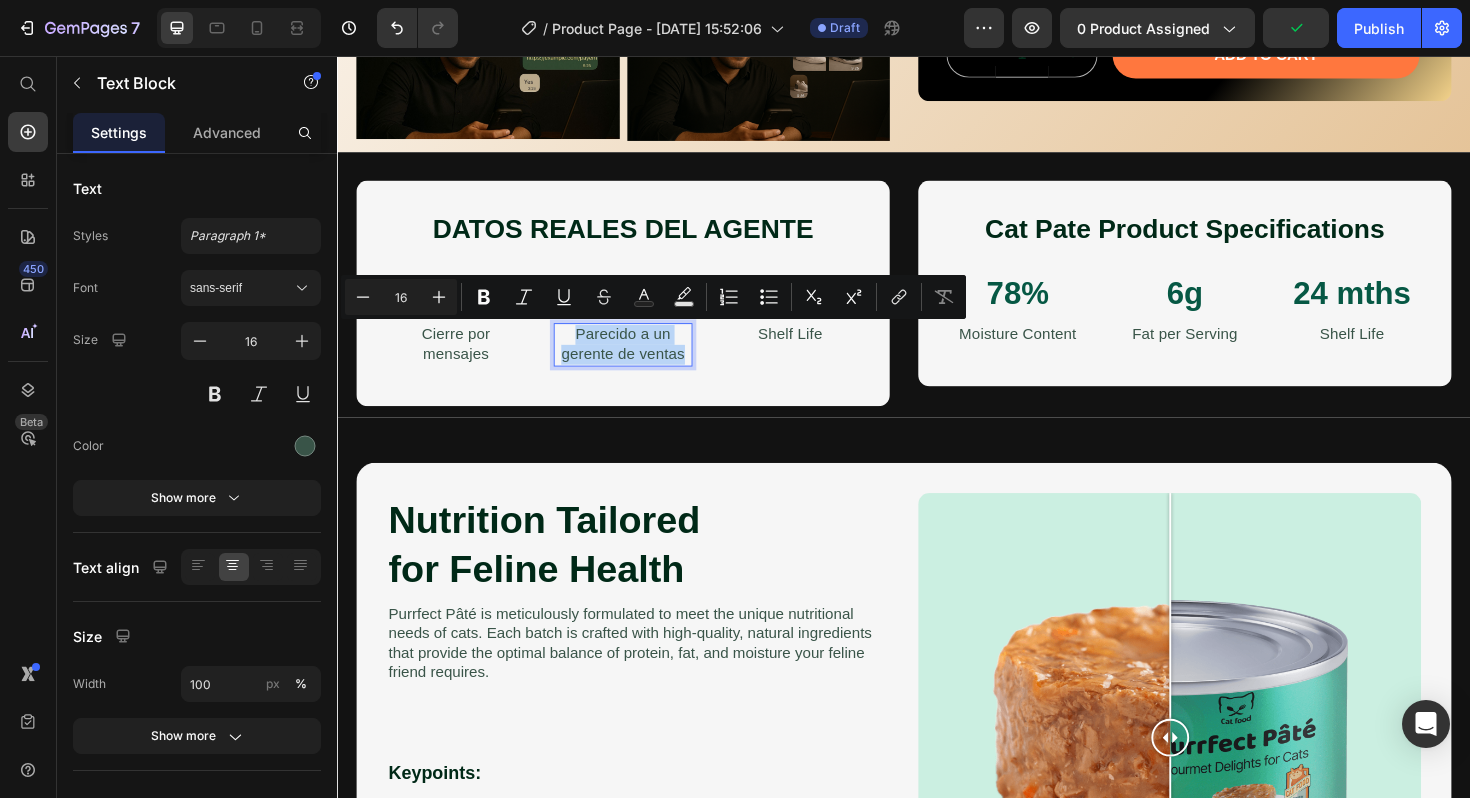 click on "Parecido a un gerente de ventas" at bounding box center [639, 362] 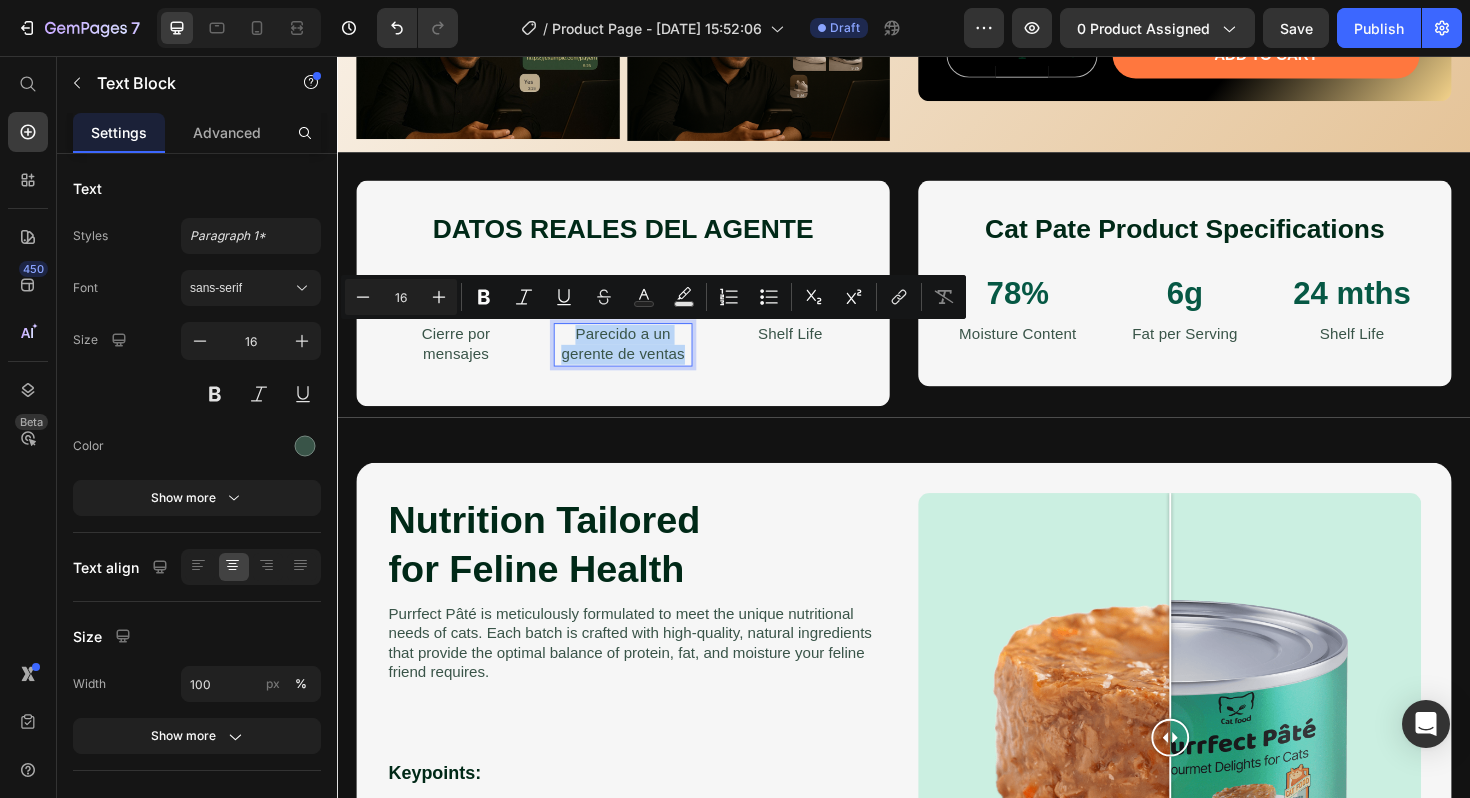 click on "Parecido a un gerente de ventas" at bounding box center (639, 362) 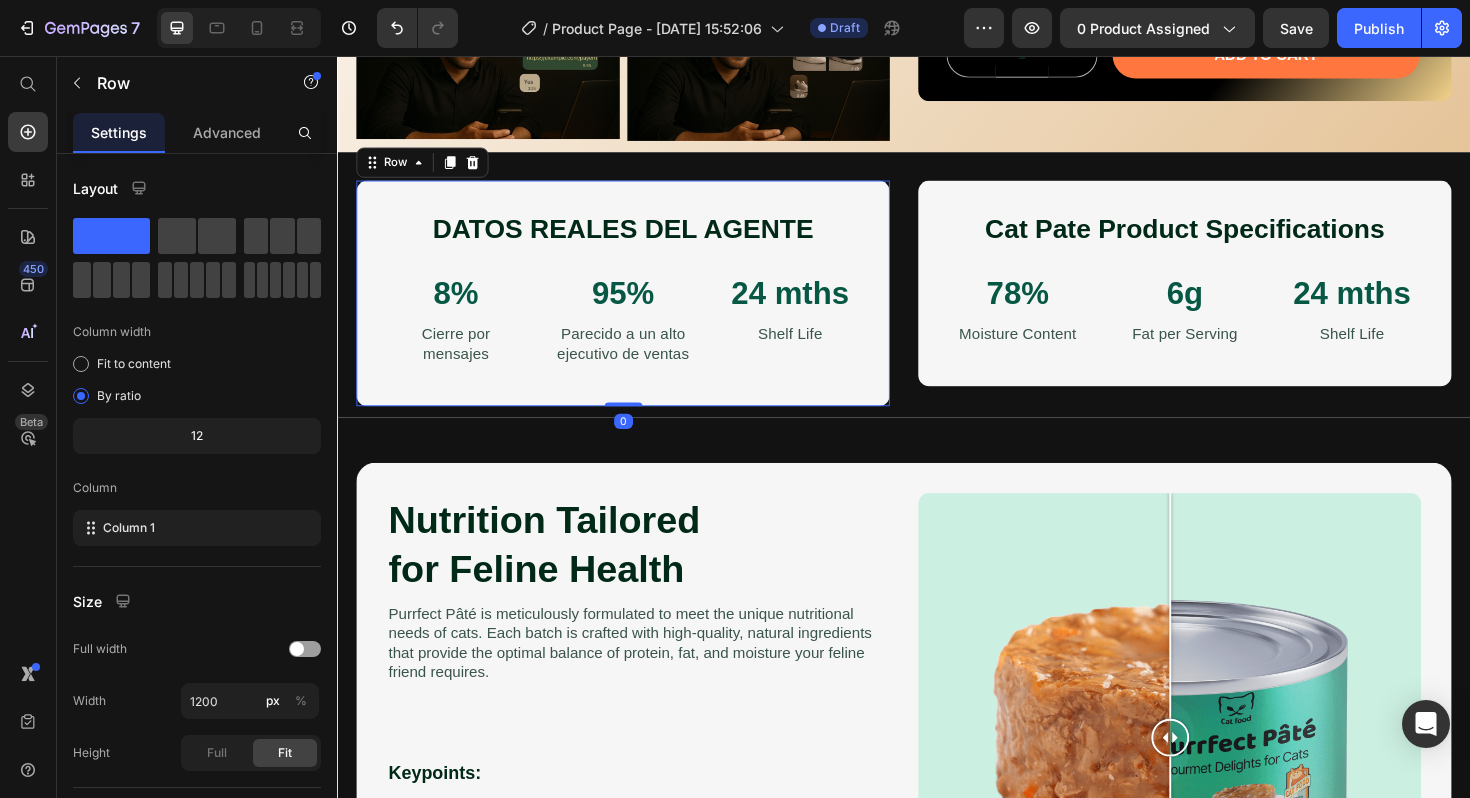 click on "DATOS REALES DEL AGENTE Heading 8% Text Block Cierre por mensajes Text Block 95% Text Block Parecido a un alto ejecutivo de ventas Text Block 24 mths Text Block Shelf Life Text Block Row Row   0" at bounding box center [639, 307] 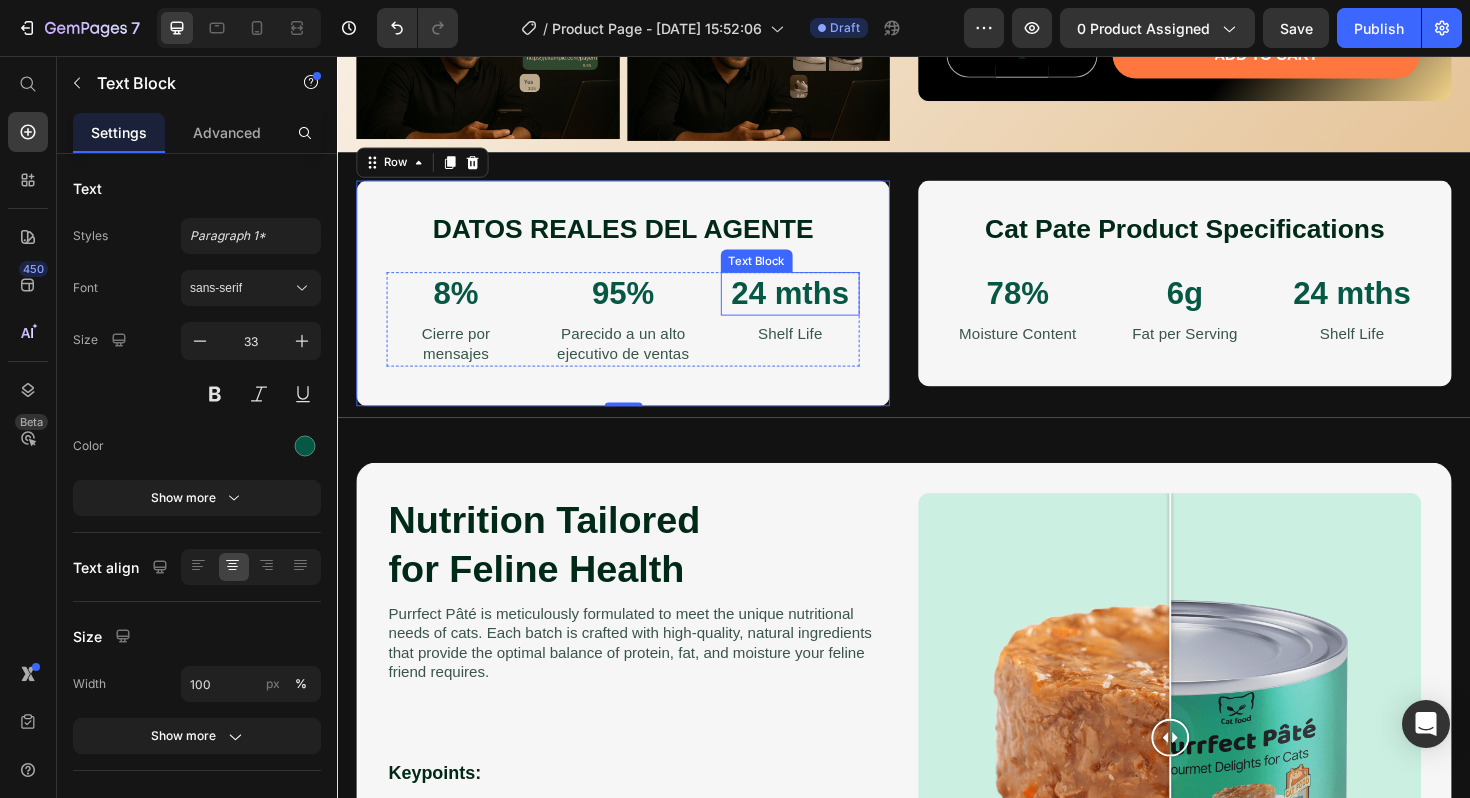 click on "24 mths" at bounding box center (816, 308) 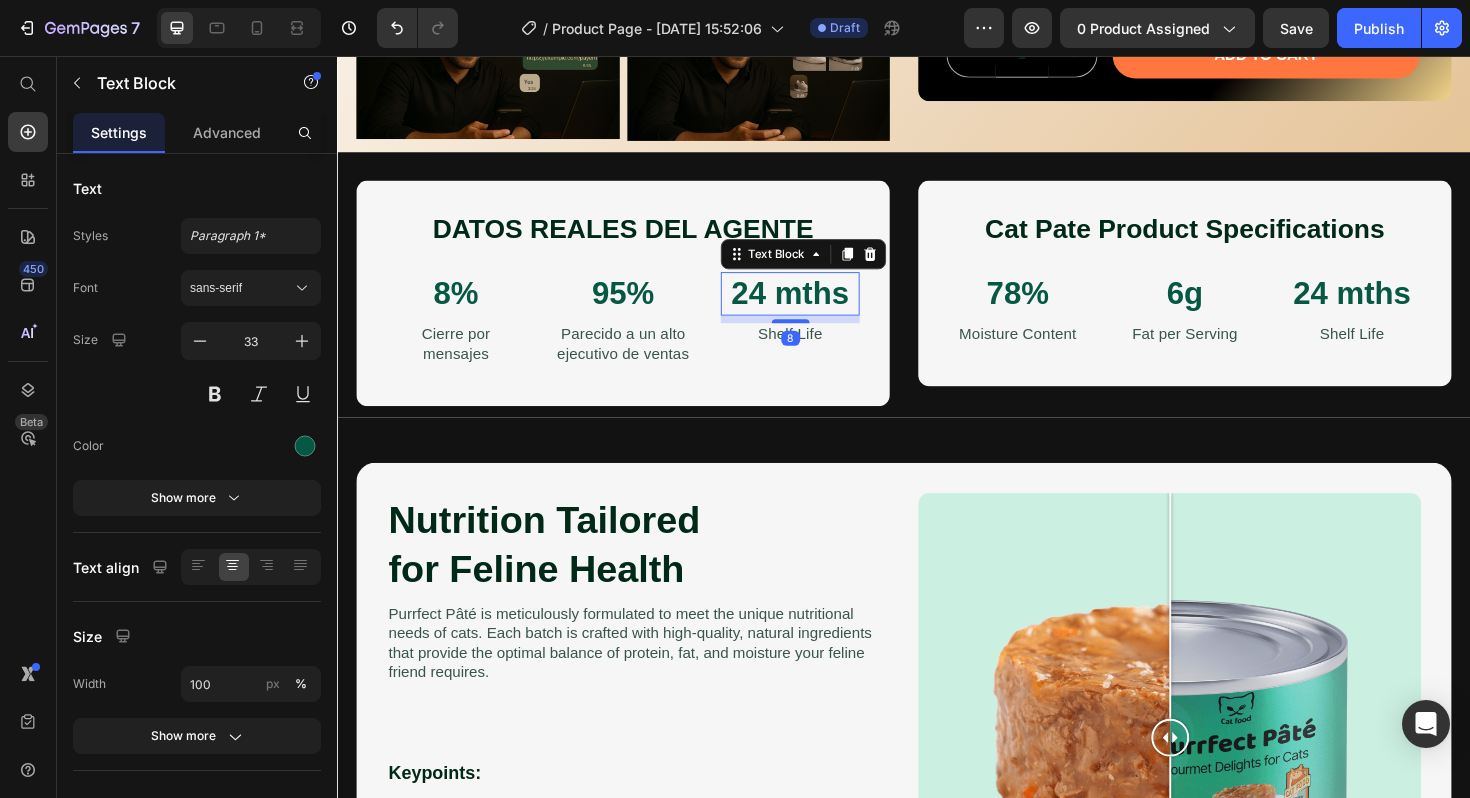 click on "24 mths" at bounding box center (816, 308) 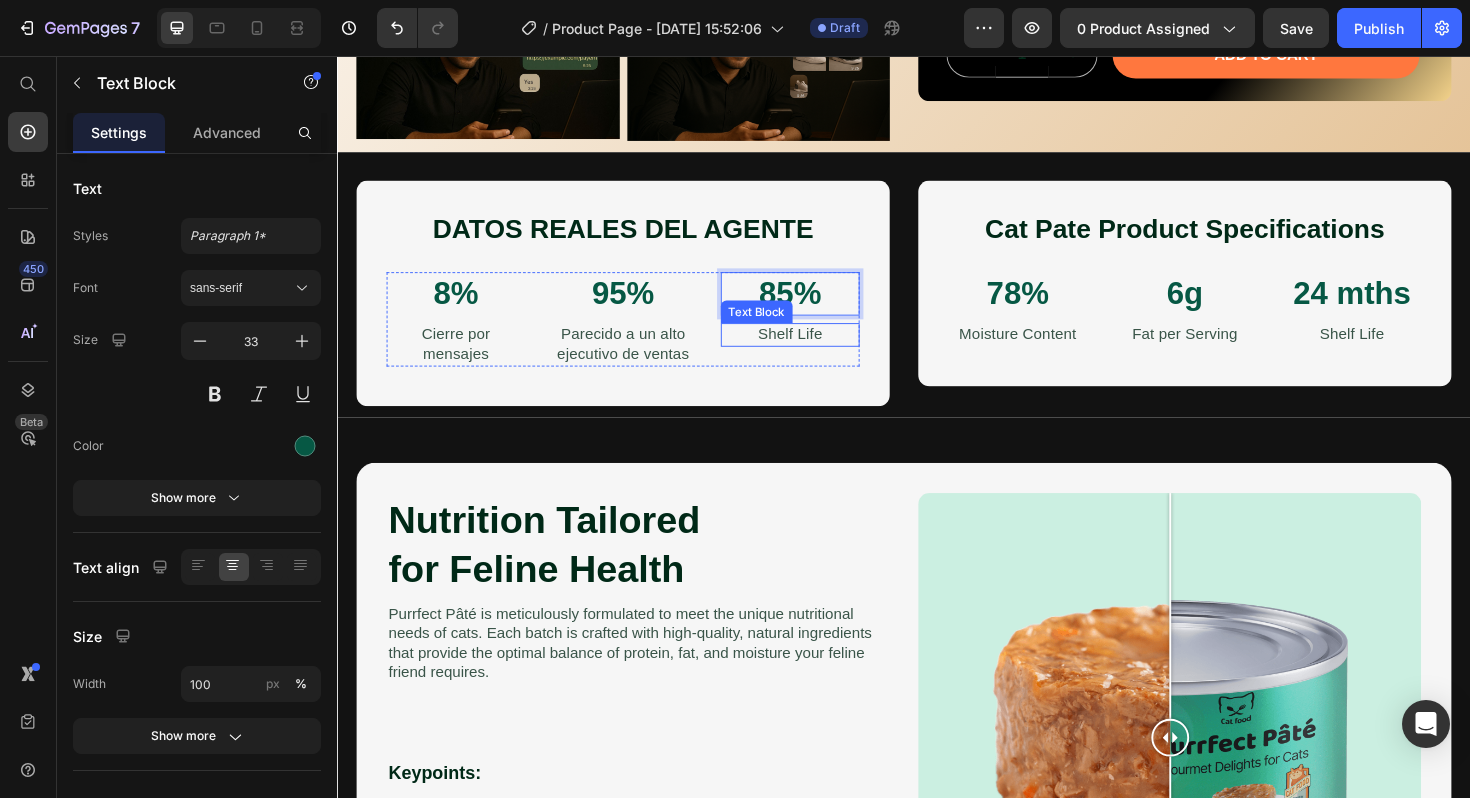 click on "Shelf Life" at bounding box center [816, 351] 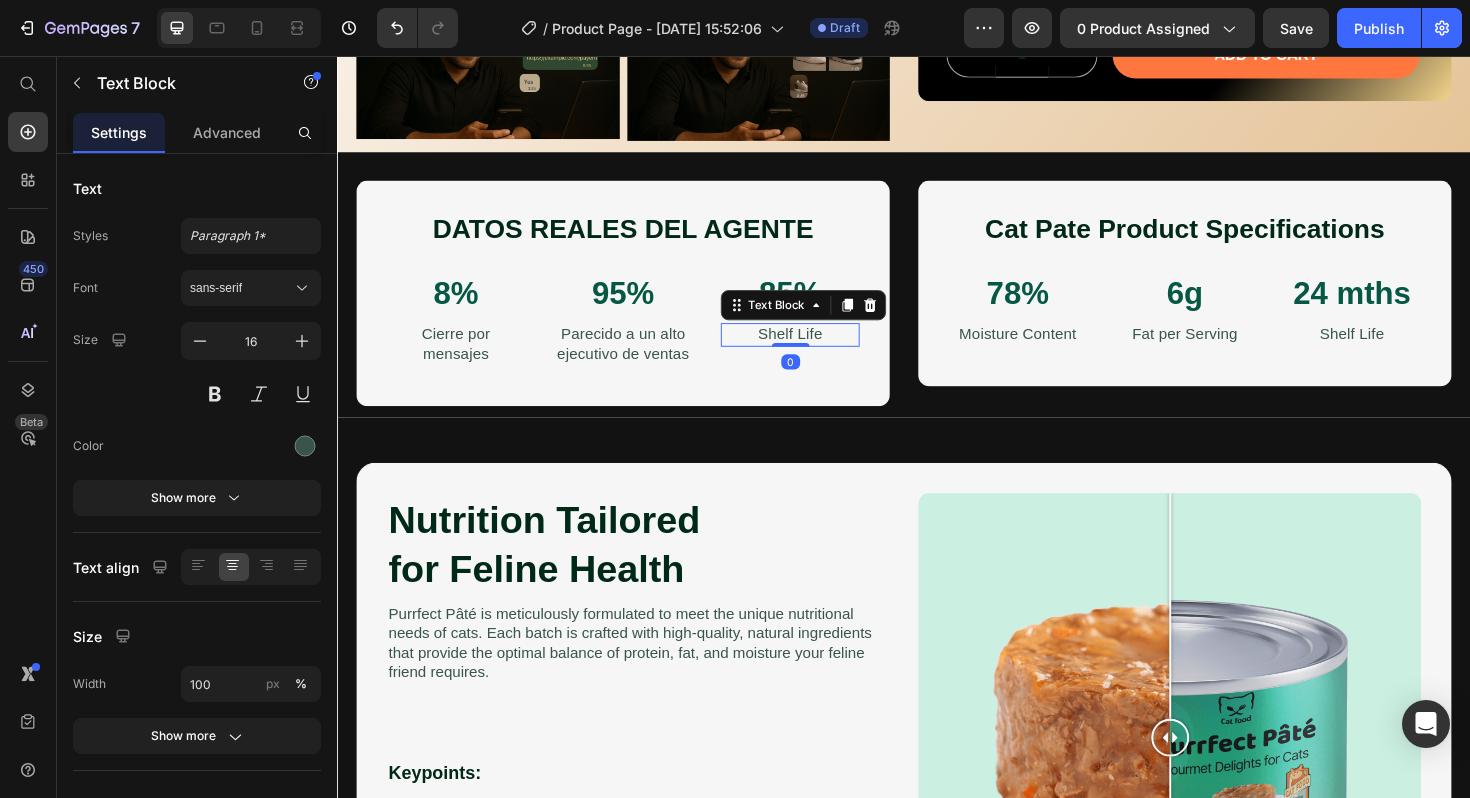 click on "Shelf Life" at bounding box center (816, 351) 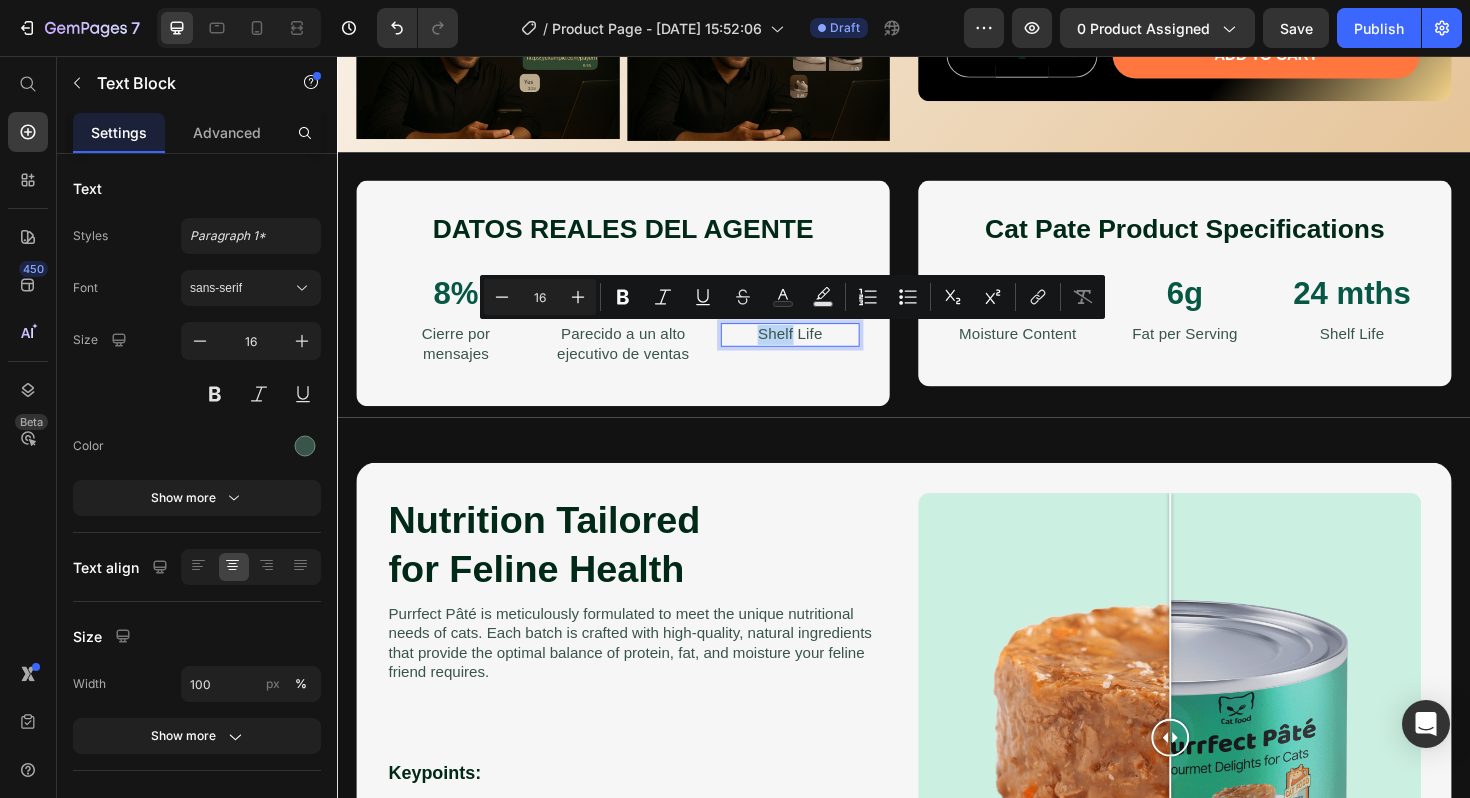 click on "Shelf Life" at bounding box center (816, 351) 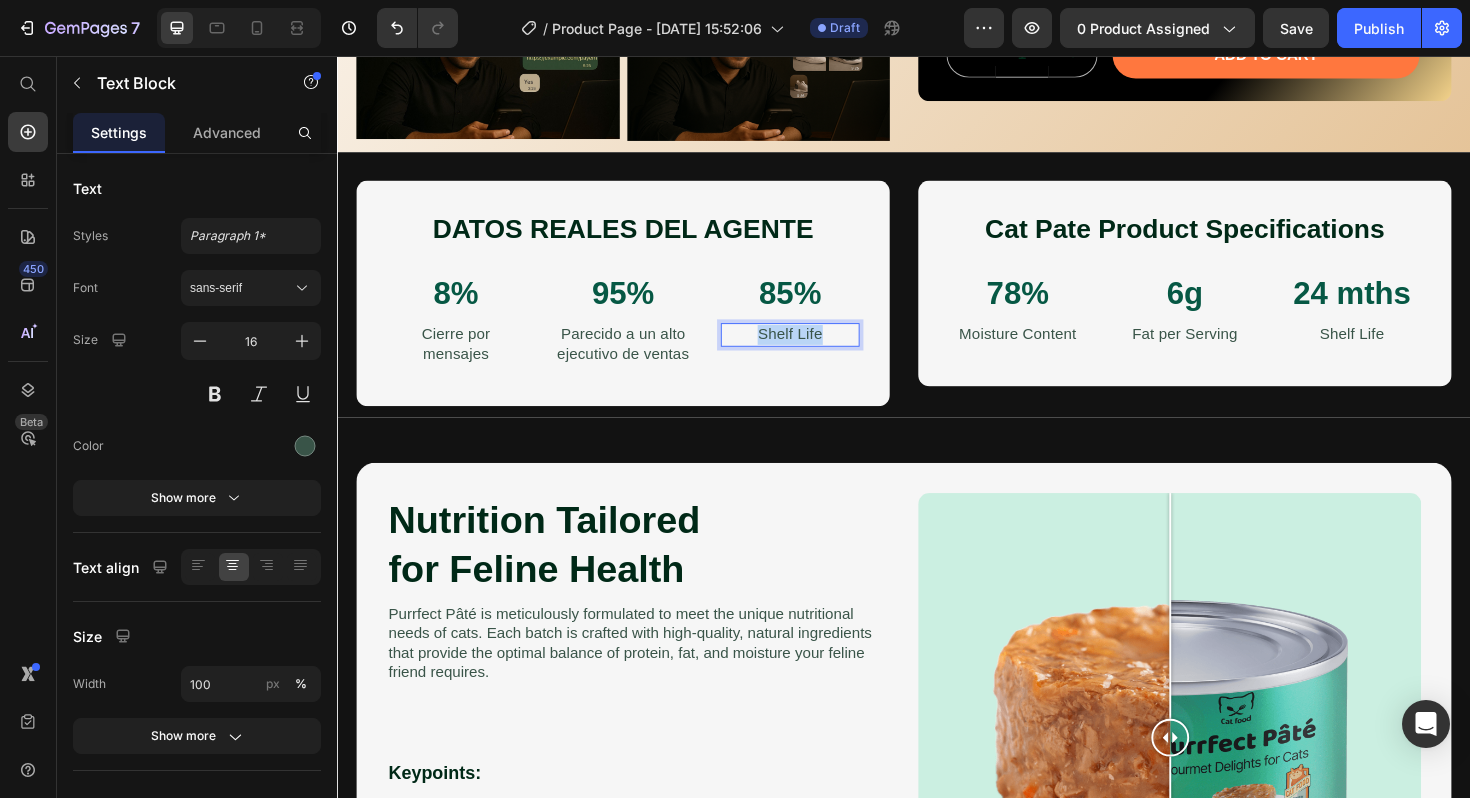 click on "Shelf Life" at bounding box center (816, 351) 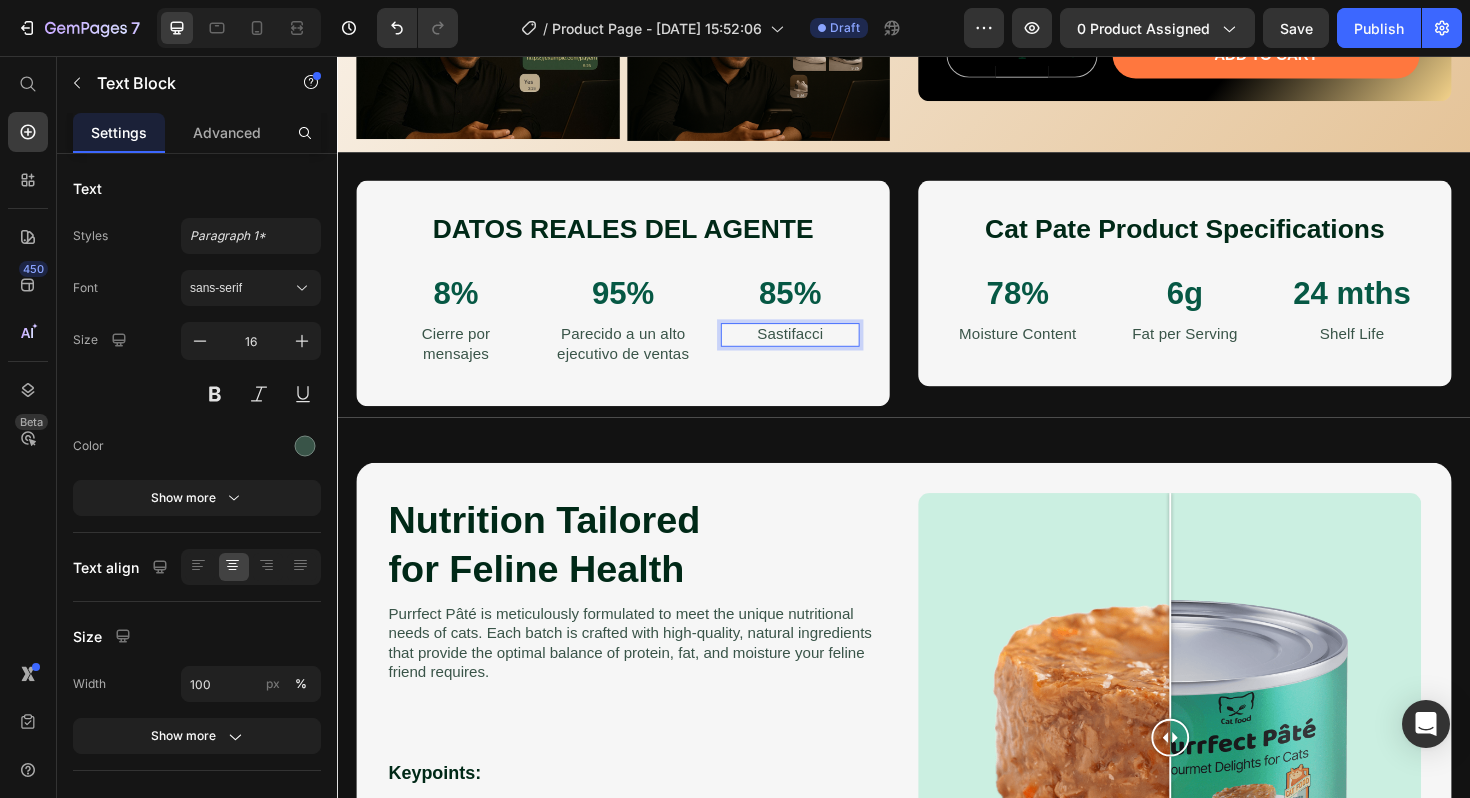type 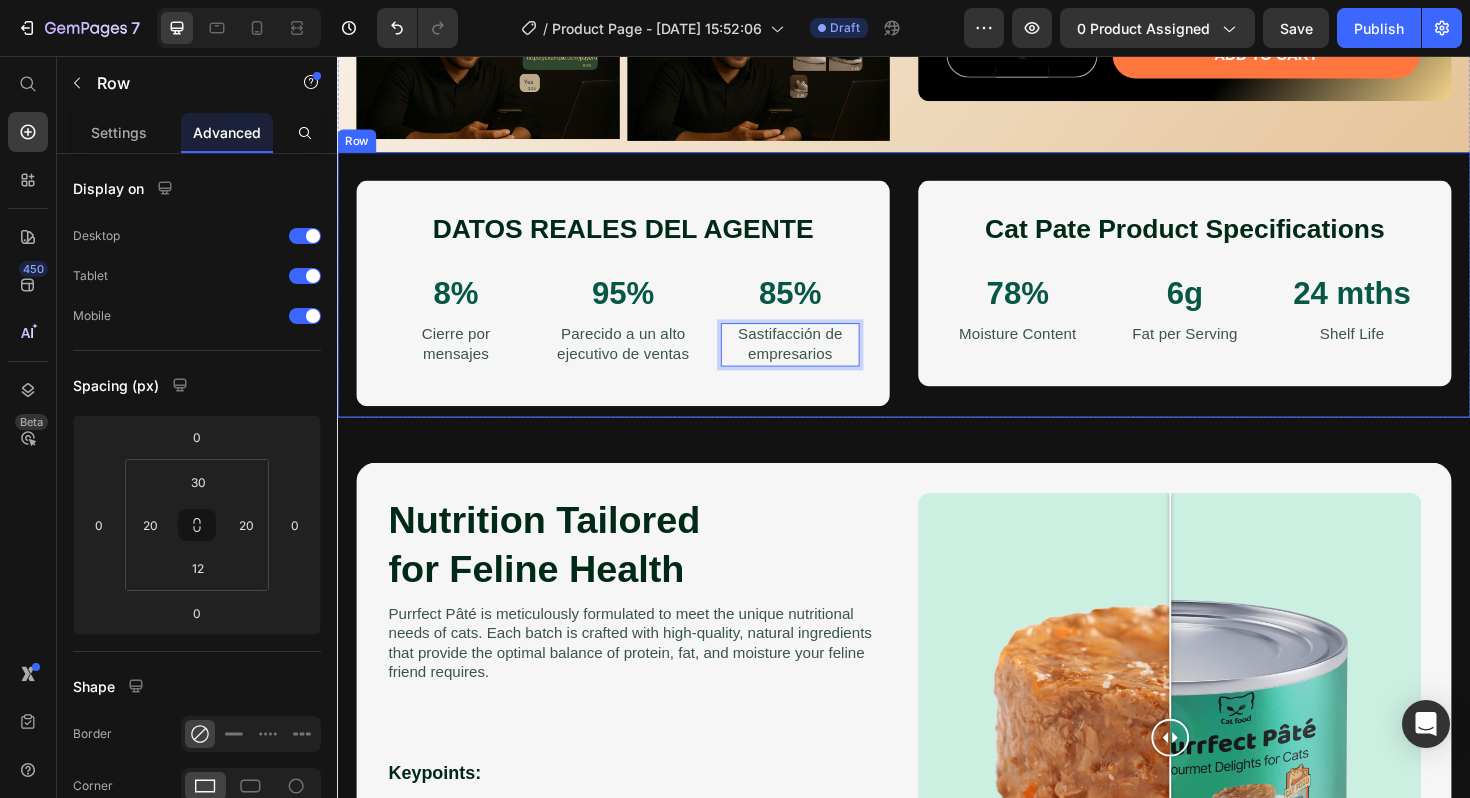 click on "Cat Pate Product Specifications  Heading 78% Text Block Moisture Content Text Block 6g Text Block Fat per Serving Text Block 24 mths Text Block Shelf Life Text Block Row Row" at bounding box center (1234, 307) 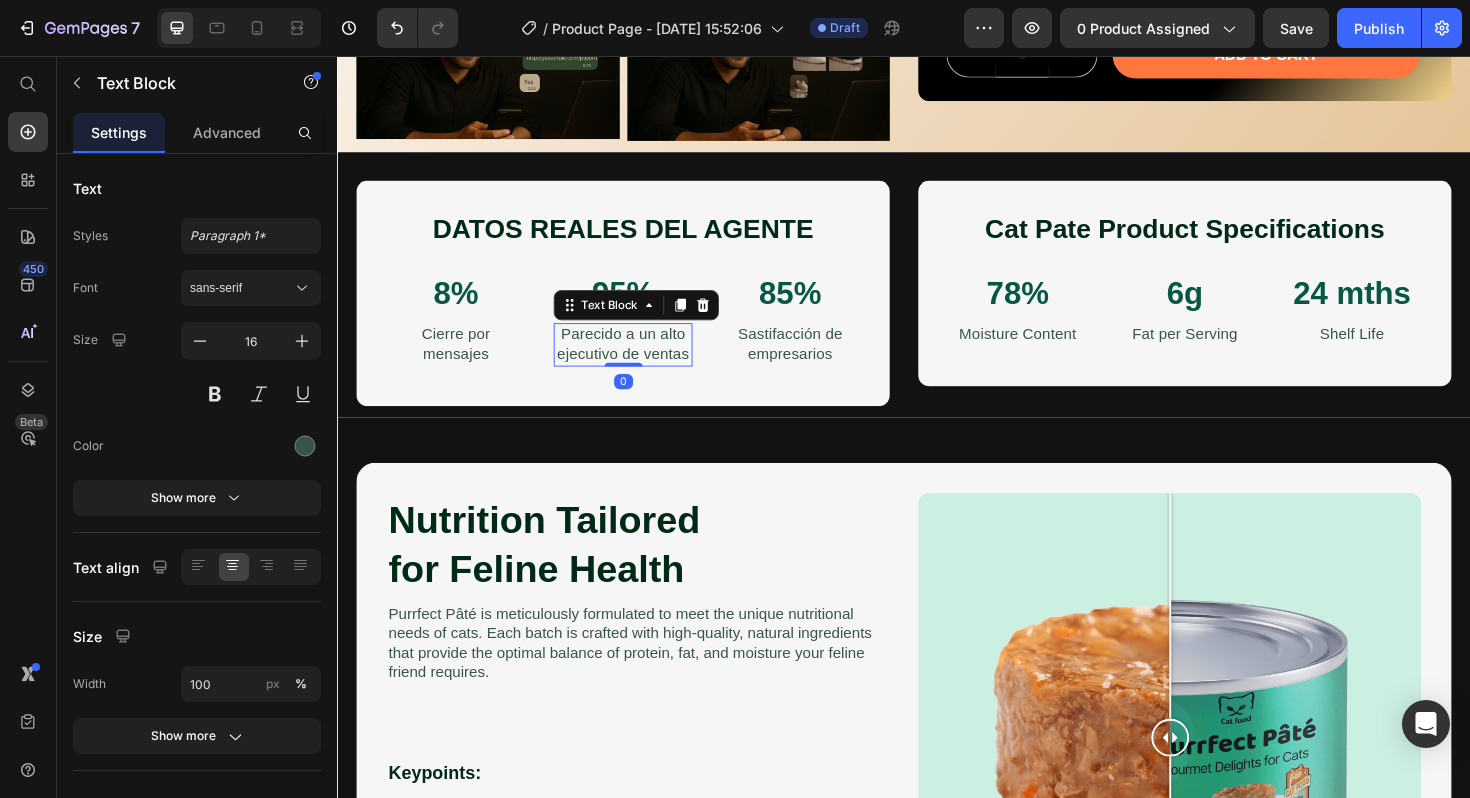 click on "Parecido a un alto ejecutivo de ventas" at bounding box center (639, 362) 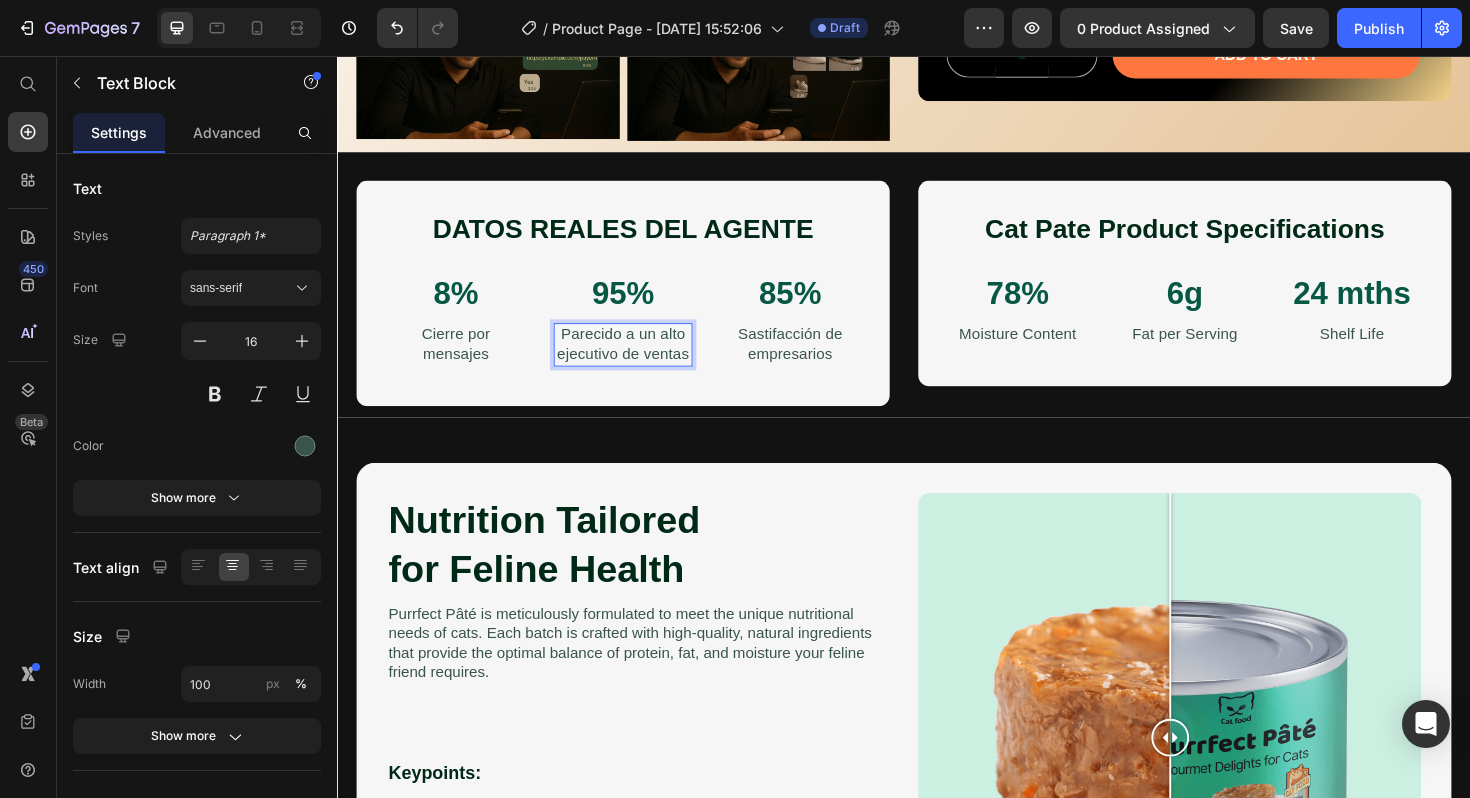 click on "Parecido a un alto ejecutivo de ventas" at bounding box center (639, 362) 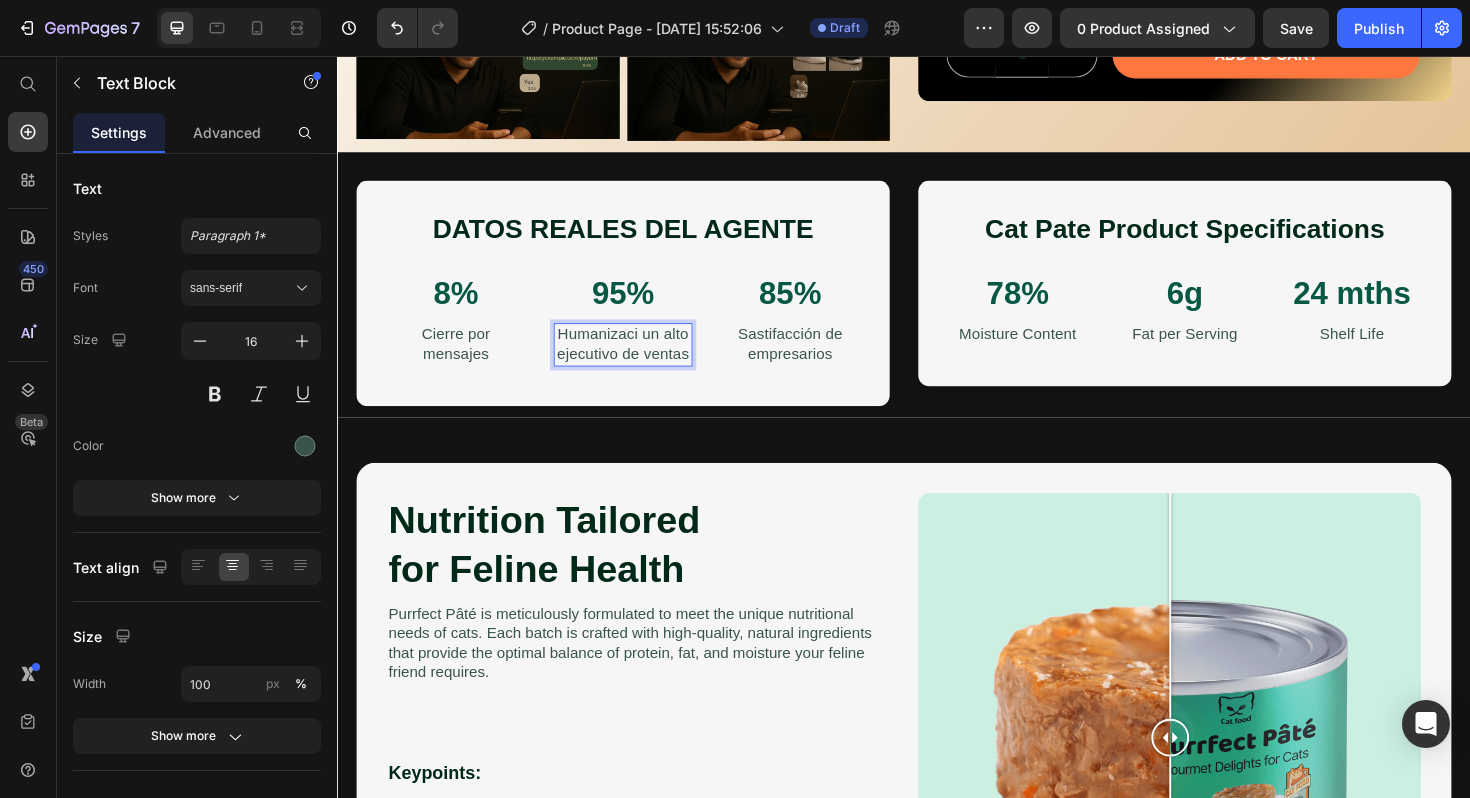 type 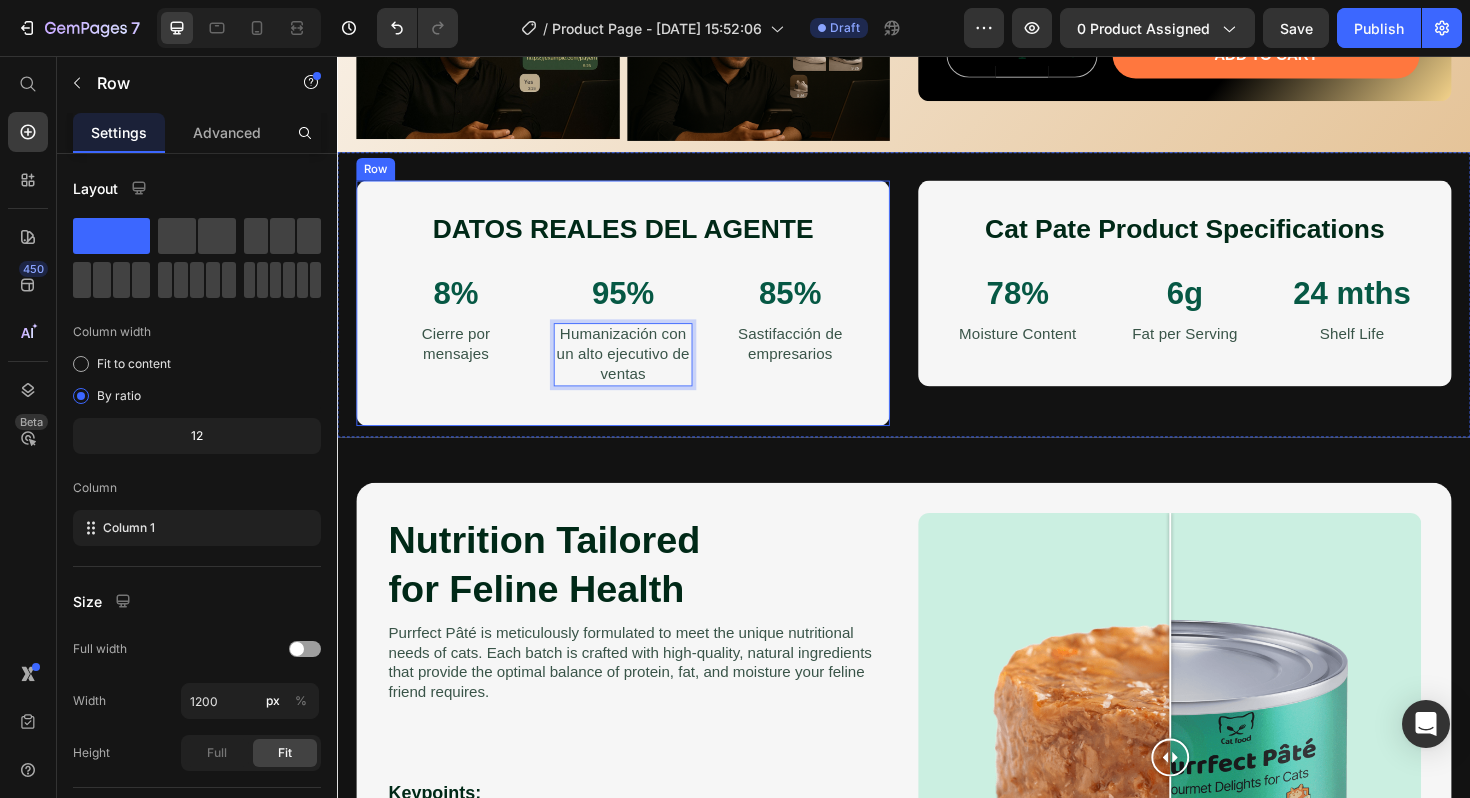 click on "DATOS REALES DEL AGENTE Heading 8% Text Block Cierre por mensajes Text Block 95% Text Block Humanización con un alto ejecutivo de ventas Text Block   0 85% Text Block Sastifacción de empresarios Text Block Row" at bounding box center [639, 318] 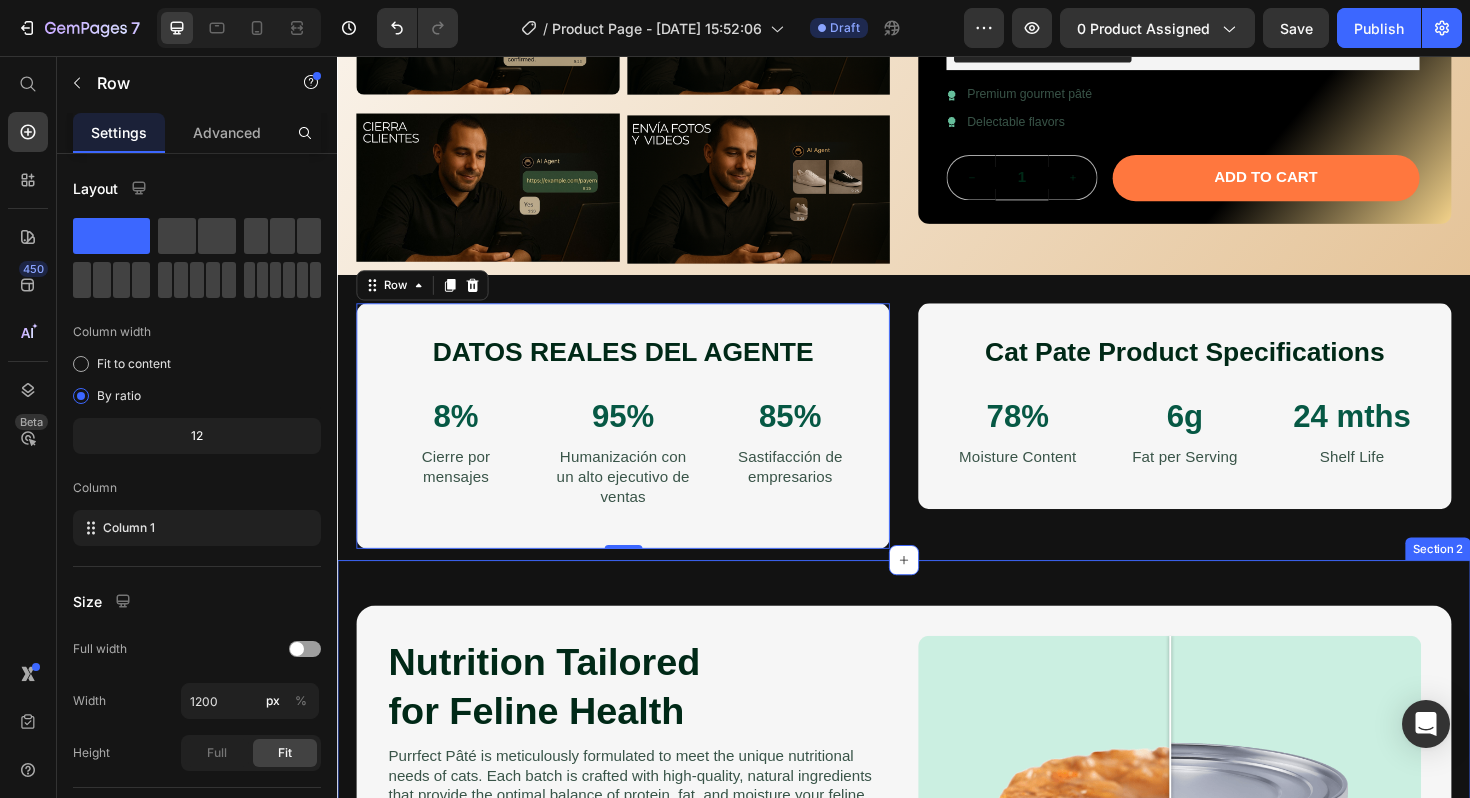 scroll, scrollTop: 541, scrollLeft: 0, axis: vertical 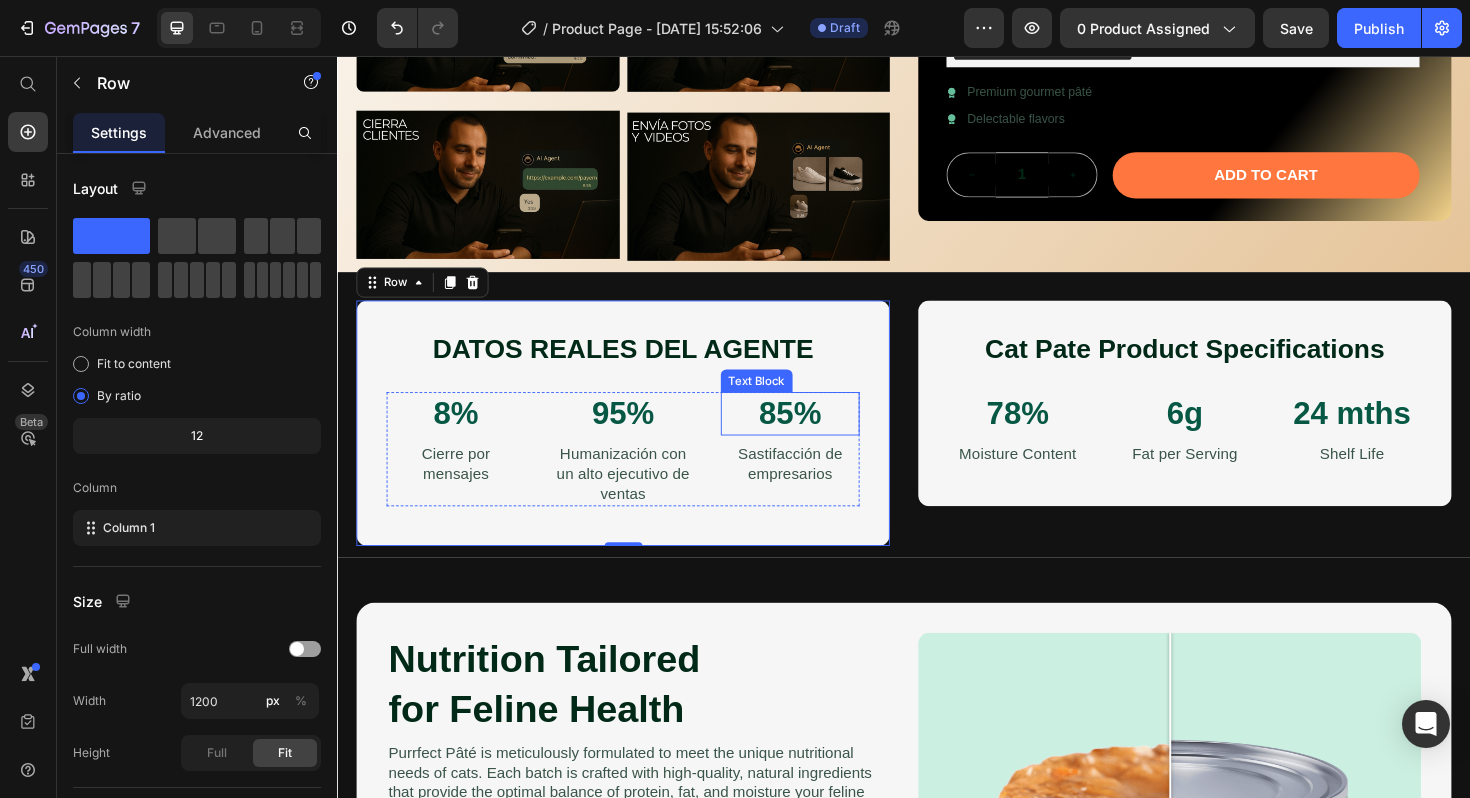 click on "85%" at bounding box center [816, 435] 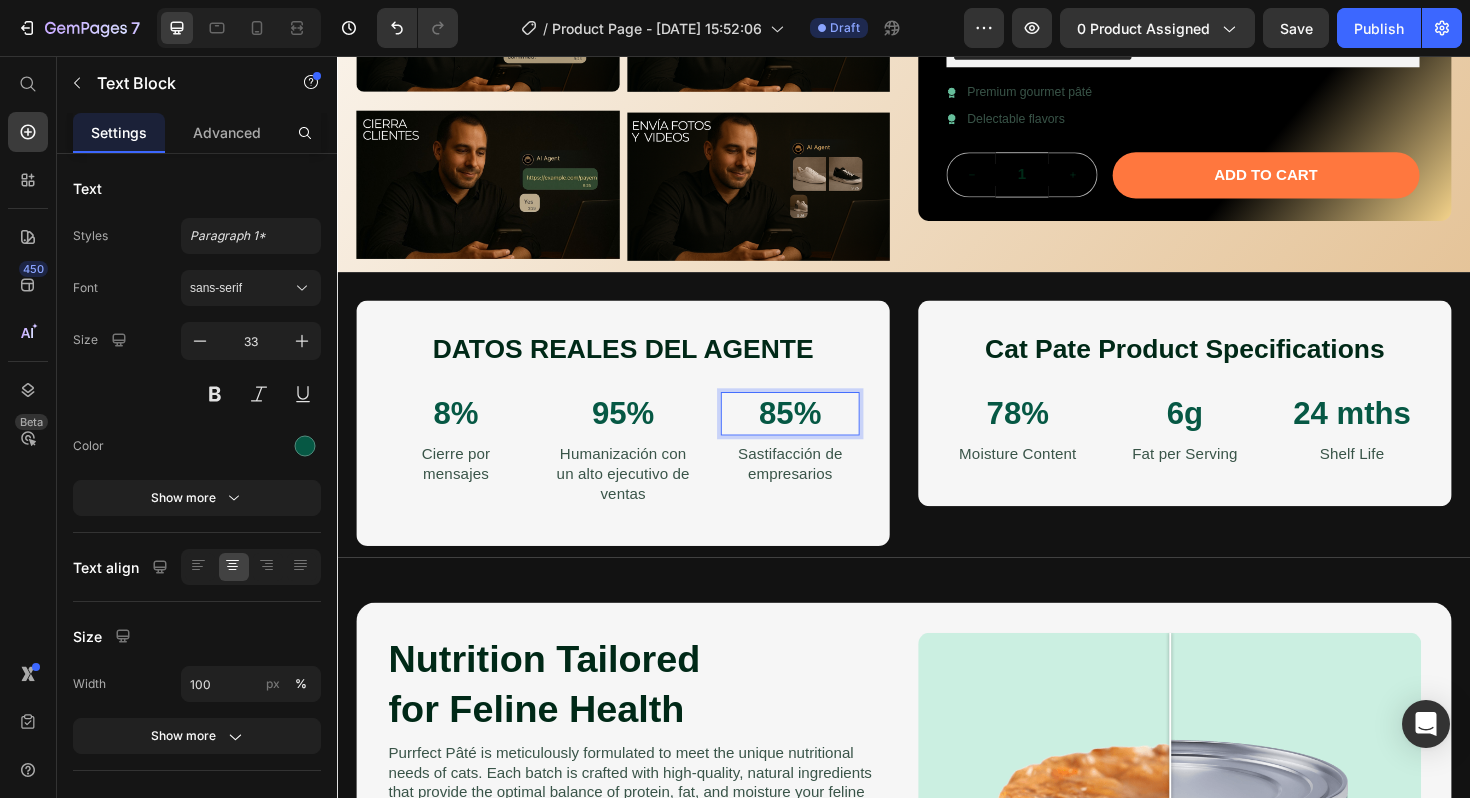 click on "85%" at bounding box center (816, 435) 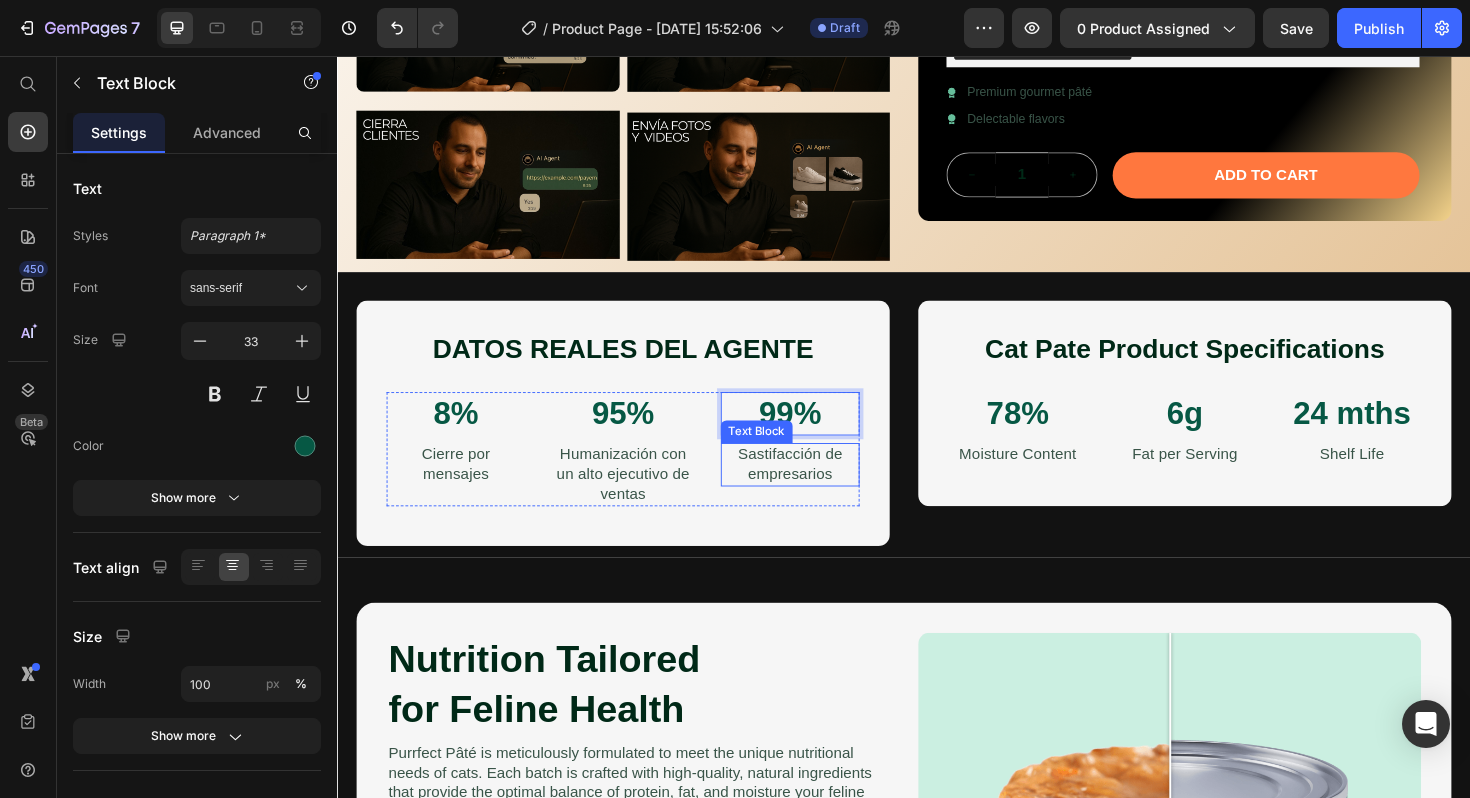 click on "Sastifacción de empresarios" at bounding box center (816, 489) 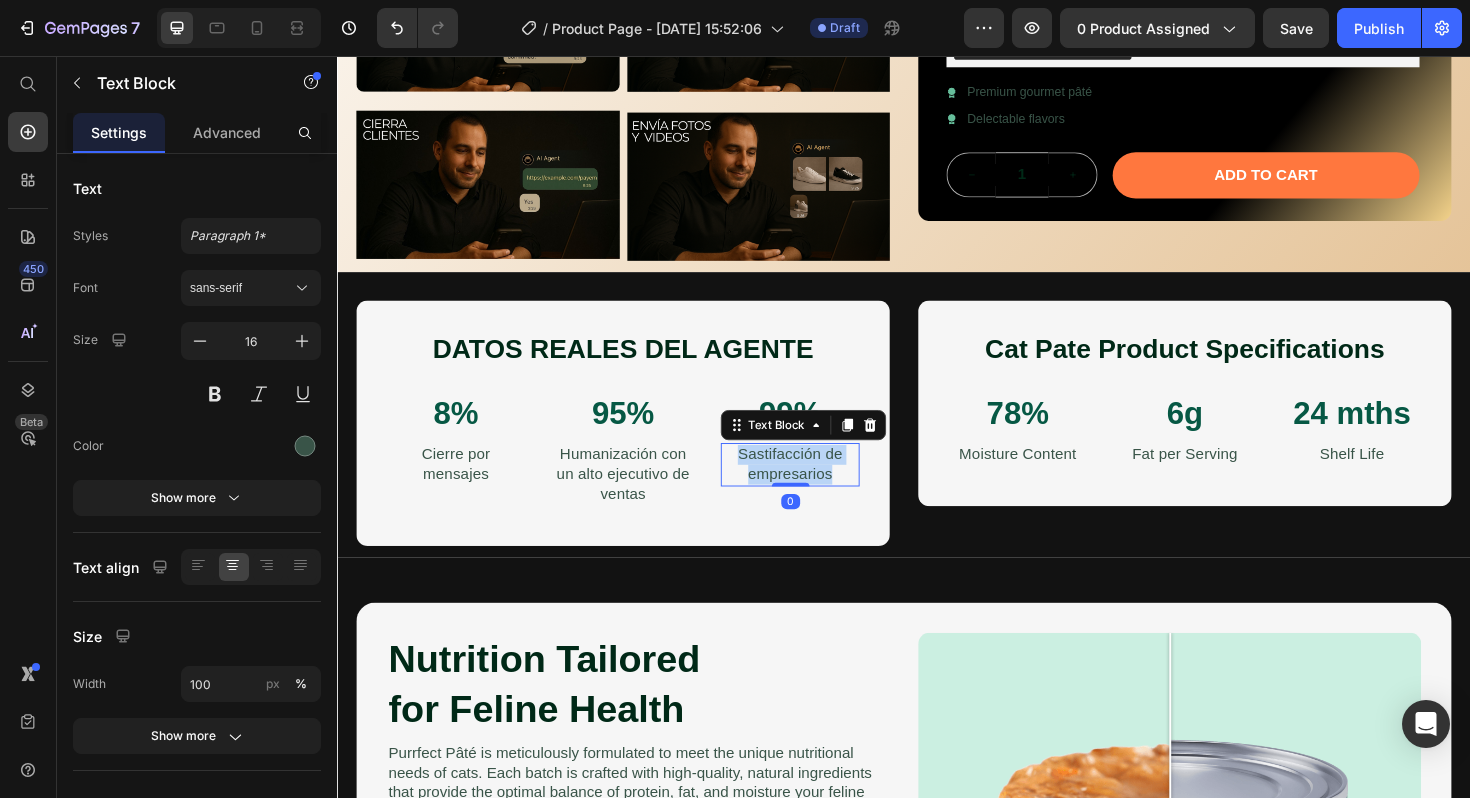 click on "Sastifacción de empresarios" at bounding box center (816, 489) 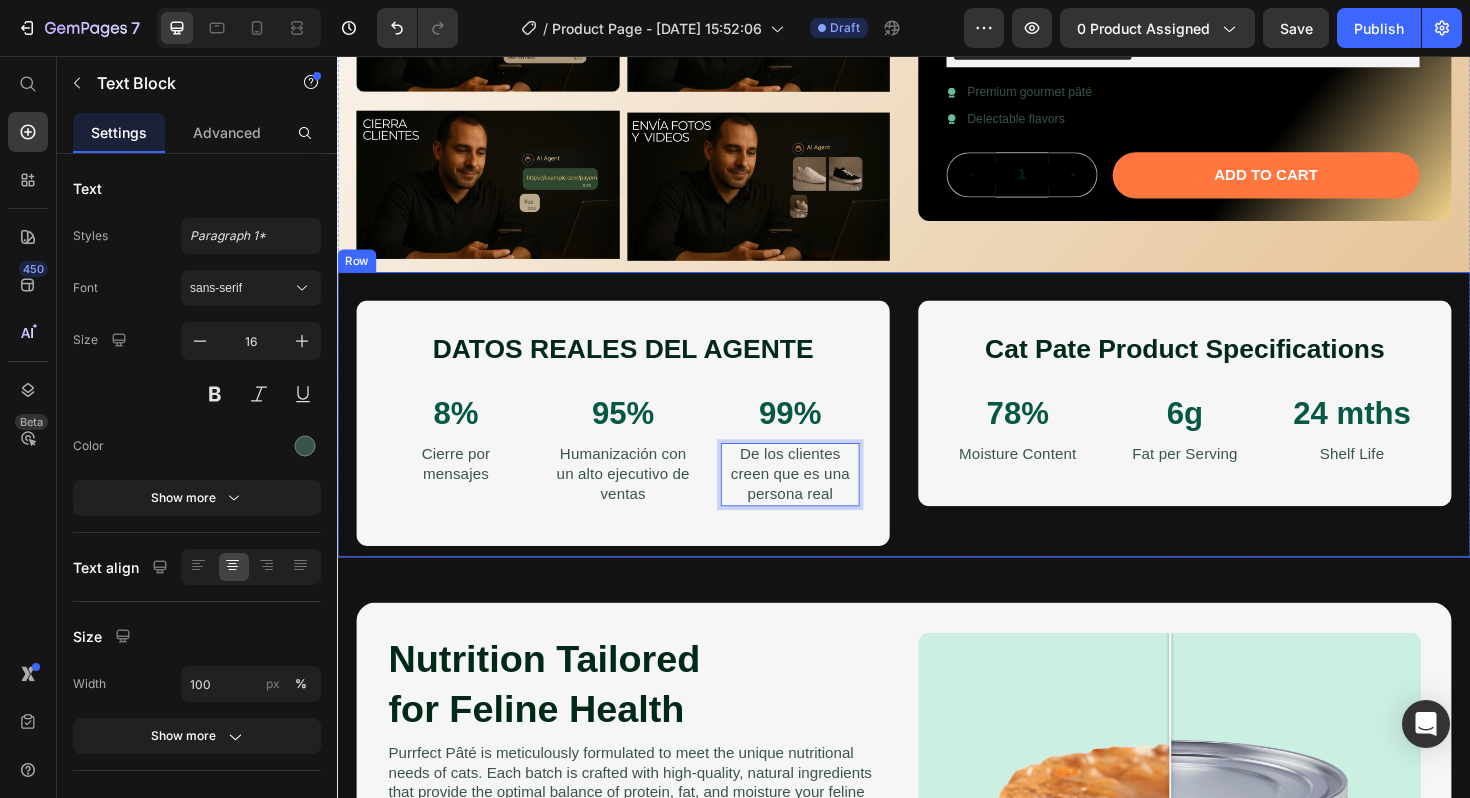 click on "Cat Pate Product Specifications  Heading 78% Text Block Moisture Content Text Block 6g Text Block Fat per Serving Text Block 24 mths Text Block Shelf Life Text Block Row Row" at bounding box center [1234, 445] 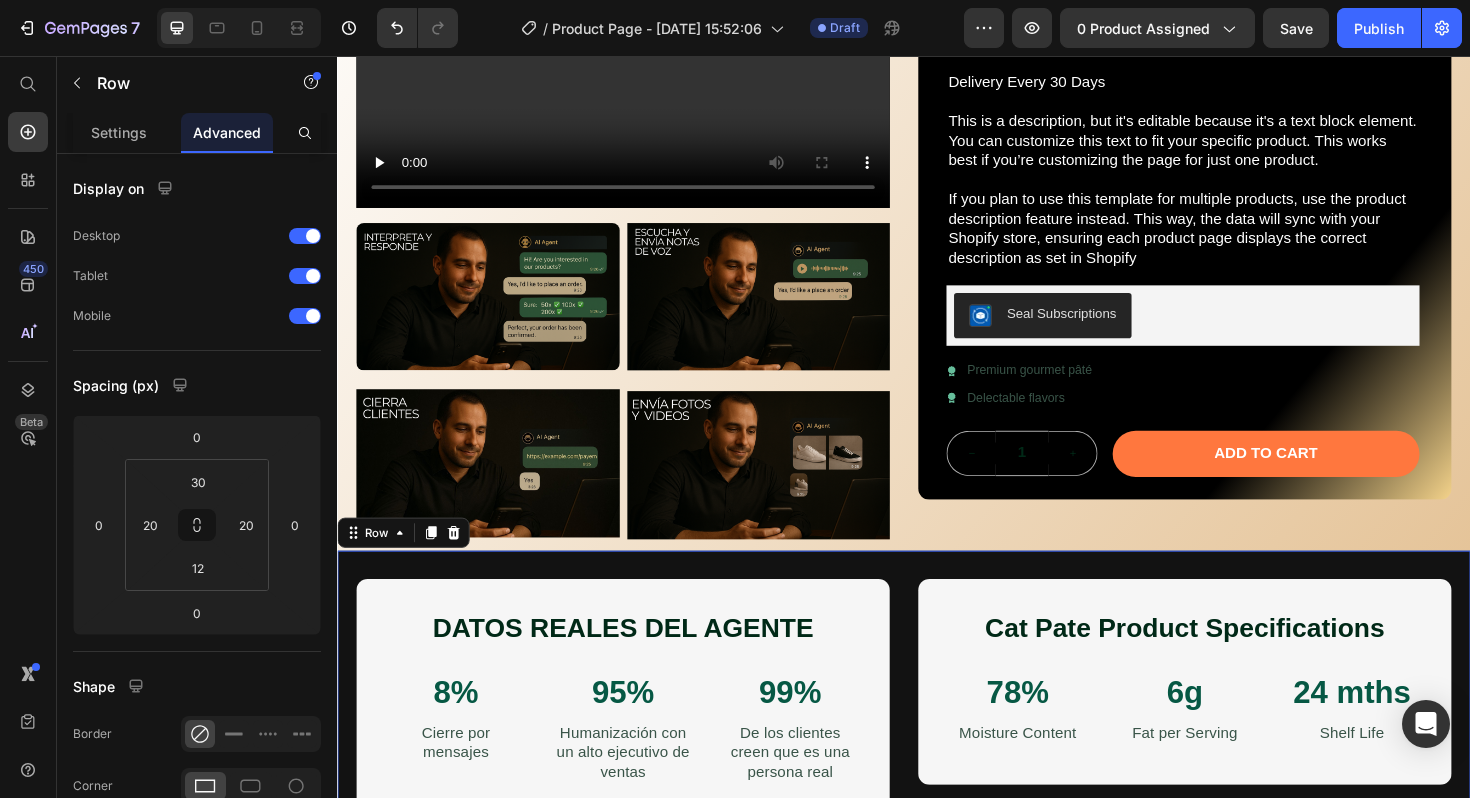 scroll, scrollTop: 533, scrollLeft: 0, axis: vertical 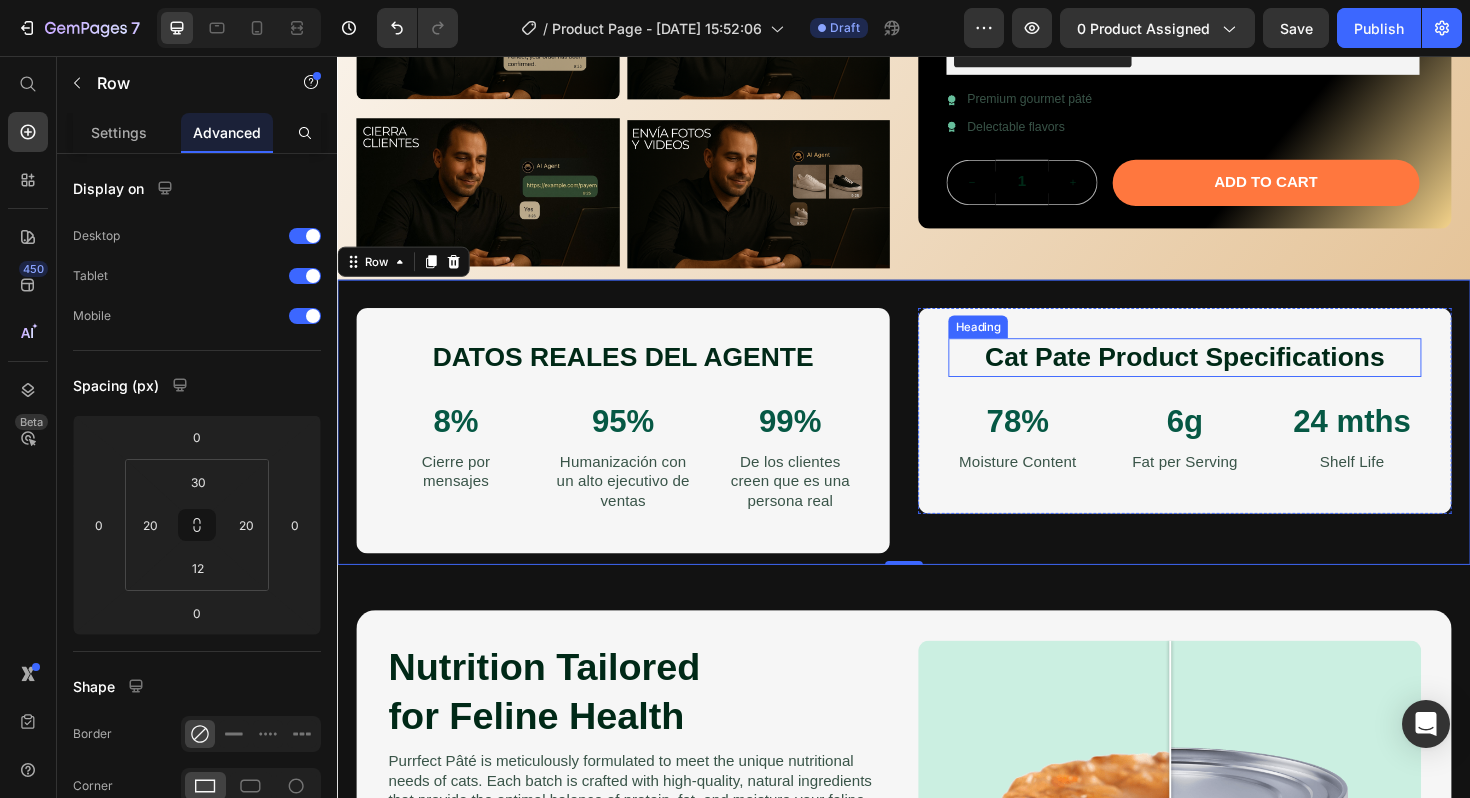 click on "Cat Pate Product Specifications" at bounding box center [1234, 375] 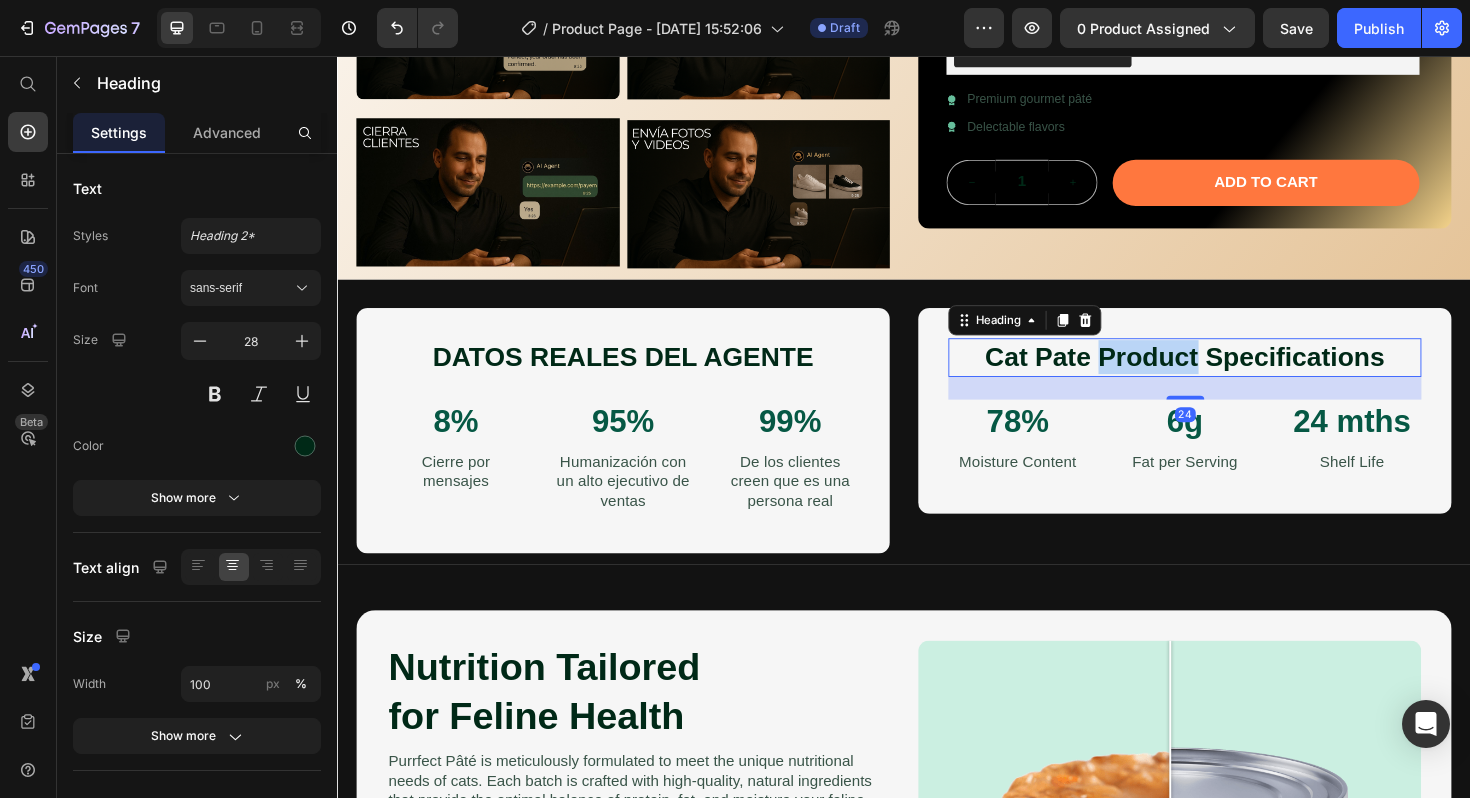 click on "Cat Pate Product Specifications" at bounding box center (1234, 375) 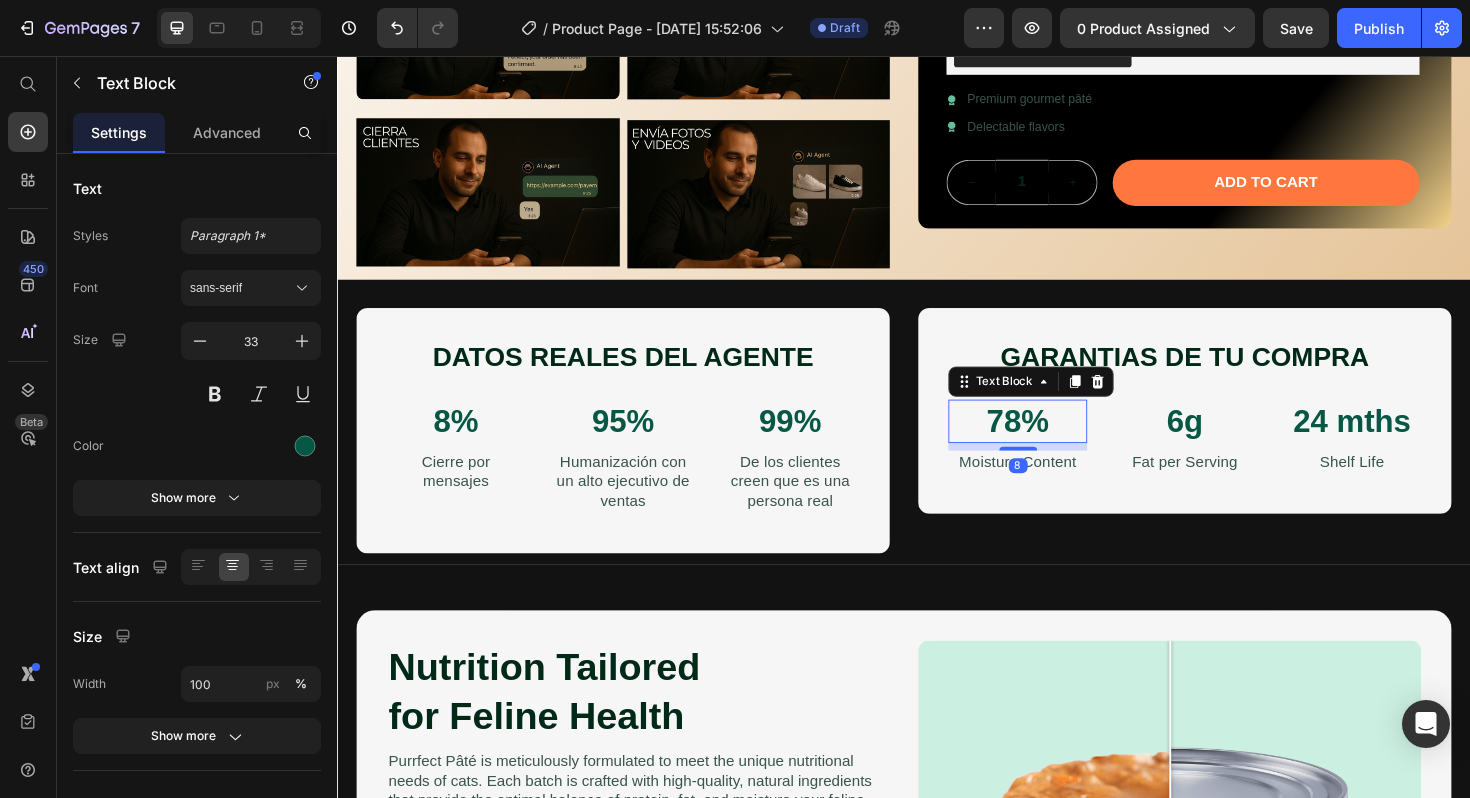 click on "78%" at bounding box center [1057, 443] 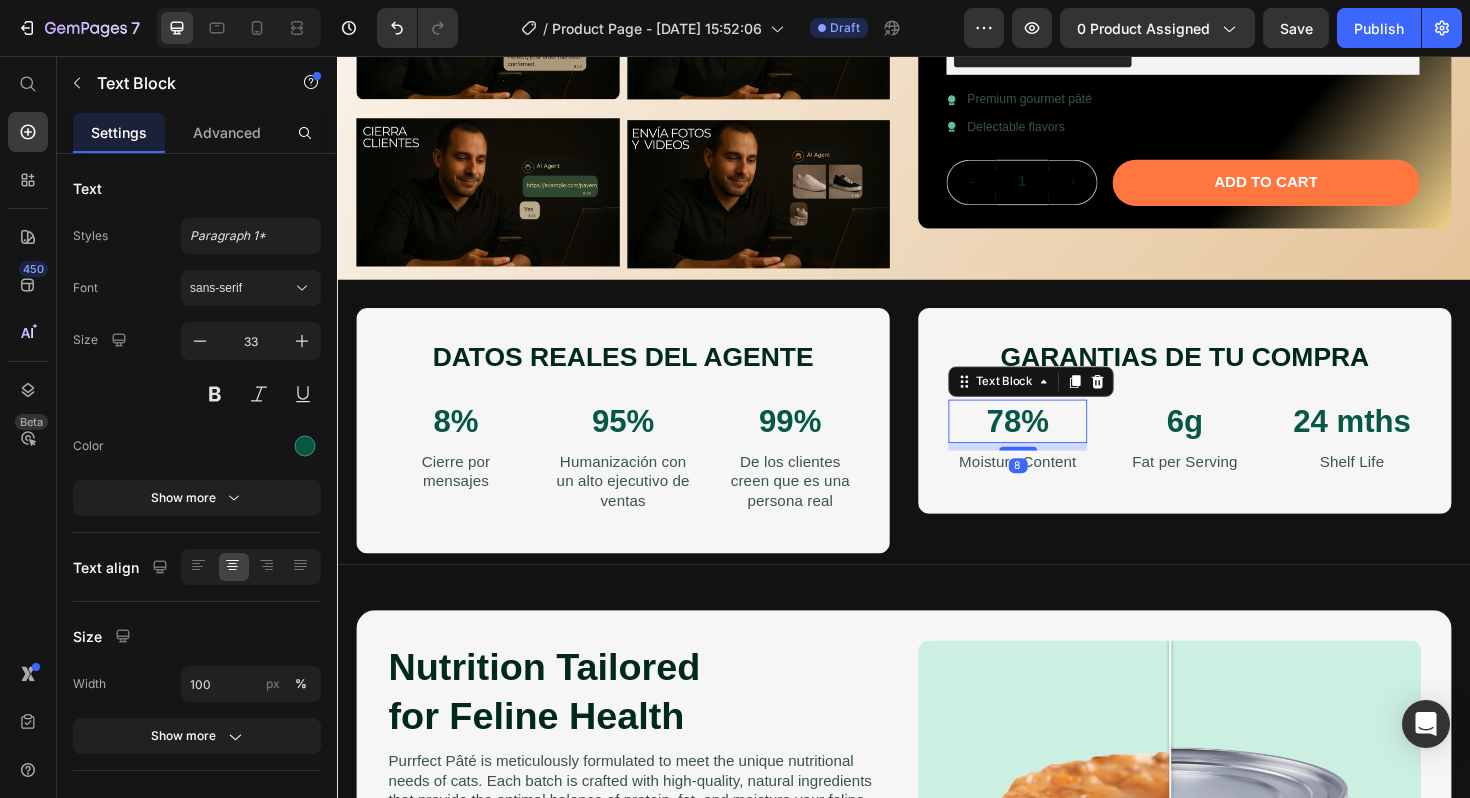 click on "78%" at bounding box center [1057, 443] 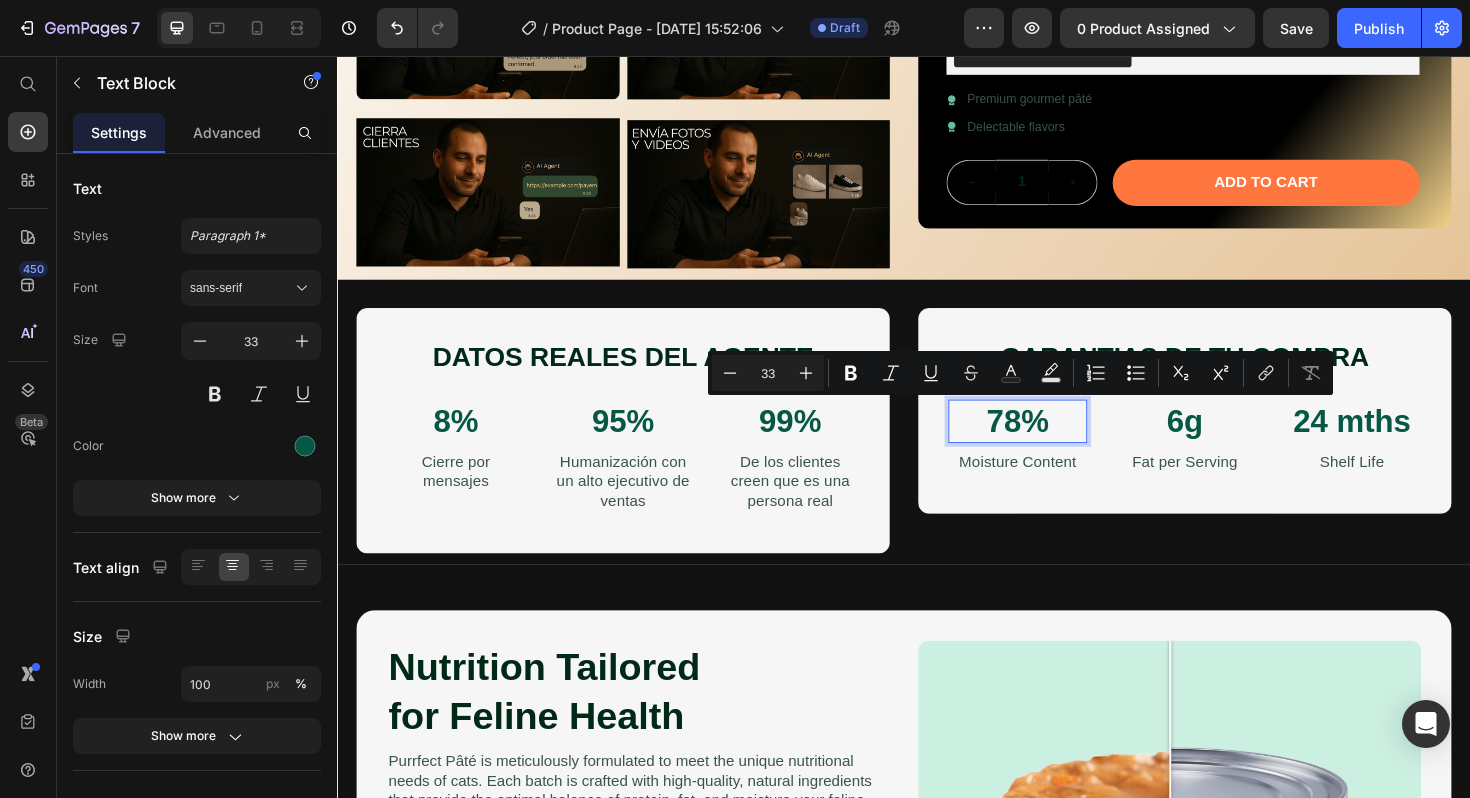 click on "78%" at bounding box center [1057, 443] 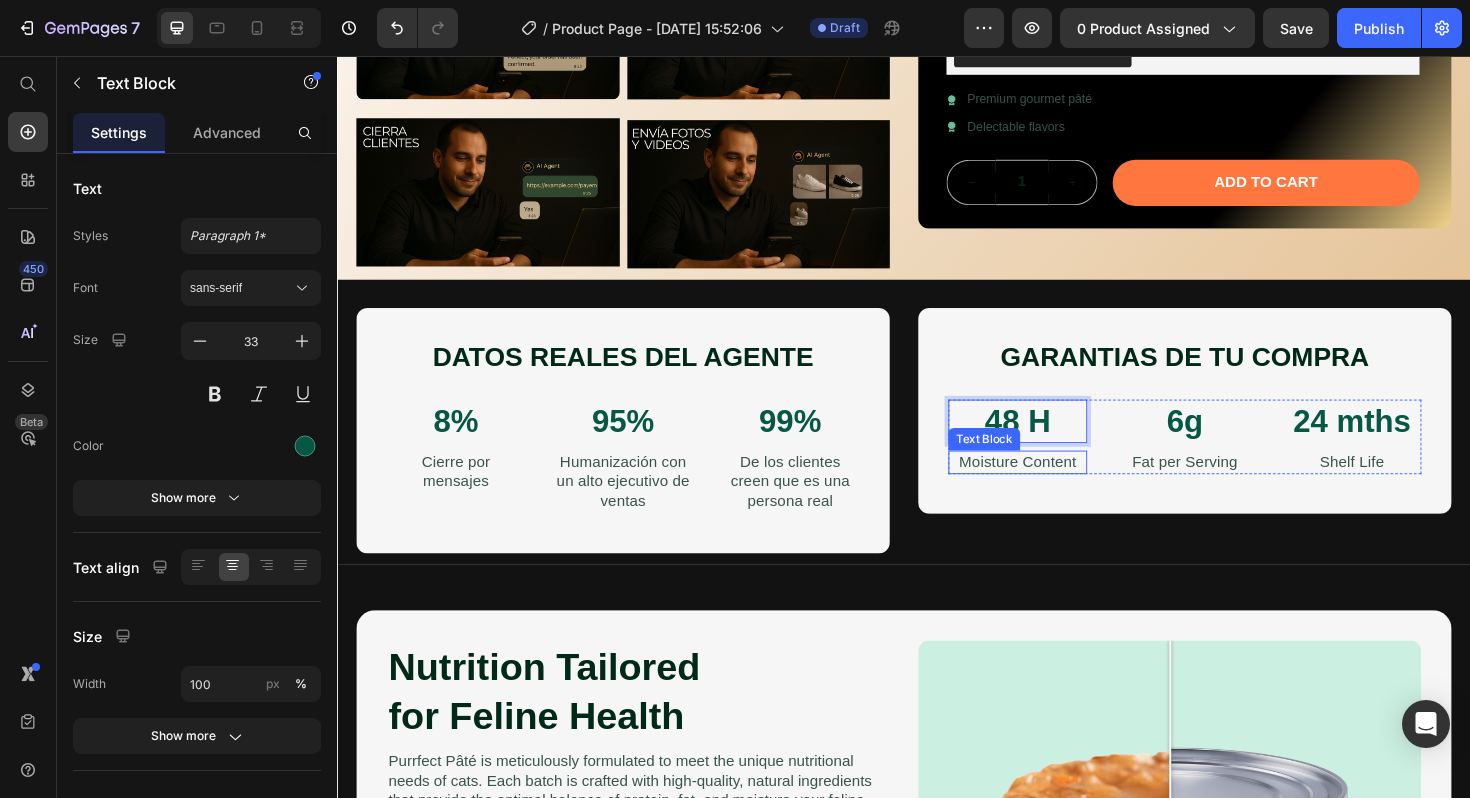 click on "Moisture Content" at bounding box center [1057, 486] 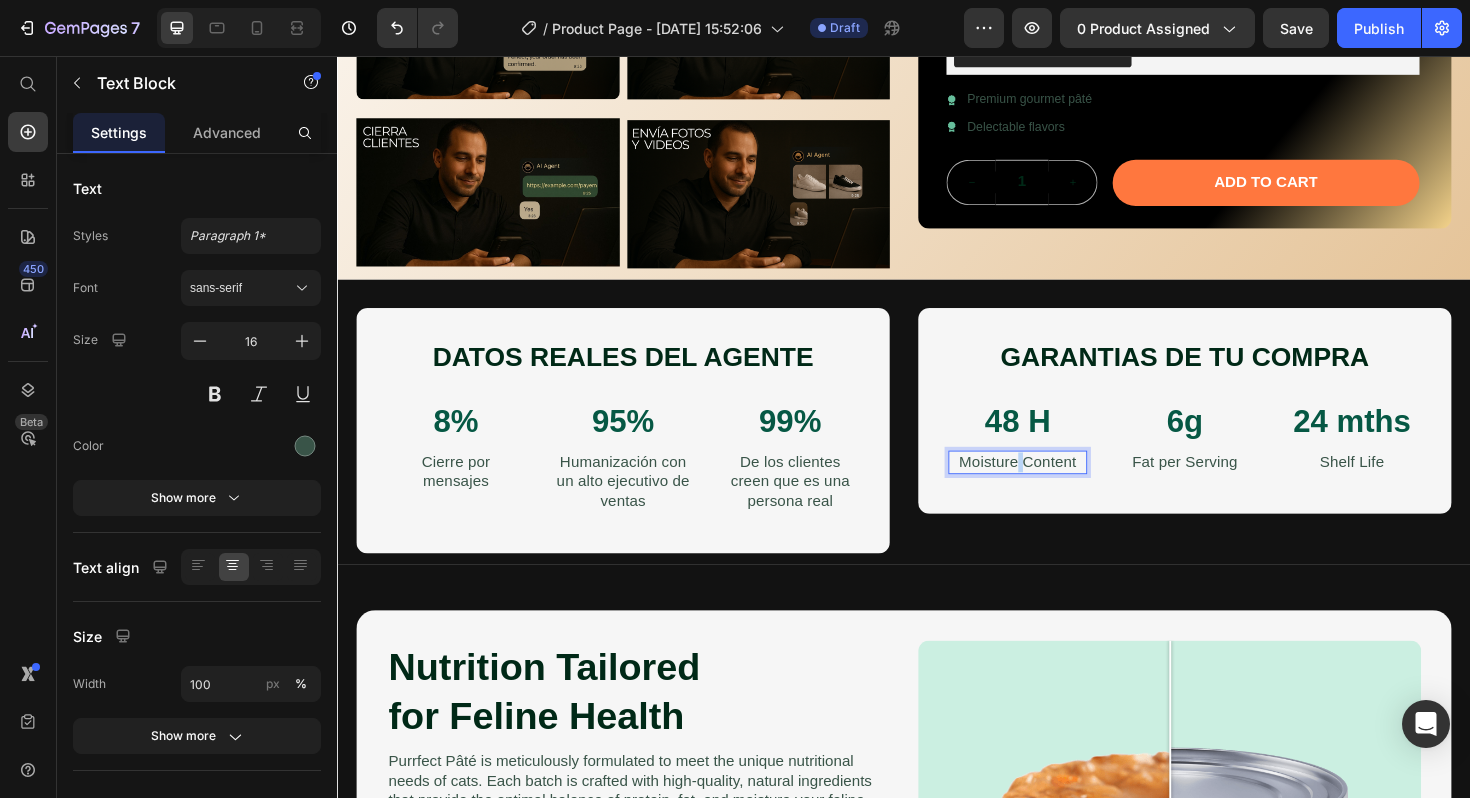 click on "Moisture Content" at bounding box center (1057, 486) 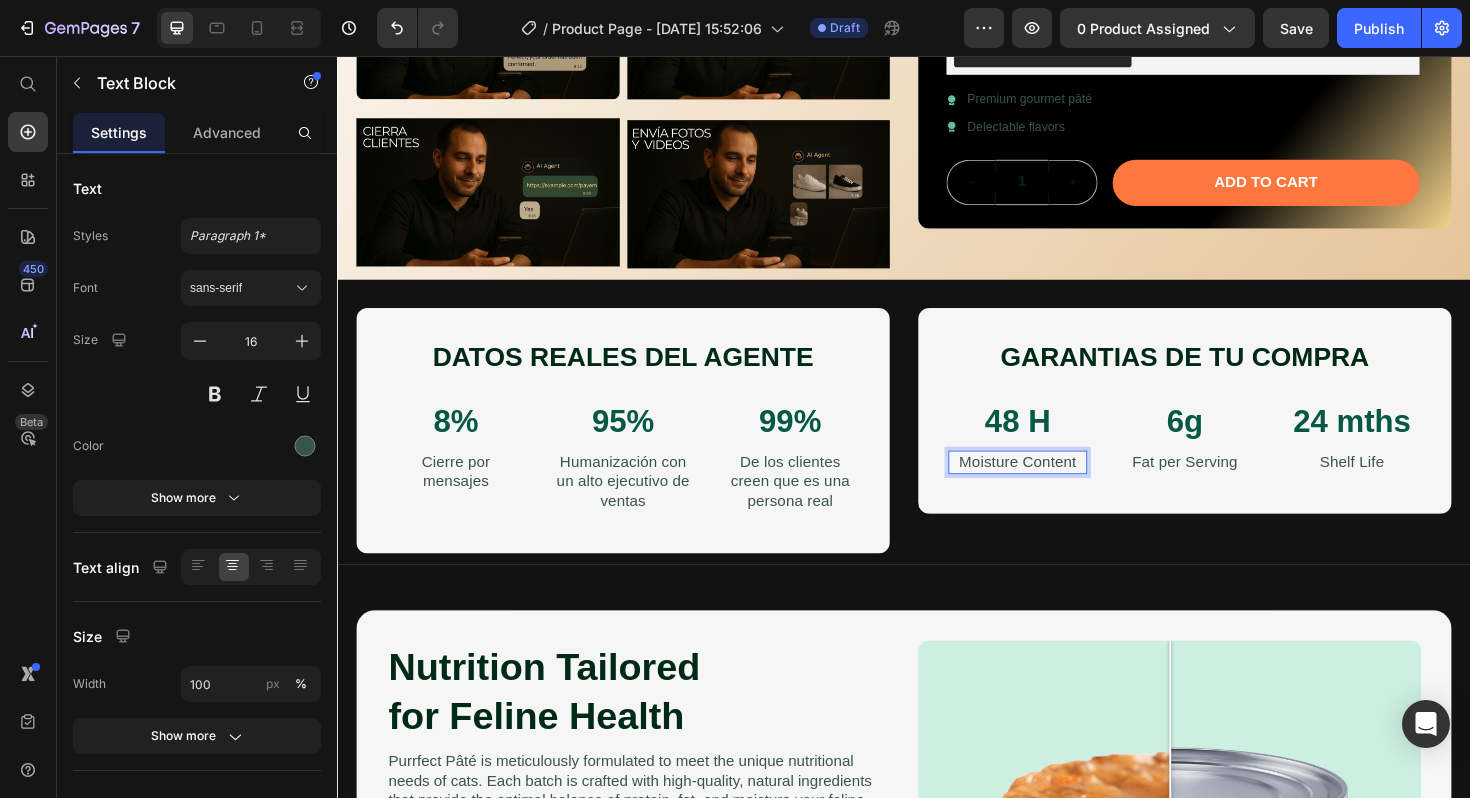 click on "Moisture Content" at bounding box center [1057, 486] 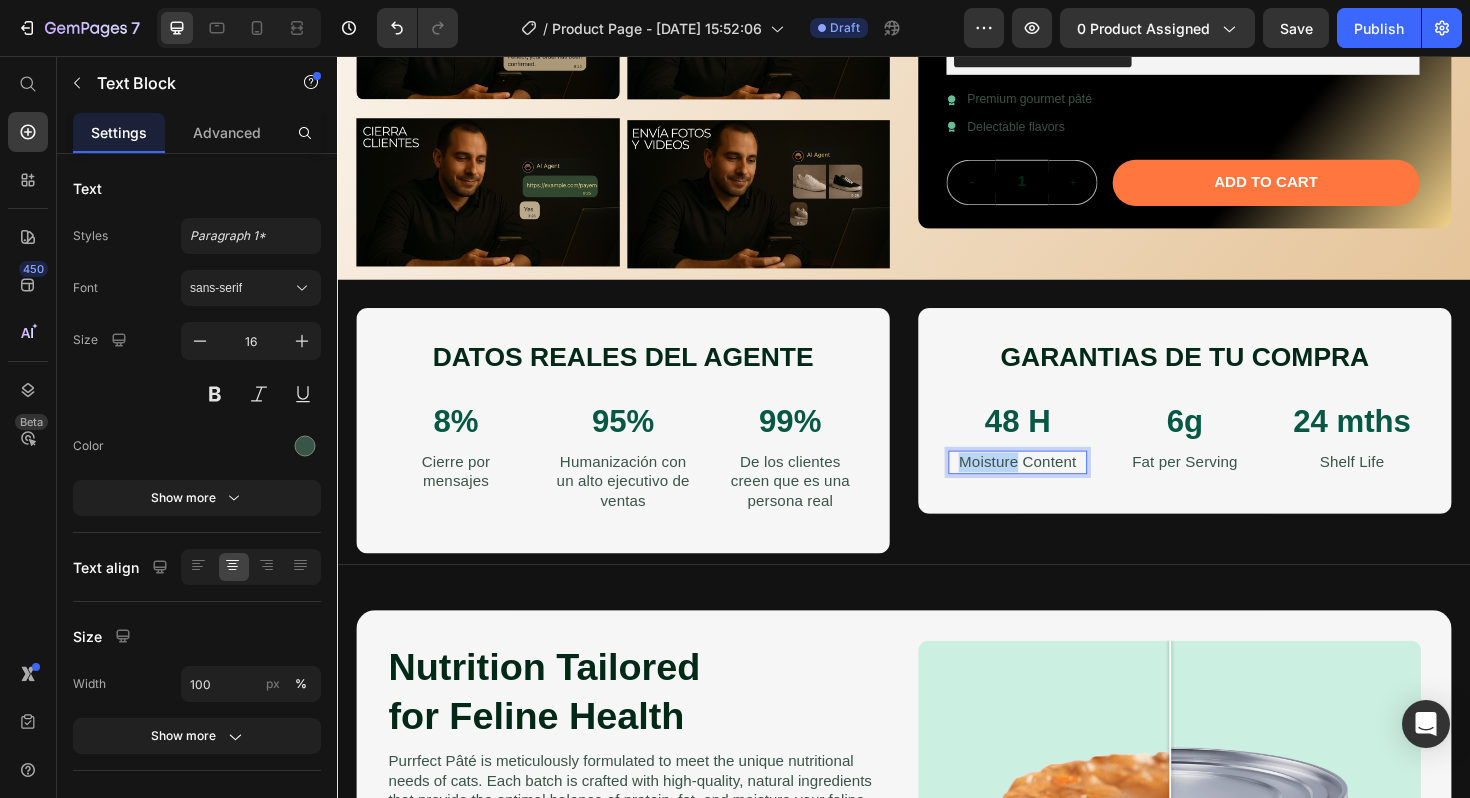 click on "Moisture Content" at bounding box center [1057, 486] 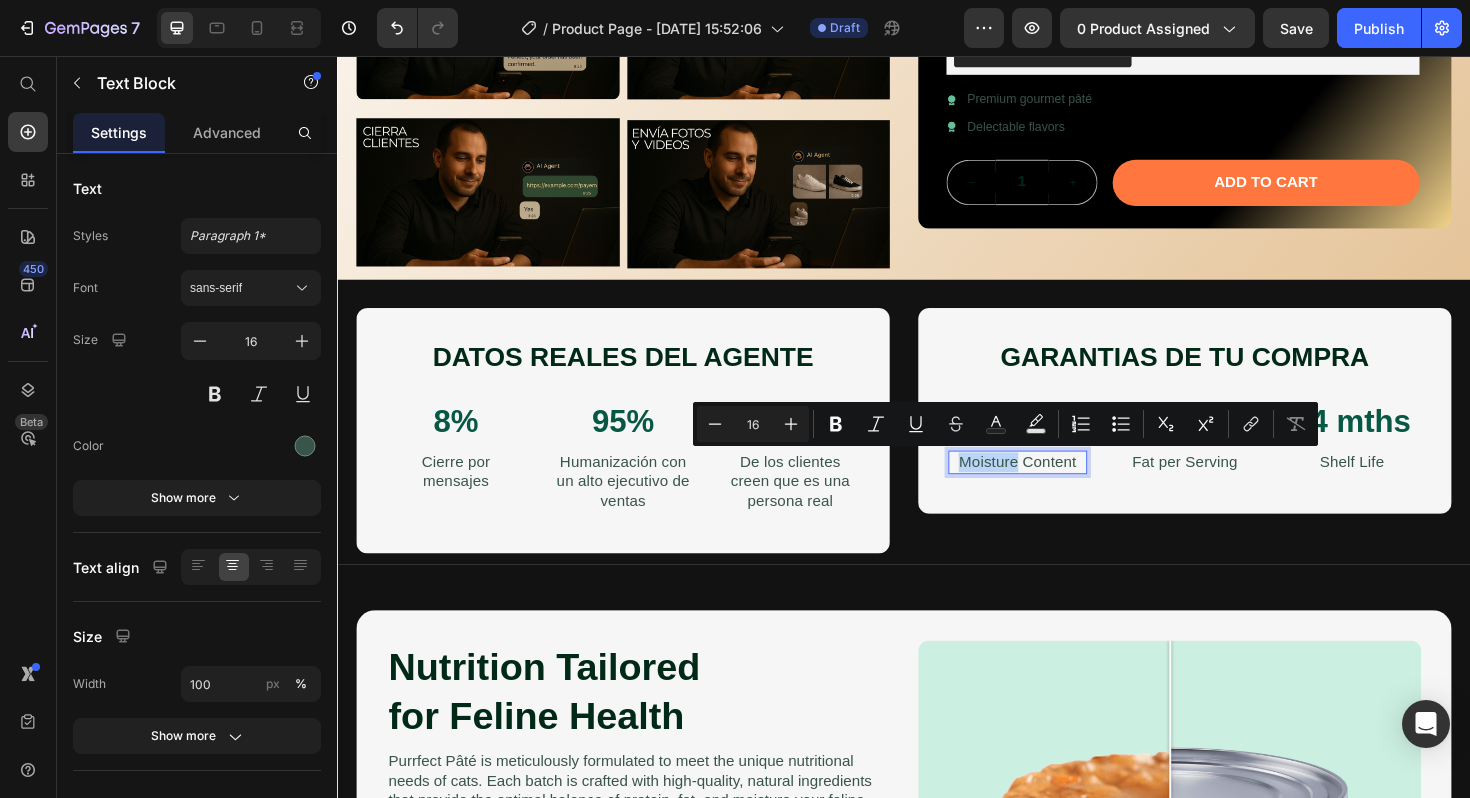 click on "Moisture Content" at bounding box center (1057, 486) 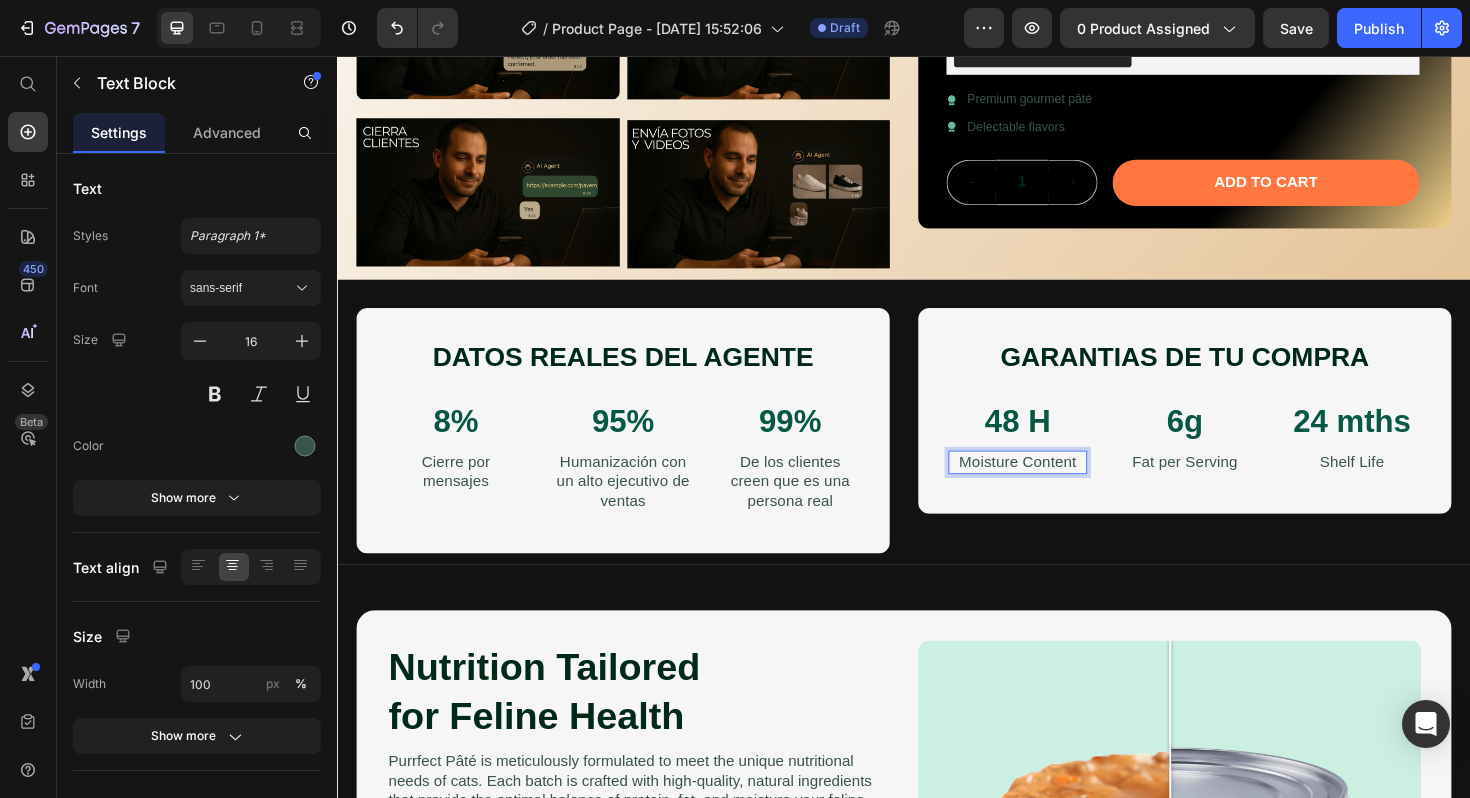 click on "Moisture Content" at bounding box center [1057, 486] 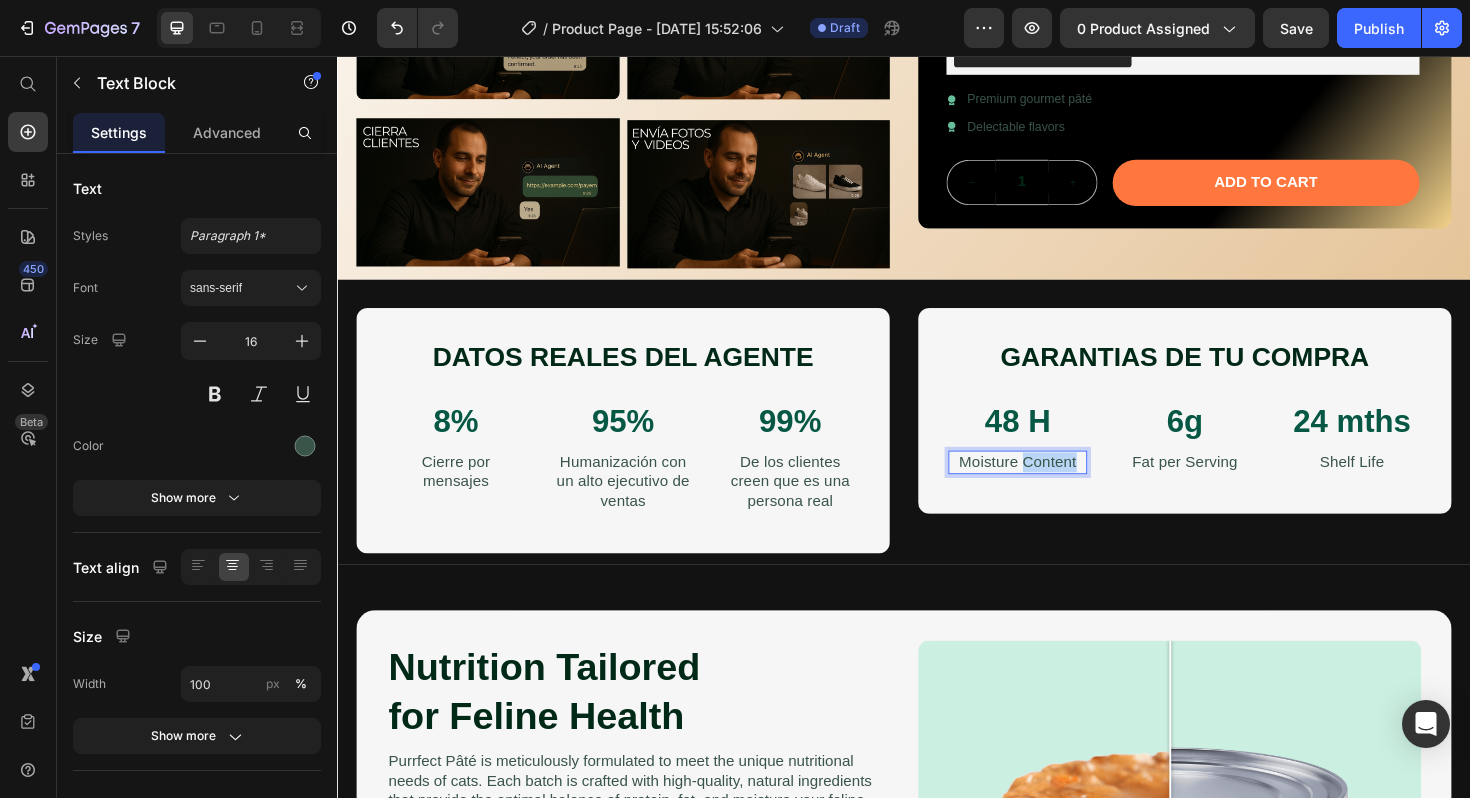 click on "Moisture Content" at bounding box center (1057, 486) 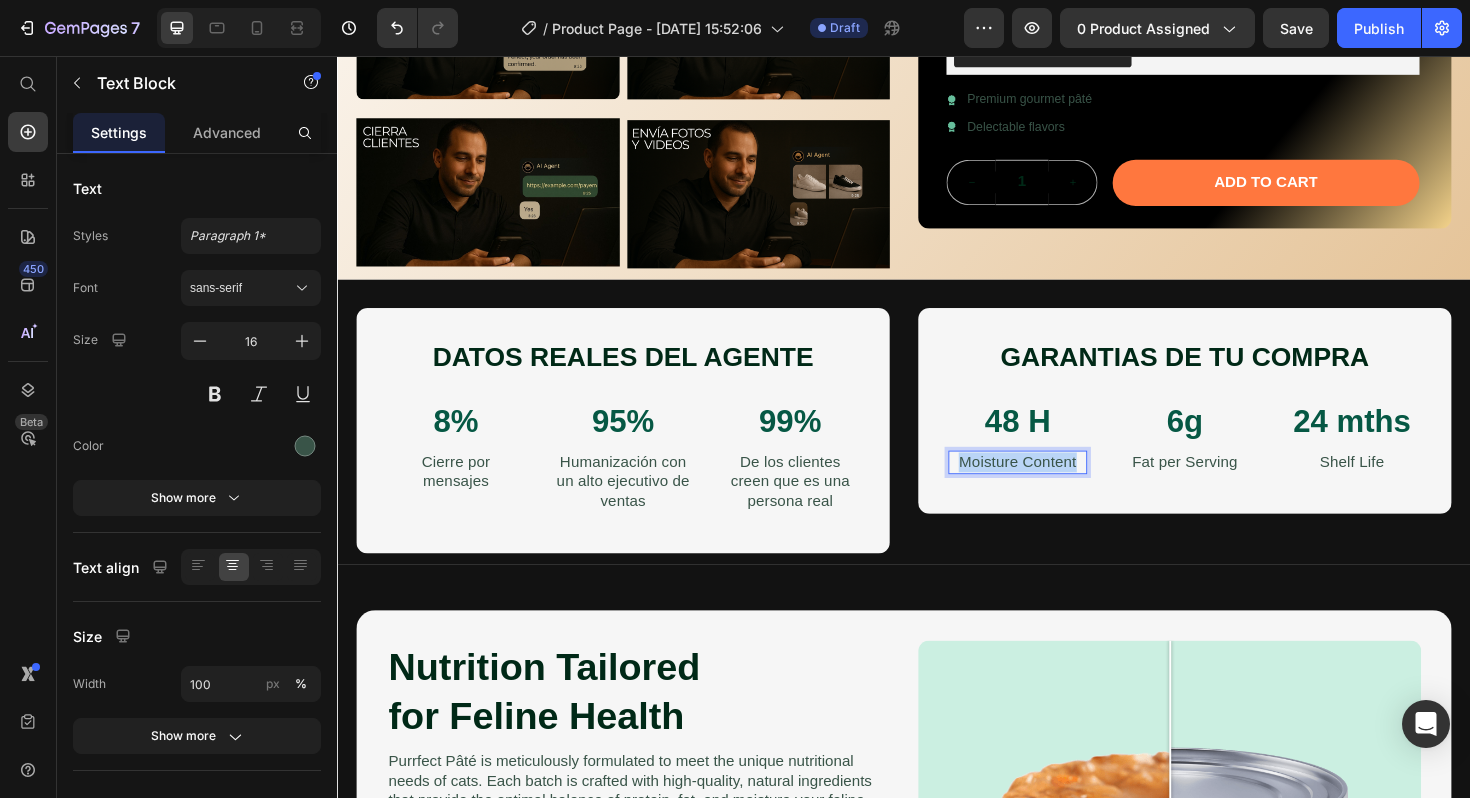 click on "Moisture Content" at bounding box center (1057, 486) 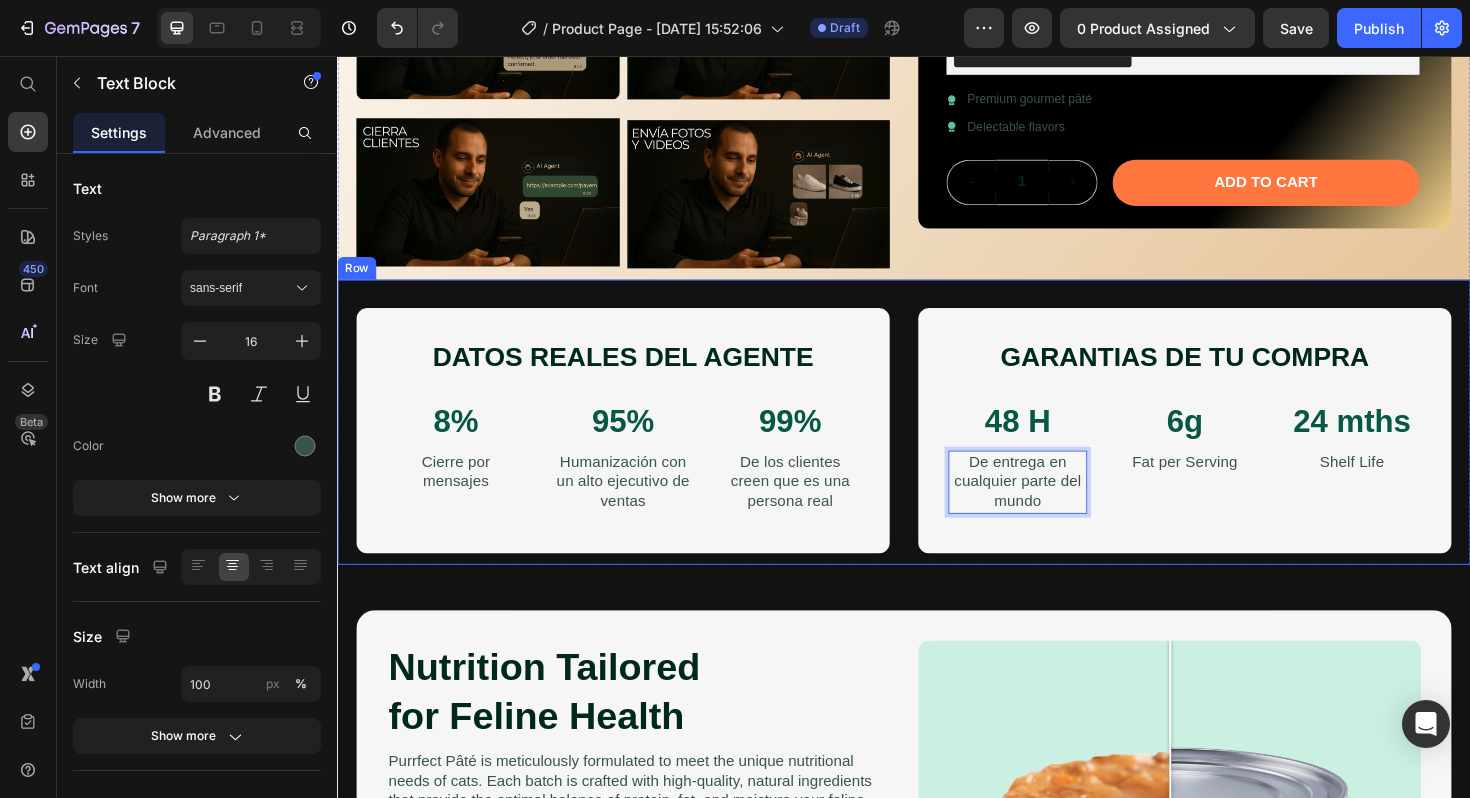 click on "DATOS REALES DEL AGENTE Heading 8% Text Block Cierre por mensajes Text Block 95% Text Block Humanización con un alto ejecutivo de ventas Text Block 99% Text Block De los clientes creen que es una persona real Text Block Row Row GARANTIAS DE TU COMPRA Heading 48 H Text Block De entrega en cualquier parte del mundo Text Block   0 6g Text Block Fat per Serving Text Block 24 mths Text Block Shelf Life Text Block Row Row Row" at bounding box center [937, 444] 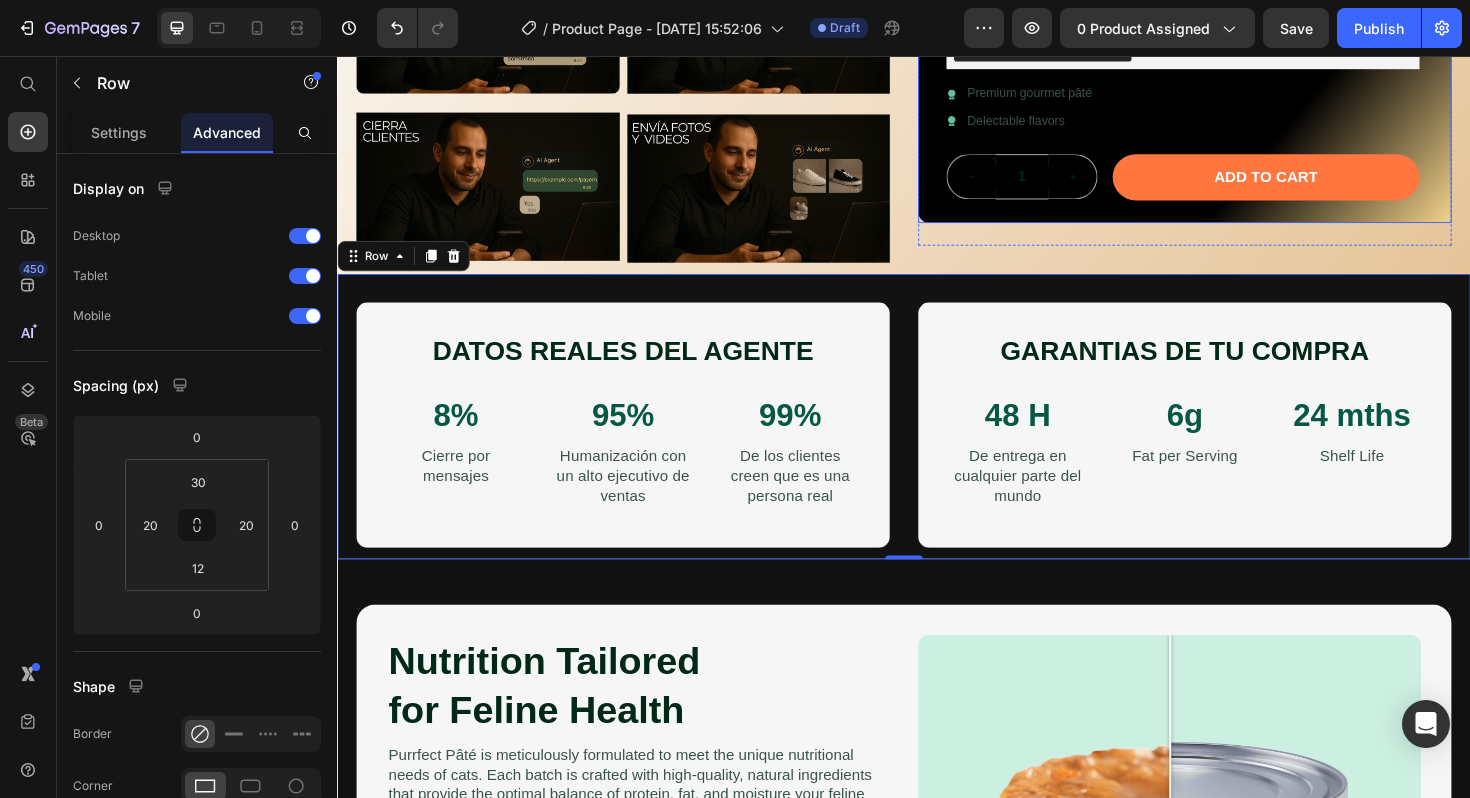 scroll, scrollTop: 542, scrollLeft: 0, axis: vertical 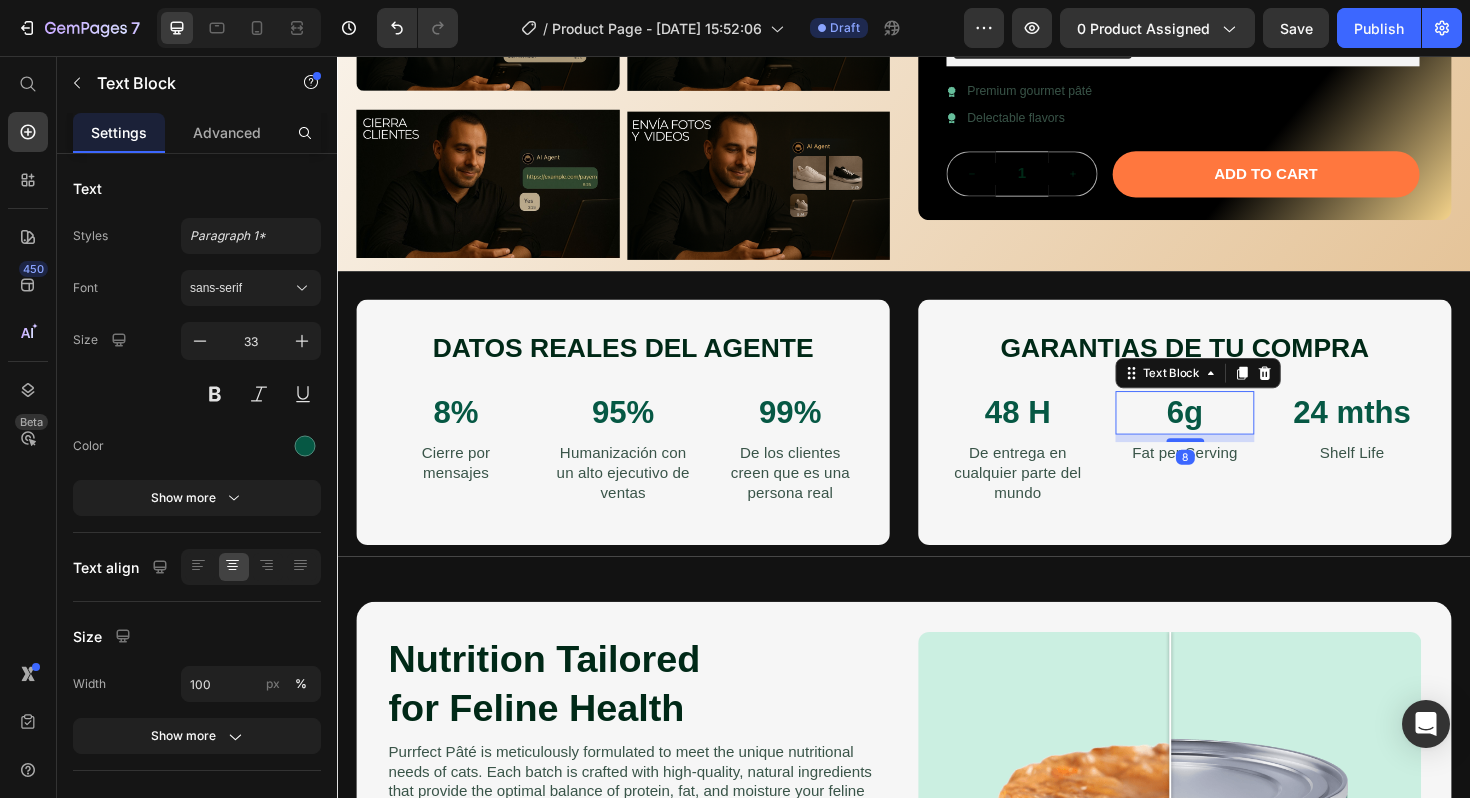 click on "6g" at bounding box center (1234, 434) 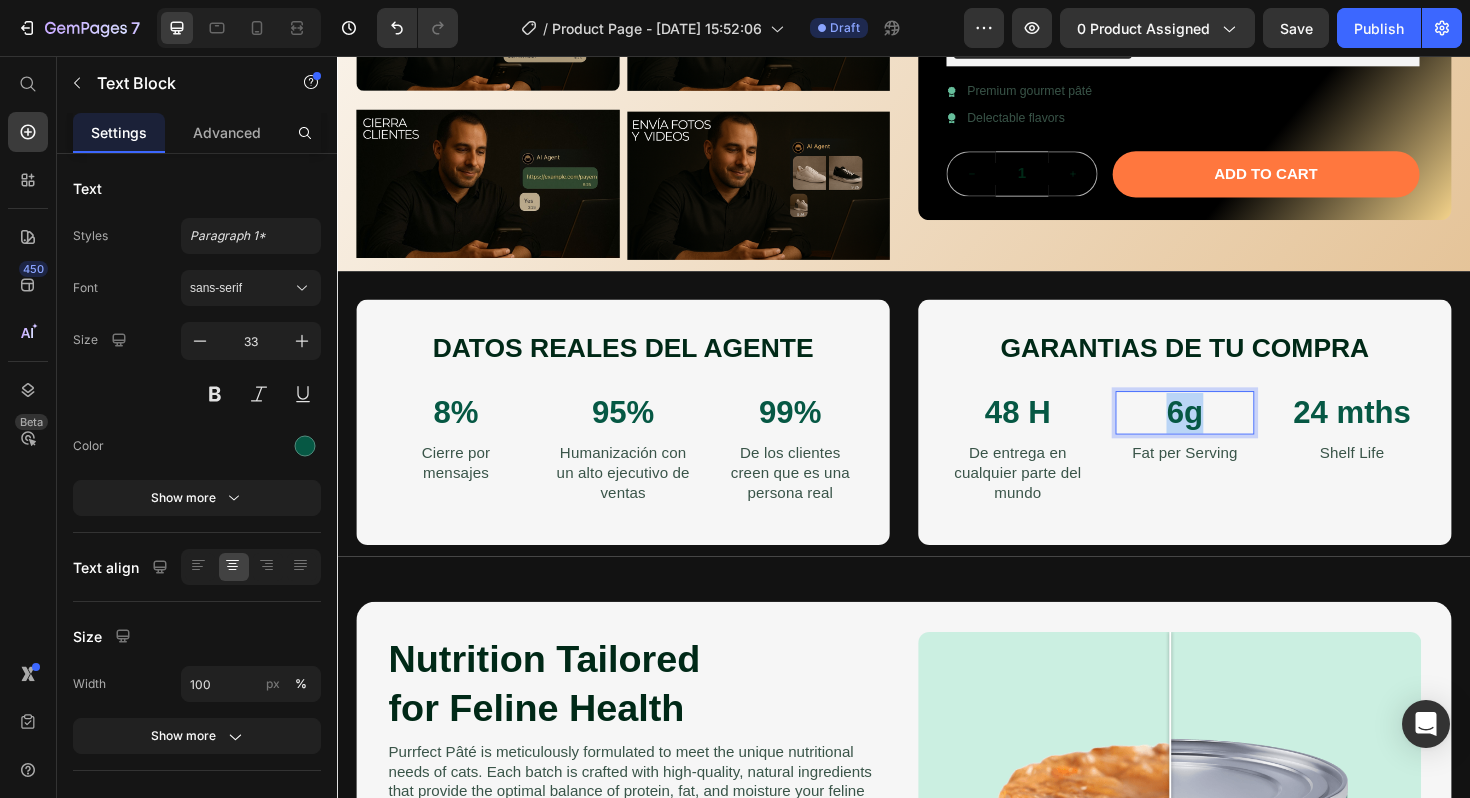click on "6g" at bounding box center [1234, 434] 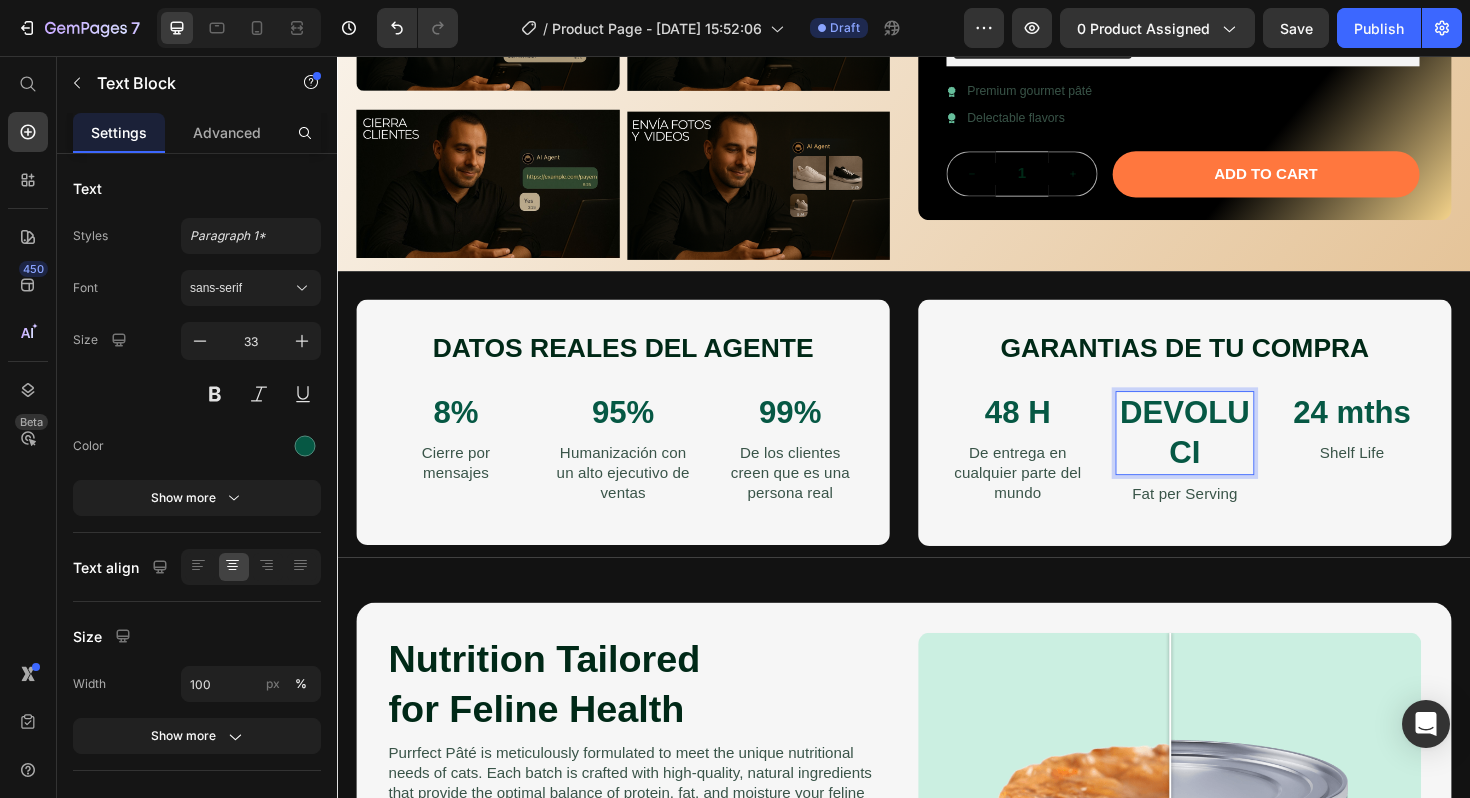 type 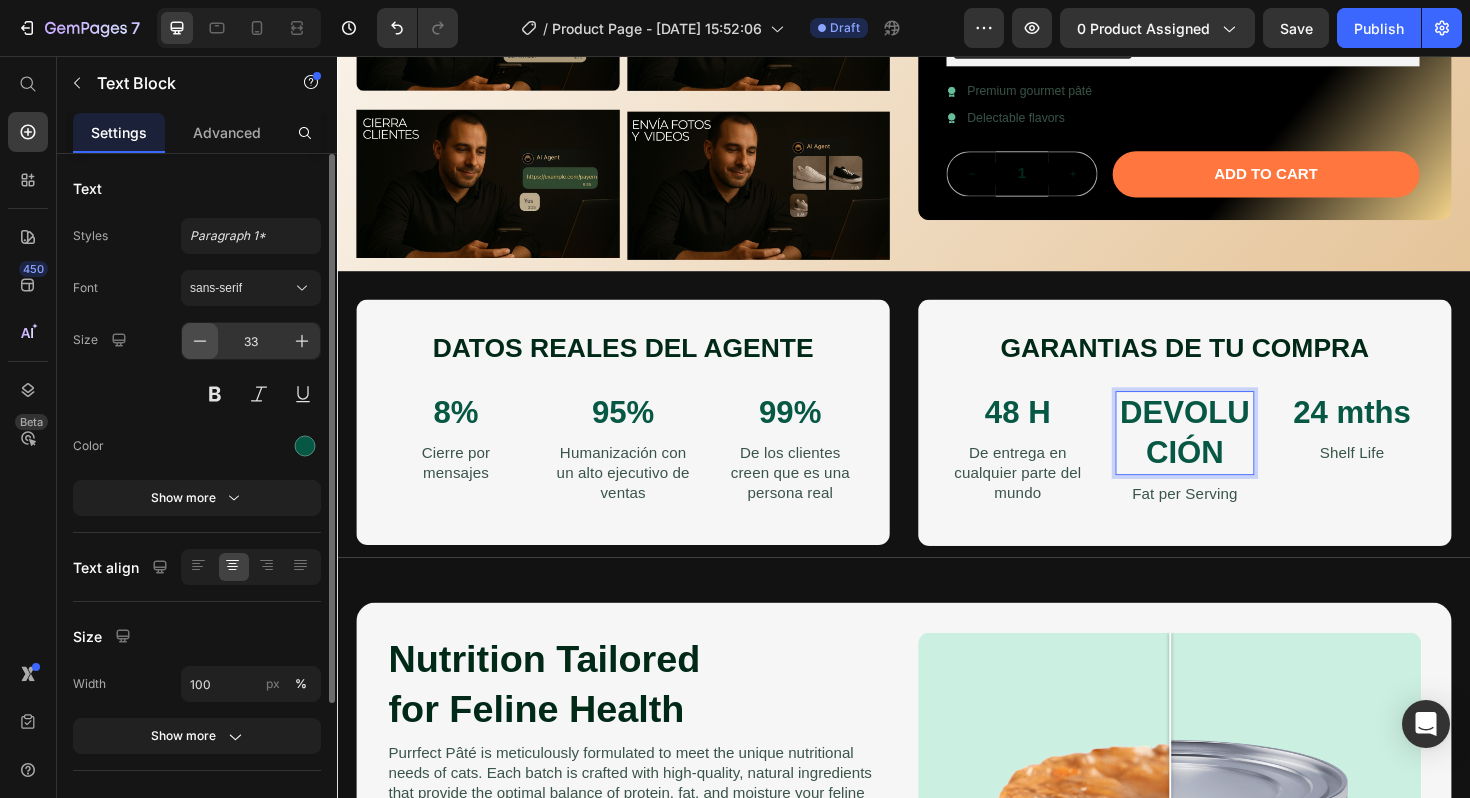 click 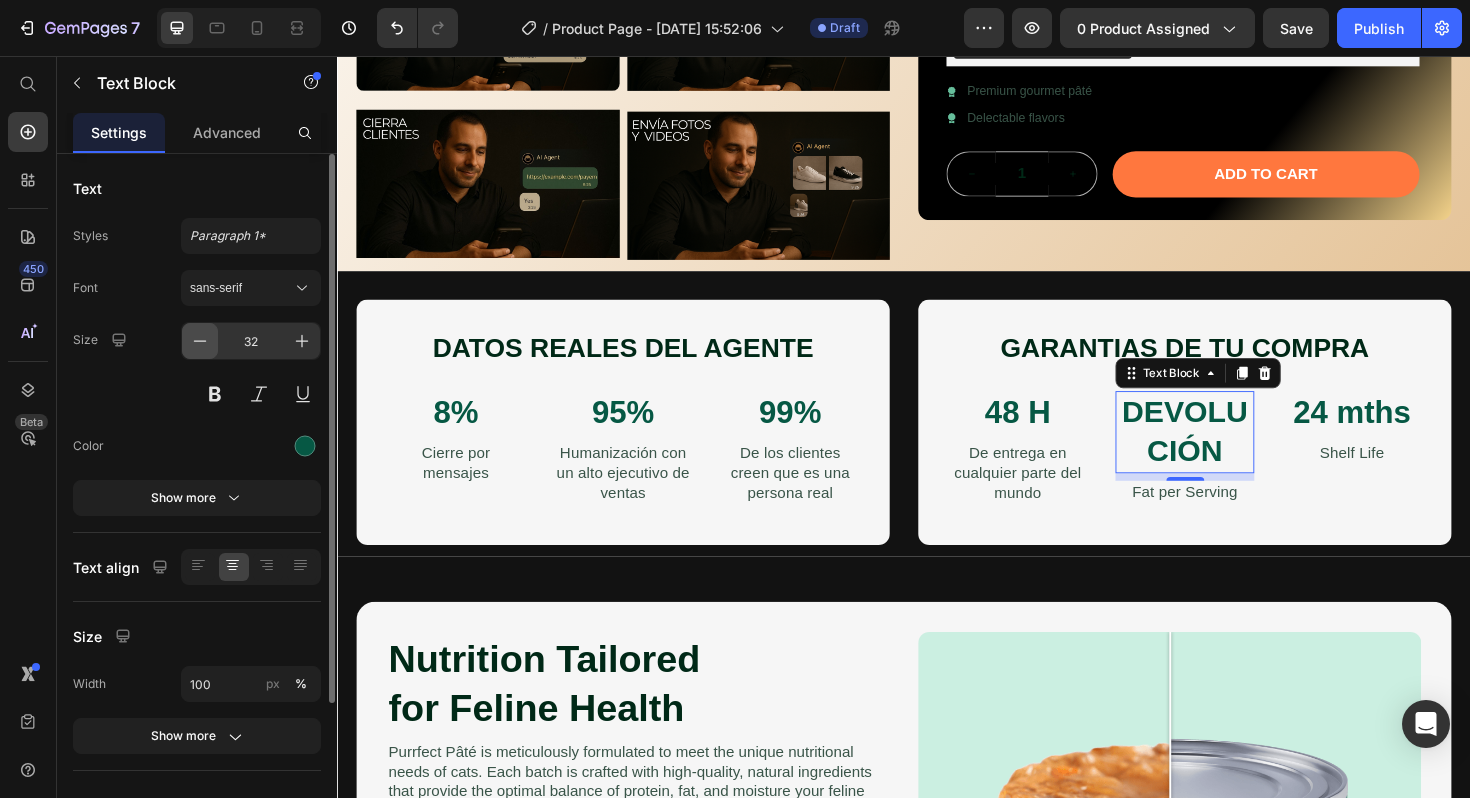 click 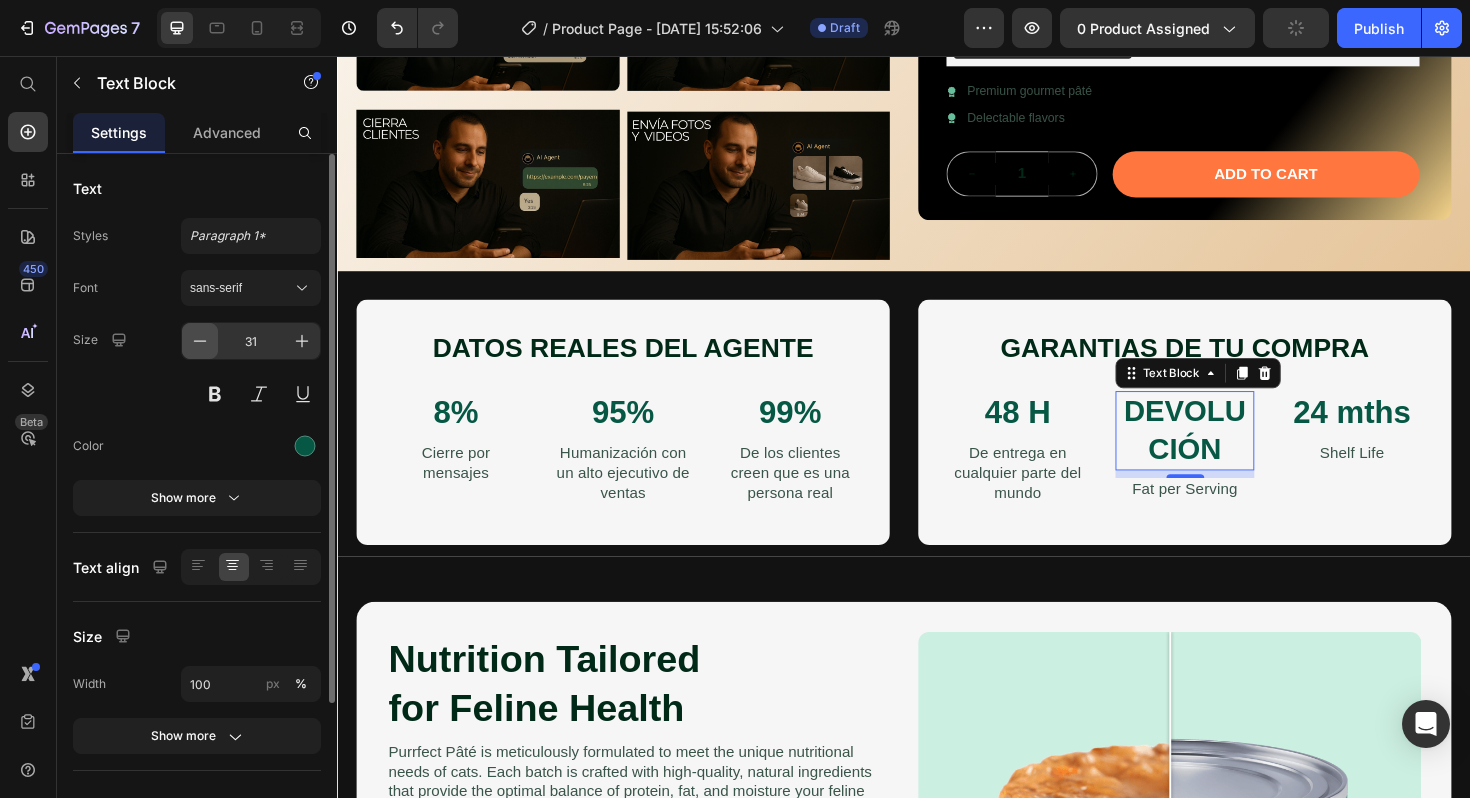 click 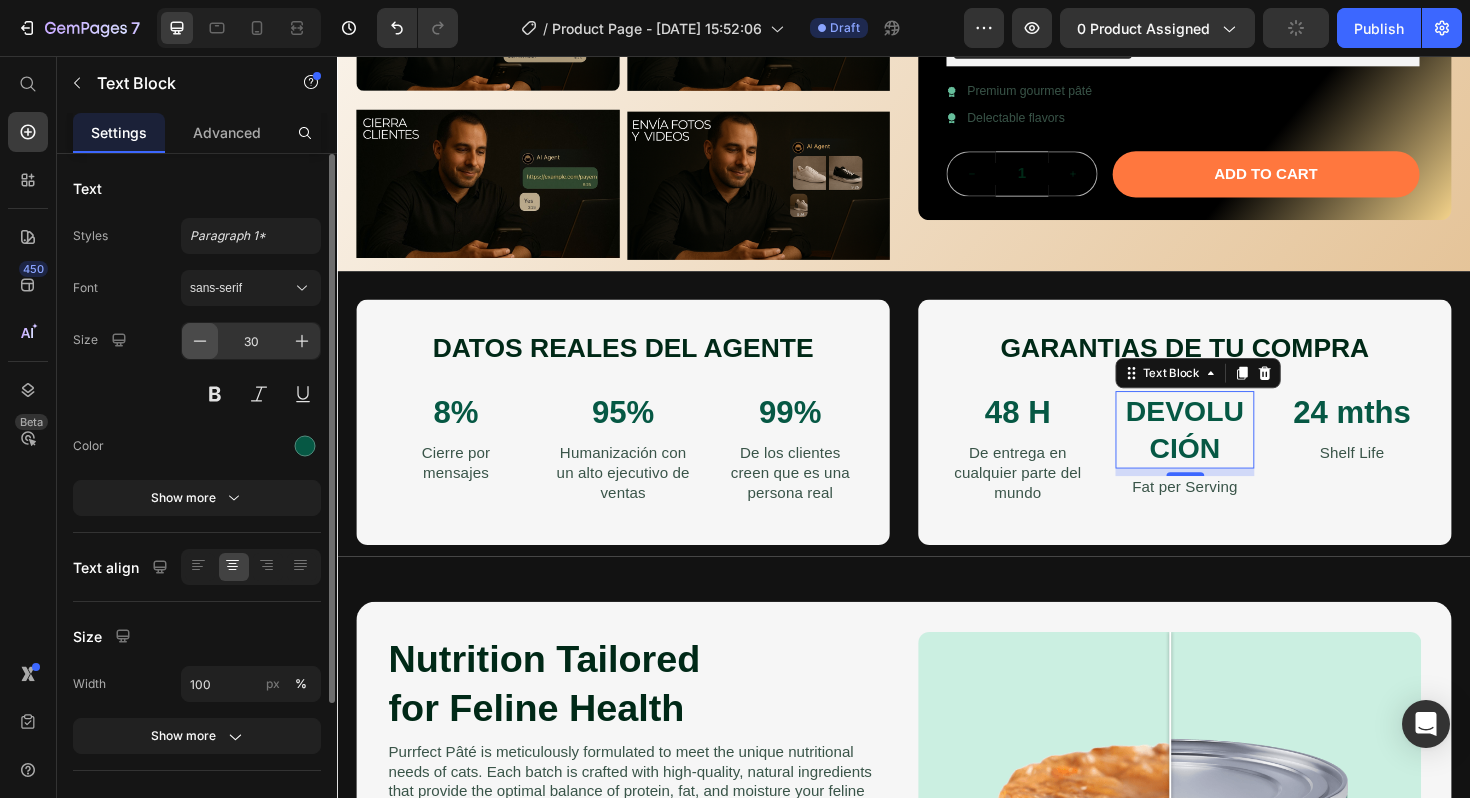 click 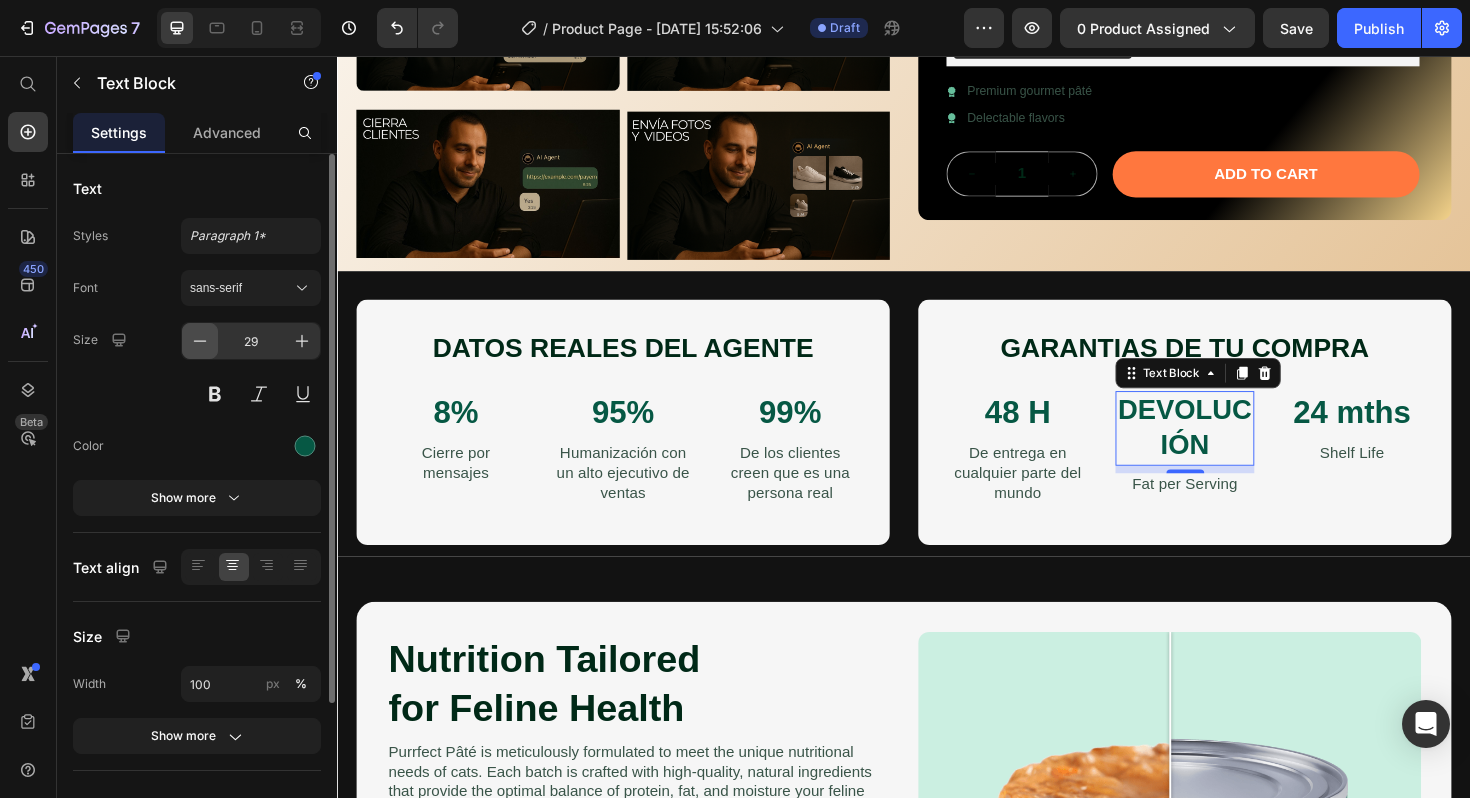 click 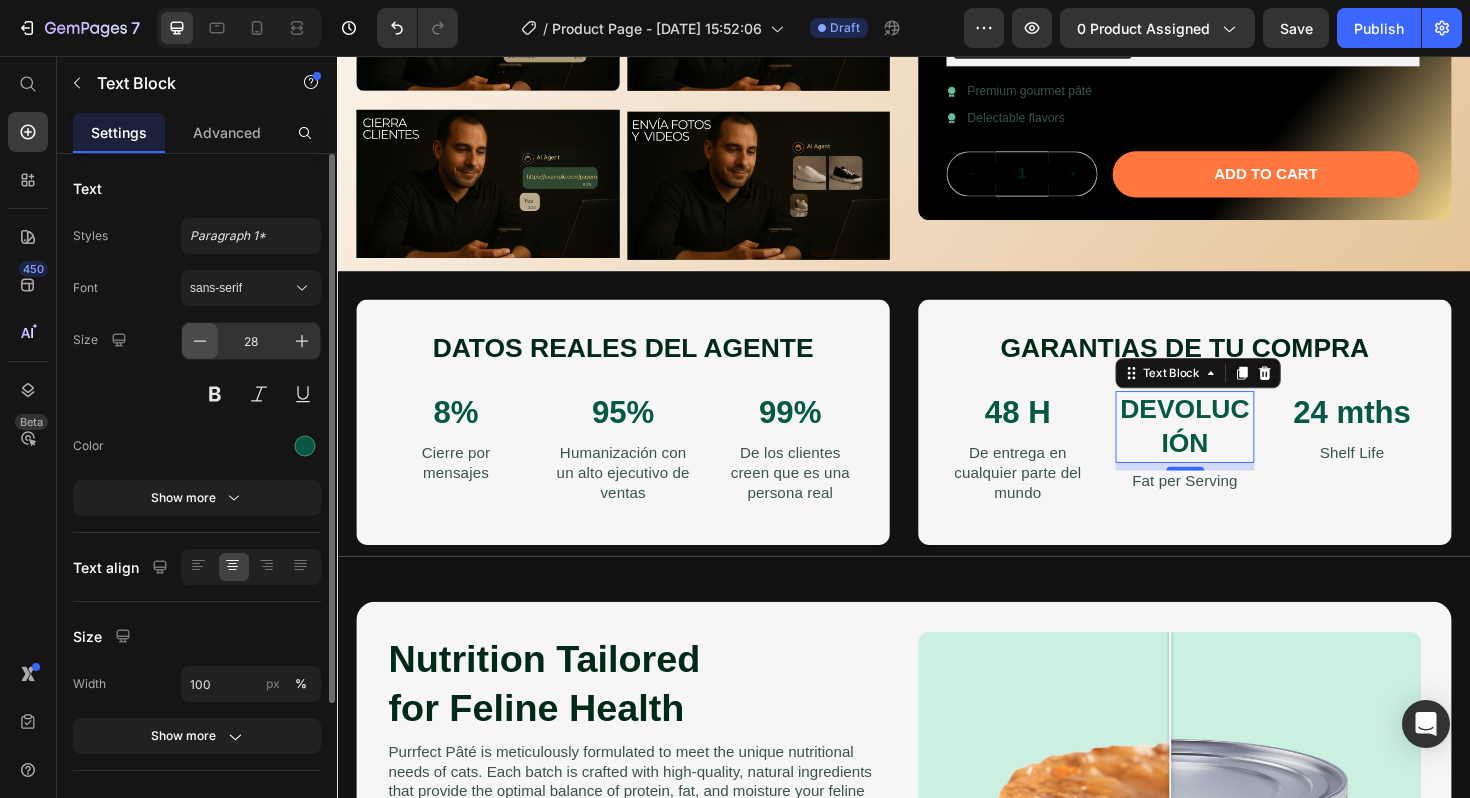 click 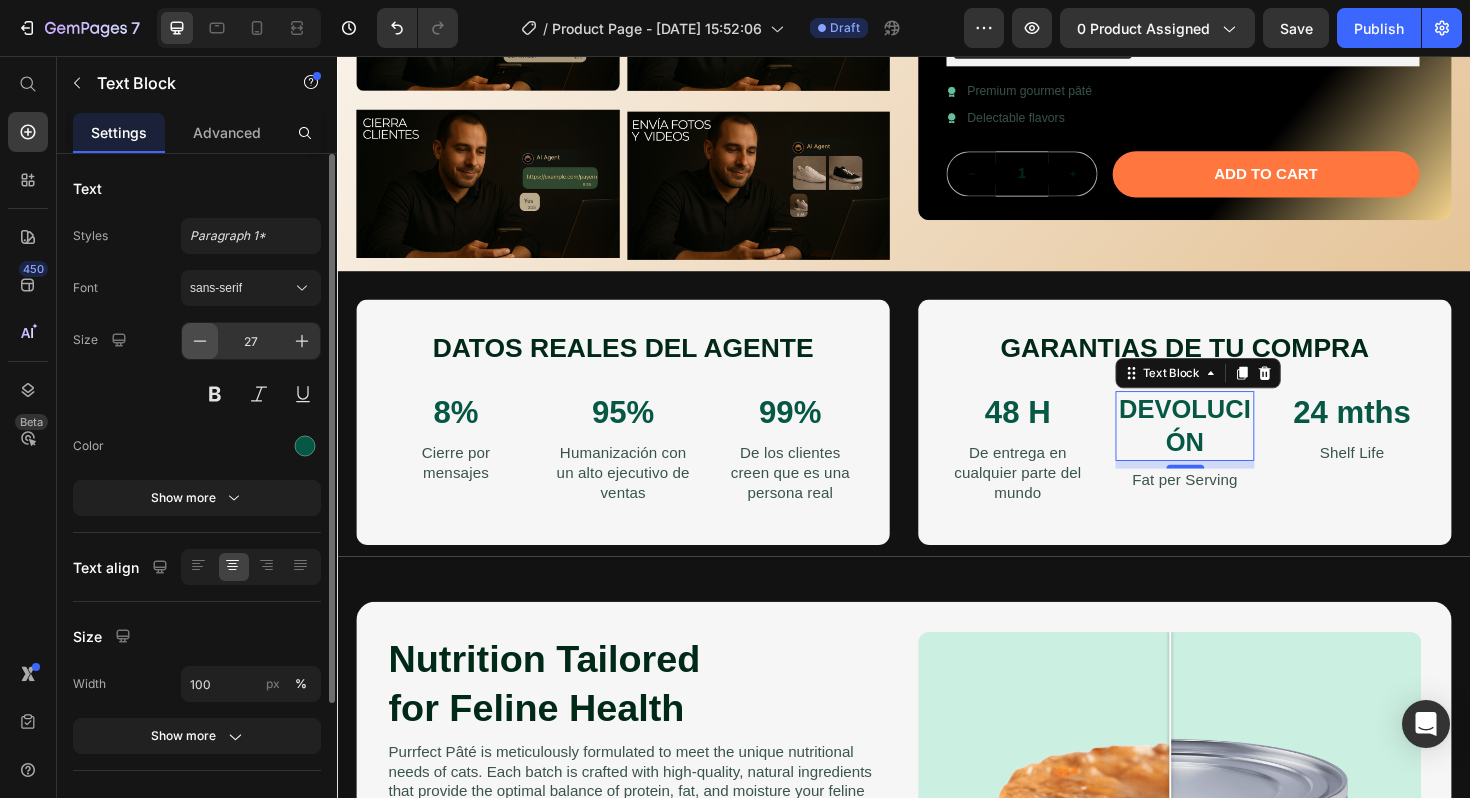 click 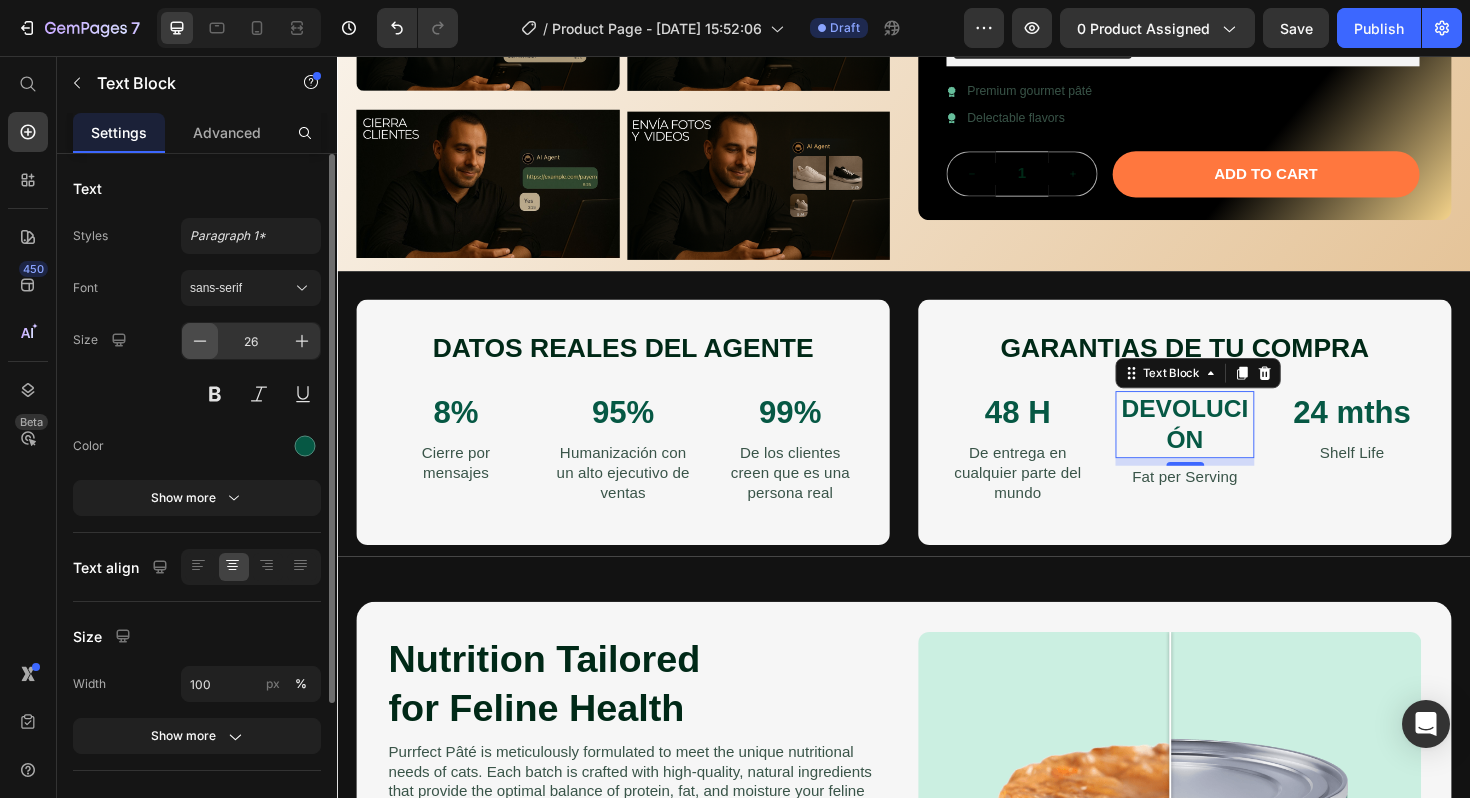 click 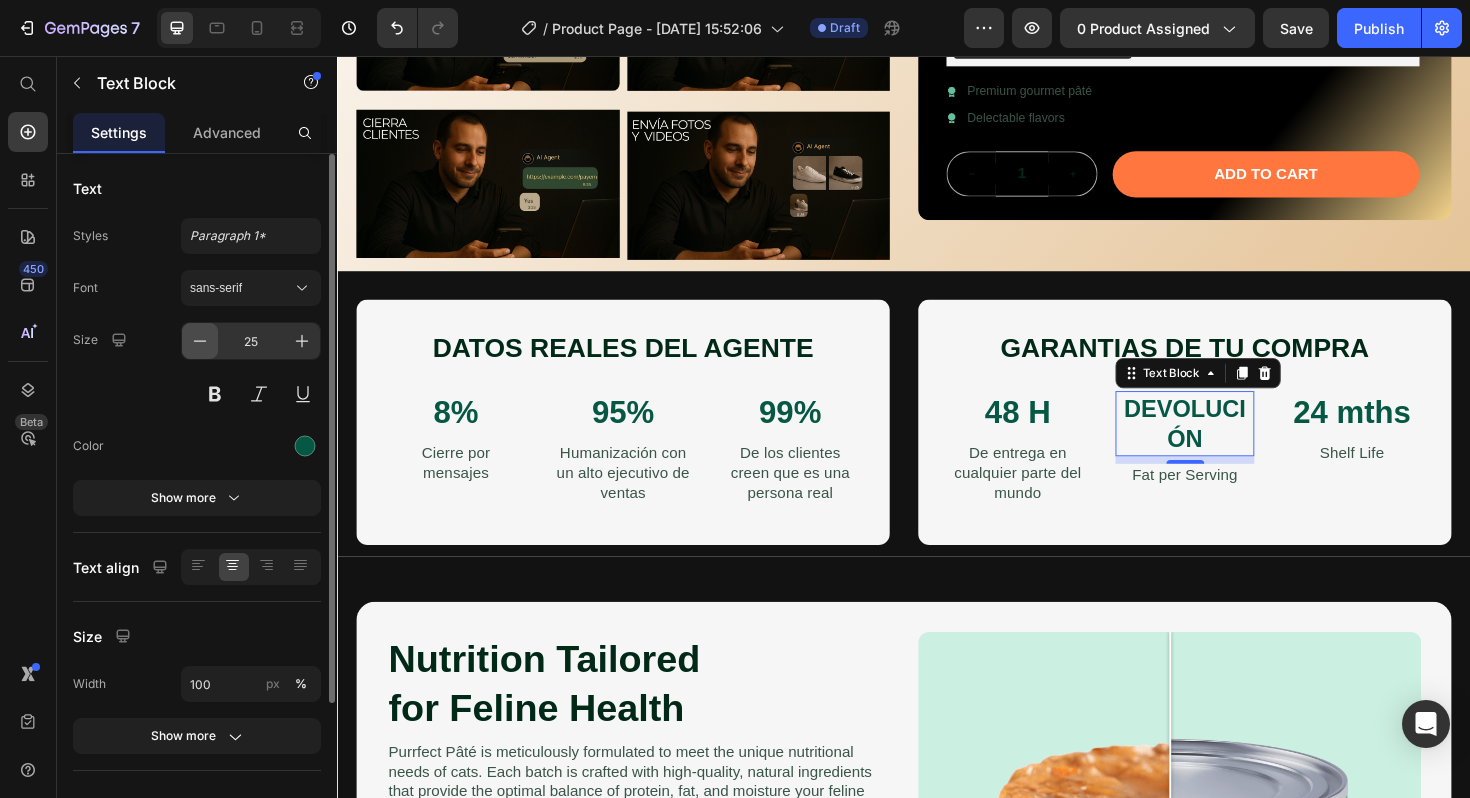 click 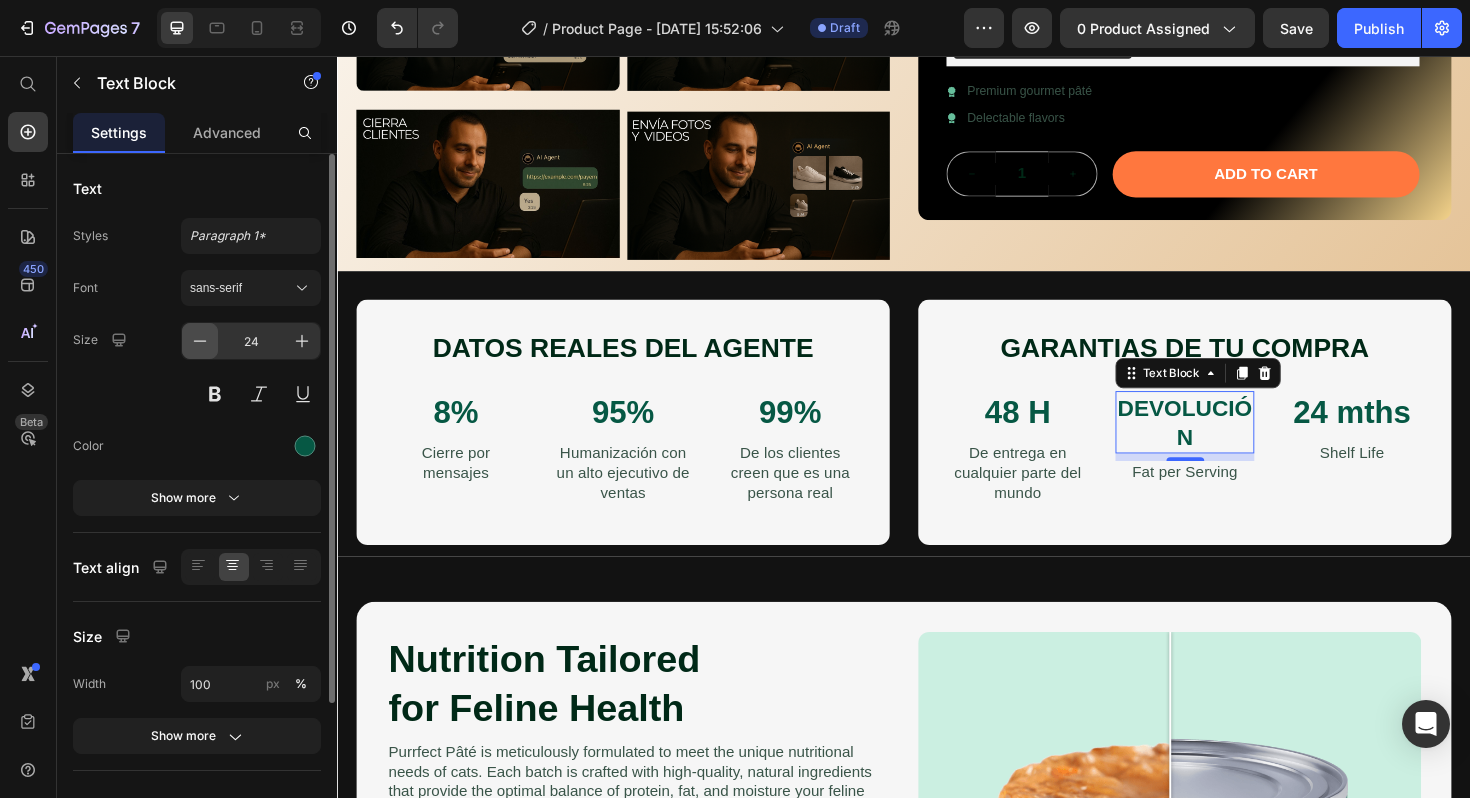 click 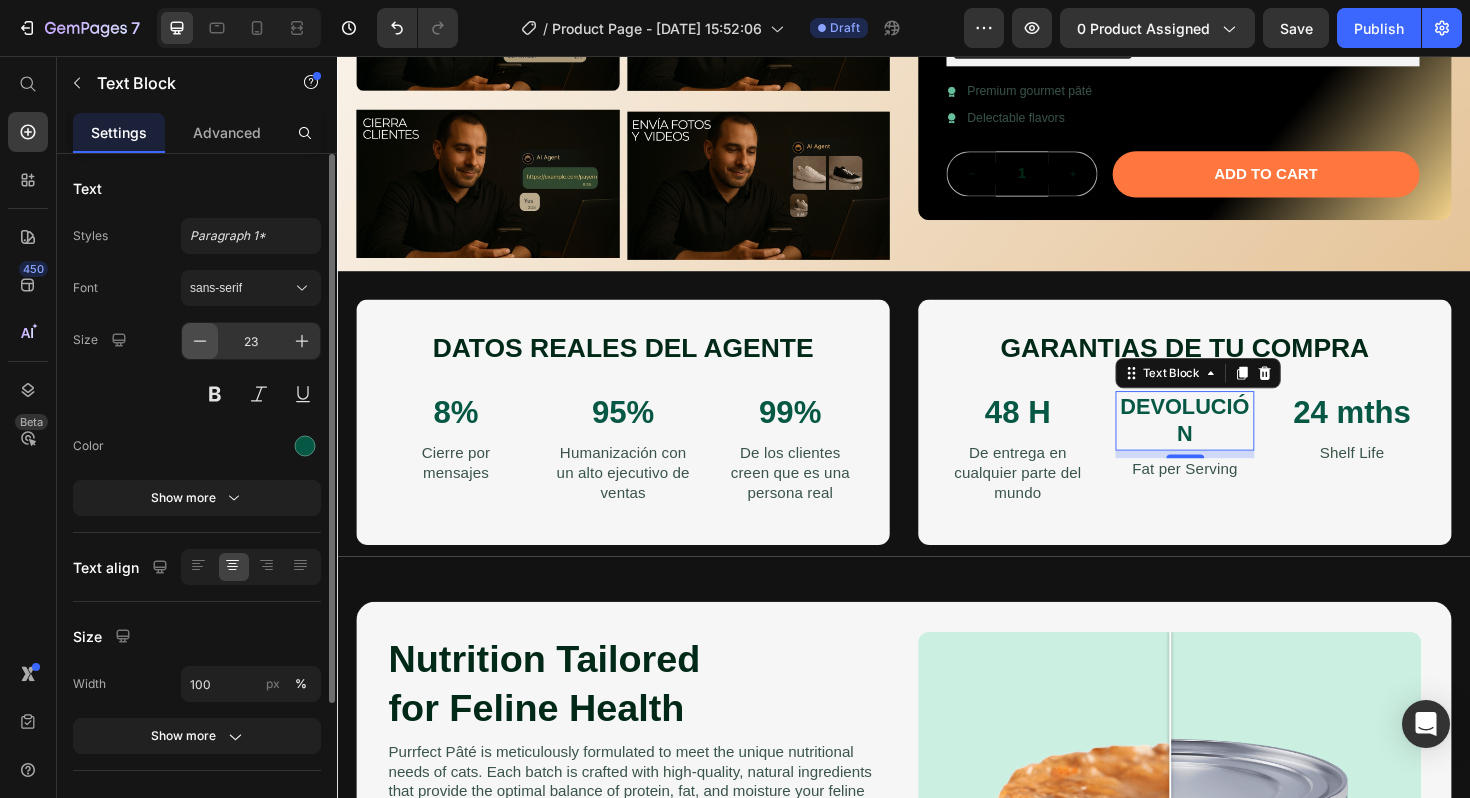 click 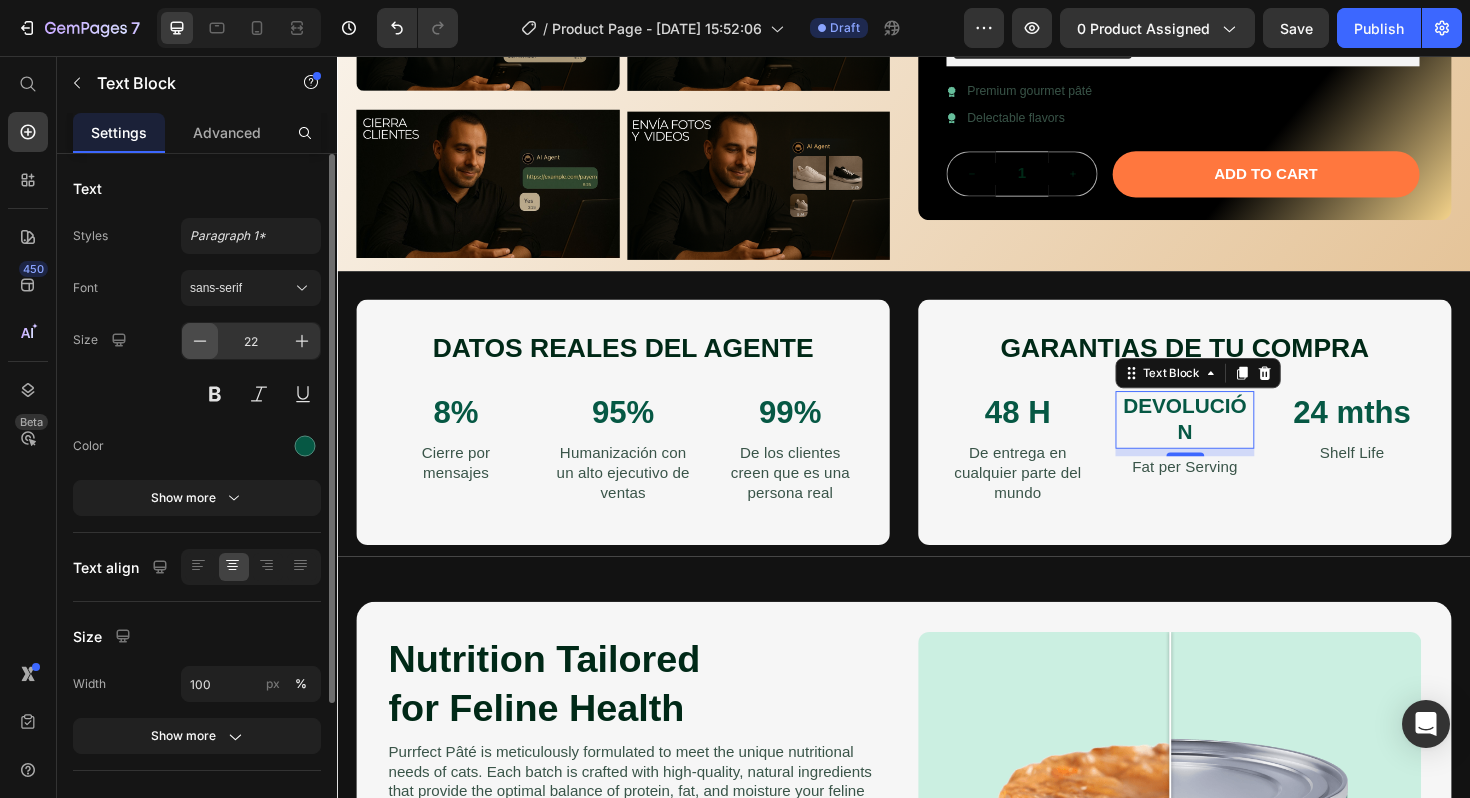 click 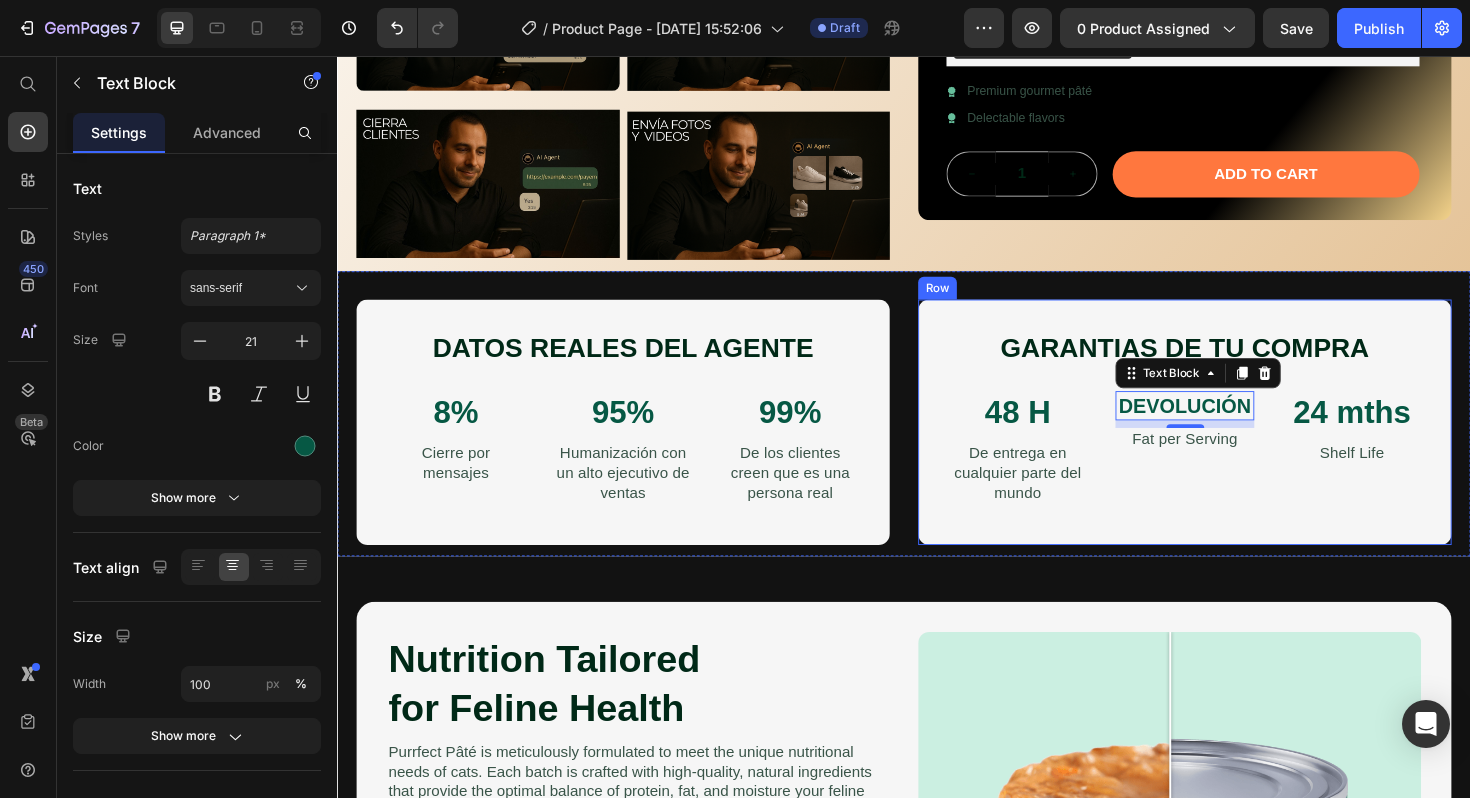 click on "GARANTIAS DE TU COMPRA Heading 48 H Text Block De entrega en cualquier parte del mundo Text Block DEVOLUCIÓN Text Block   8 Fat per Serving Text Block 24 mths Text Block Shelf Life Text Block Row Row" at bounding box center [1234, 444] 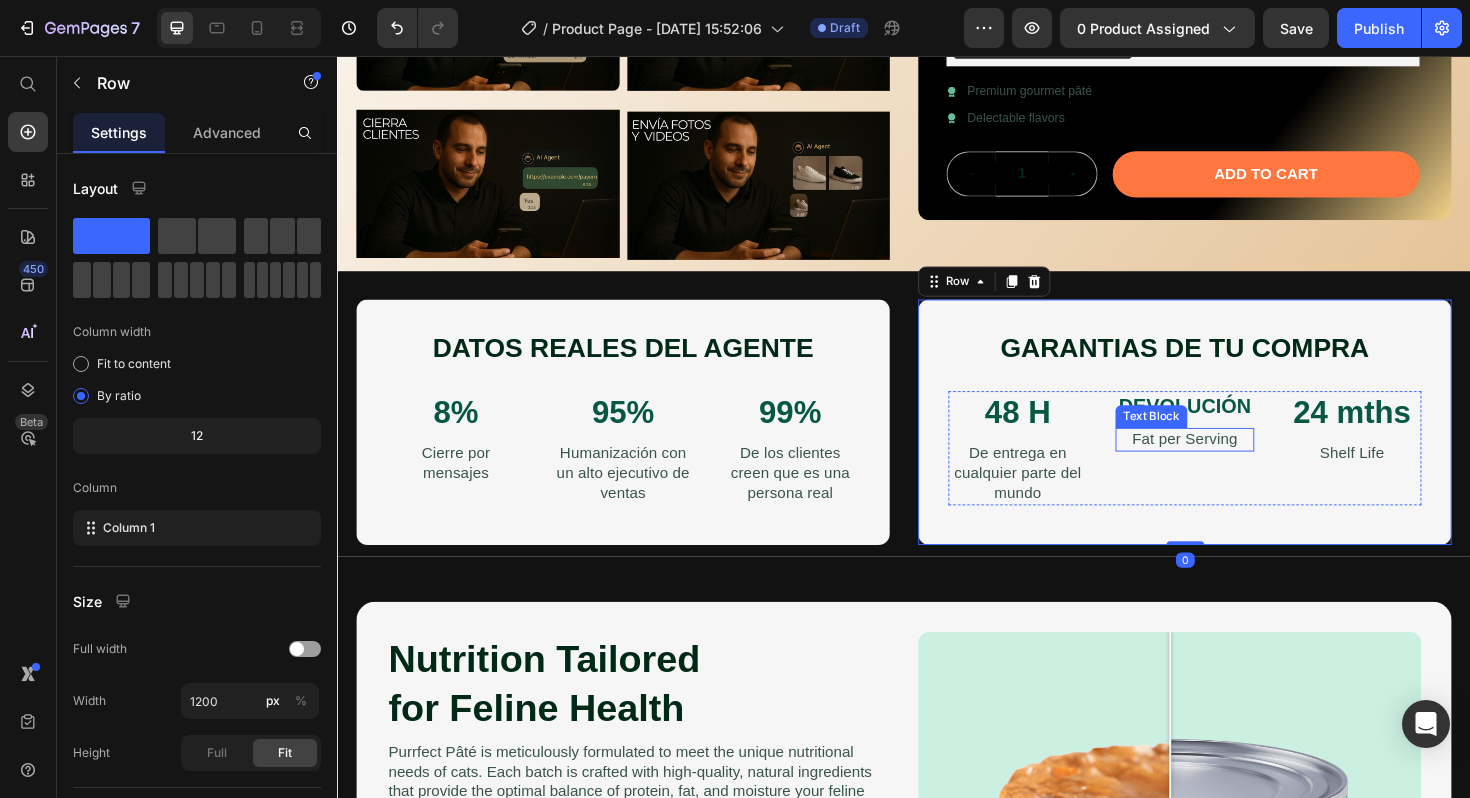 click on "Fat per Serving" at bounding box center (1234, 462) 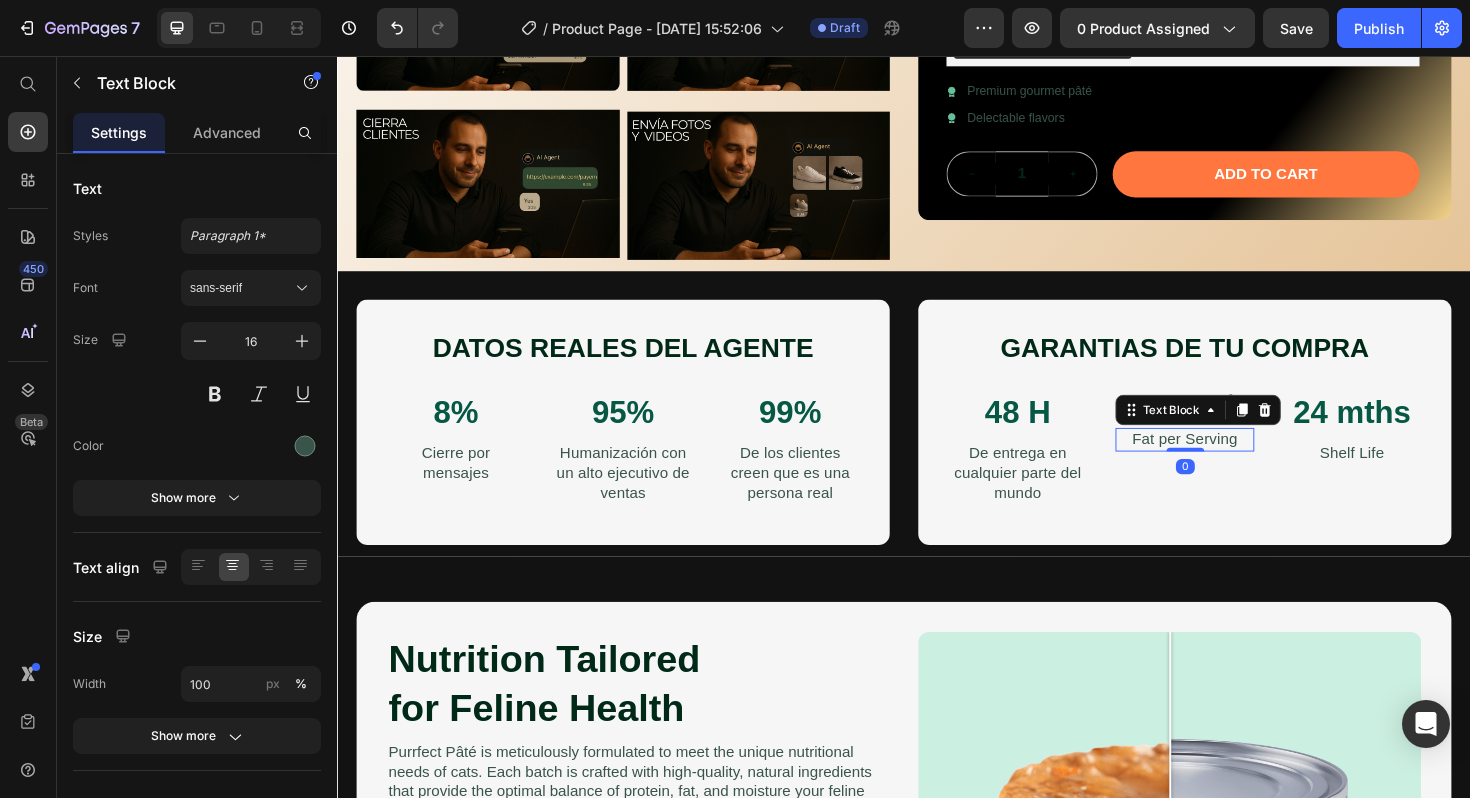 click on "Fat per Serving" at bounding box center [1234, 462] 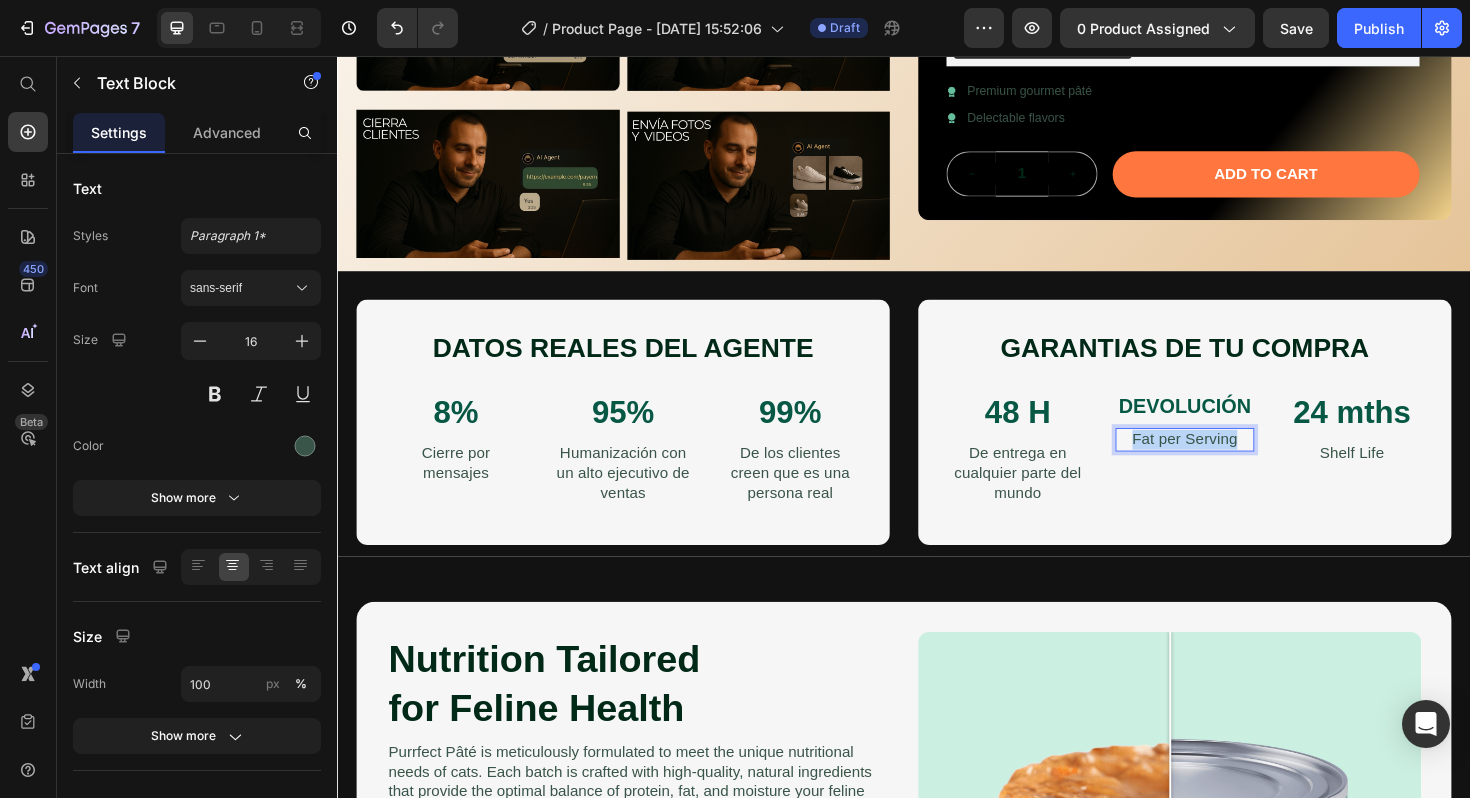 click on "Fat per Serving" at bounding box center [1234, 462] 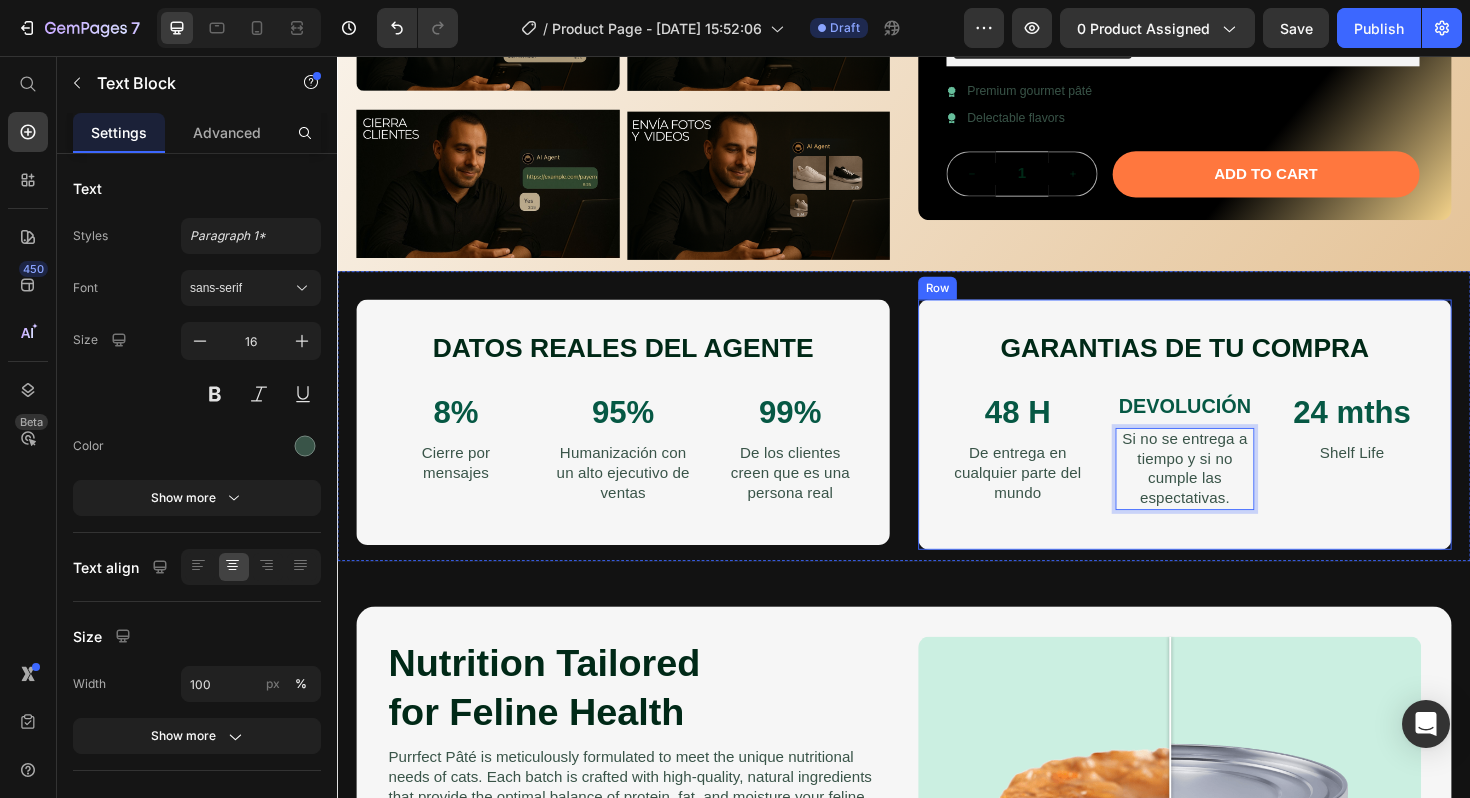 click on "GARANTIAS DE TU COMPRA Heading 48 H Text Block De entrega en cualquier parte del mundo Text Block DEVOLUCIÓN Text Block Si no se entrega a tiempo y si no cumple las espectativas. Text Block   0 24 mths Text Block Shelf Life Text Block Row Row" at bounding box center [1234, 446] 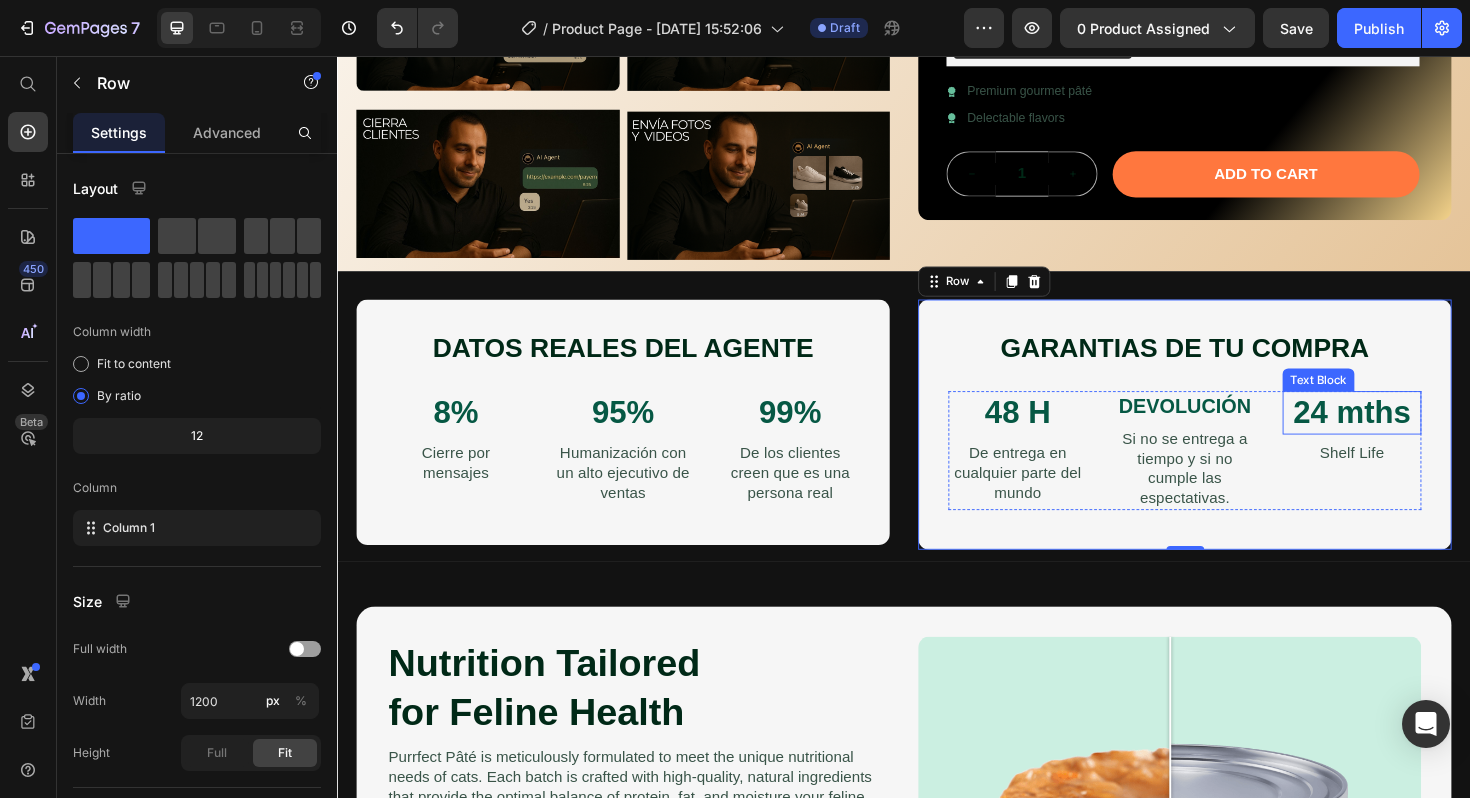 click on "24 mths" at bounding box center (1411, 434) 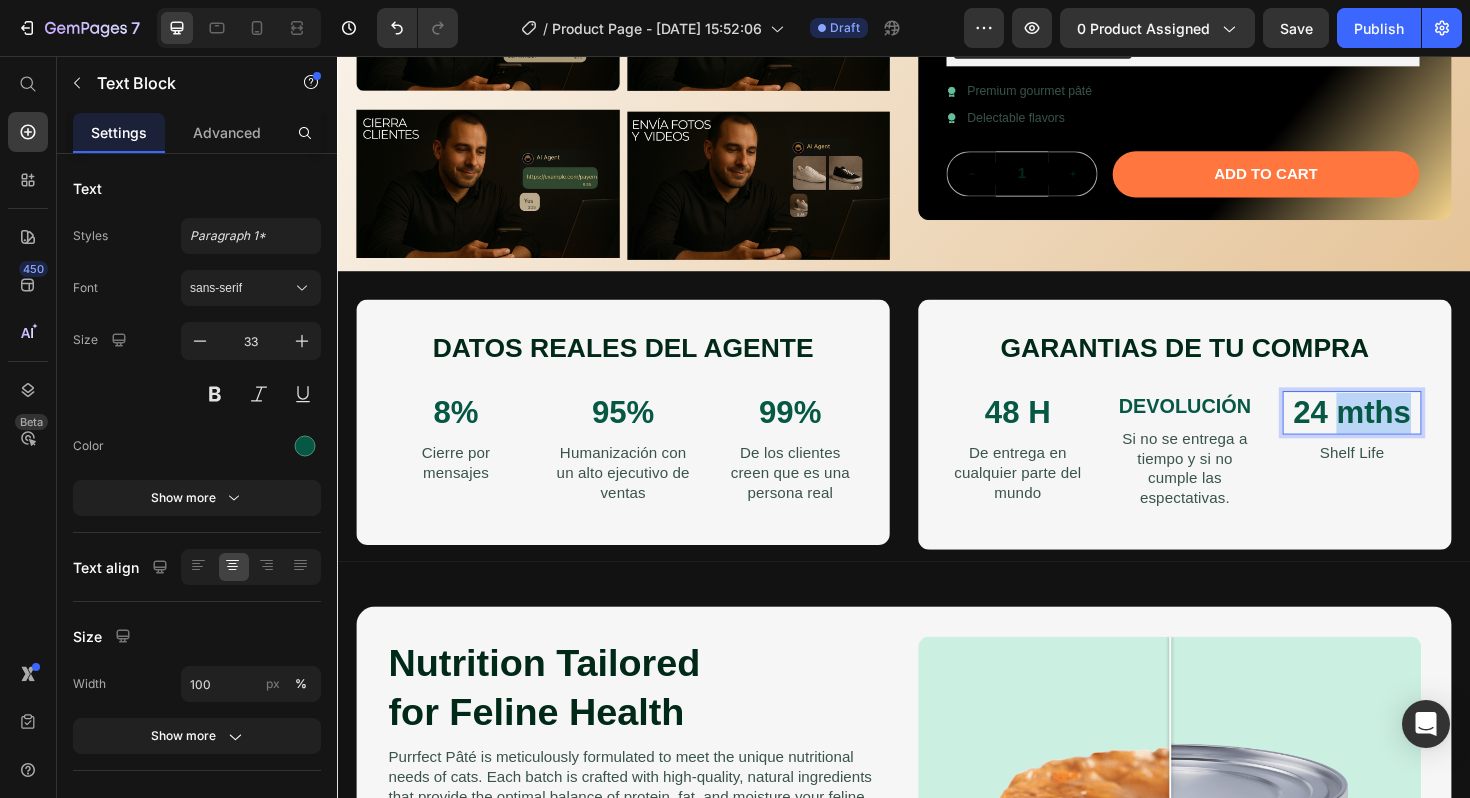 click on "24 mths" at bounding box center [1411, 434] 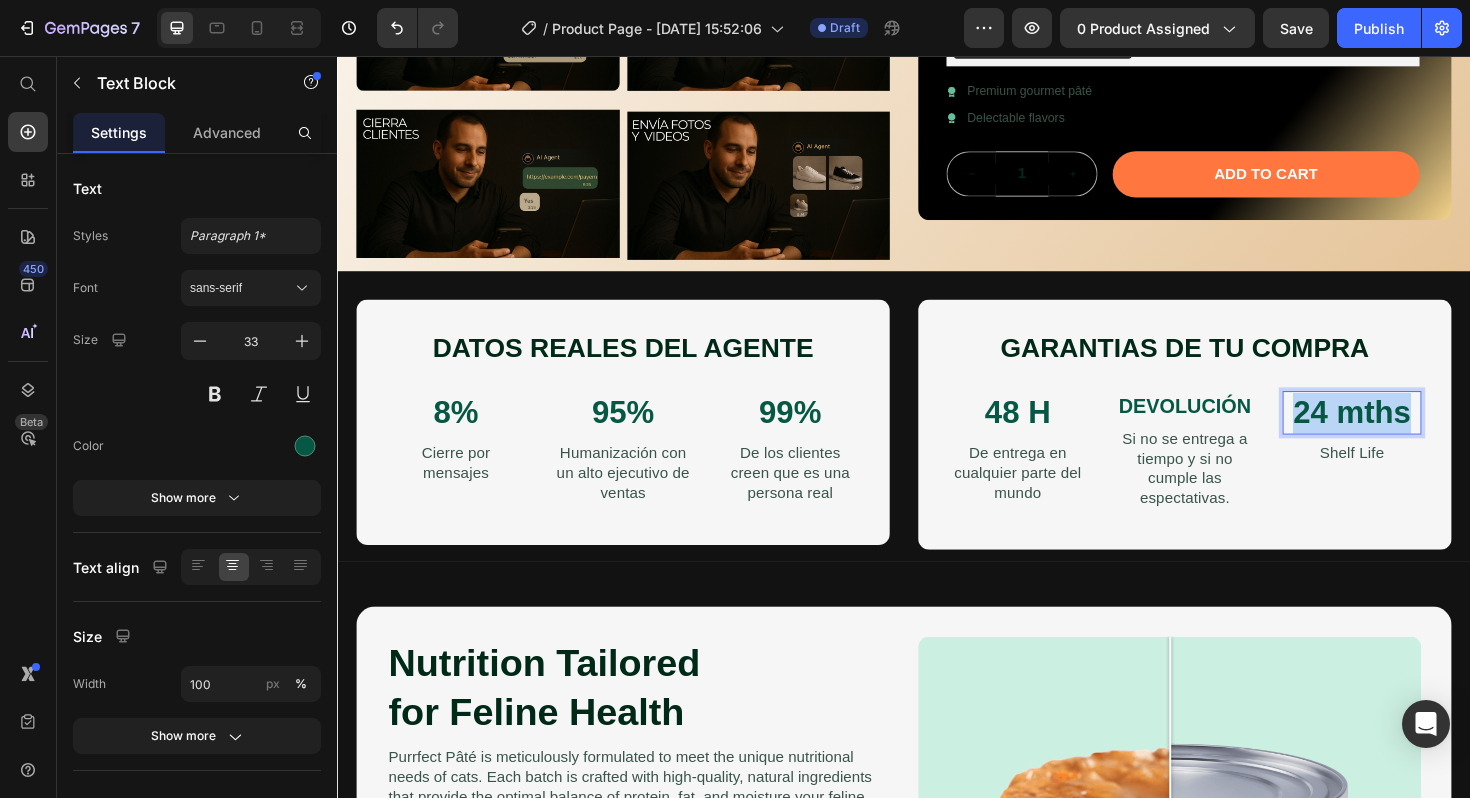 click on "24 mths" at bounding box center [1411, 434] 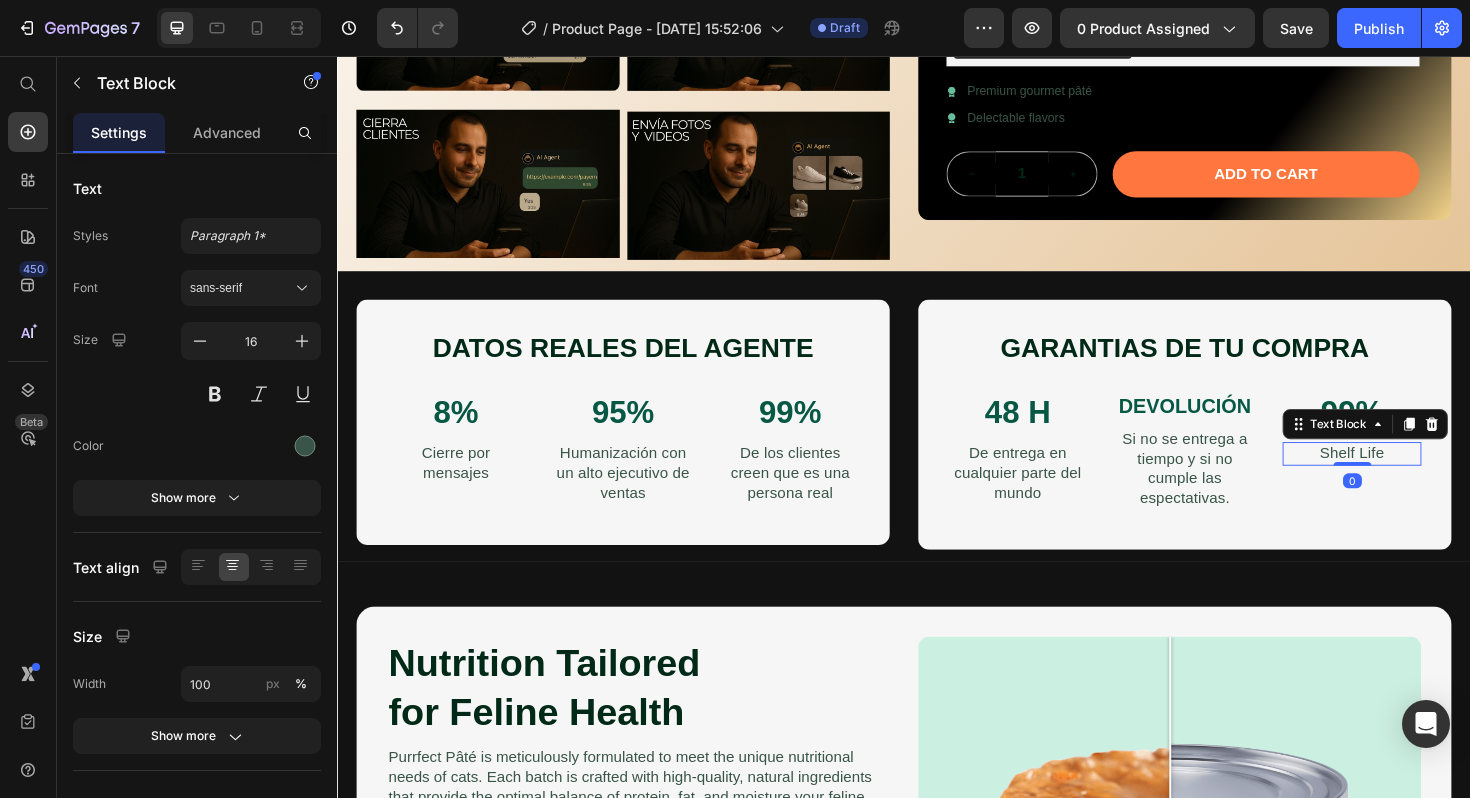 click on "Shelf Life" at bounding box center [1411, 477] 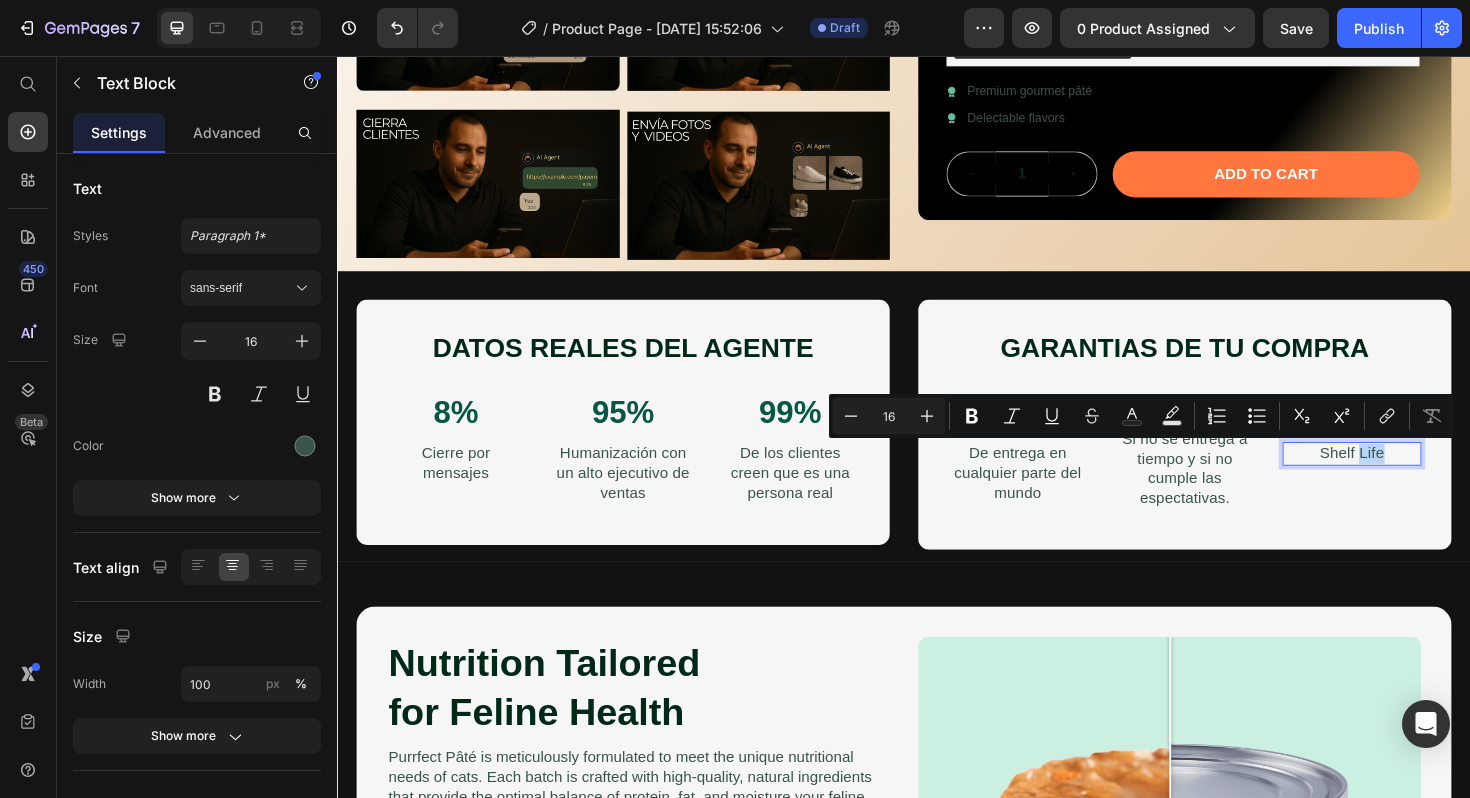 click on "Shelf Life" at bounding box center (1411, 477) 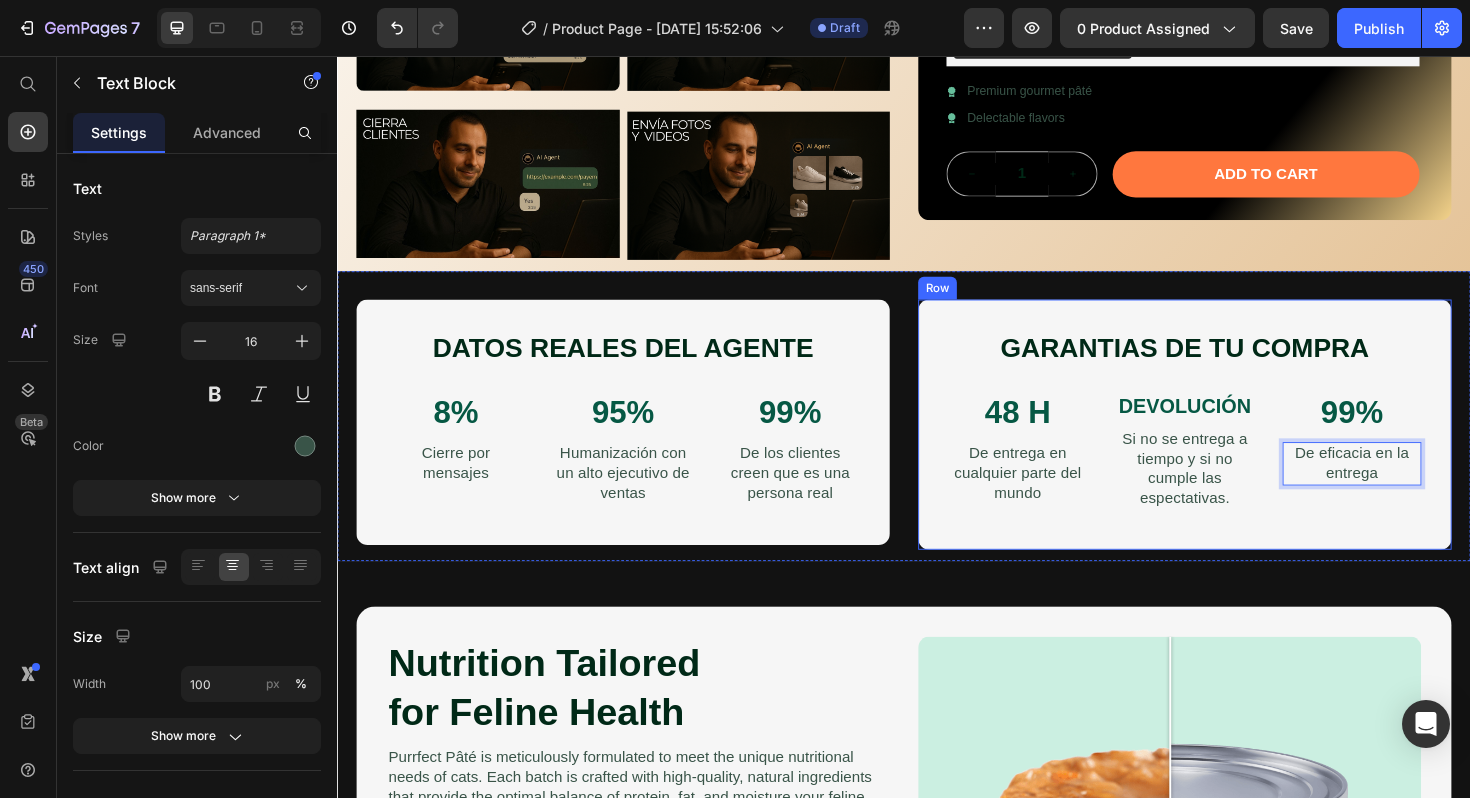 click on "GARANTIAS DE TU COMPRA Heading 48 H Text Block De entrega en cualquier parte del mundo Text Block DEVOLUCIÓN Text Block Si no se entrega a tiempo y si no cumple las espectativas. Text Block 99% Text Block De eficacia en la entrega Text Block   0 Row Row" at bounding box center [1234, 446] 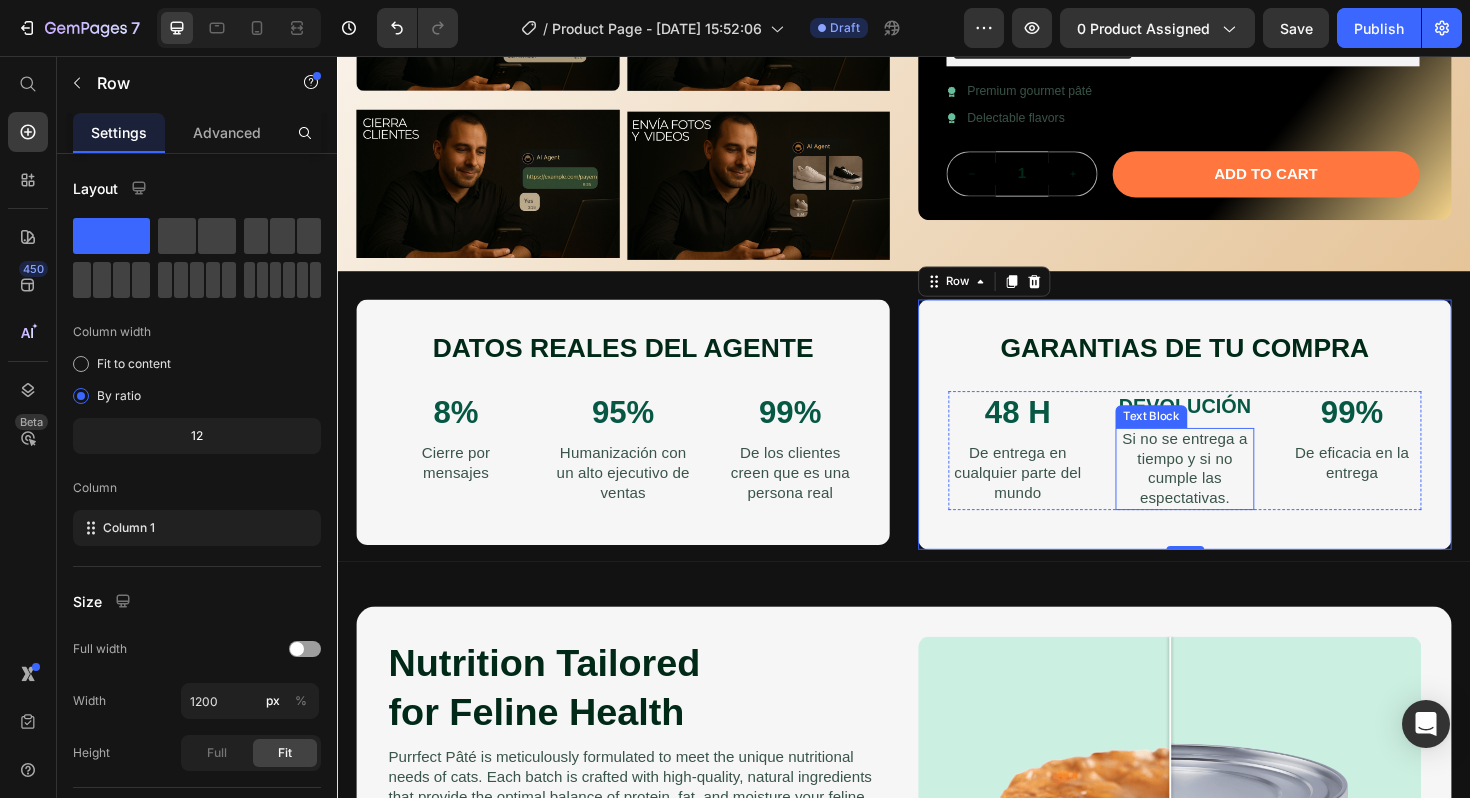 click on "Si no se entrega a tiempo y si no cumple las espectativas." at bounding box center (1234, 493) 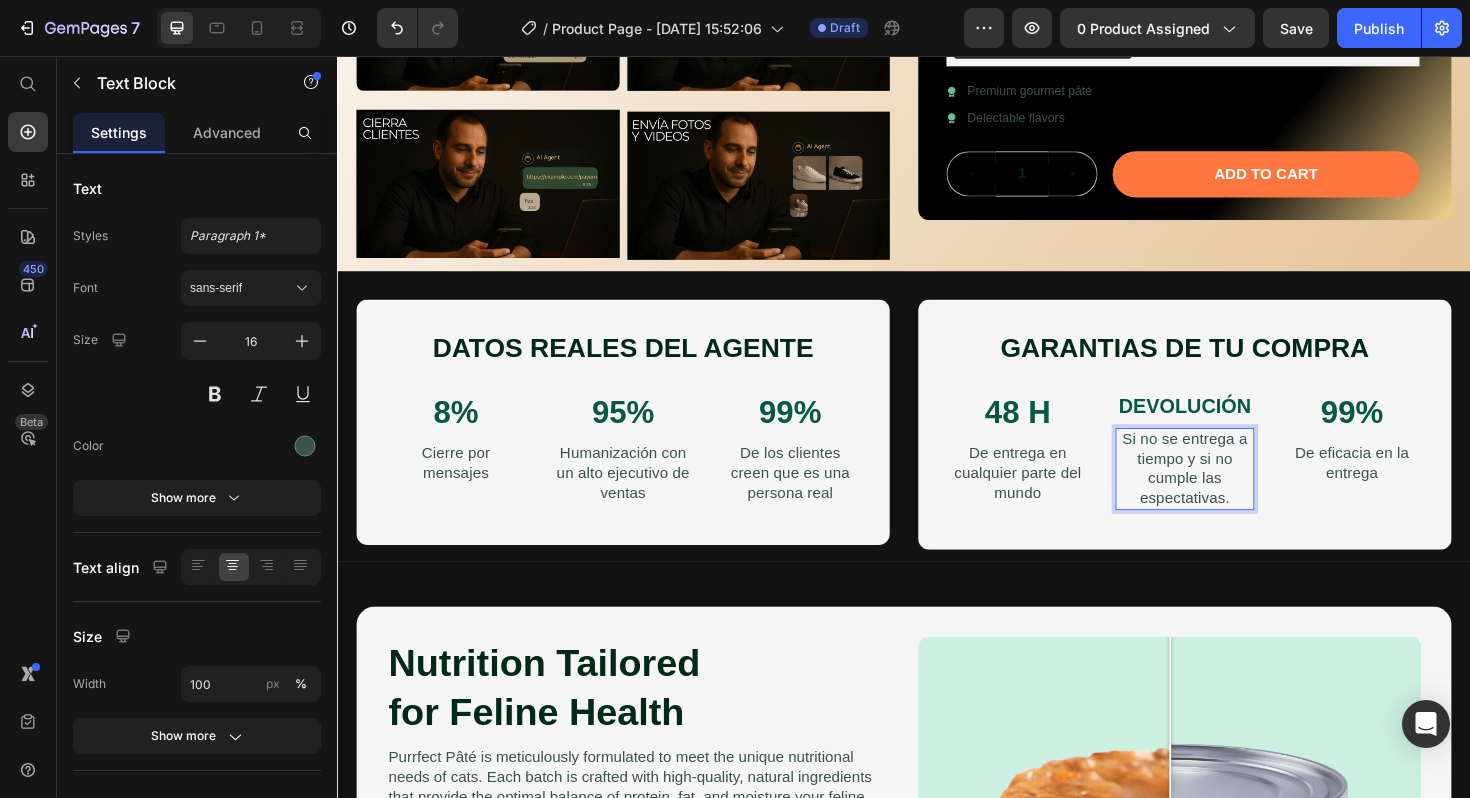 click on "Si no se entrega a tiempo y si no cumple las espectativas." at bounding box center (1234, 493) 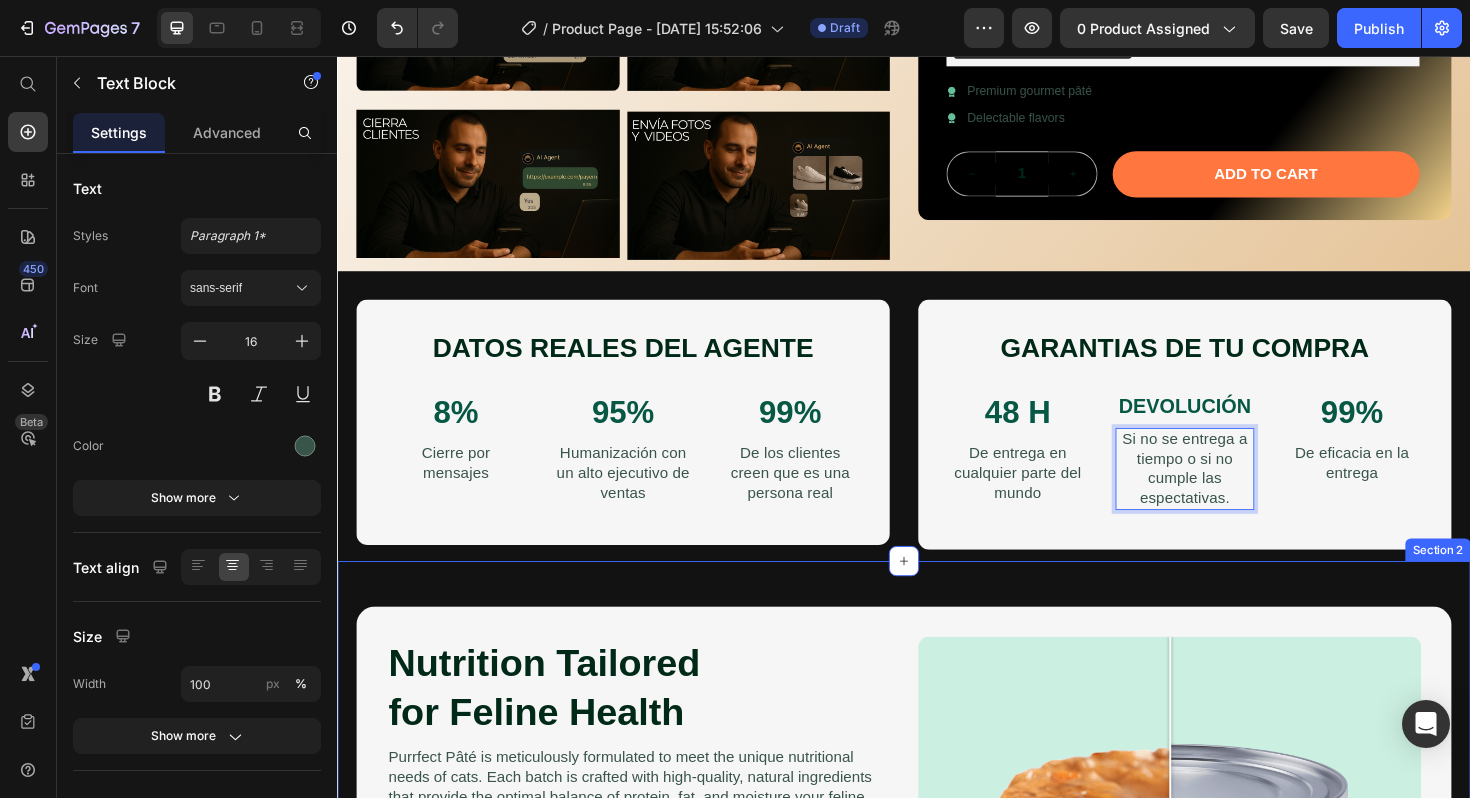 click on "Nutrition Tailored for Feline Health Heading Purrfect Pâté is meticulously formulated to meet the unique nutritional needs of cats. Each batch is crafted with high-quality, natural ingredients that provide the optimal balance of protein, fat, and moisture your feline friend requires. Text Block Image Comparison Keypoints: Text Block 78% Text Block Row The 78% moisture level helps keep your cat hydrated and supports urinary tract health. Text Block Row 12% Text Block Row The 12% protein content in Purrfect Pâté supports the development and maintenance of lean muscle mass in your cat. Text Block Row 10% Text Block Row The carefully balanced 10% fat ratio provides sustained energy without excess calories. Text Block Row Row Image Comparison Row Section 2" at bounding box center [937, 941] 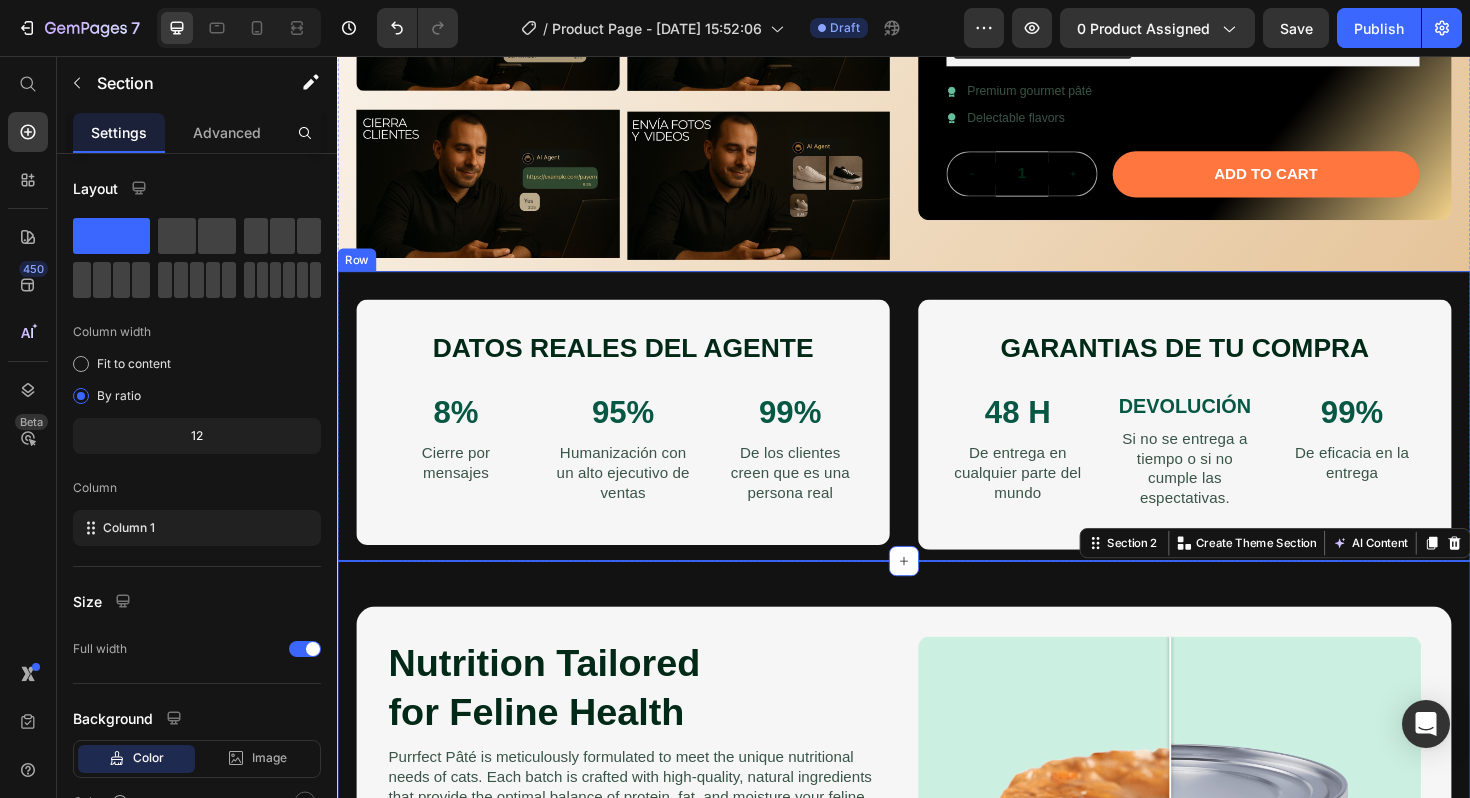 click on "DATOS REALES DEL AGENTE Heading 8% Text Block Cierre por mensajes Text Block 95% Text Block Humanización con un alto ejecutivo de ventas Text Block 99% Text Block De los clientes creen que es una persona real Text Block Row Row GARANTIAS DE TU COMPRA Heading 48 H Text Block De entrega en cualquier parte del mundo Text Block DEVOLUCIÓN Text Block Si no se entrega a tiempo o si no cumple las espectativas. Text Block 99% Text Block De eficacia en la entrega Text Block Row Row Row" at bounding box center (937, 437) 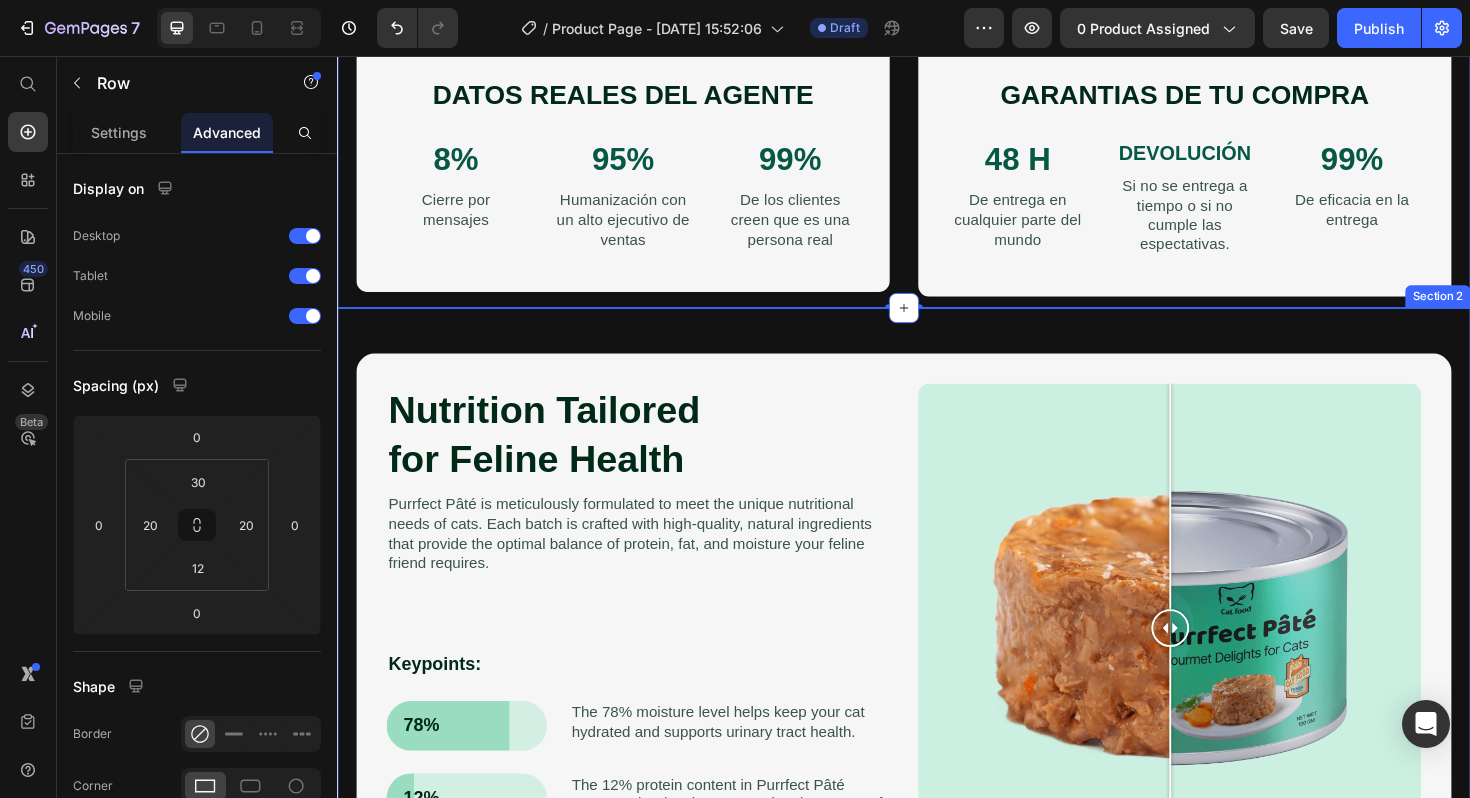 scroll, scrollTop: 858, scrollLeft: 0, axis: vertical 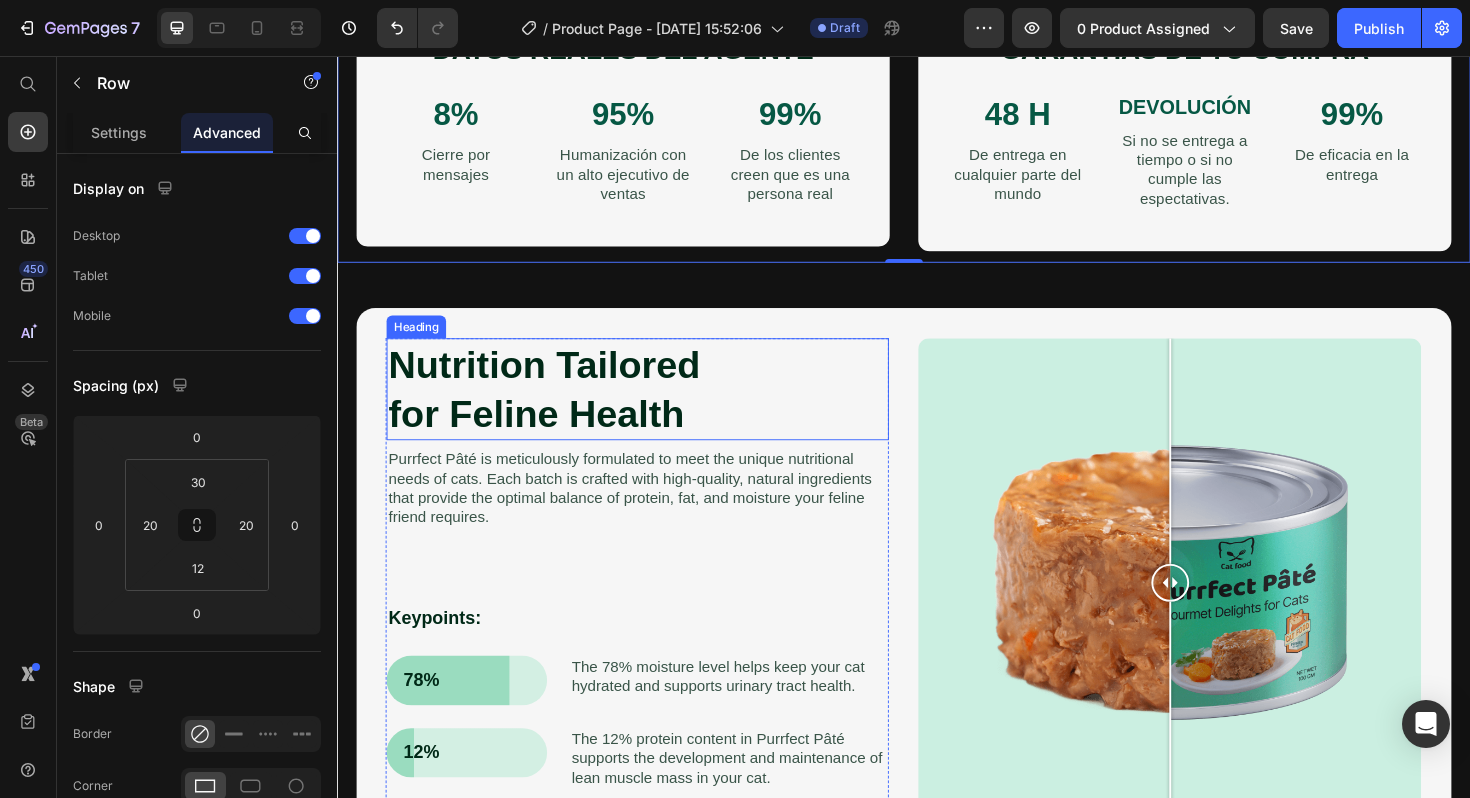 click on "Nutrition Tailored for Feline Health" at bounding box center [655, 409] 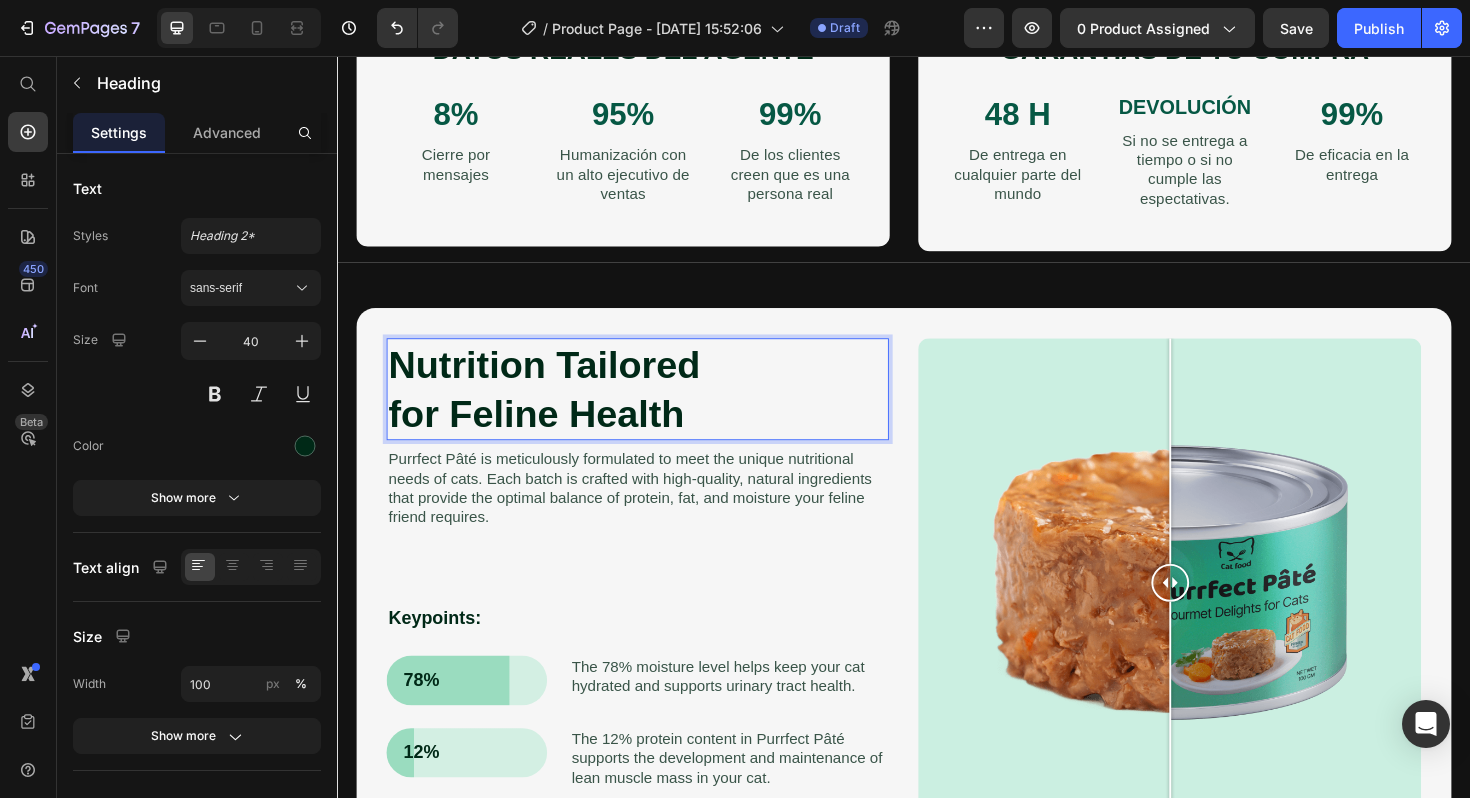 click on "Nutrition Tailored for Feline Health" at bounding box center (655, 409) 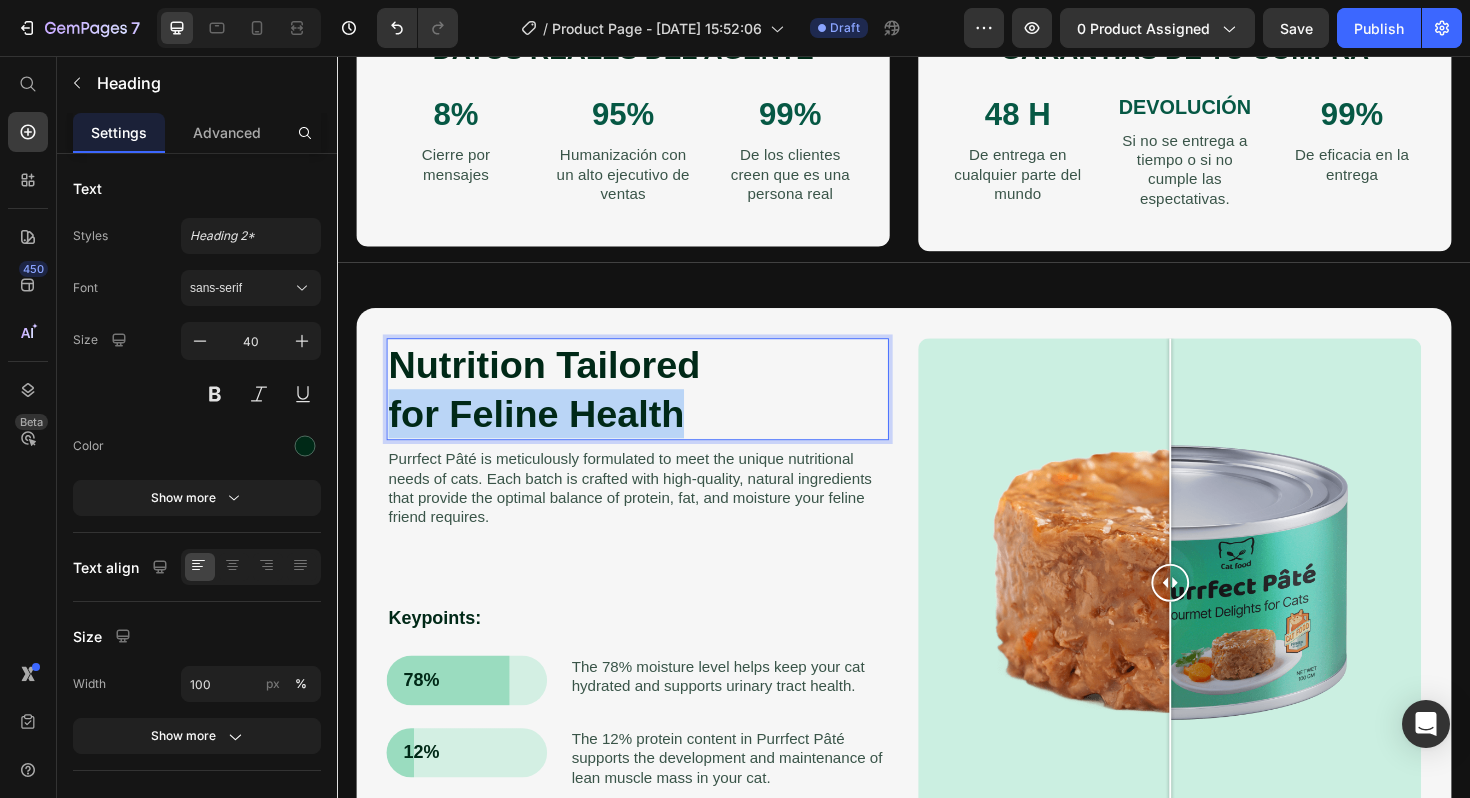 click on "Nutrition Tailored for Feline Health" at bounding box center [655, 409] 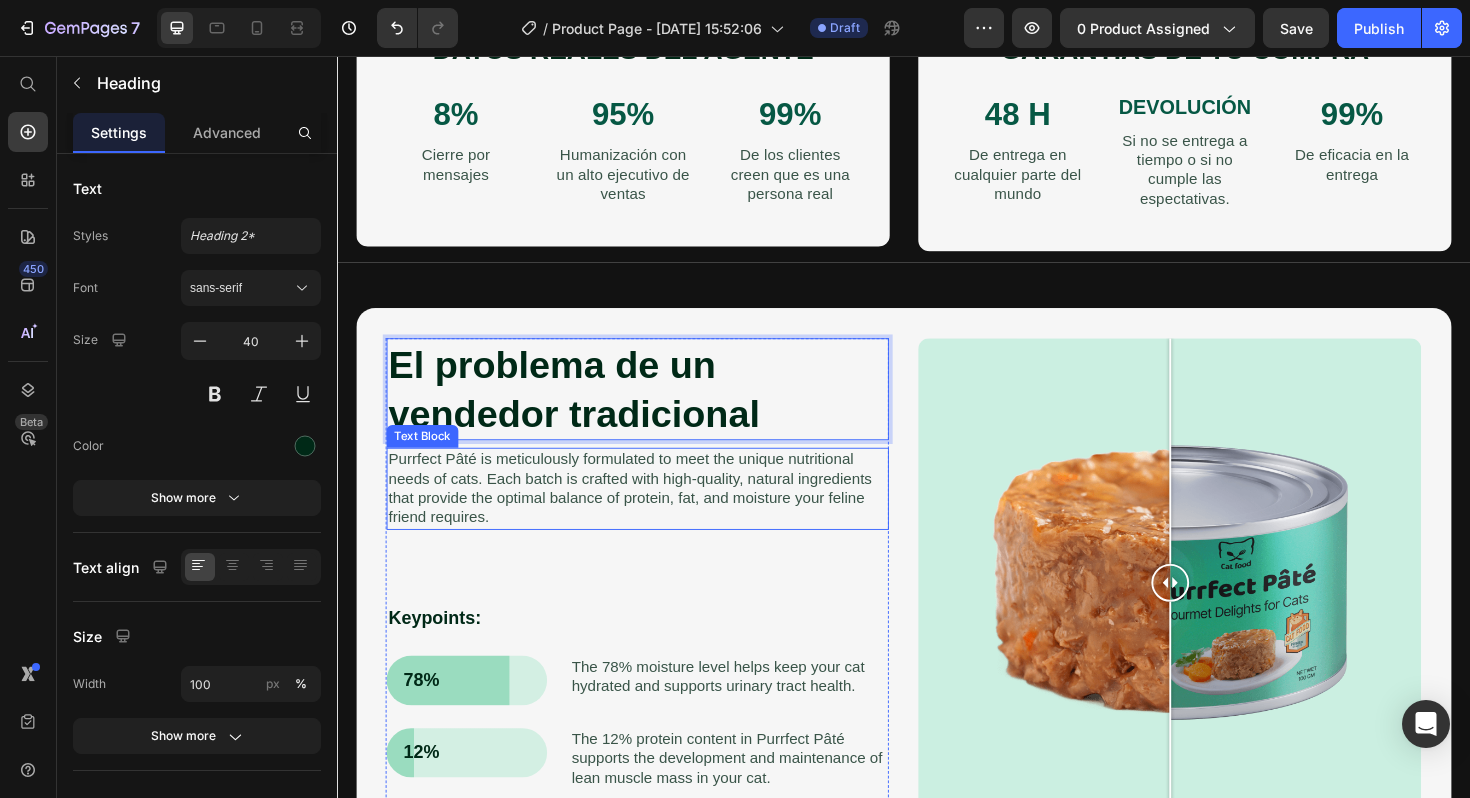 click on "Purrfect Pâté is meticulously formulated to meet the unique nutritional needs of cats. Each batch is crafted with high-quality, natural ingredients that provide the optimal balance of protein, fat, and moisture your feline friend requires." at bounding box center (655, 514) 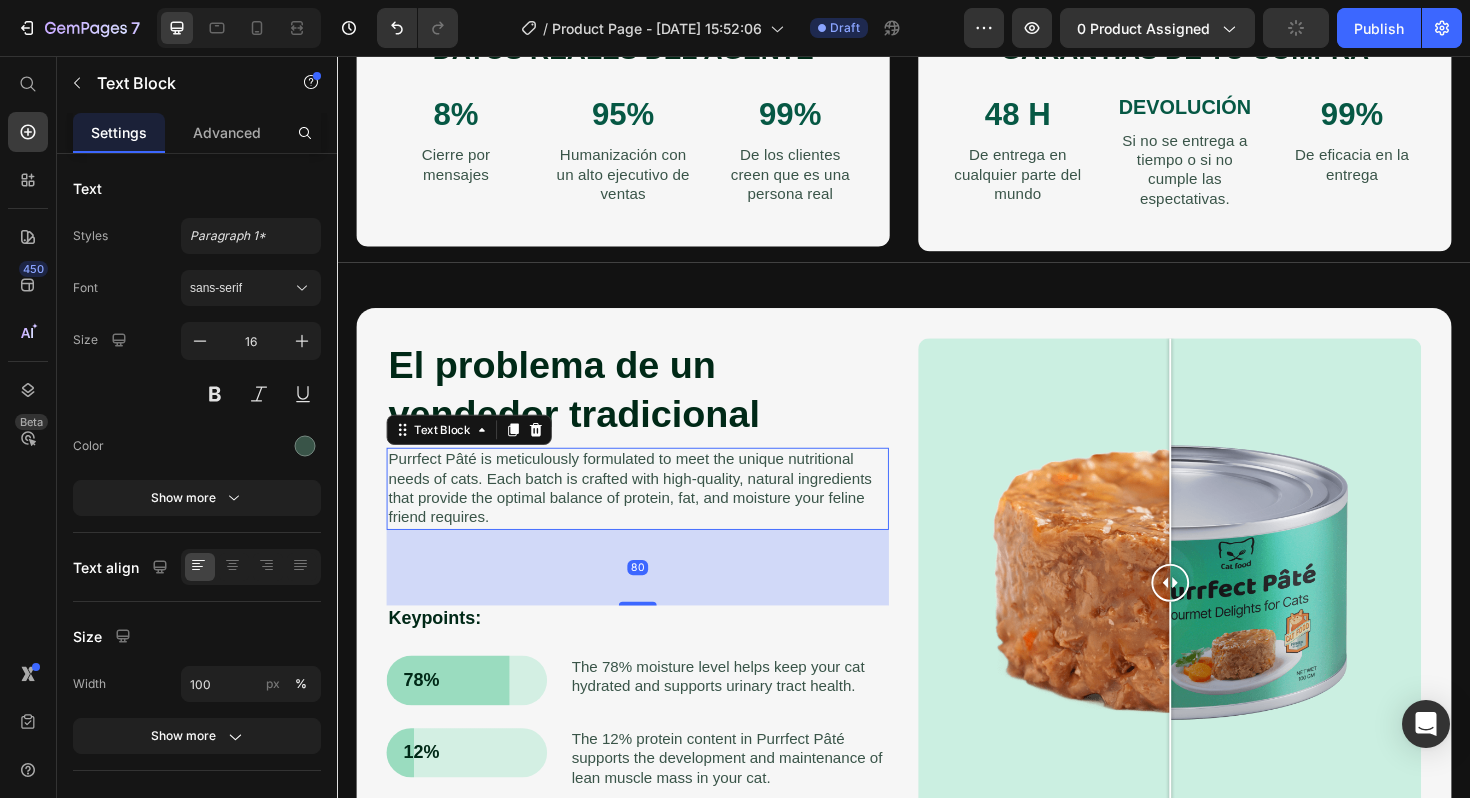 click on "Purrfect Pâté is meticulously formulated to meet the unique nutritional needs of cats. Each batch is crafted with high-quality, natural ingredients that provide the optimal balance of protein, fat, and moisture your feline friend requires." at bounding box center [655, 514] 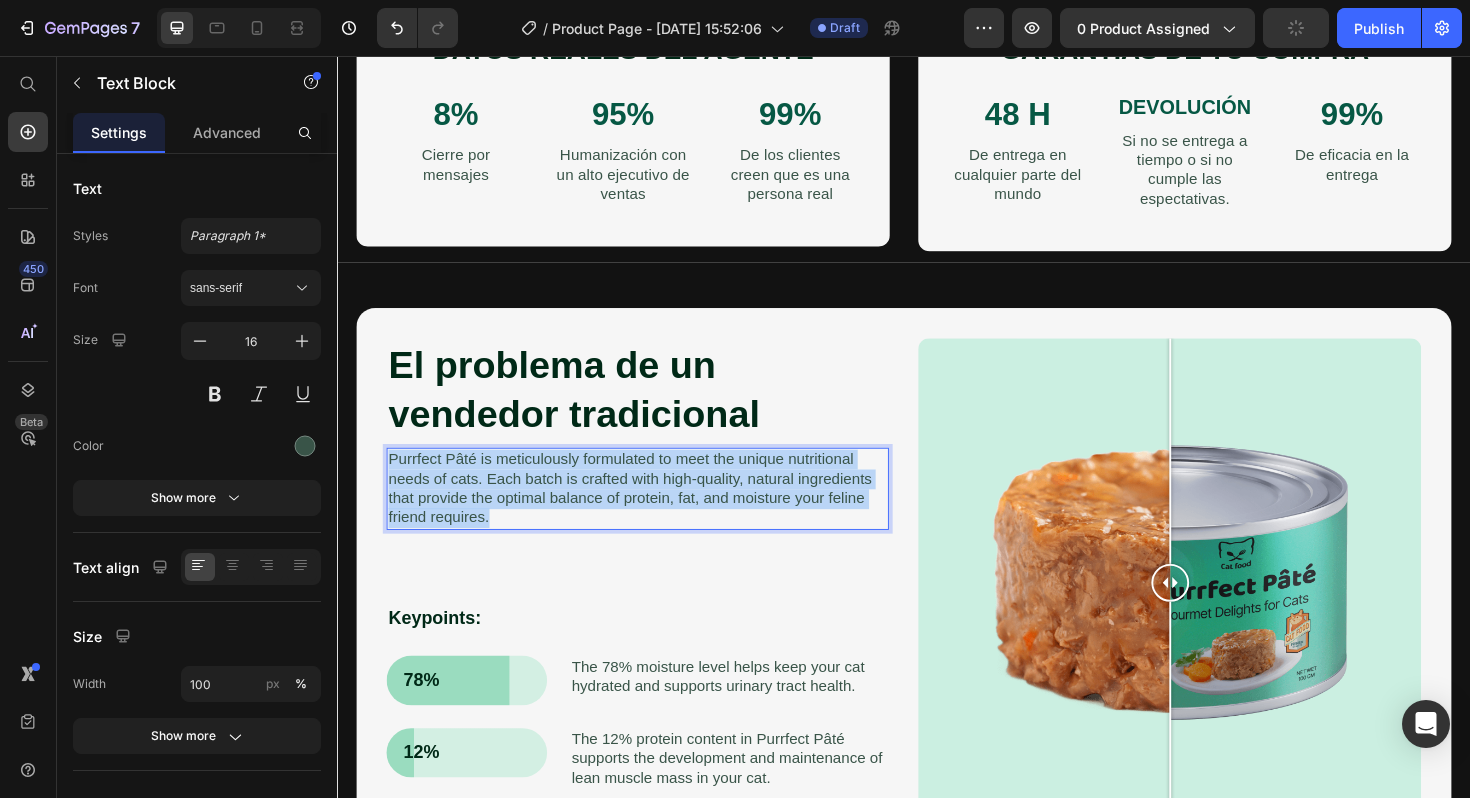 click on "Purrfect Pâté is meticulously formulated to meet the unique nutritional needs of cats. Each batch is crafted with high-quality, natural ingredients that provide the optimal balance of protein, fat, and moisture your feline friend requires." at bounding box center (655, 514) 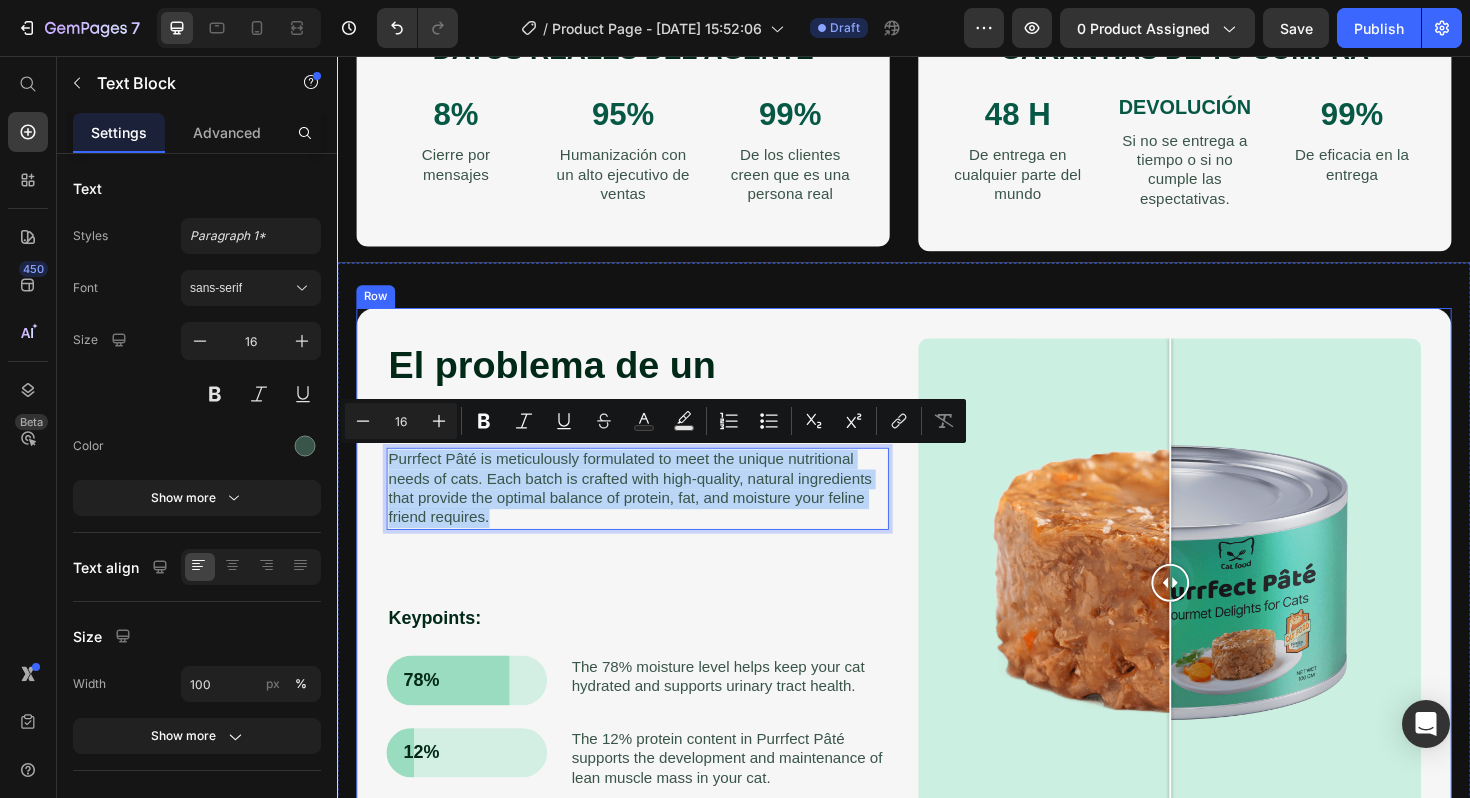 click on "El problema de un vendedor tradicional Heading Purrfect Pâté is meticulously formulated to meet the unique nutritional needs of cats. Each batch is crafted with high-quality, natural ingredients that provide the optimal balance of protein, fat, and moisture your feline friend requires. Text Block   80 Image Comparison Keypoints: Text Block 78% Text Block Row The 78% moisture level helps keep your cat hydrated and supports urinary tract health. Text Block Row 12% Text Block Row The 12% protein content in Purrfect Pâté supports the development and maintenance of lean muscle mass in your cat. Text Block Row 10% Text Block Row The carefully balanced 10% fat ratio provides sustained energy without excess calories. Text Block Row Row Image Comparison Row" at bounding box center [937, 637] 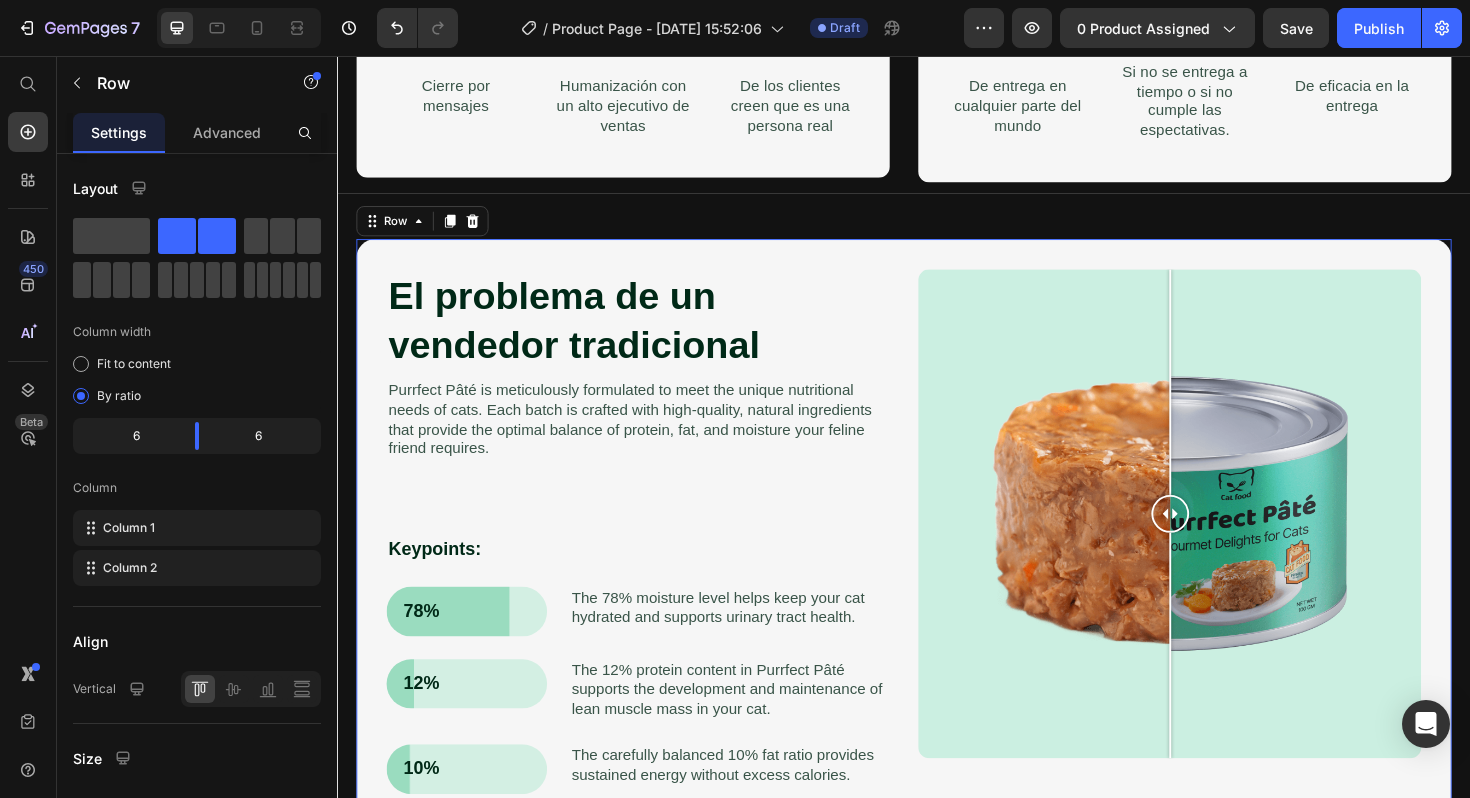 scroll, scrollTop: 1036, scrollLeft: 0, axis: vertical 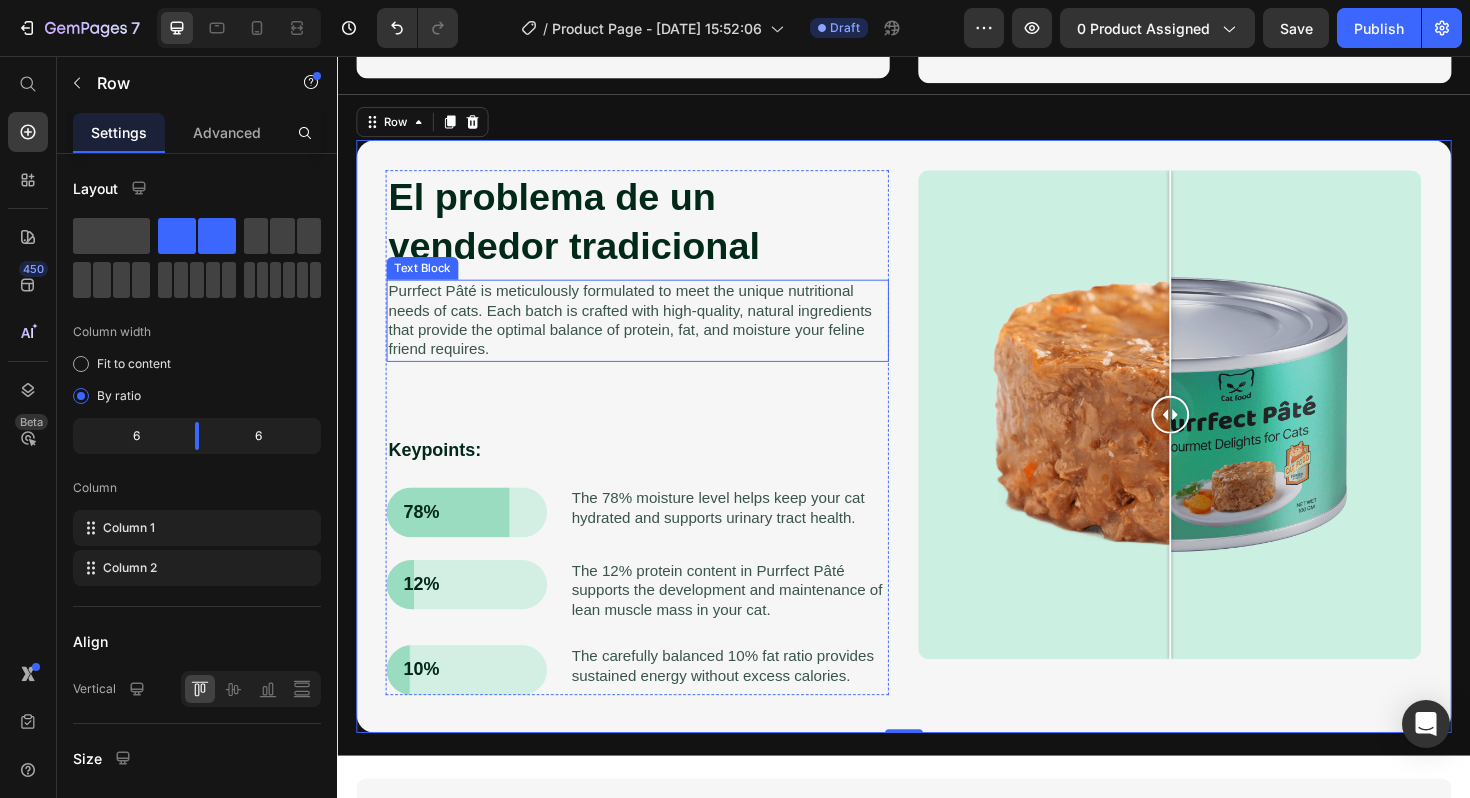 click on "Purrfect Pâté is meticulously formulated to meet the unique nutritional needs of cats. Each batch is crafted with high-quality, natural ingredients that provide the optimal balance of protein, fat, and moisture your feline friend requires." at bounding box center [655, 336] 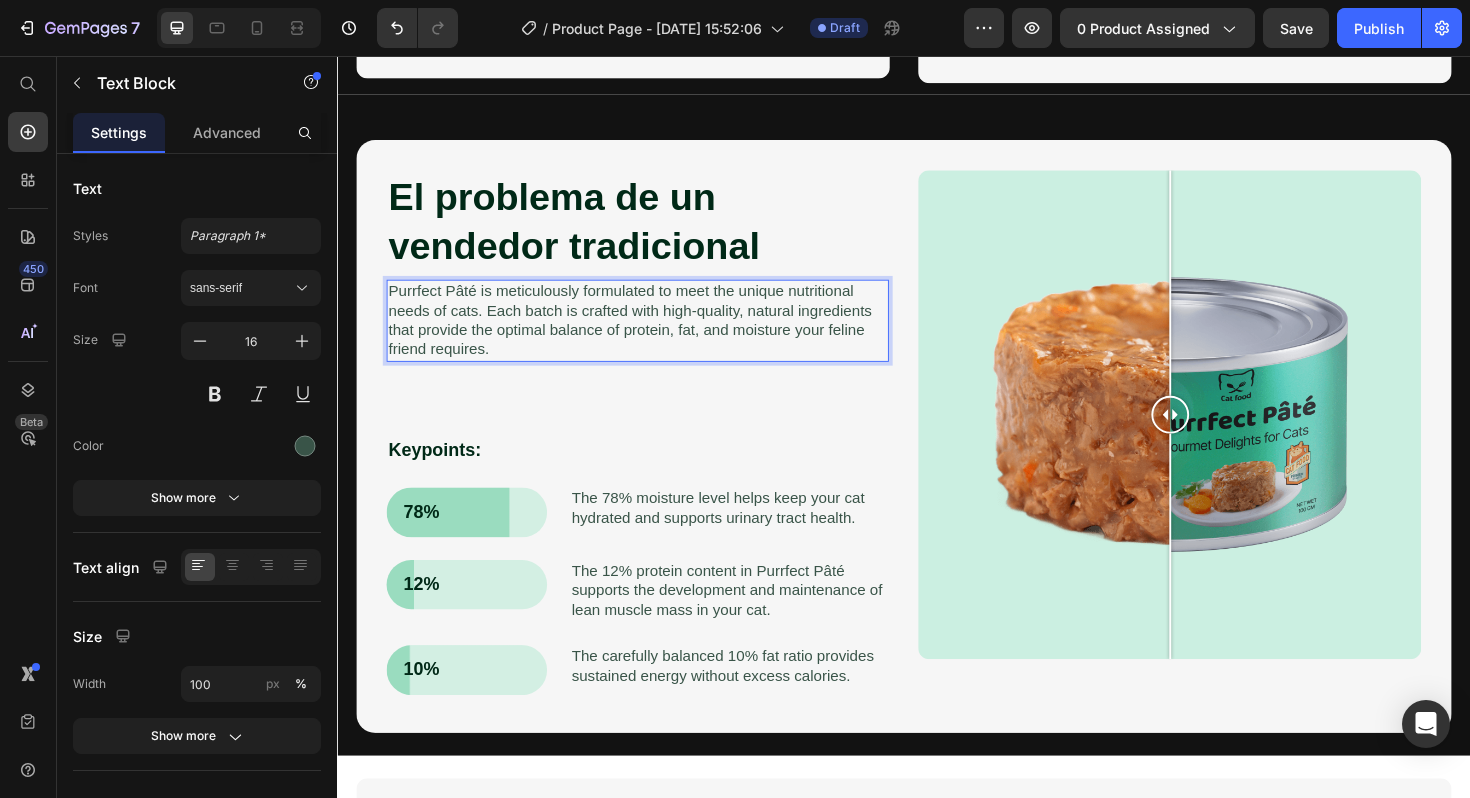 click on "Purrfect Pâté is meticulously formulated to meet the unique nutritional needs of cats. Each batch is crafted with high-quality, natural ingredients that provide the optimal balance of protein, fat, and moisture your feline friend requires." at bounding box center [655, 336] 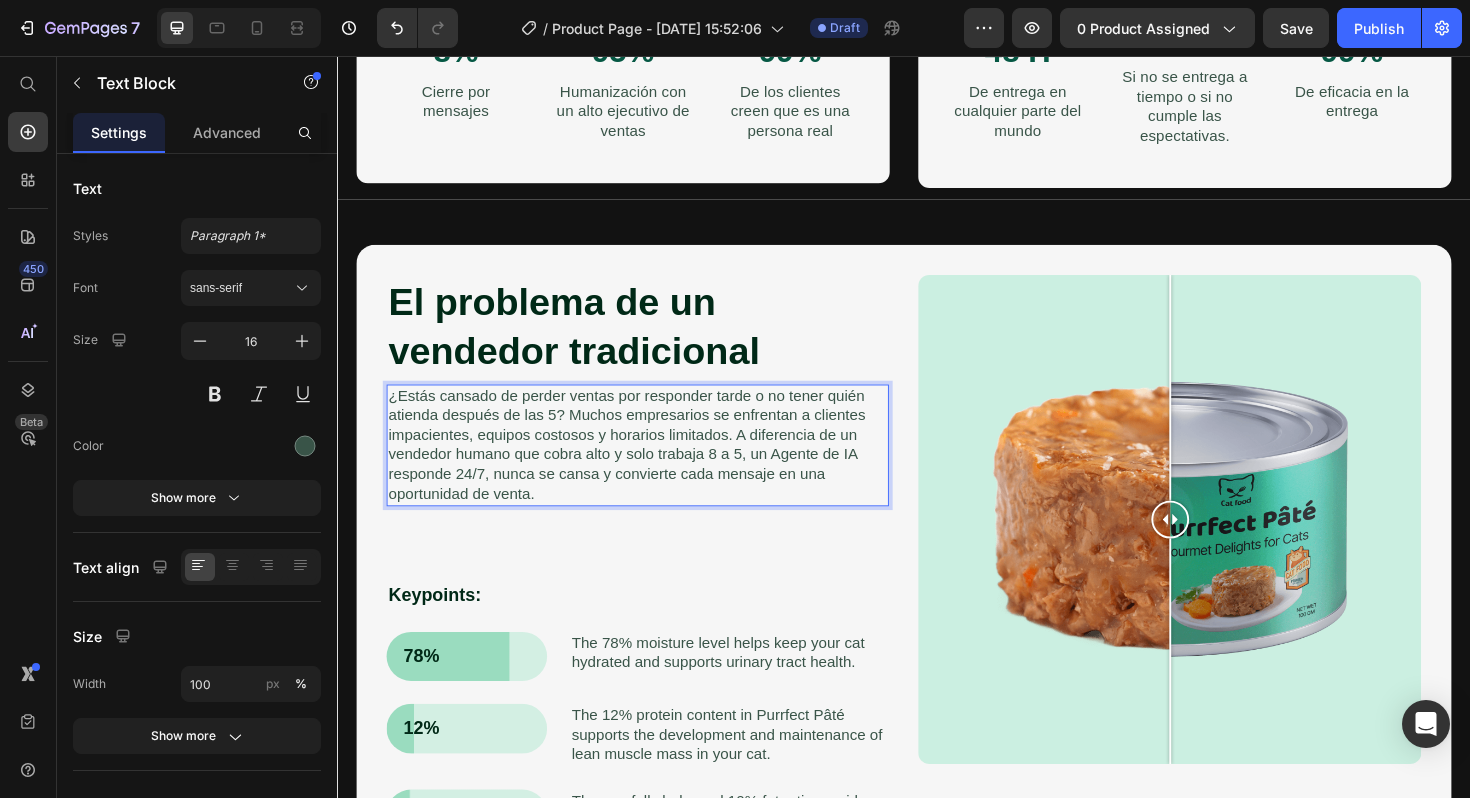 scroll, scrollTop: 931, scrollLeft: 0, axis: vertical 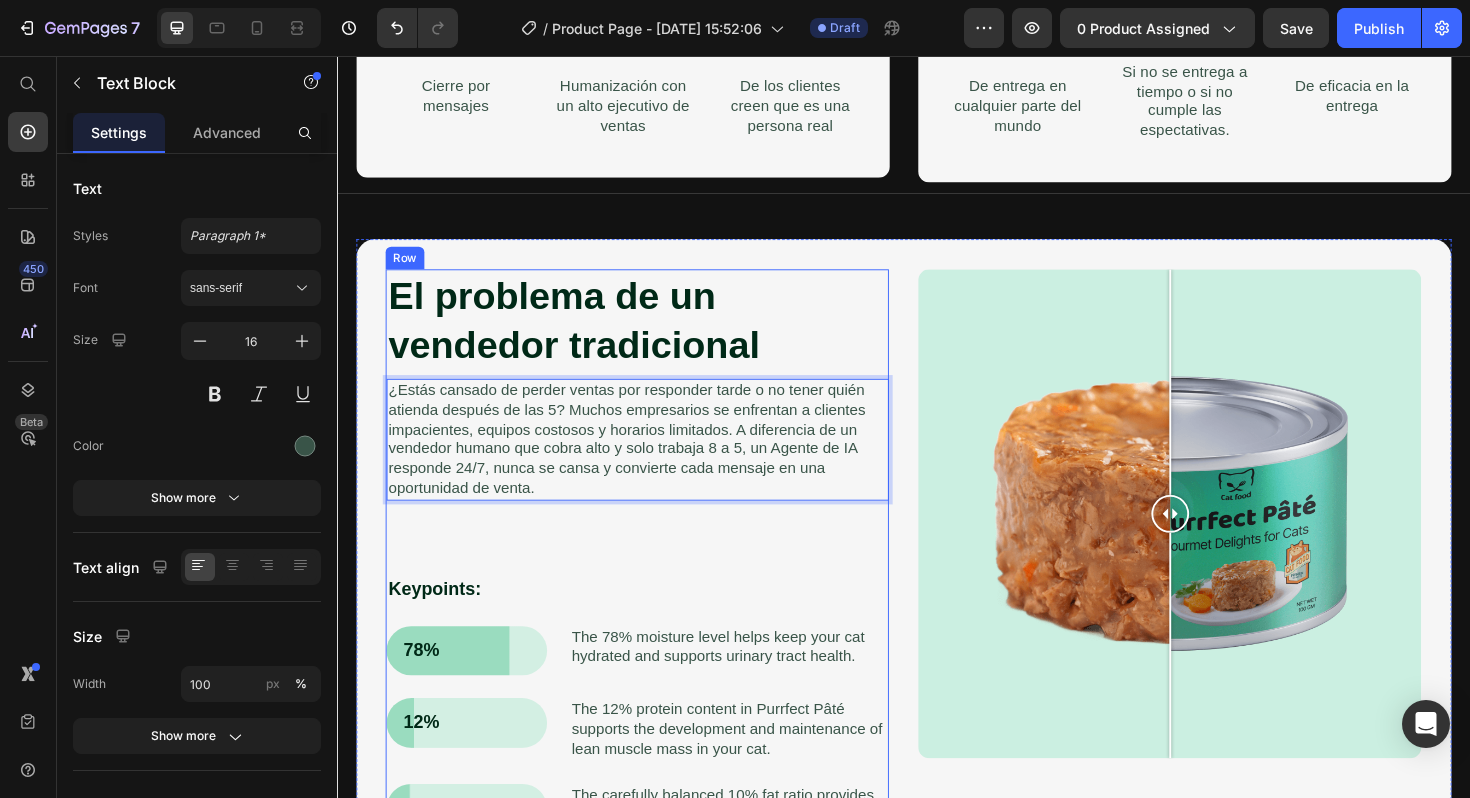 click on "El problema de un vendedor tradicional Heading ¿Estás cansado de perder ventas por responder tarde o no tener quién atienda después de las 5? Muchos empresarios se enfrentan a clientes impacientes, equipos costosos y horarios limitados. A diferencia de un vendedor humano que cobra alto y solo trabaja 8 a 5, un Agente de IA responde 24/7, nunca se cansa y convierte cada mensaje en una oportunidad de venta. Text Block   80 Image Comparison Keypoints: Text Block 78% Text Block Row The 78% moisture level helps keep your cat hydrated and supports urinary tract health. Text Block Row 12% Text Block Row The 12% protein content in Purrfect Pâté supports the development and maintenance of lean muscle mass in your cat. Text Block Row 10% Text Block Row The carefully balanced 10% fat ratio provides sustained energy without excess calories. Text Block Row" at bounding box center [655, 580] 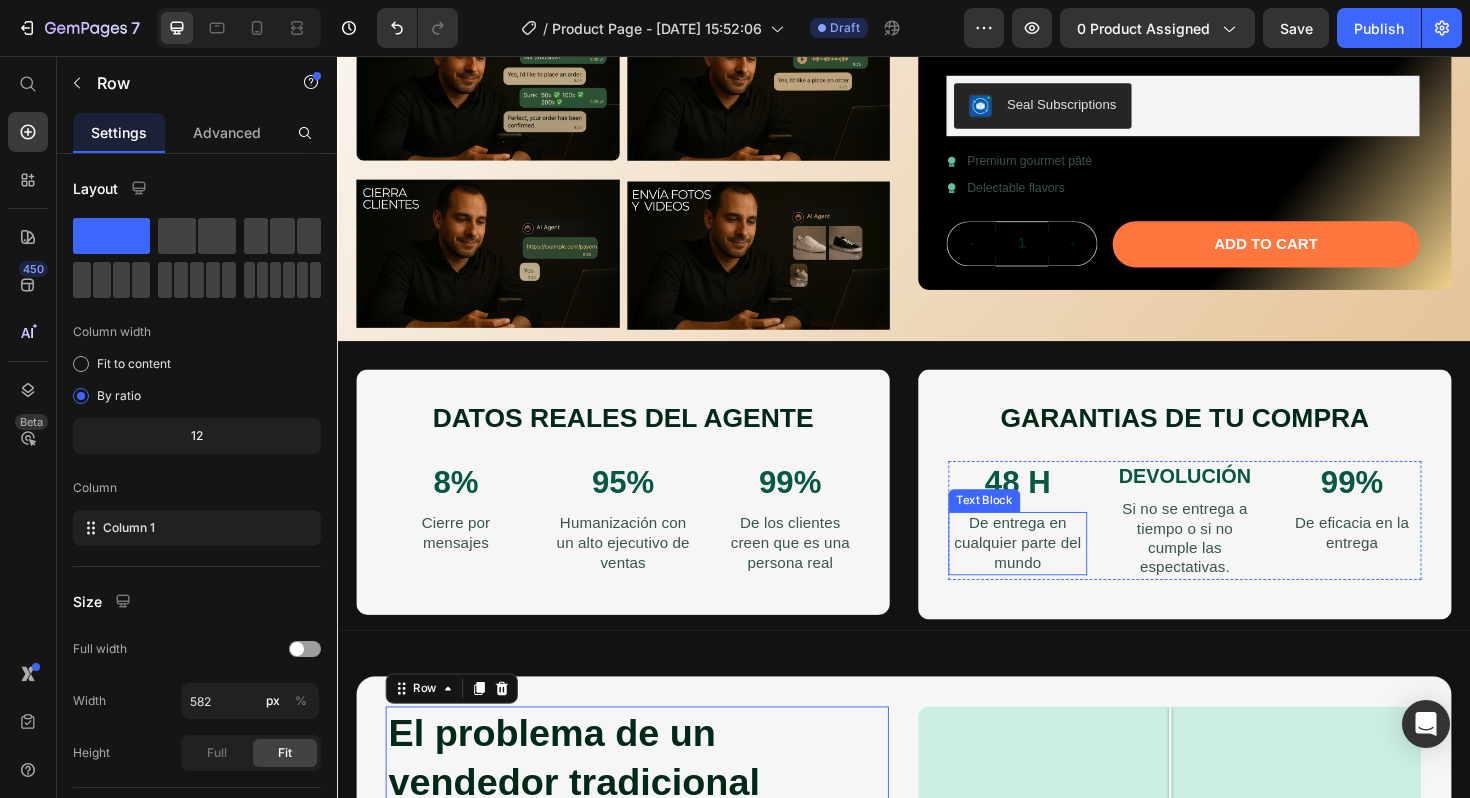 scroll, scrollTop: 579, scrollLeft: 0, axis: vertical 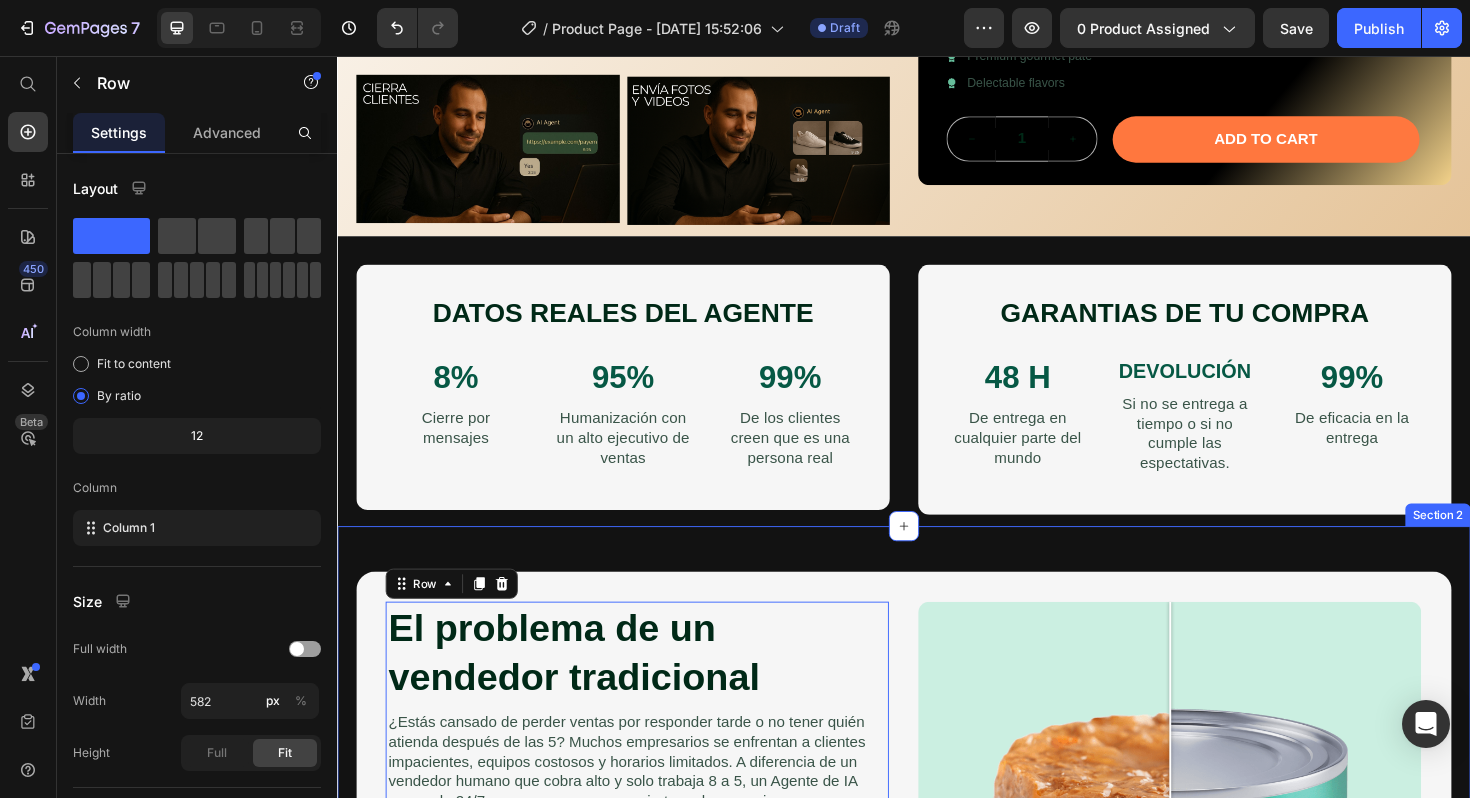 click on "El problema de un vendedor tradicional Heading ¿Estás cansado de perder ventas por responder tarde o no tener quién atienda después de las 5? Muchos empresarios se enfrentan a clientes impacientes, equipos costosos y horarios limitados. A diferencia de un vendedor humano que cobra alto y solo trabaja 8 a 5, un Agente de IA responde 24/7, nunca se cansa y convierte cada mensaje en una oportunidad de venta. Text Block Image Comparison Keypoints: Text Block 78% Text Block Row The 78% moisture level helps keep your cat hydrated and supports urinary tract health. Text Block Row 12% Text Block Row The 12% protein content in Purrfect Pâté supports the development and maintenance of lean muscle mass in your cat. Text Block Row 10% Text Block Row The carefully balanced 10% fat ratio provides sustained energy without excess calories. Text Block Row Row   8 Image Comparison Row Section 2" at bounding box center [937, 924] 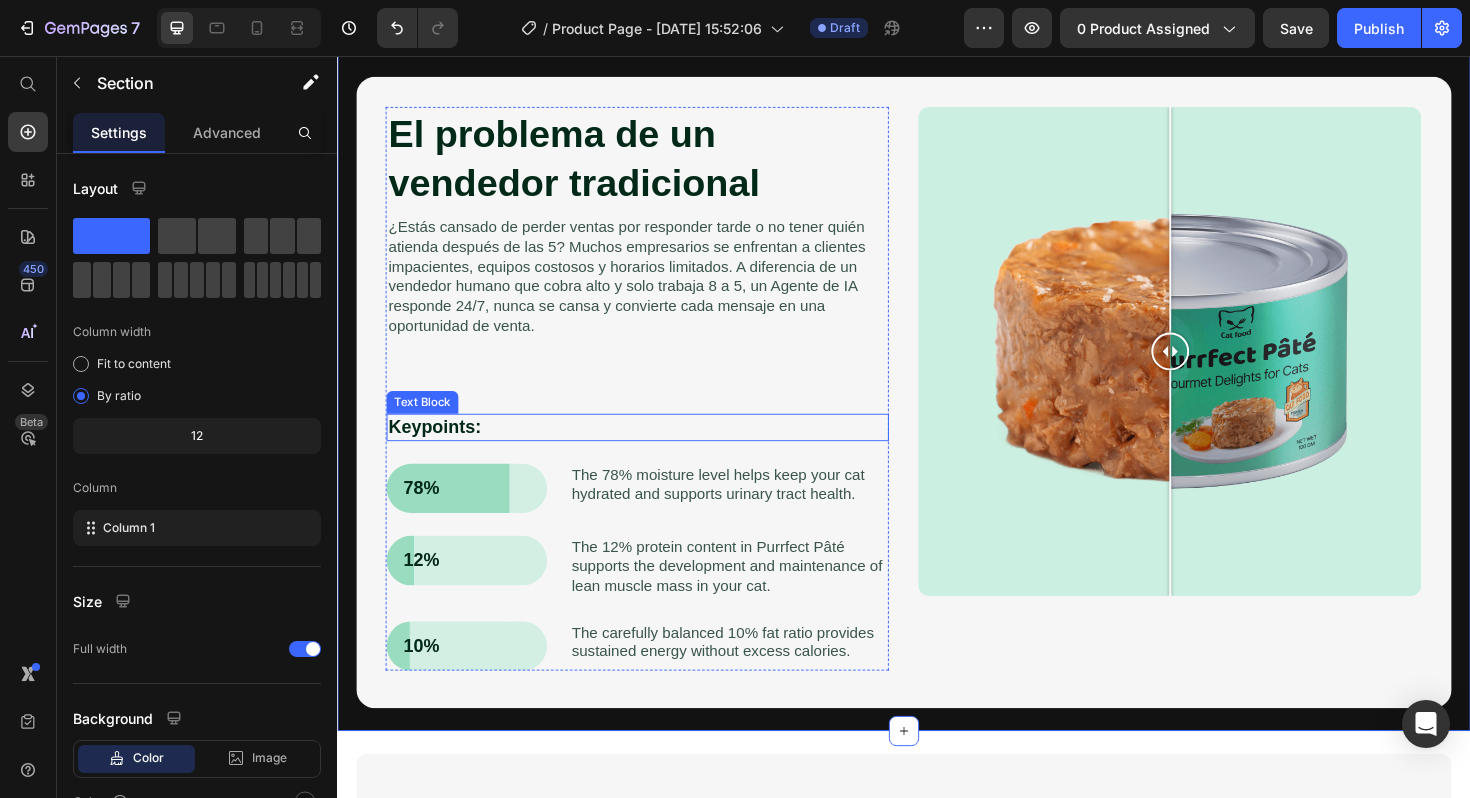scroll, scrollTop: 1108, scrollLeft: 0, axis: vertical 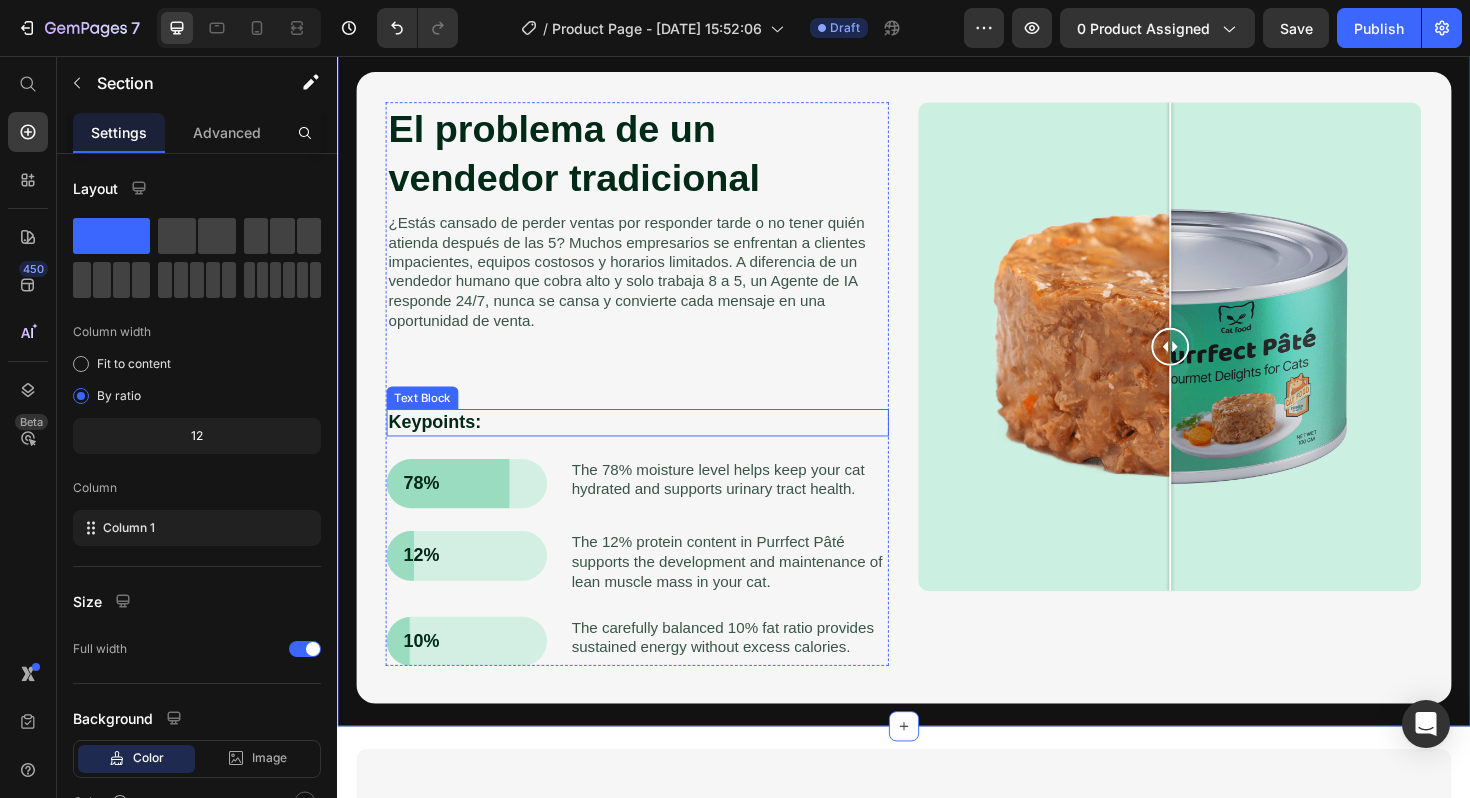 click on "Keypoints:" at bounding box center [655, 444] 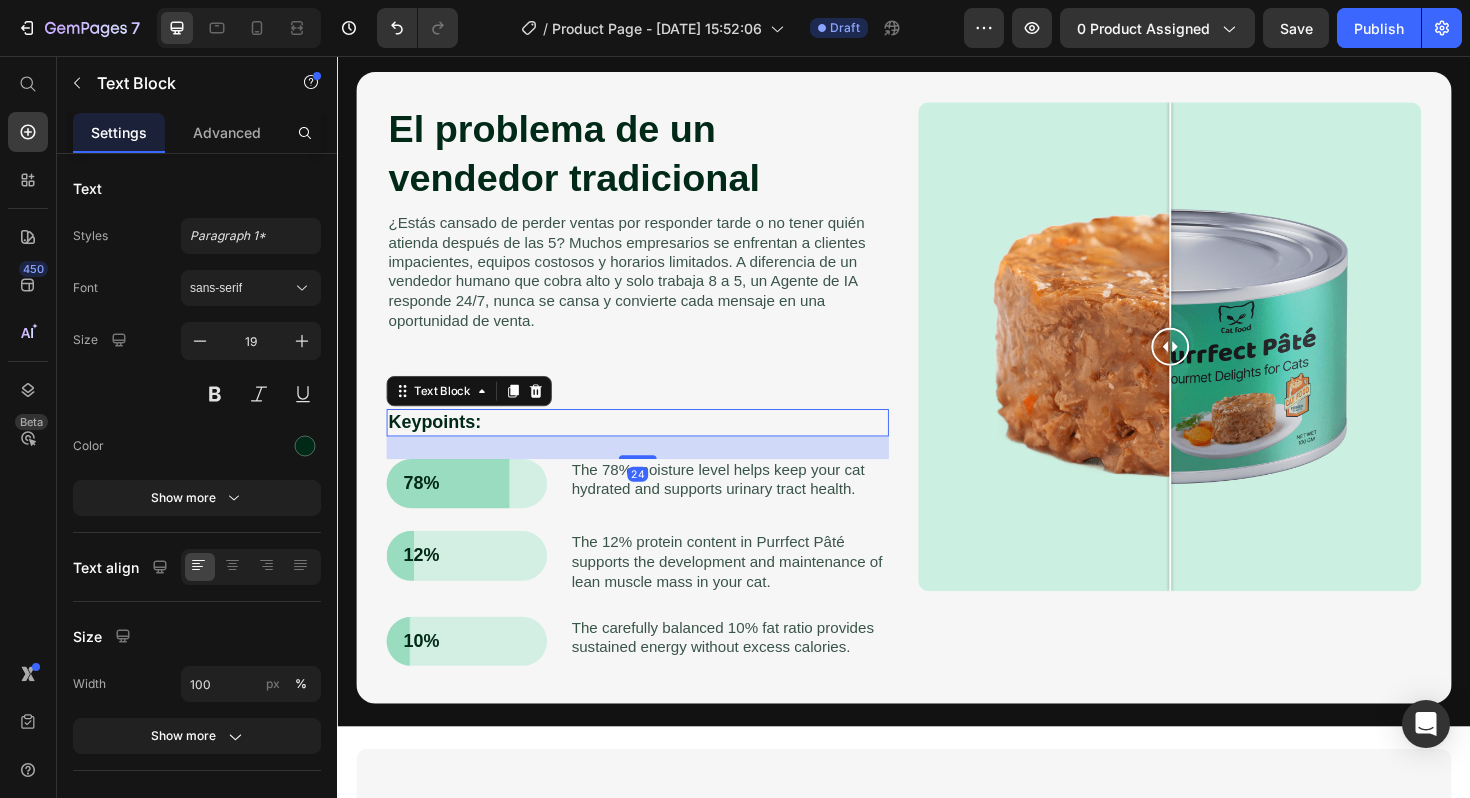 click on "Keypoints:" at bounding box center (655, 444) 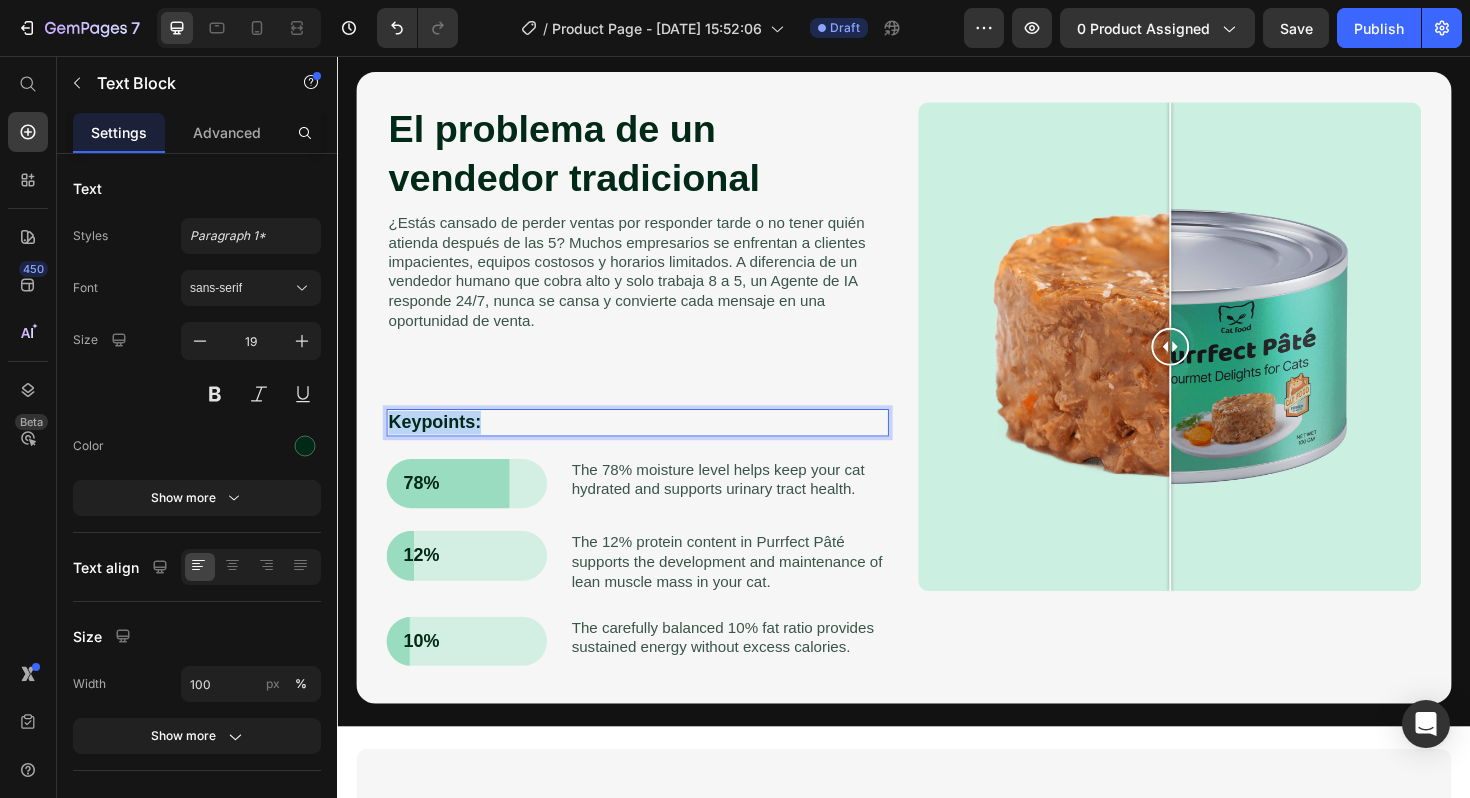click on "Keypoints:" at bounding box center (655, 444) 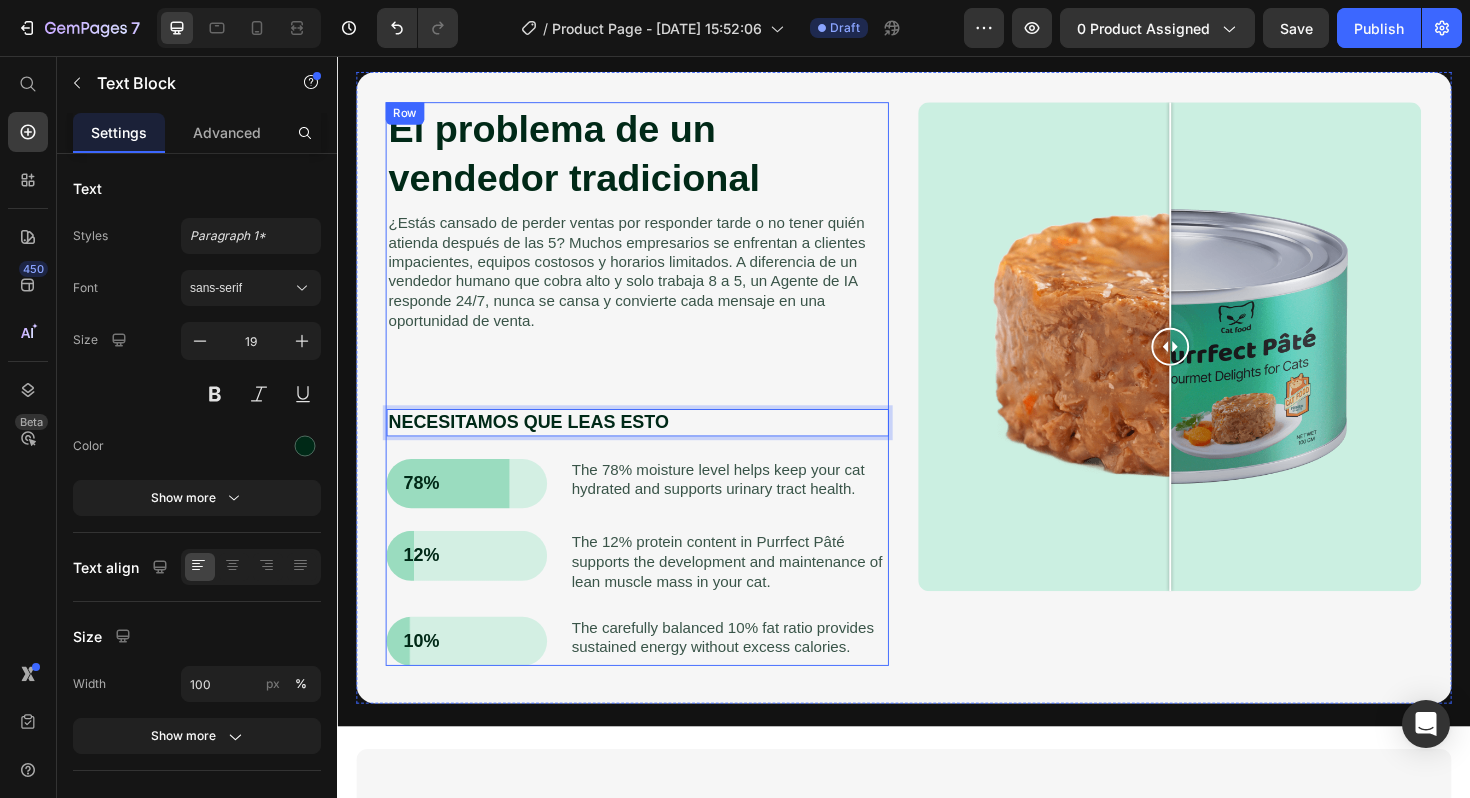 click on "El problema de un vendedor tradicional Heading ¿Estás cansado de perder ventas por responder tarde o no tener quién atienda después de las 5? Muchos empresarios se enfrentan a clientes impacientes, equipos costosos y horarios limitados. A diferencia de un vendedor humano que cobra alto y solo trabaja 8 a 5, un Agente de IA responde 24/7, nunca se cansa y convierte cada mensaje en una oportunidad de venta. Text Block Image Comparison NECESITAMOS QUE LEAS ESTO Text Block   24 78% Text Block Row The 78% moisture level helps keep your cat hydrated and supports urinary tract health. Text Block Row 12% Text Block Row The 12% protein content in Purrfect Pâté supports the development and maintenance of lean muscle mass in your cat. Text Block Row 10% Text Block Row The carefully balanced 10% fat ratio provides sustained energy without excess calories. Text Block Row" at bounding box center [655, 403] 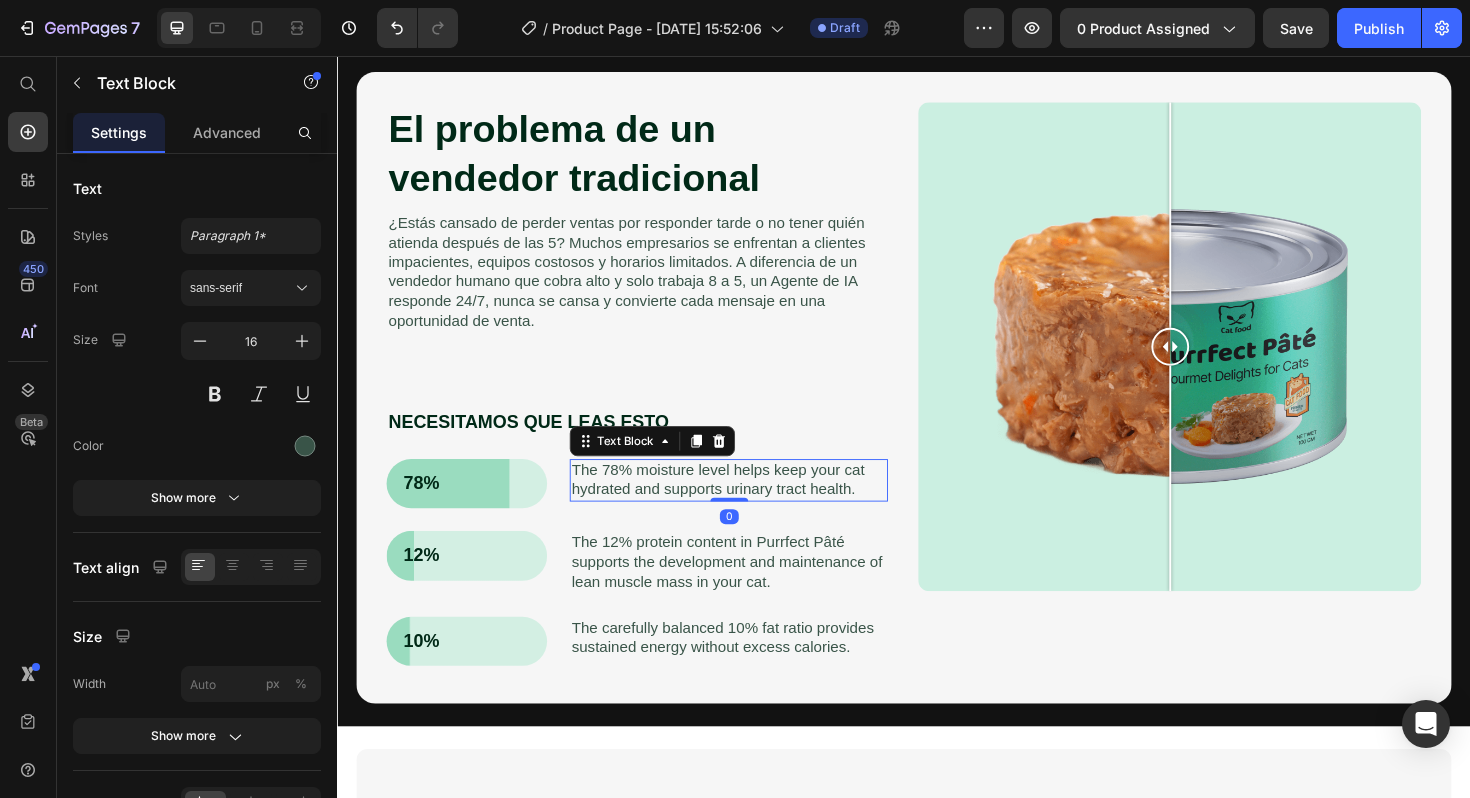 click on "The 78% moisture level helps keep your cat hydrated and supports urinary tract health." at bounding box center [751, 506] 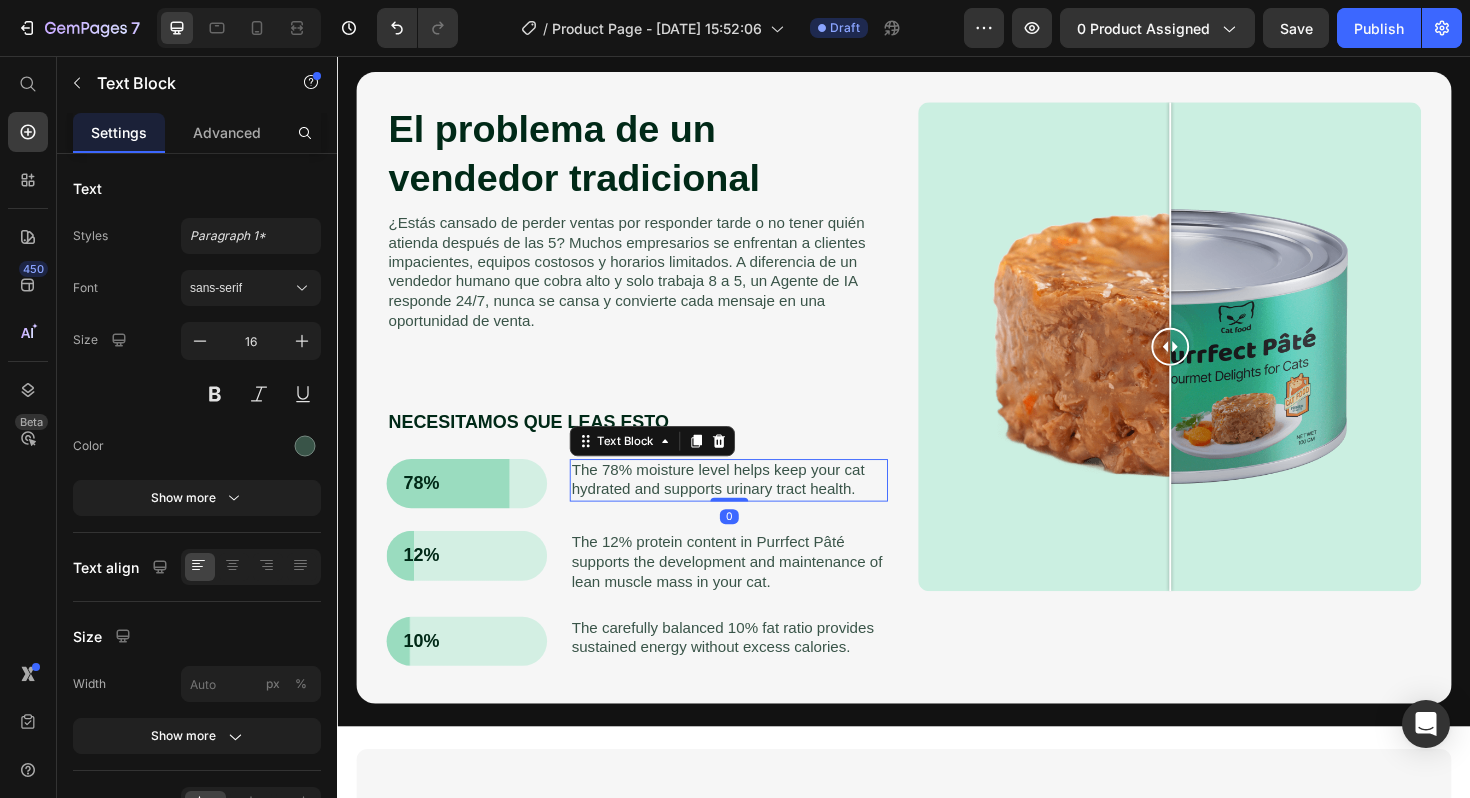 click on "The 78% moisture level helps keep your cat hydrated and supports urinary tract health." at bounding box center (751, 506) 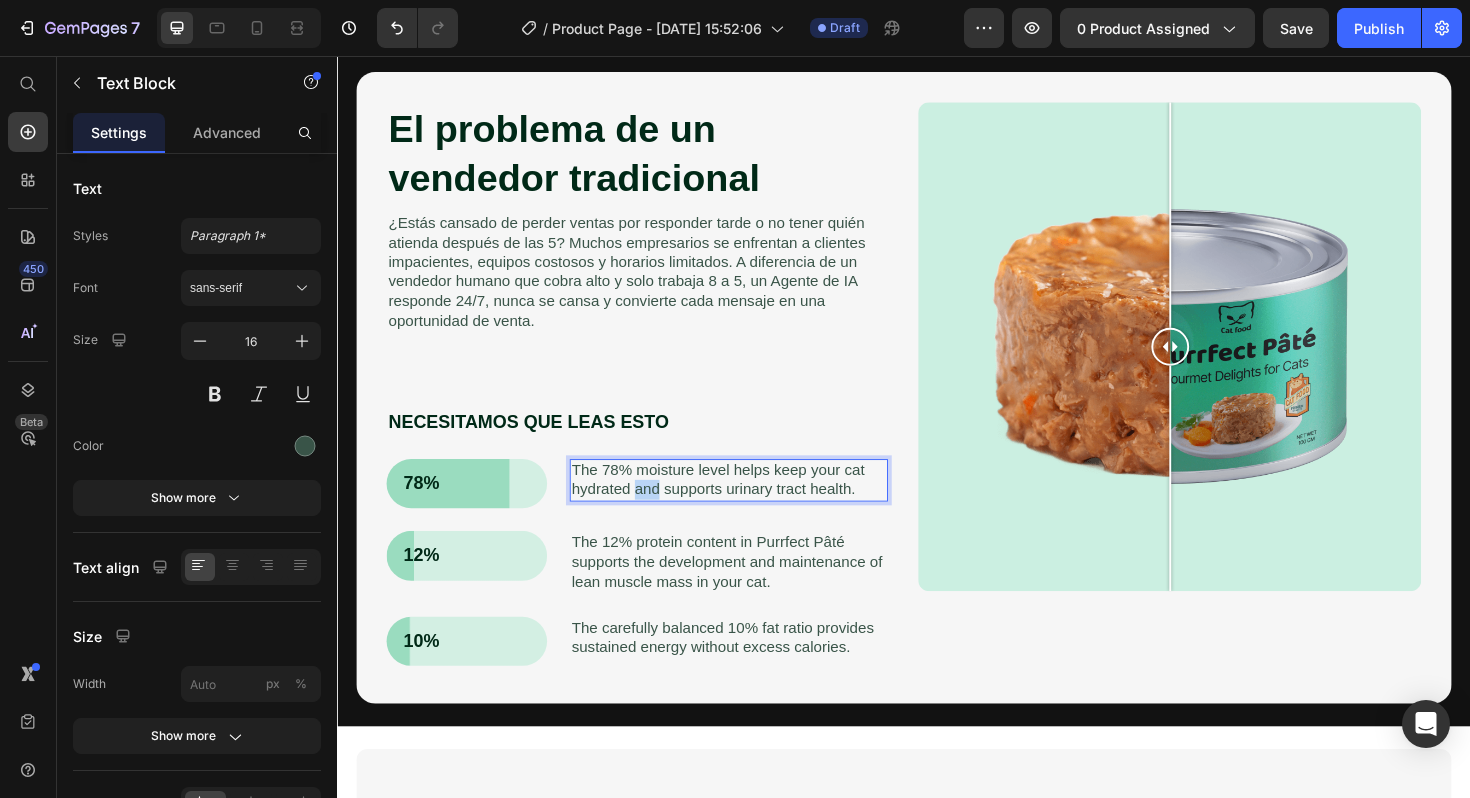 click on "The 78% moisture level helps keep your cat hydrated and supports urinary tract health." at bounding box center [751, 506] 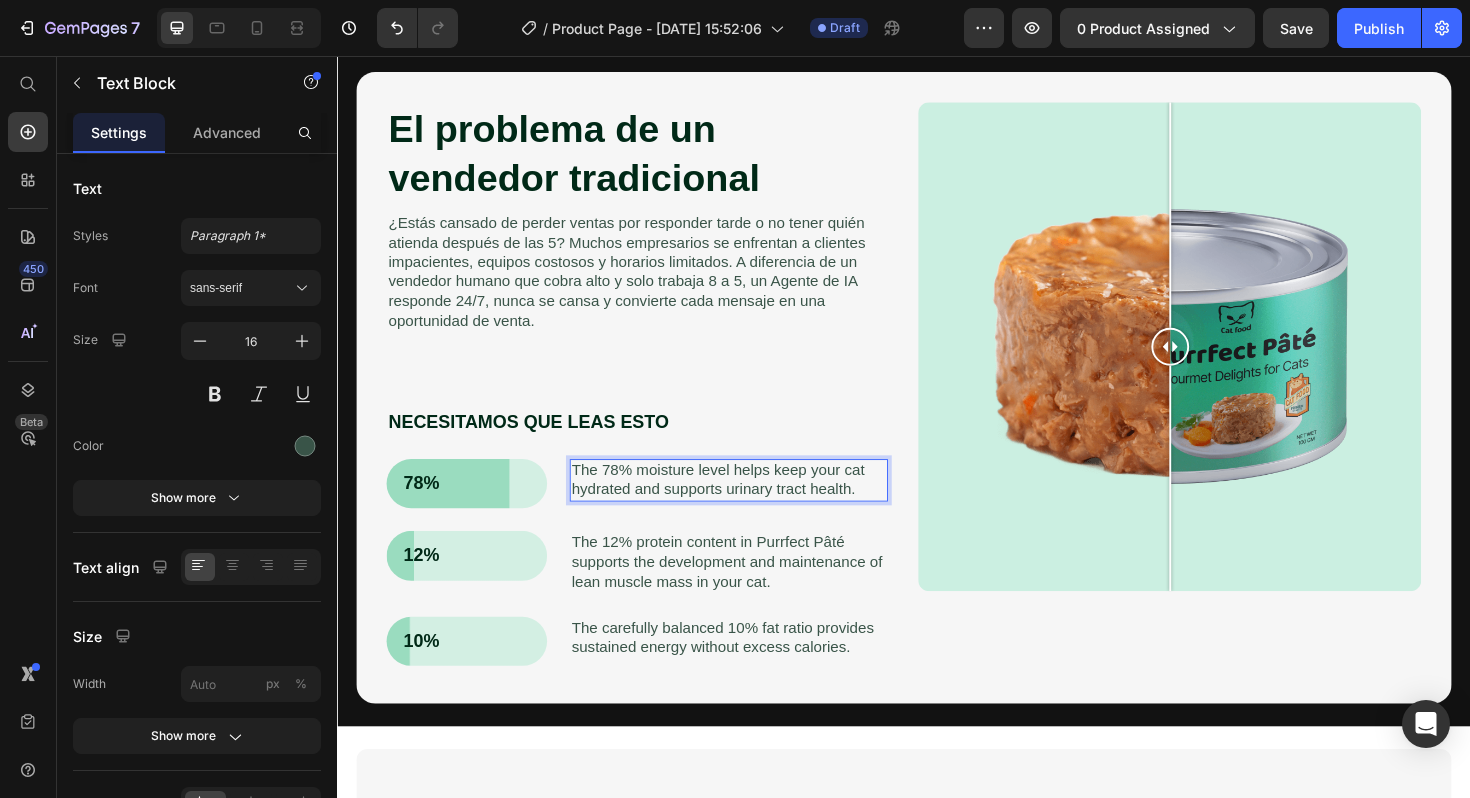 click on "The 78% moisture level helps keep your cat hydrated and supports urinary tract health." at bounding box center [751, 506] 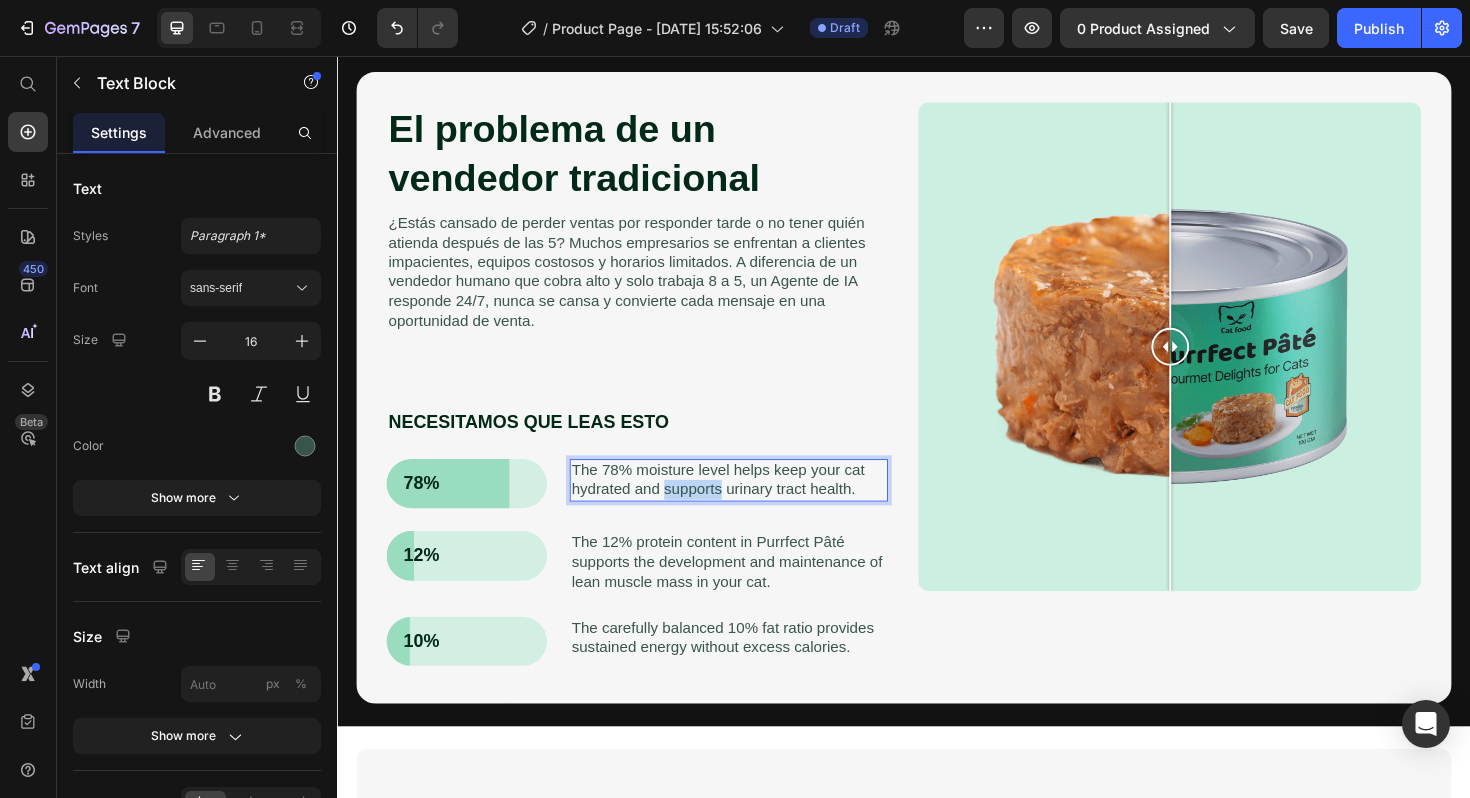 click on "The 78% moisture level helps keep your cat hydrated and supports urinary tract health." at bounding box center [751, 506] 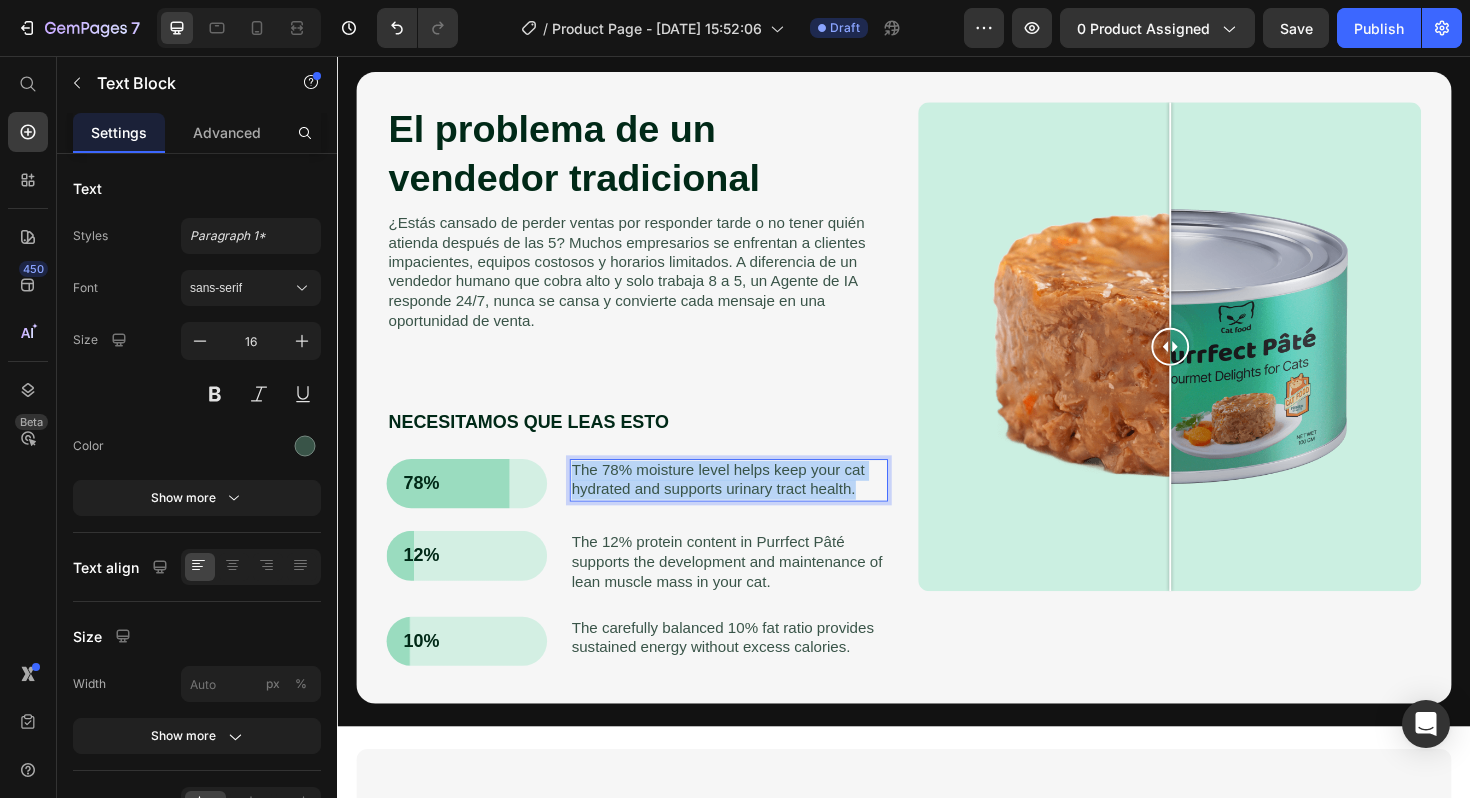 click on "The 78% moisture level helps keep your cat hydrated and supports urinary tract health." at bounding box center [751, 506] 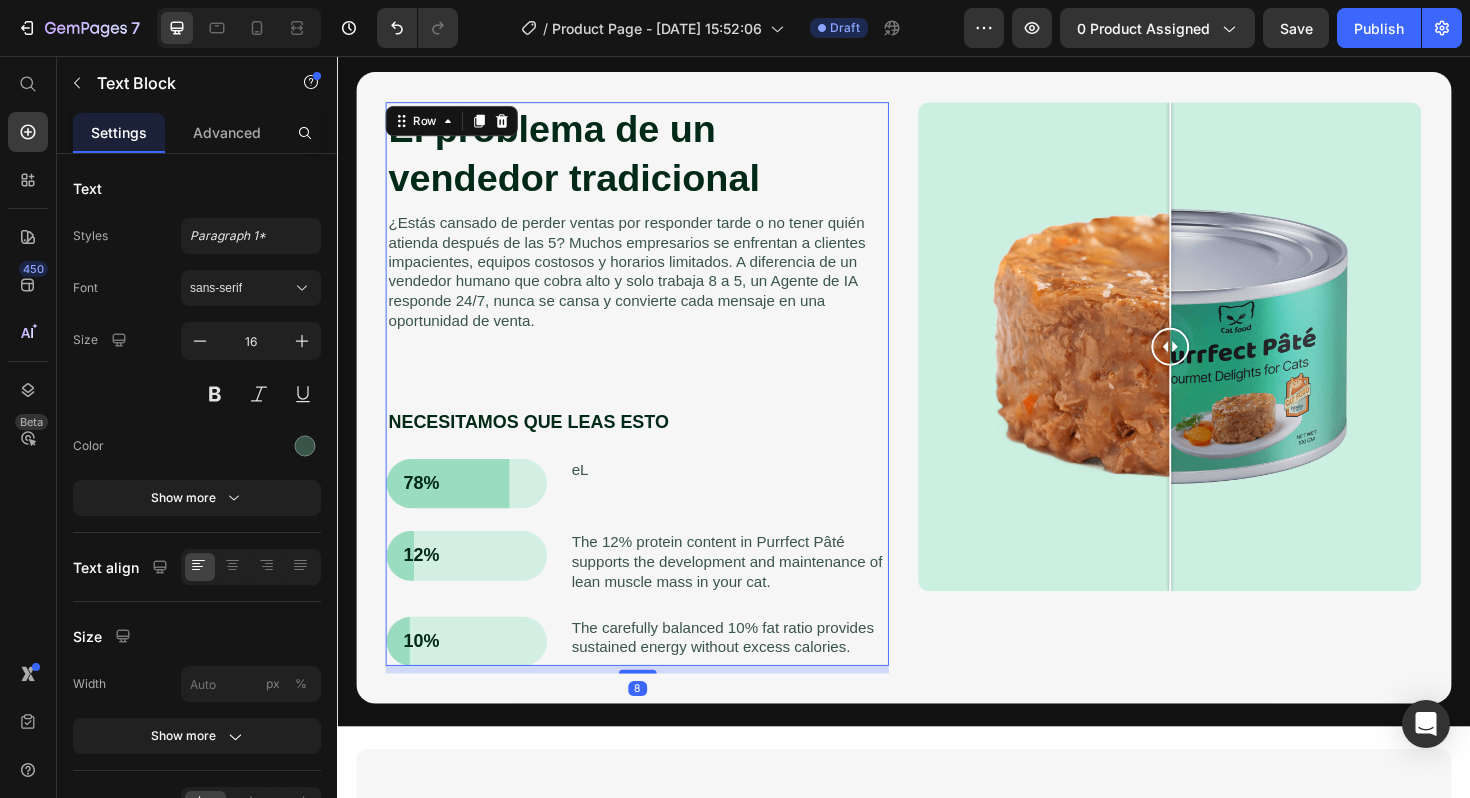 click on "El problema de un vendedor tradicional Heading ¿Estás cansado de perder ventas por responder tarde o no tener quién atienda después de las 5? Muchos empresarios se enfrentan a clientes impacientes, equipos costosos y horarios limitados. A diferencia de un vendedor humano que cobra alto y solo trabaja 8 a 5, un Agente de IA responde 24/7, nunca se cansa y convierte cada mensaje en una oportunidad de venta. Text Block Image Comparison NECESITAMOS QUE LEAS ESTO Text Block 78% Text Block Row eL  Text Block Row 12% Text Block Row The 12% protein content in Purrfect Pâté supports the development and maintenance of lean muscle mass in your cat. Text Block Row 10% Text Block Row The carefully balanced 10% fat ratio provides sustained energy without excess calories. Text Block Row" at bounding box center (655, 403) 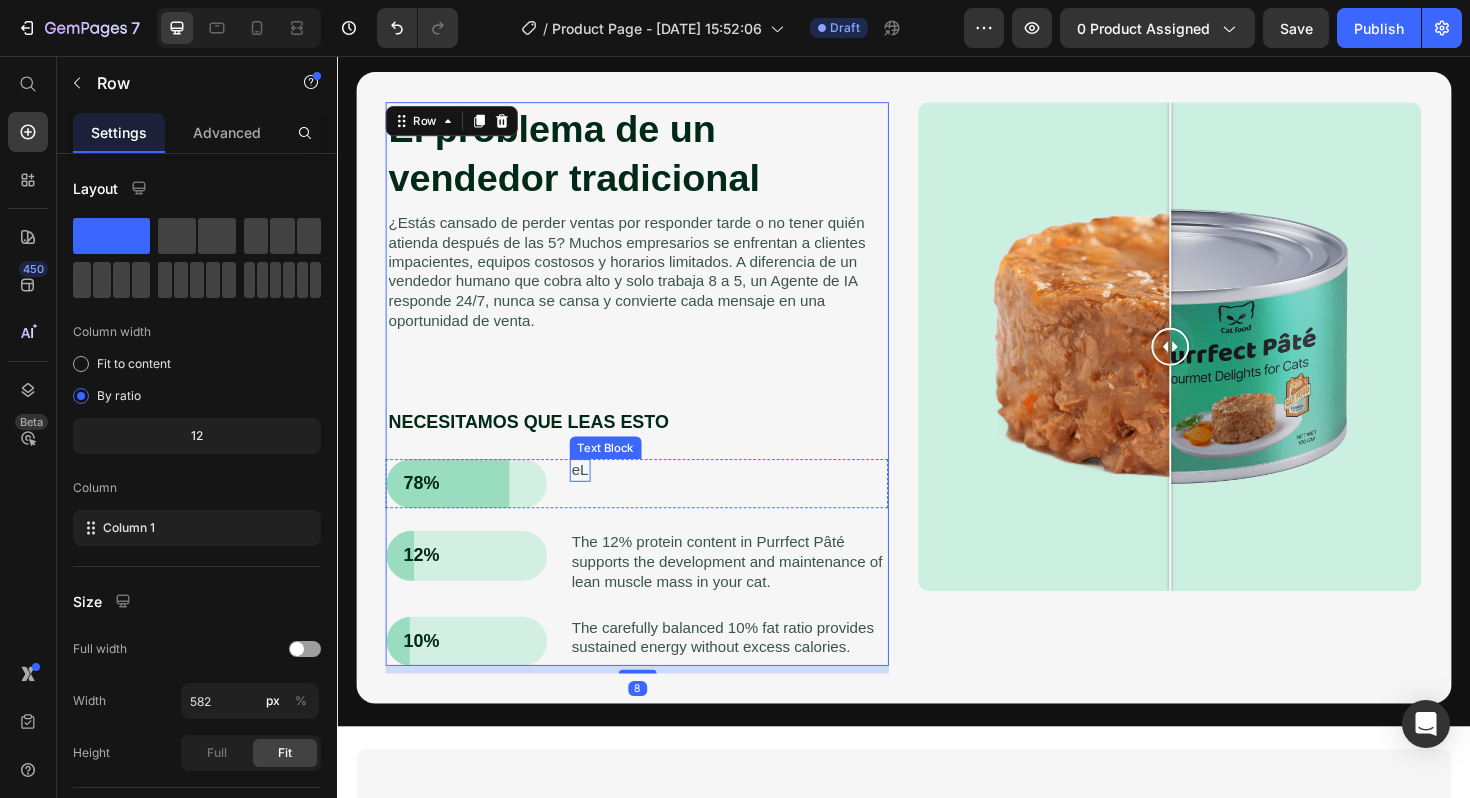 click on "eL" at bounding box center (594, 495) 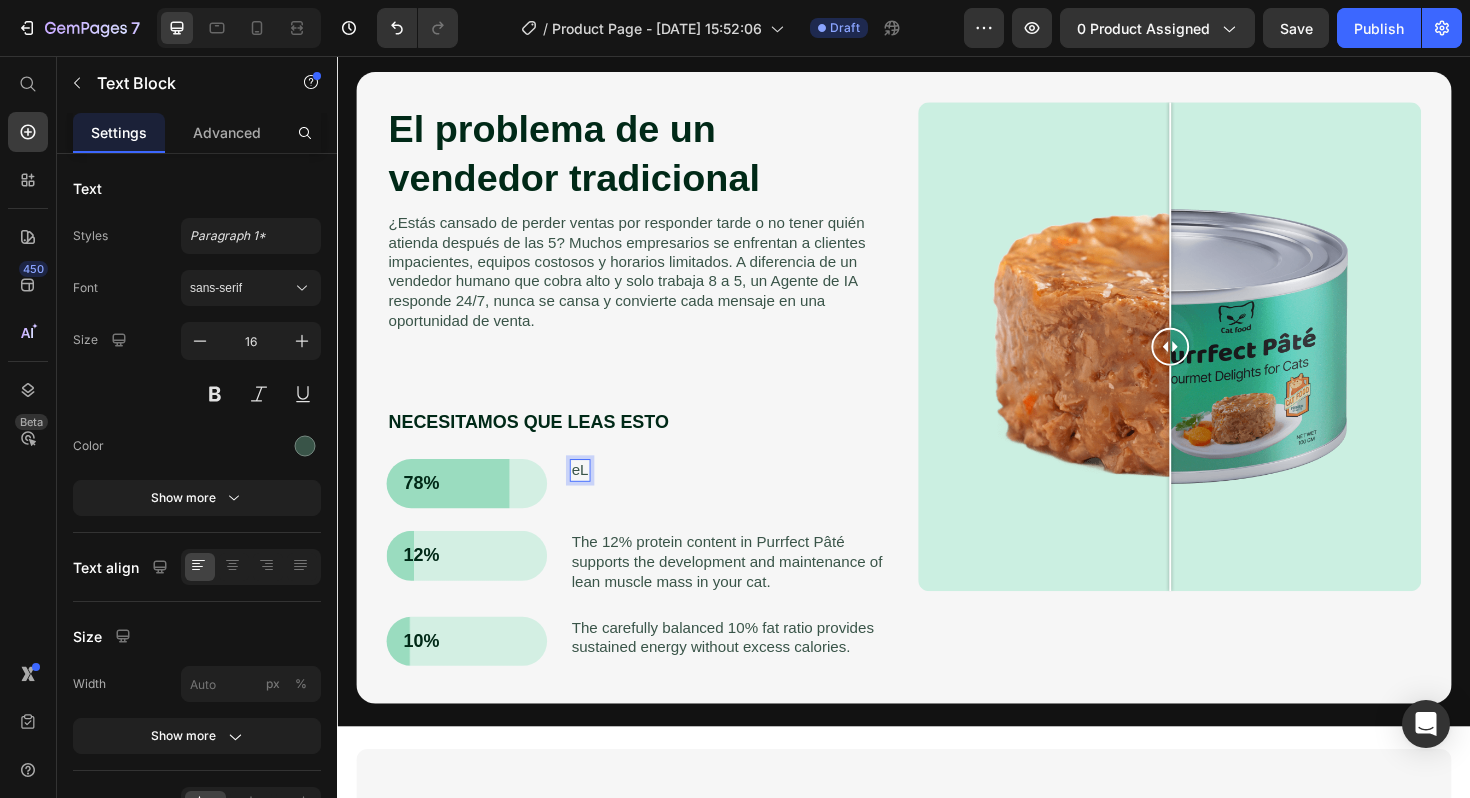 click on "eL" at bounding box center [594, 495] 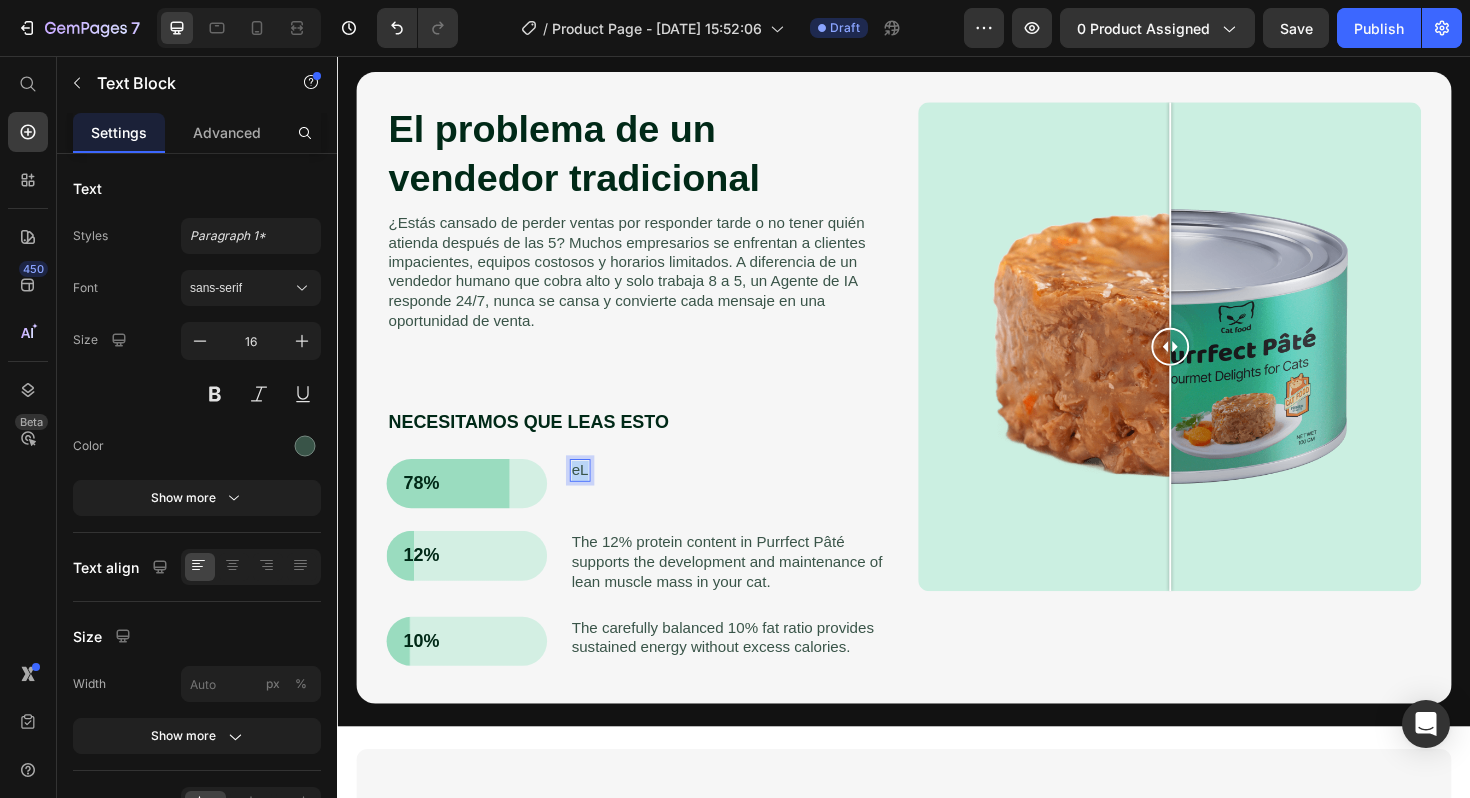 click on "eL" at bounding box center [594, 495] 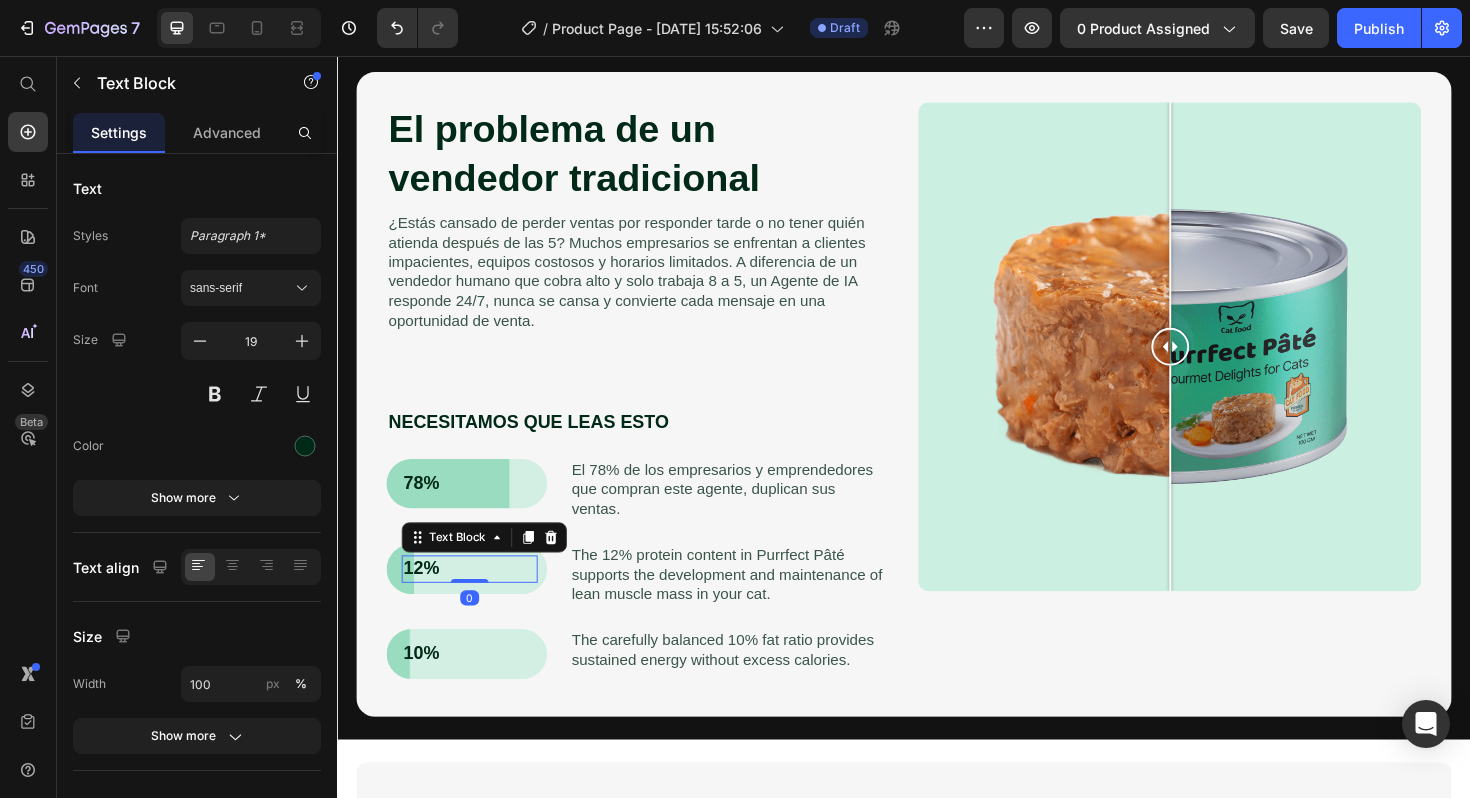 click on "12%" at bounding box center (477, 599) 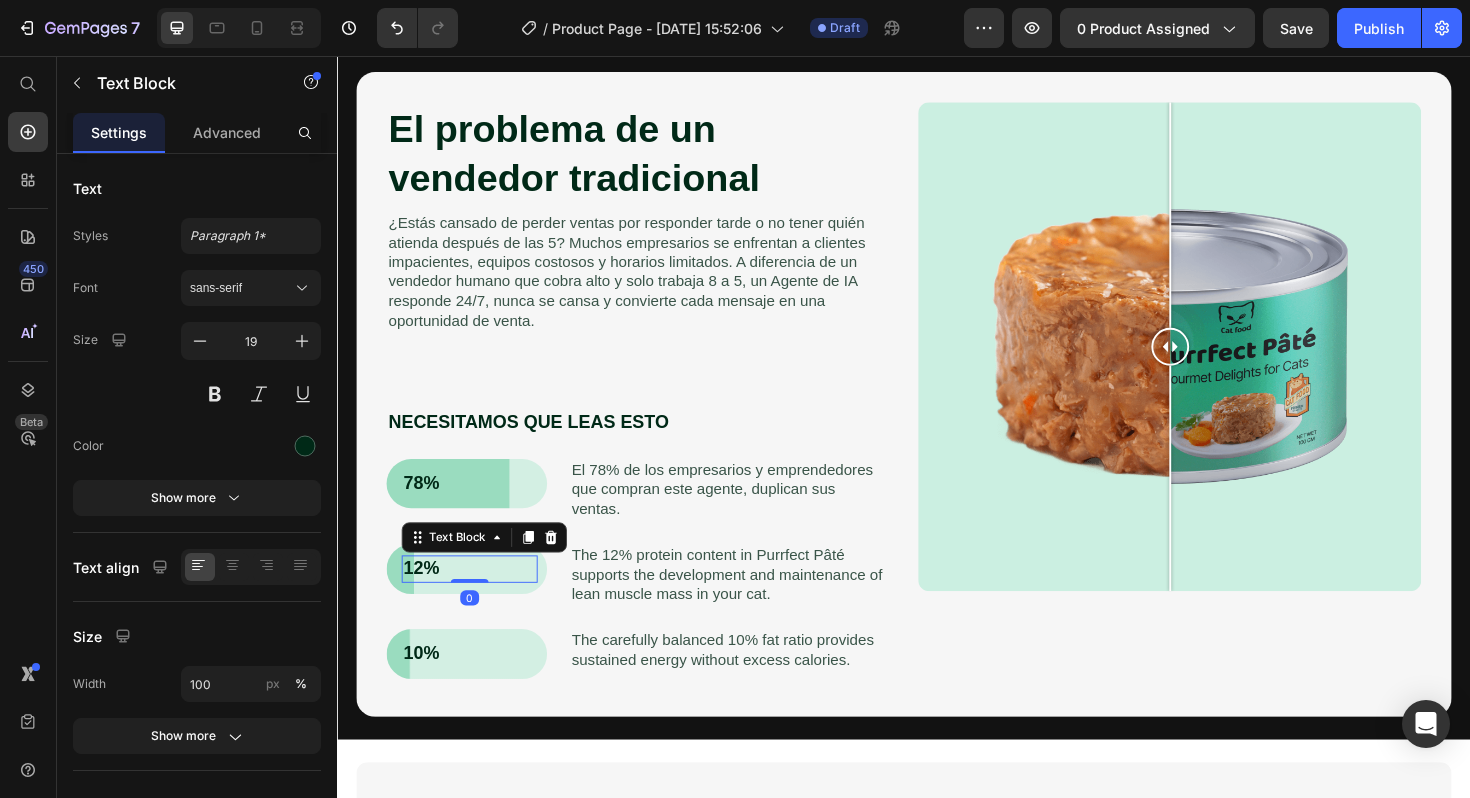 click on "12%" at bounding box center (477, 599) 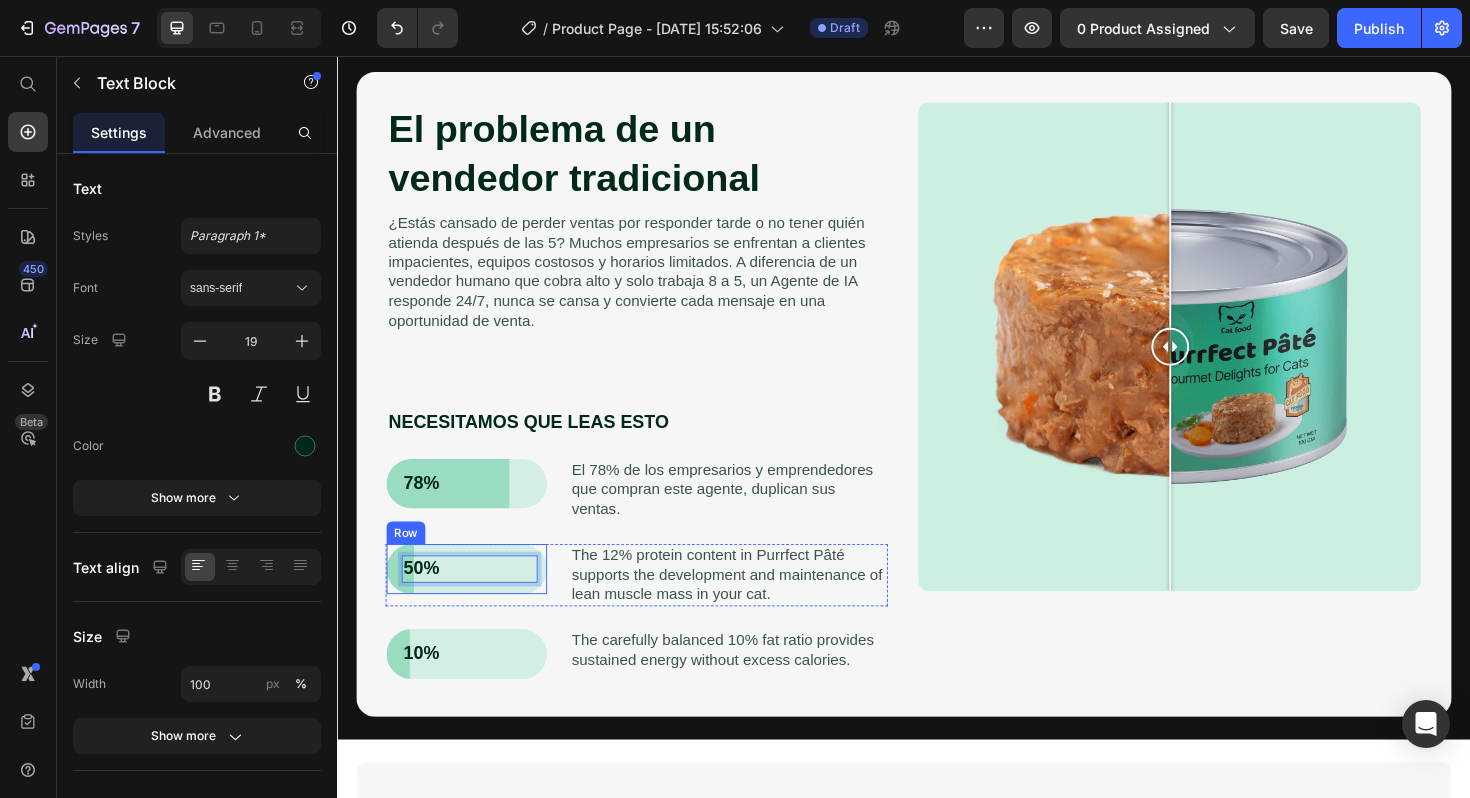 click on "50% Text Block   0 Row" at bounding box center [474, 599] 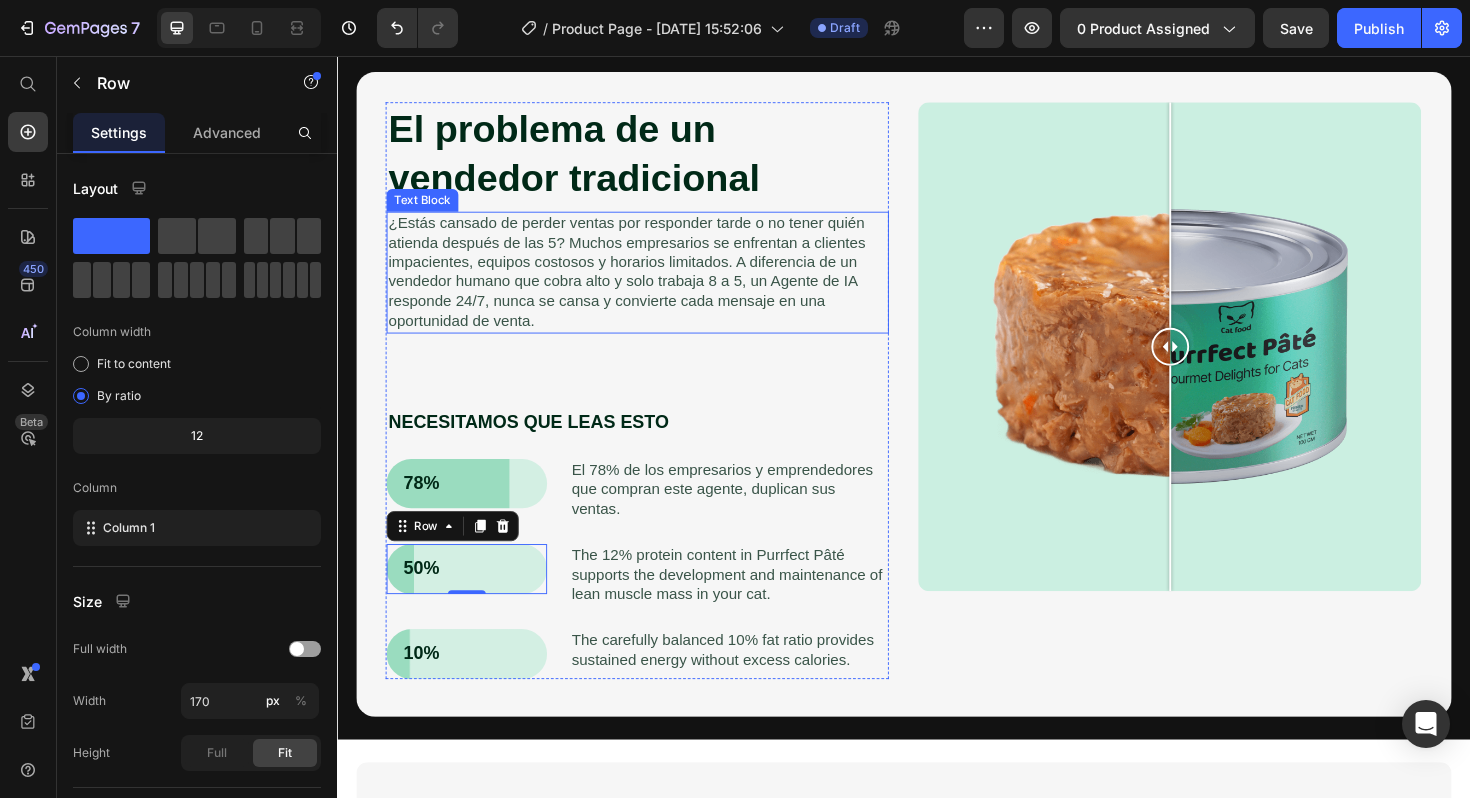 click on "¿Estás cansado de perder ventas por responder tarde o no tener quién atienda después de las 5? Muchos empresarios se enfrentan a clientes impacientes, equipos costosos y horarios limitados. A diferencia de un vendedor humano que cobra alto y solo trabaja 8 a 5, un Agente de IA responde 24/7, nunca se cansa y convierte cada mensaje en una oportunidad de venta." at bounding box center [655, 285] 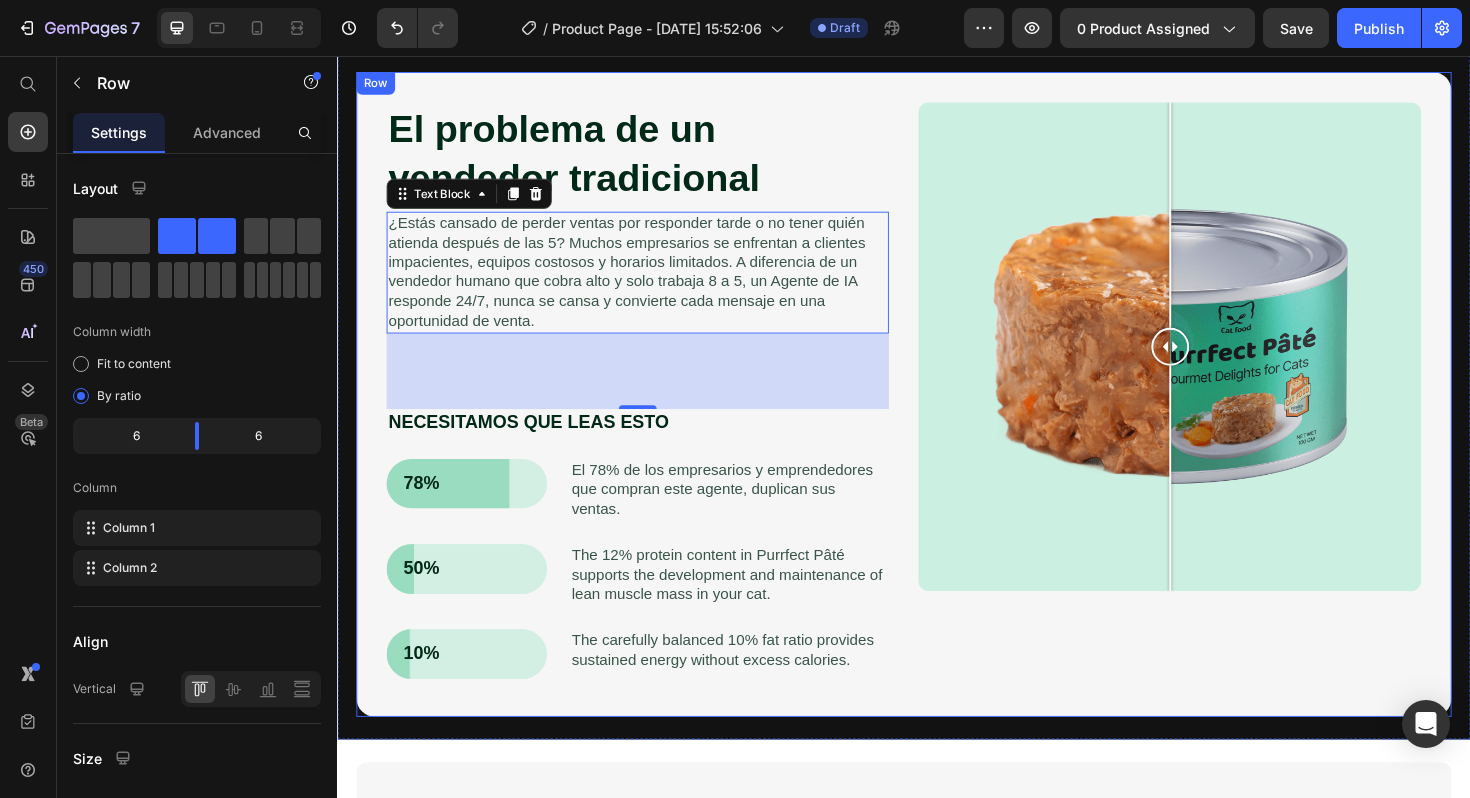 click on "El problema de un vendedor tradicional Heading ¿Estás cansado de perder ventas por responder tarde o no tener quién atienda después de las 5? Muchos empresarios se enfrentan a clientes impacientes, equipos costosos y horarios limitados. A diferencia de un vendedor humano que cobra alto y solo trabaja 8 a 5, un Agente de IA responde 24/7, nunca se cansa y convierte cada mensaje en una oportunidad de venta. Text Block   80 Image Comparison NECESITAMOS QUE LEAS ESTO Text Block 78% Text Block Row El 78% de los empresarios y emprendedores que compran este agente, duplican sus ventas.  Text Block Row 50% Text Block Row The 12% protein content in Purrfect Pâté supports the development and maintenance of lean muscle mass in your cat. Text Block Row 10% Text Block Row The carefully balanced 10% fat ratio provides sustained energy without excess calories. Text Block Row Row Image Comparison Row" at bounding box center [937, 414] 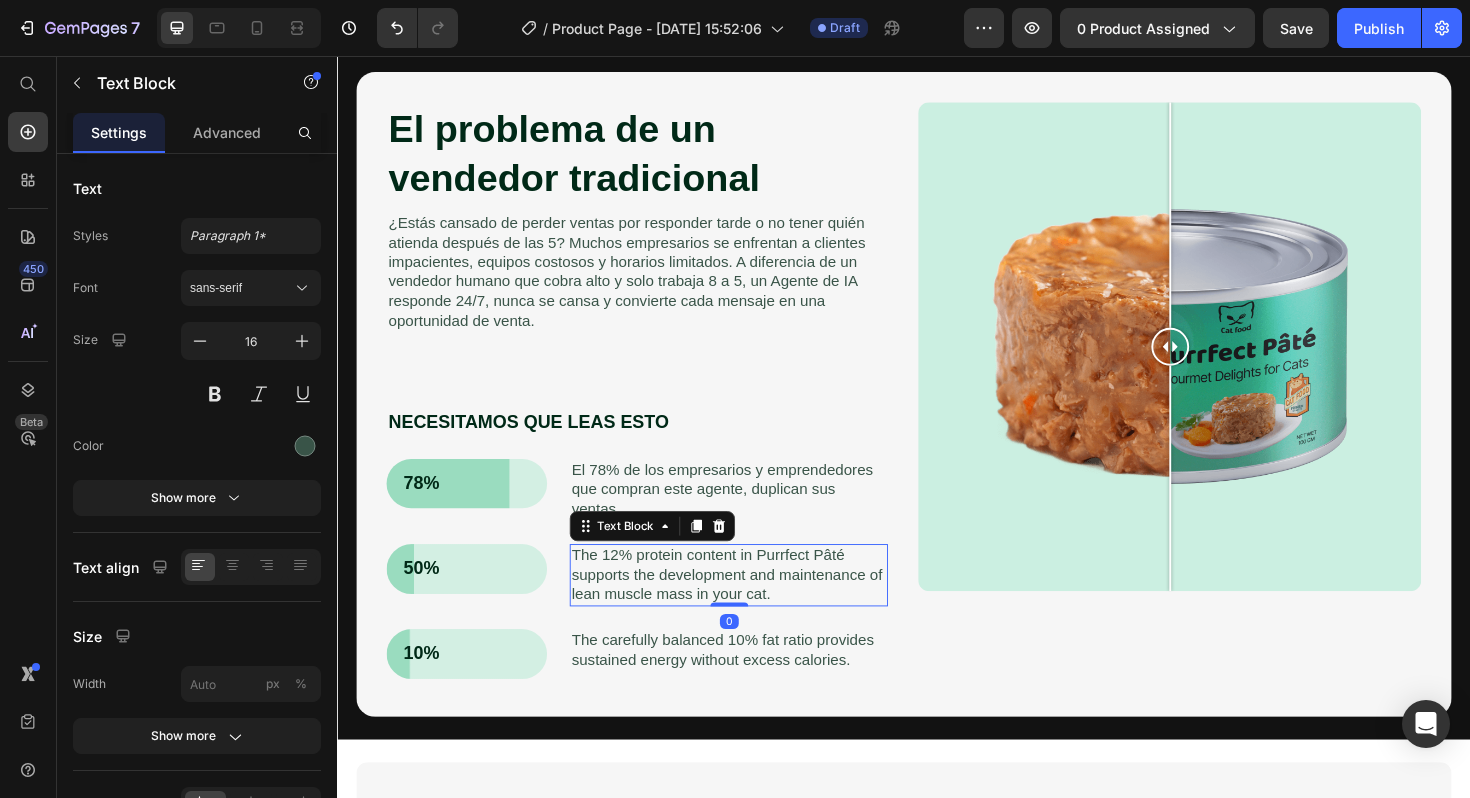 click on "The 12% protein content in Purrfect Pâté supports the development and maintenance of lean muscle mass in your cat." at bounding box center (751, 606) 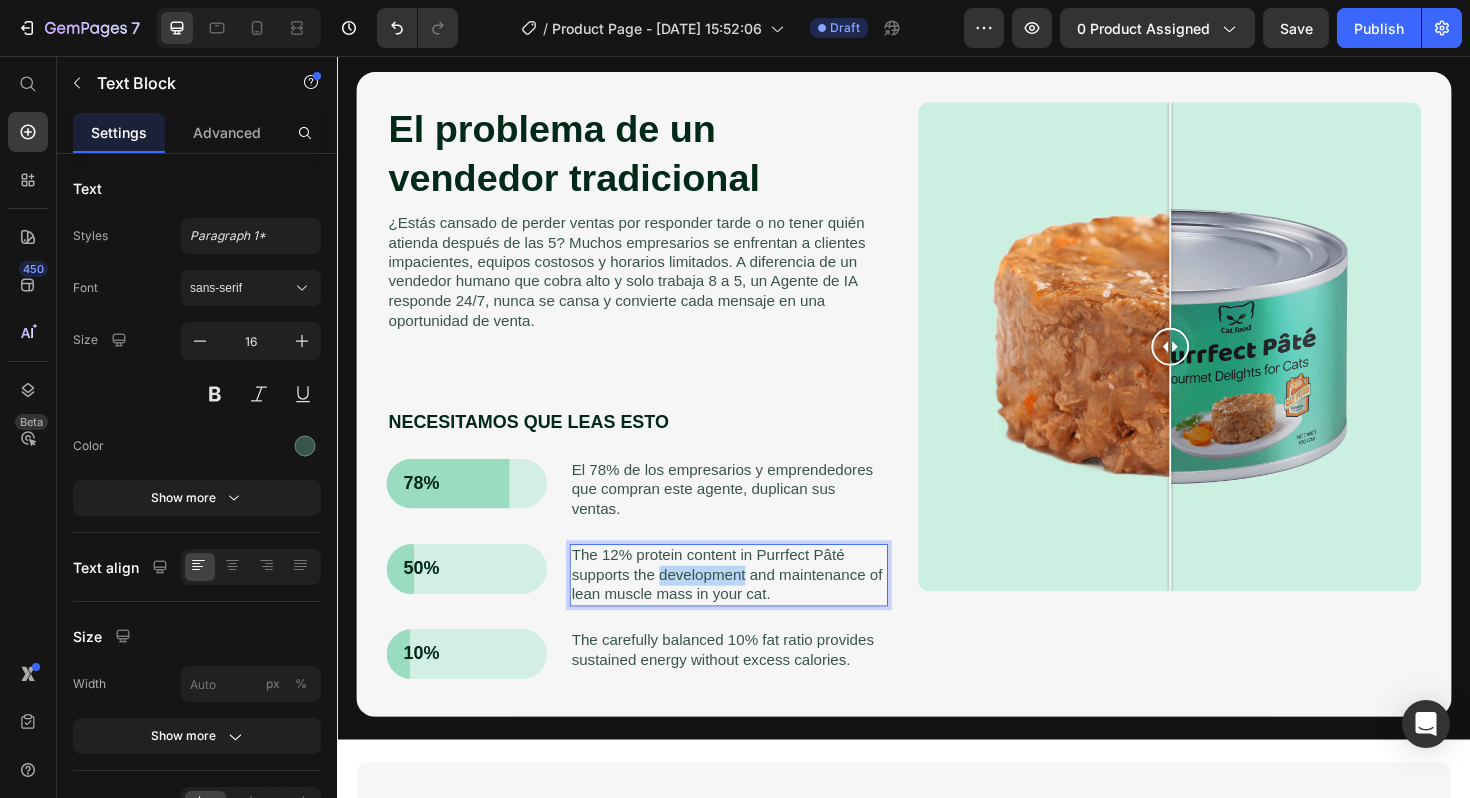 click on "The 12% protein content in Purrfect Pâté supports the development and maintenance of lean muscle mass in your cat." at bounding box center [751, 606] 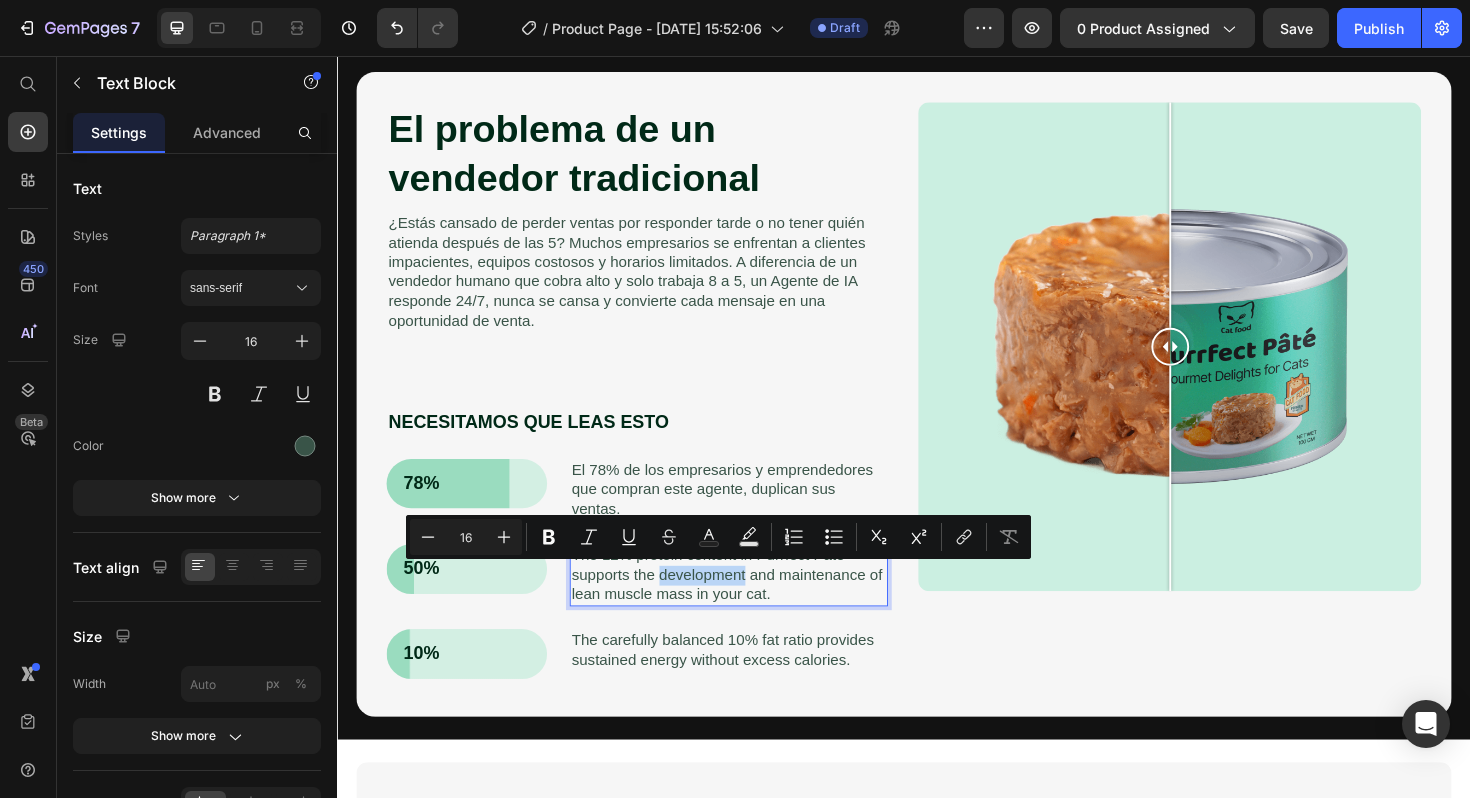 click on "The 12% protein content in Purrfect Pâté supports the development and maintenance of lean muscle mass in your cat." at bounding box center [751, 606] 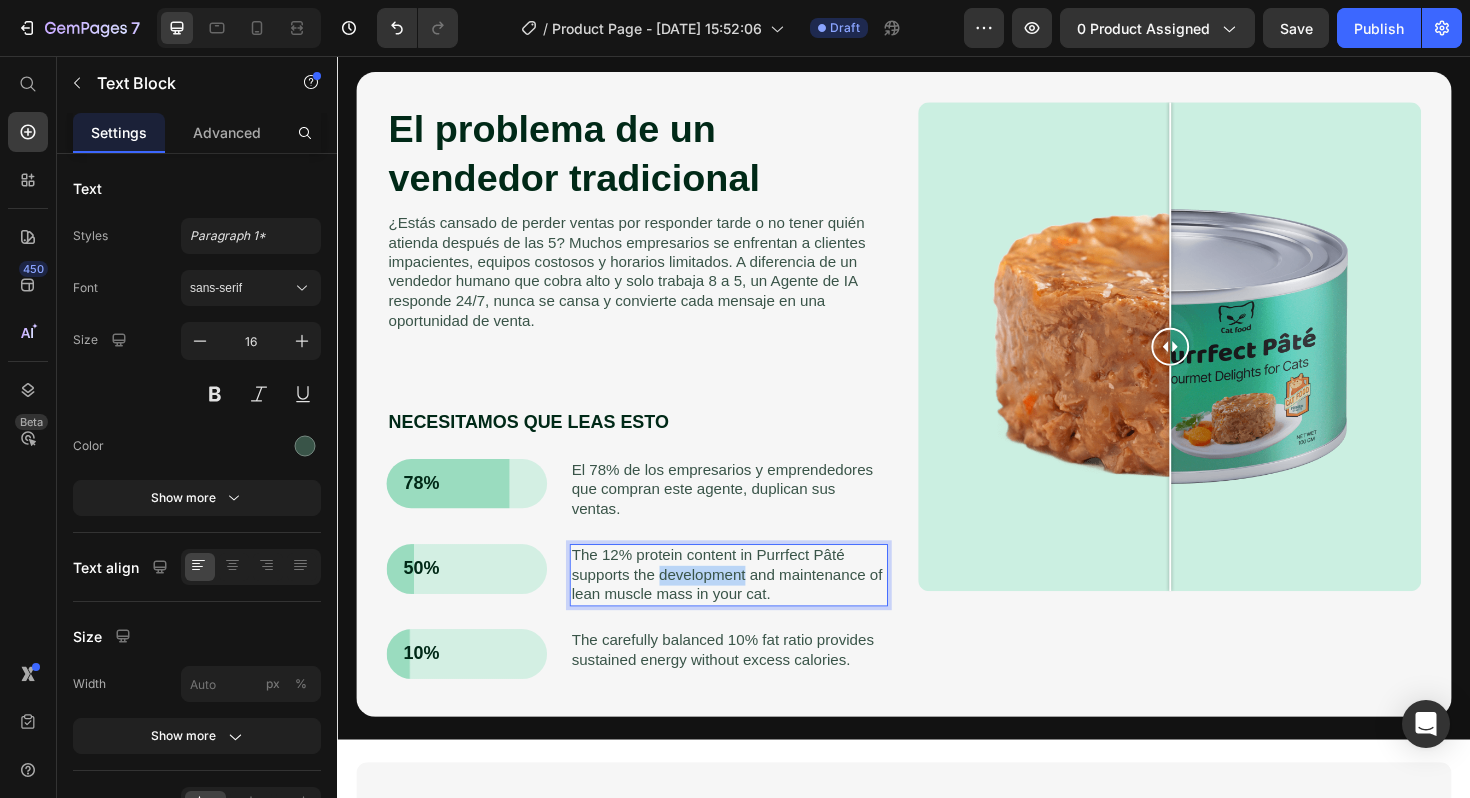 click on "The 12% protein content in Purrfect Pâté supports the development and maintenance of lean muscle mass in your cat." at bounding box center (751, 606) 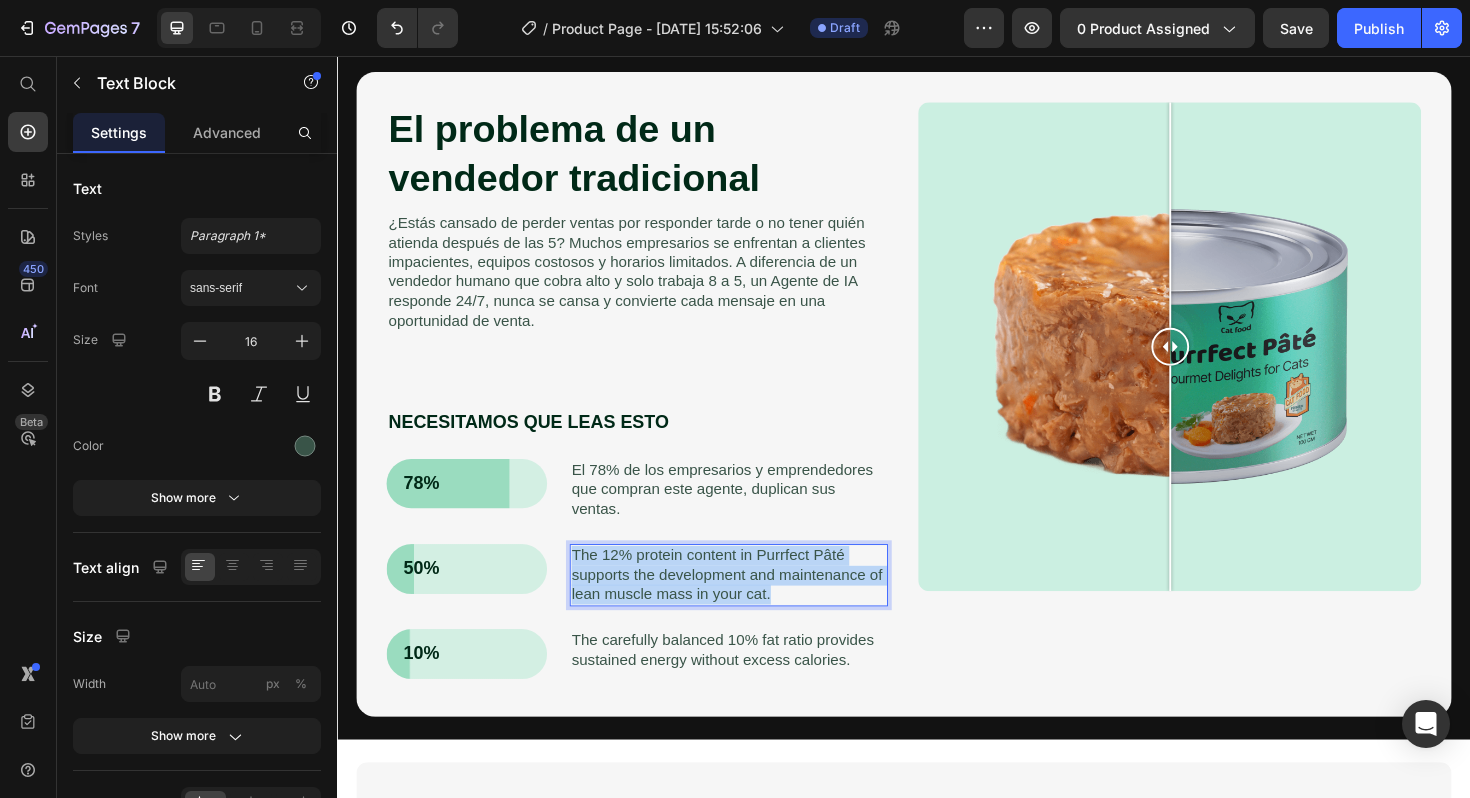 click on "The 12% protein content in Purrfect Pâté supports the development and maintenance of lean muscle mass in your cat." at bounding box center [751, 606] 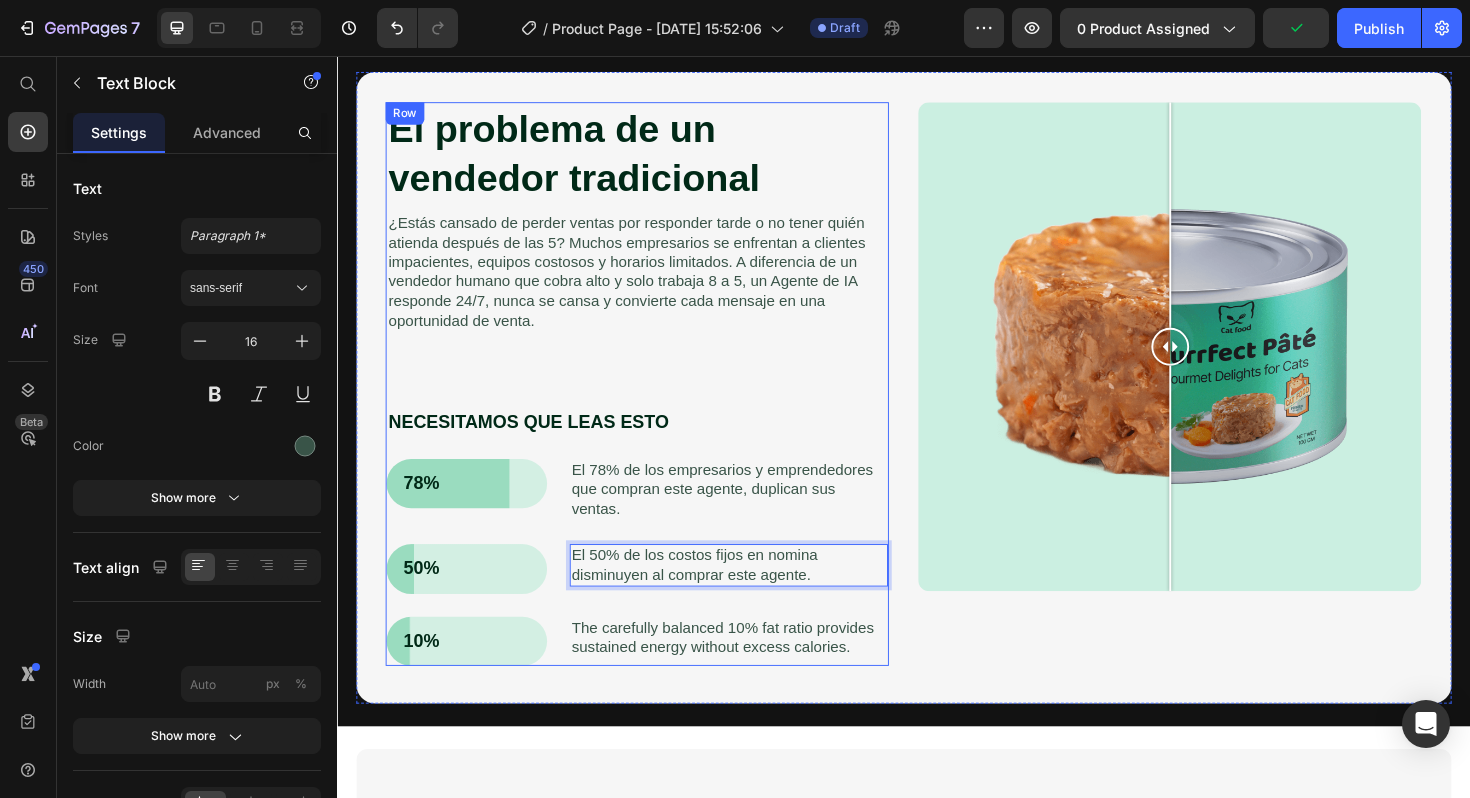 click on "El problema de un vendedor tradicional Heading ¿Estás cansado de perder ventas por responder tarde o no tener quién atienda después de las 5? Muchos empresarios se enfrentan a clientes impacientes, equipos costosos y horarios limitados. A diferencia de un vendedor humano que cobra alto y solo trabaja 8 a 5, un Agente de IA responde 24/7, nunca se cansa y convierte cada mensaje en una oportunidad de venta. Text Block Image Comparison NECESITAMOS QUE LEAS ESTO Text Block 78% Text Block Row El 78% de los empresarios y emprendedores que compran este agente, duplican sus ventas.  Text Block Row 50% Text Block Row El 50% de los costos fijos en nomina disminuyen al comprar este agente. Text Block   0 Row 10% Text Block Row The carefully balanced 10% fat ratio provides sustained energy without excess calories. Text Block Row" at bounding box center (655, 403) 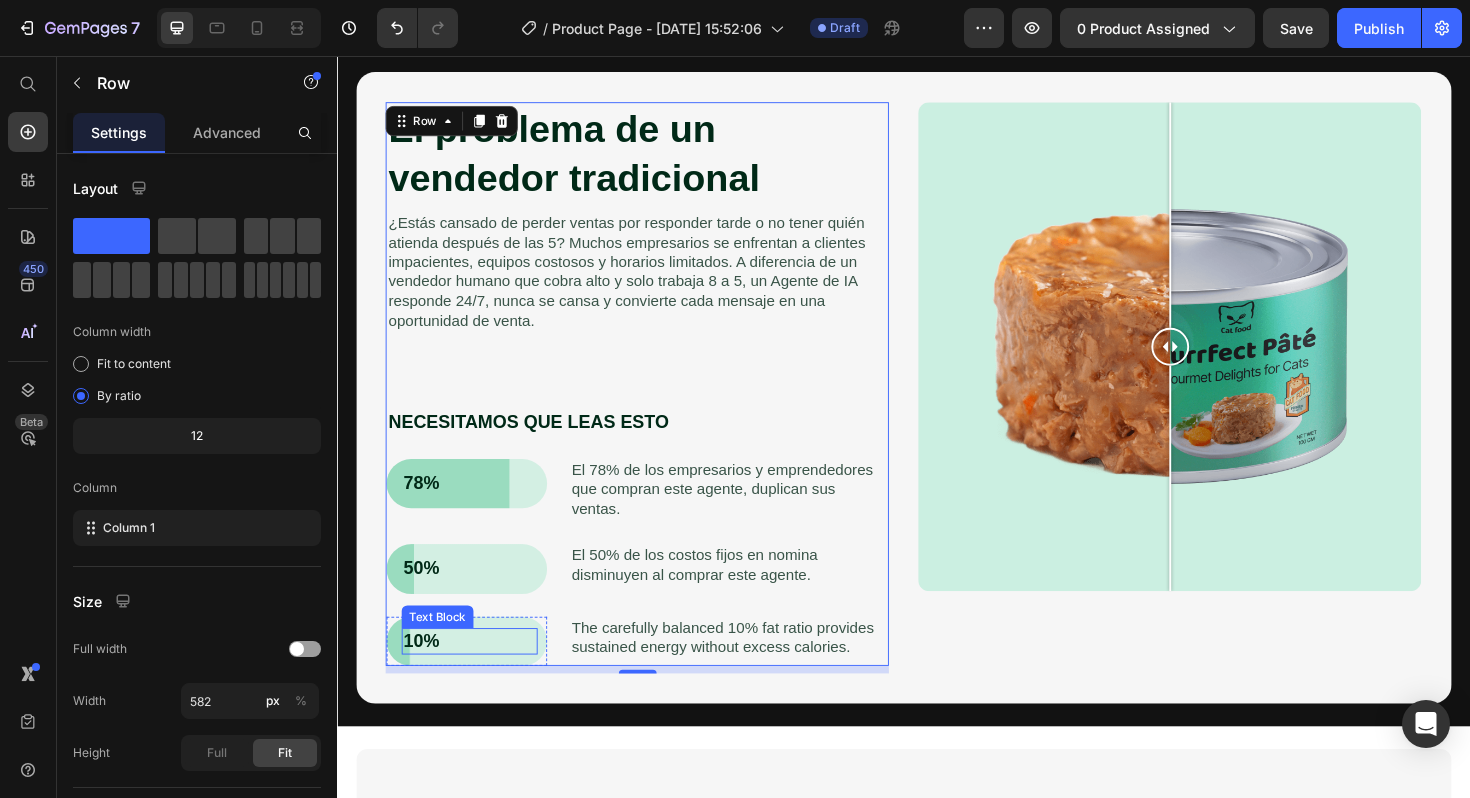 click on "10%" at bounding box center (477, 676) 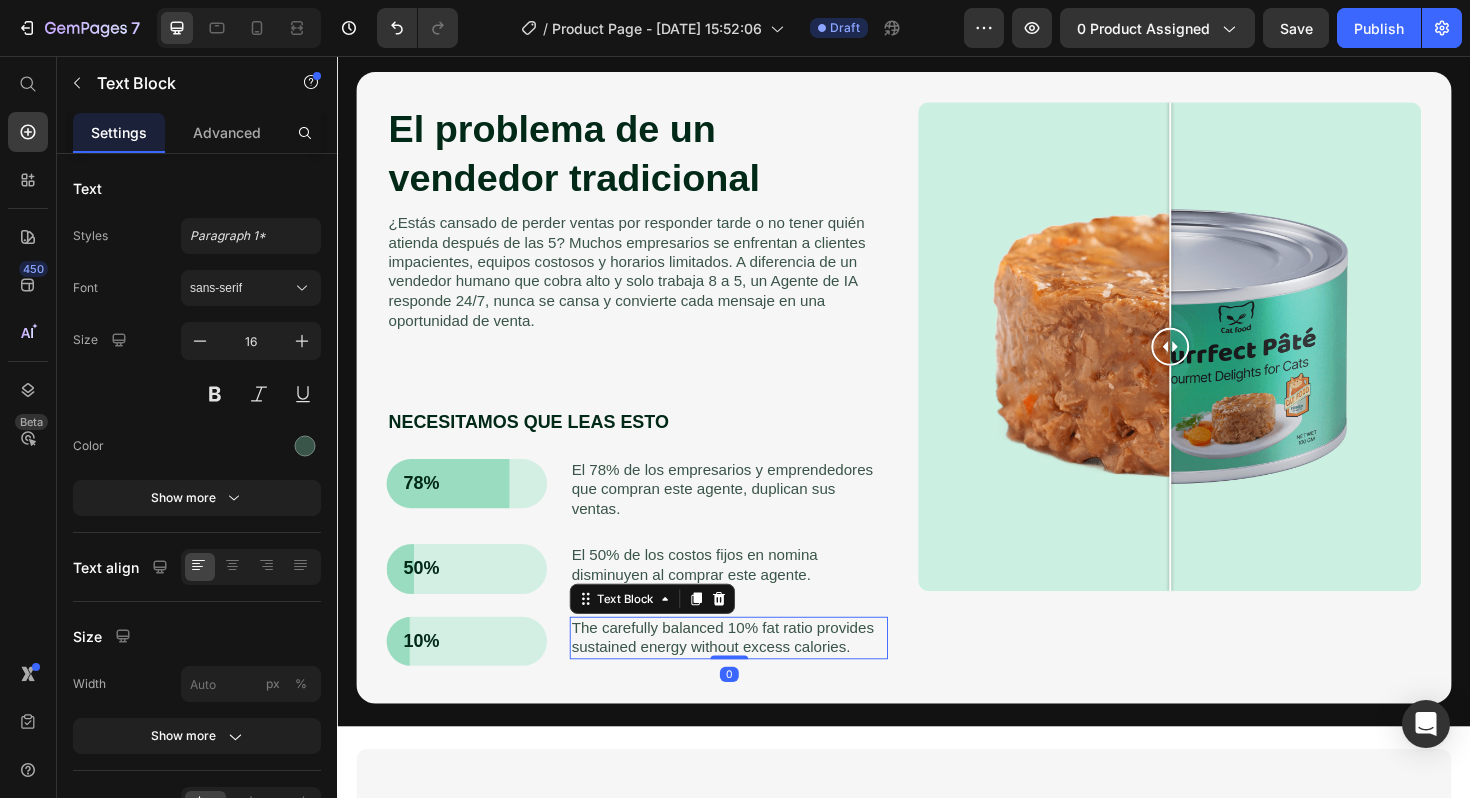click on "The carefully balanced 10% fat ratio provides sustained energy without excess calories." at bounding box center [751, 673] 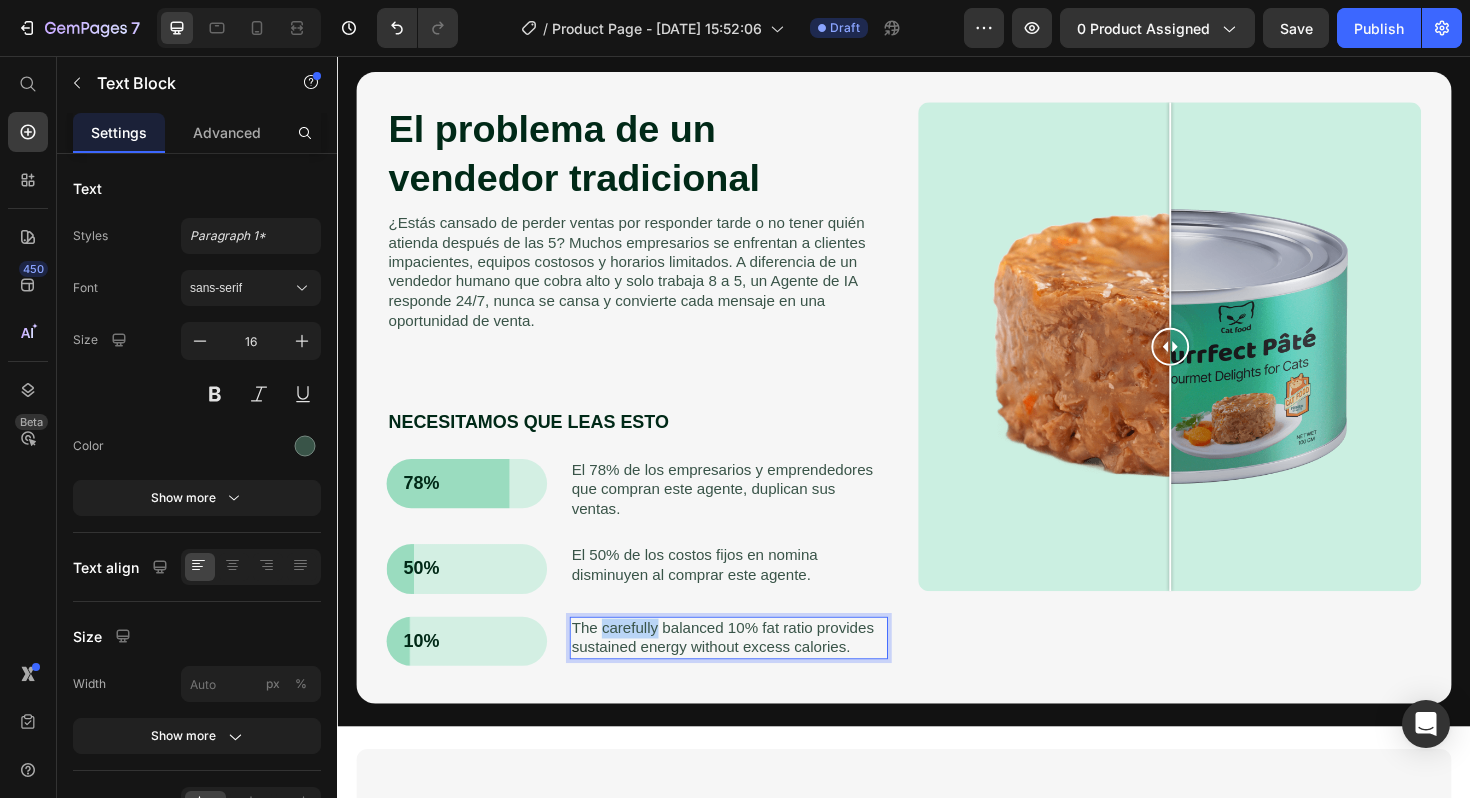 click on "The carefully balanced 10% fat ratio provides sustained energy without excess calories." at bounding box center [751, 673] 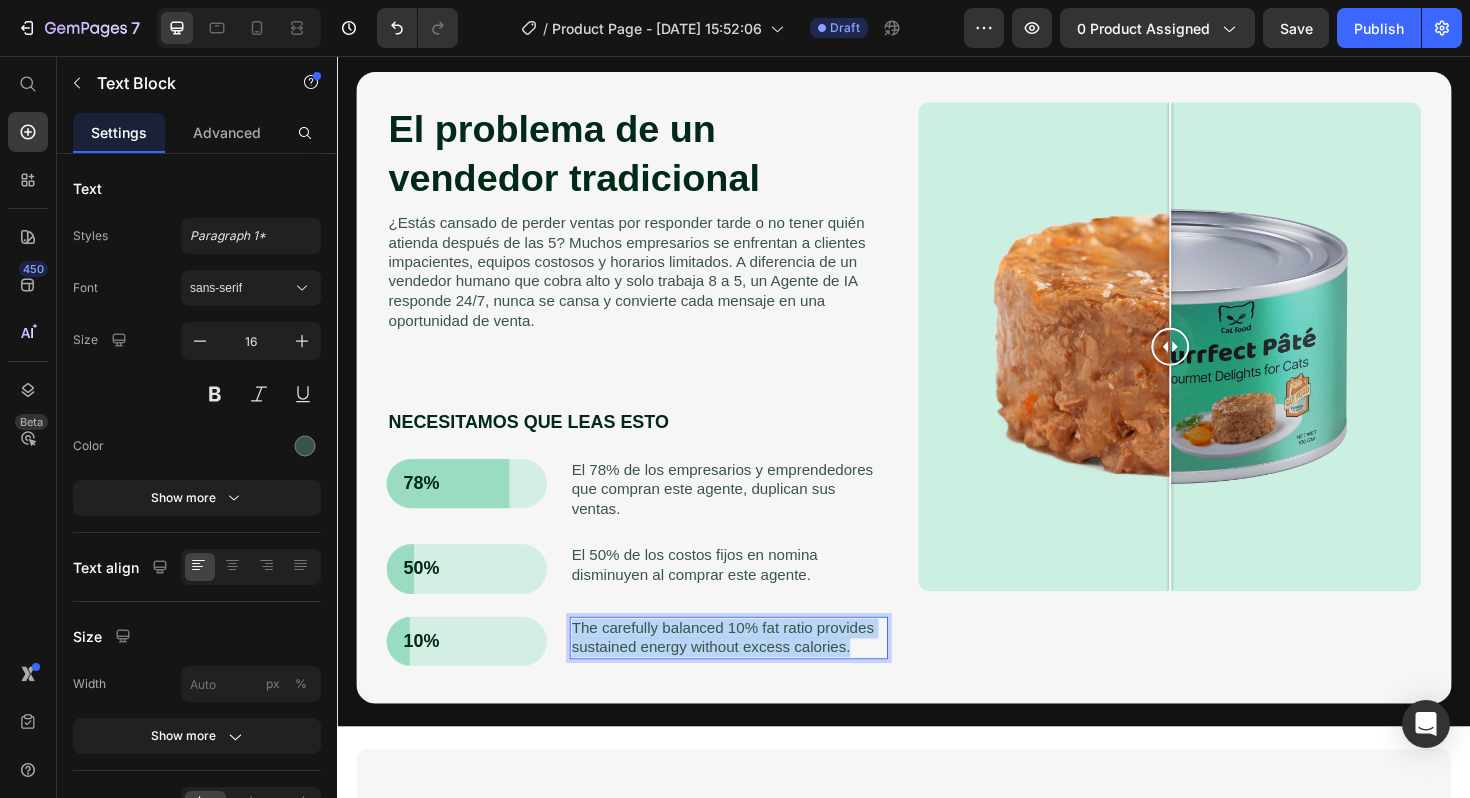 click on "The carefully balanced 10% fat ratio provides sustained energy without excess calories." at bounding box center (751, 673) 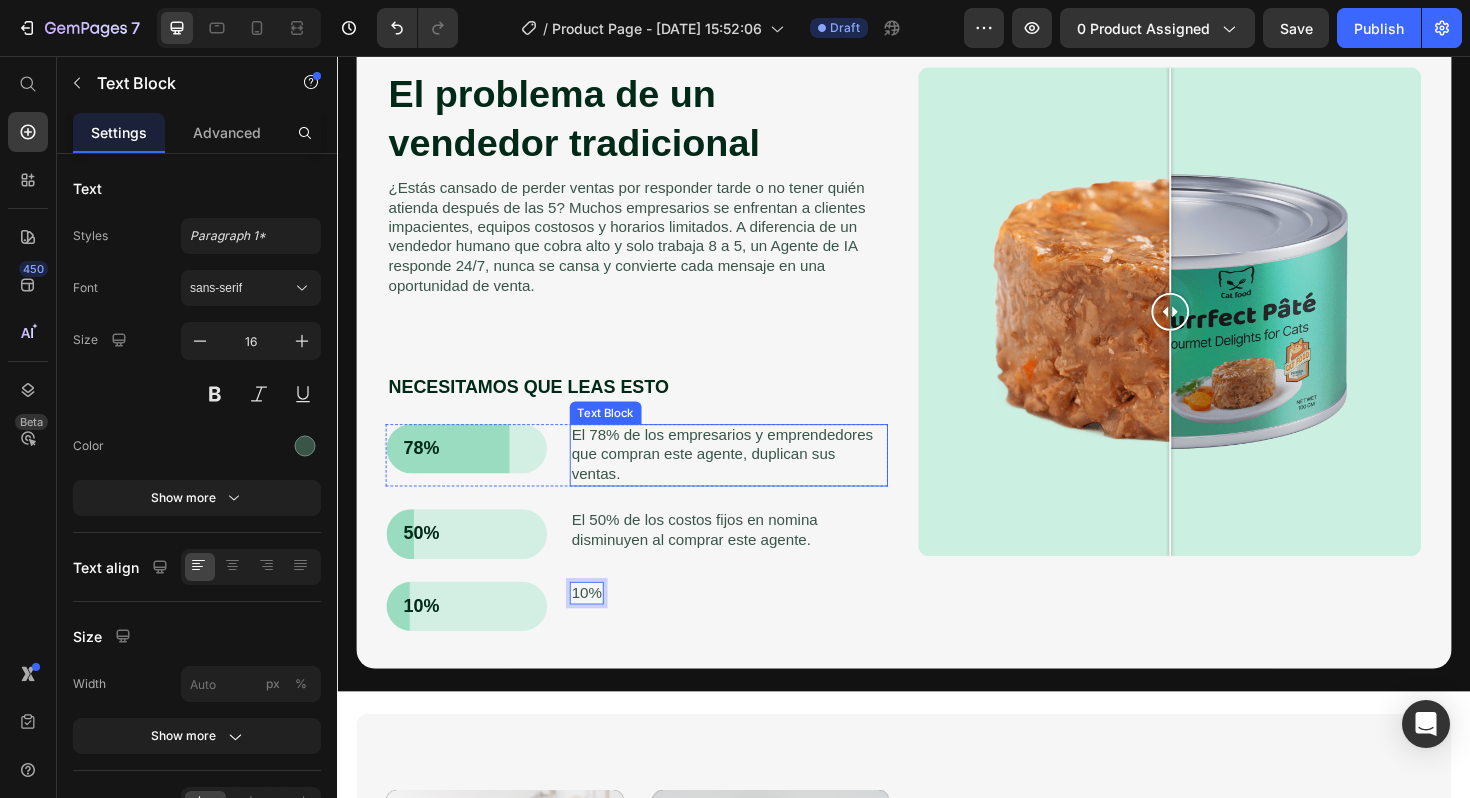 scroll, scrollTop: 1276, scrollLeft: 0, axis: vertical 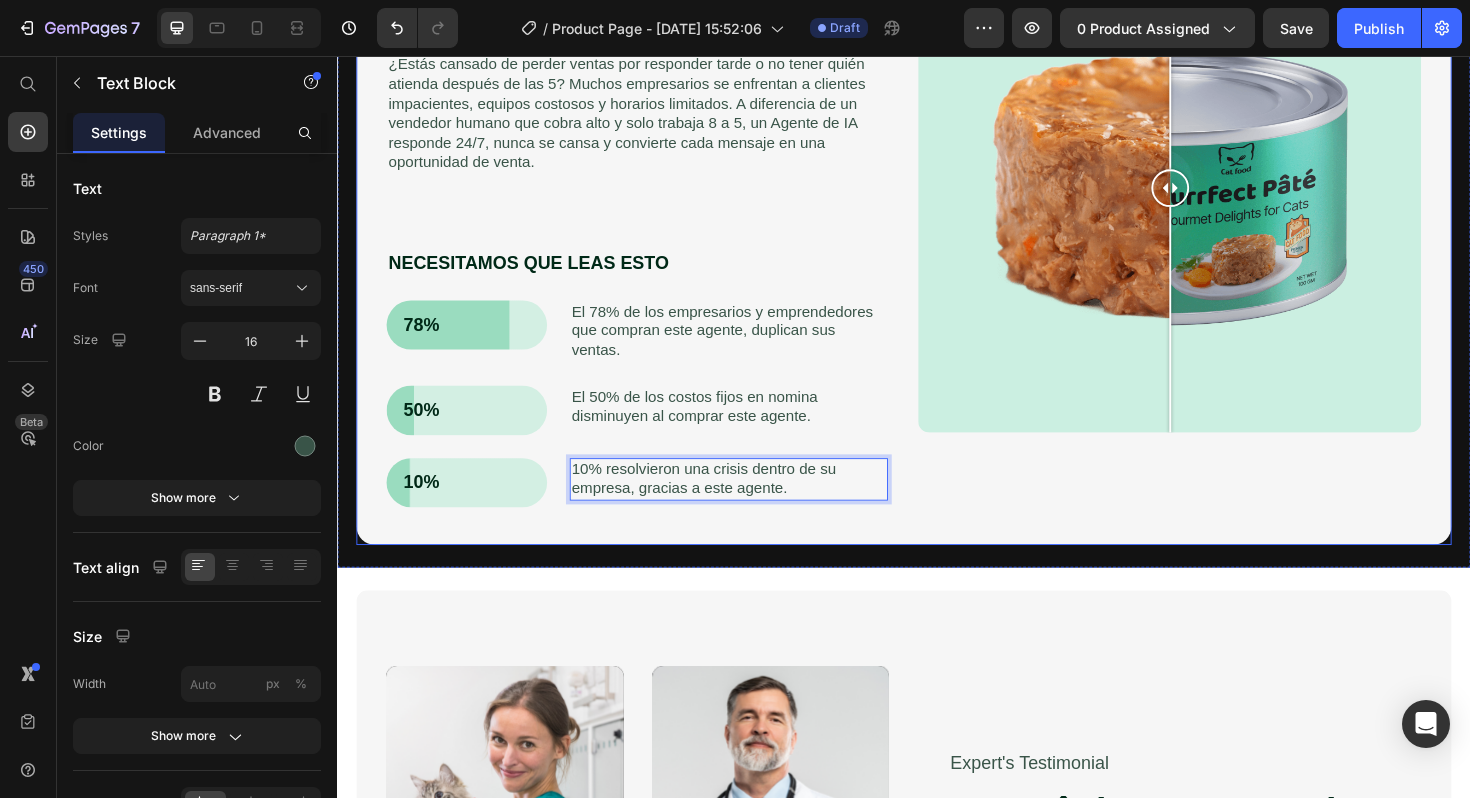 click on "Image Comparison" at bounding box center [1218, 239] 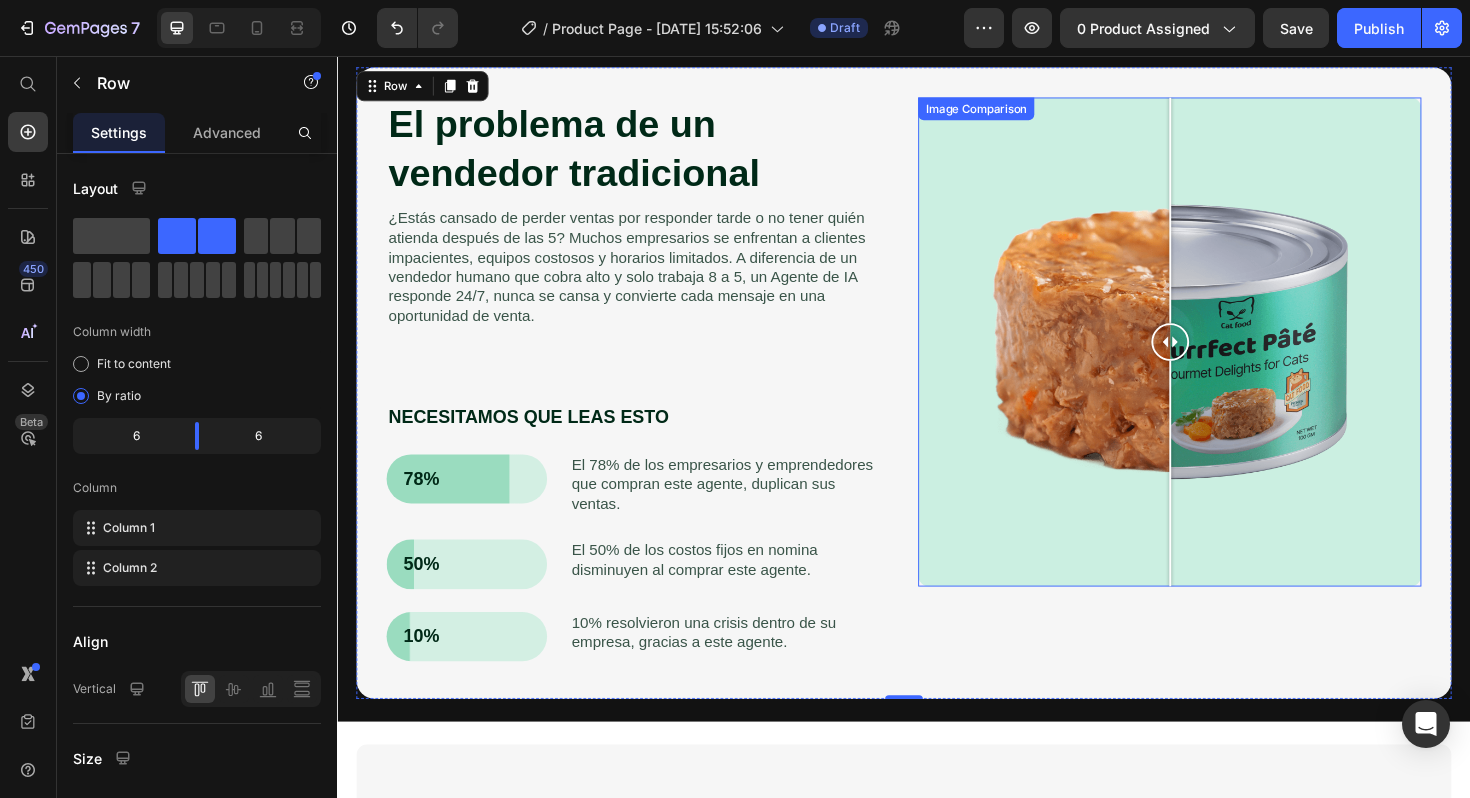 scroll, scrollTop: 1192, scrollLeft: 0, axis: vertical 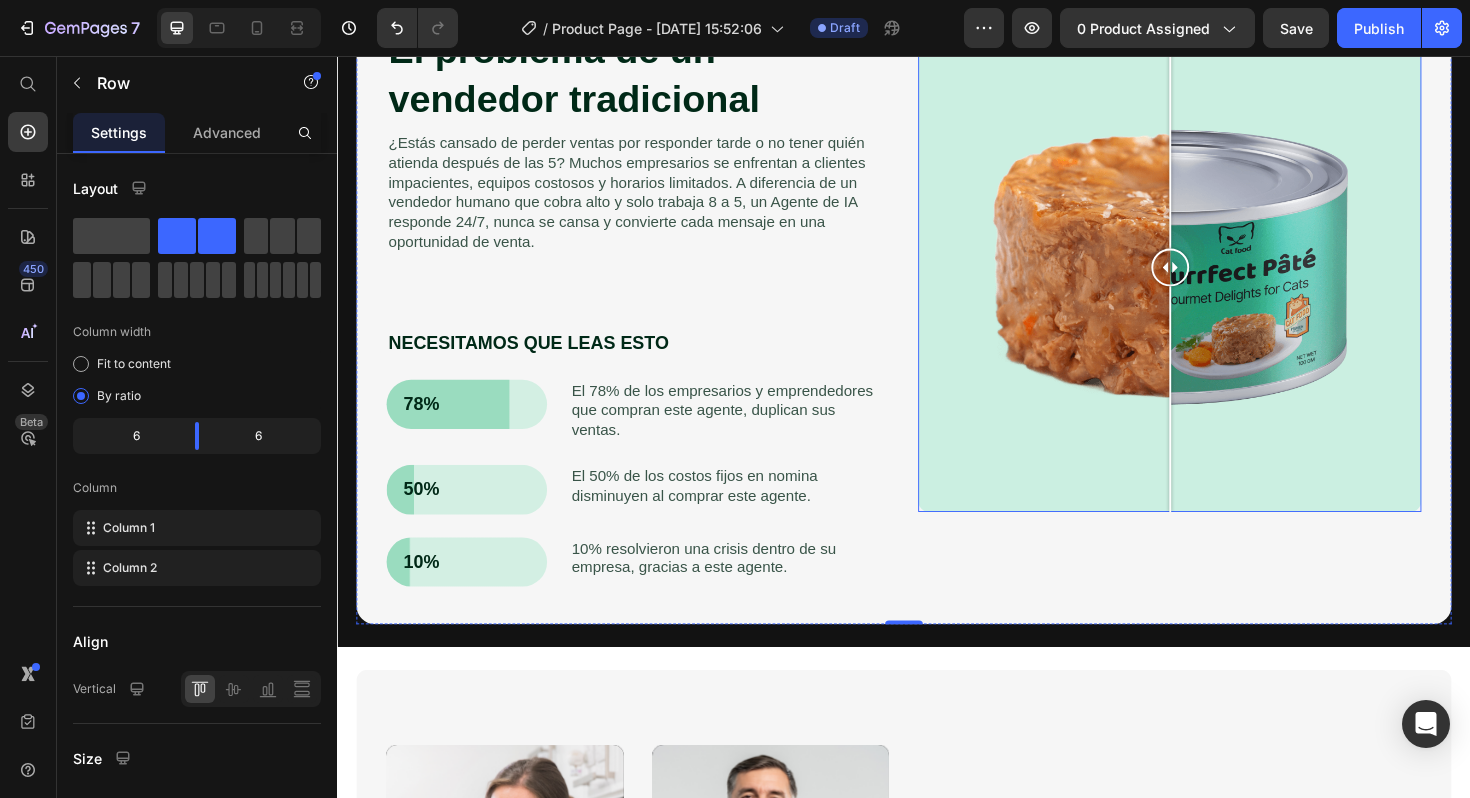 click at bounding box center [1218, 280] 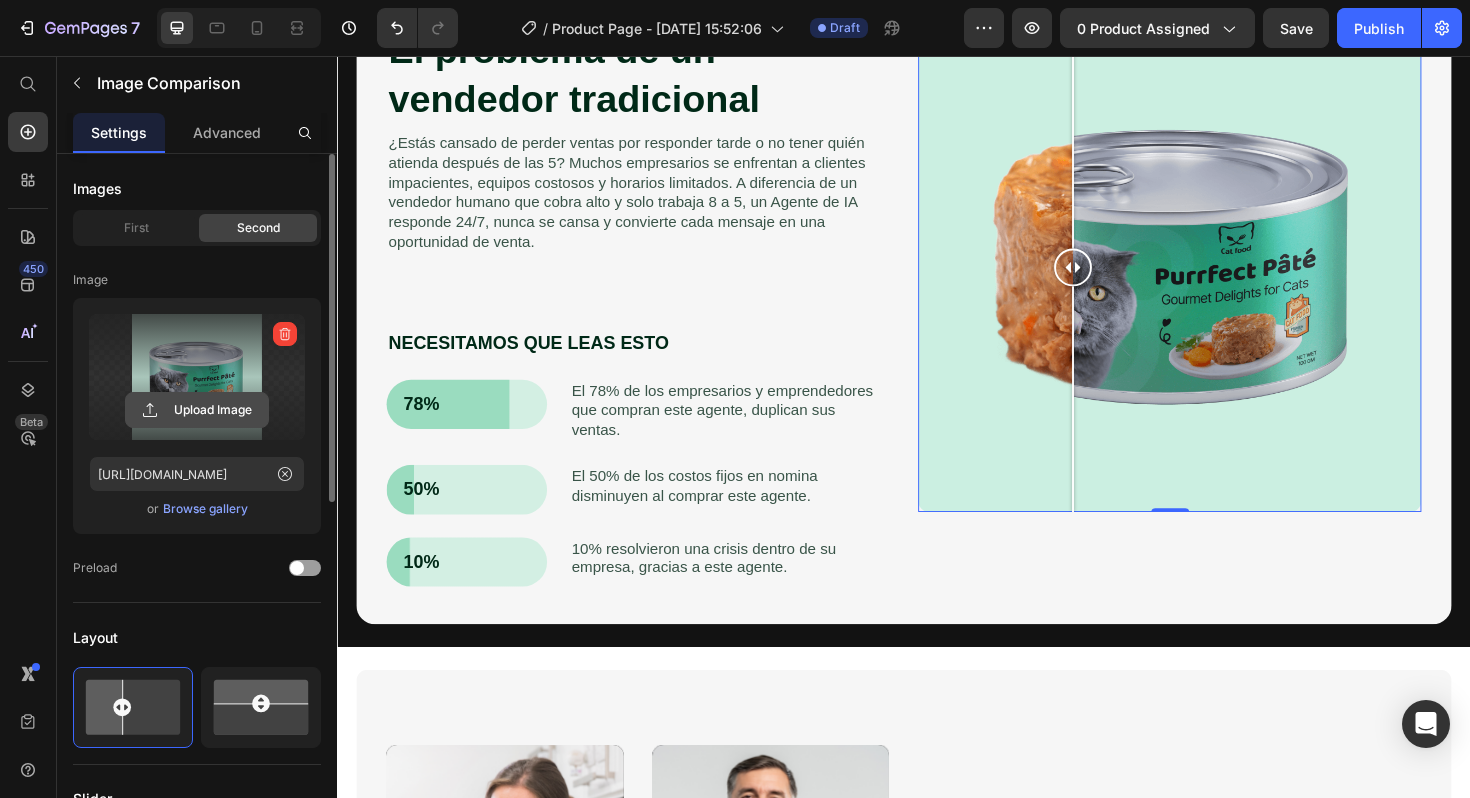 click 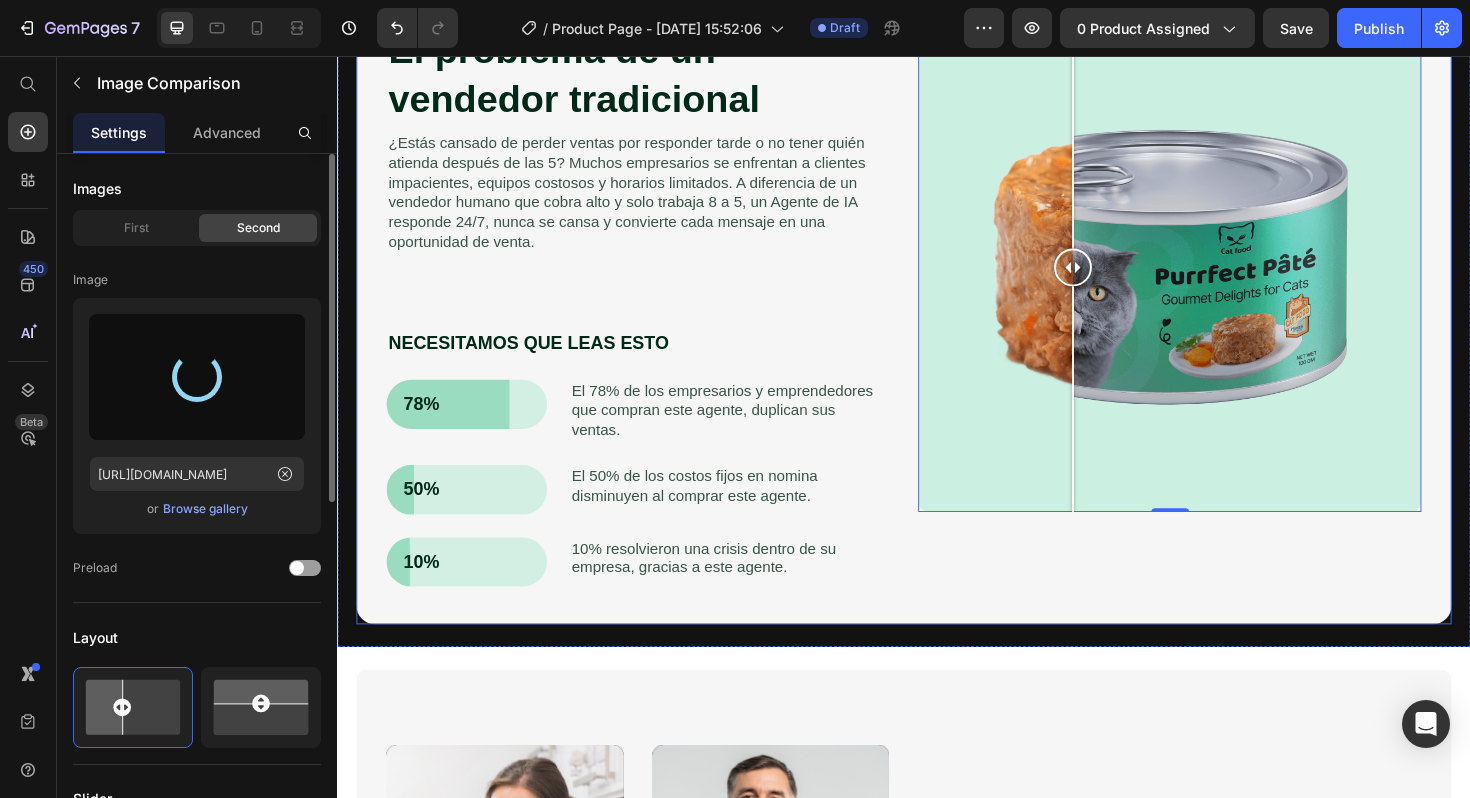 type on "[URL][DOMAIN_NAME]" 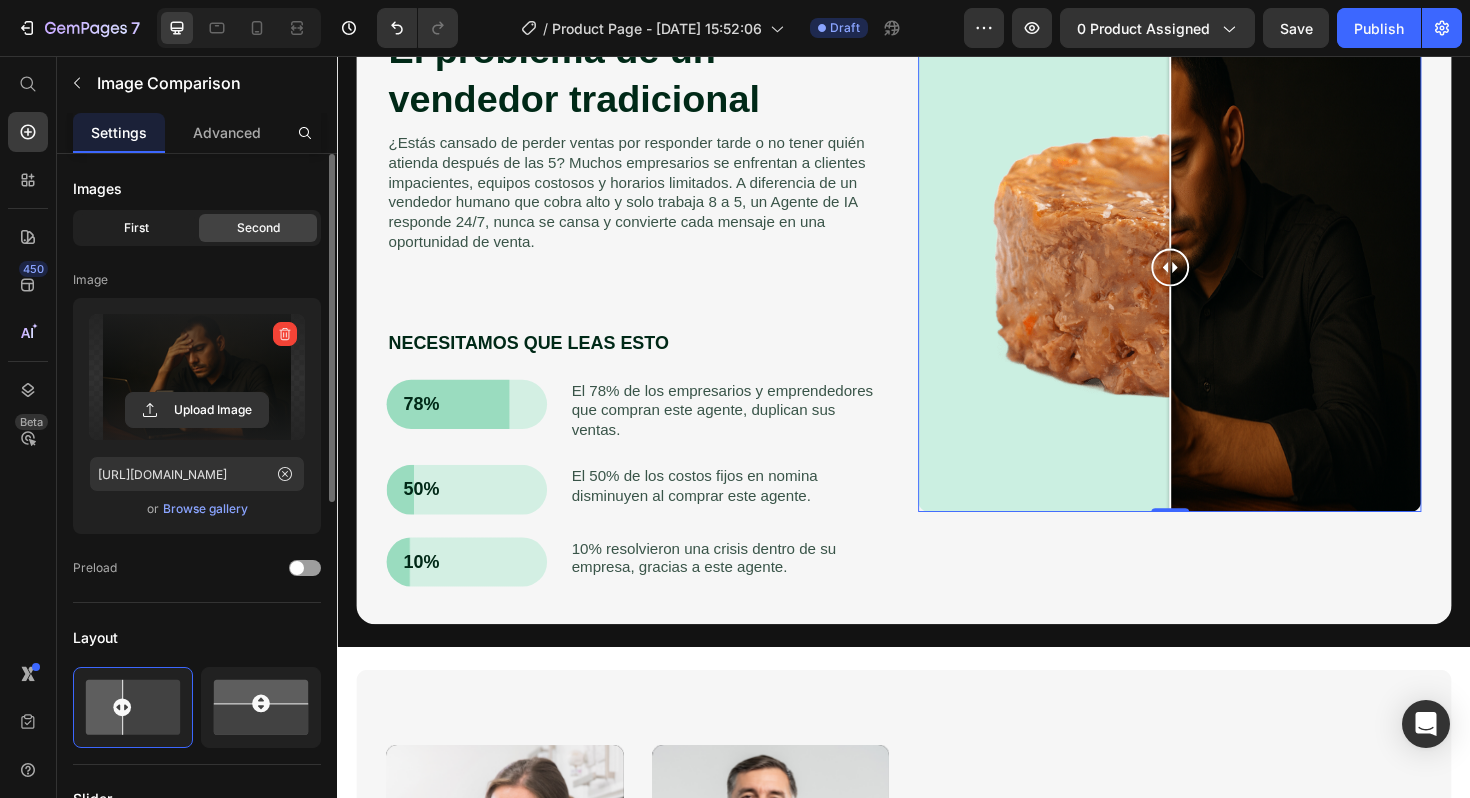 click on "First" 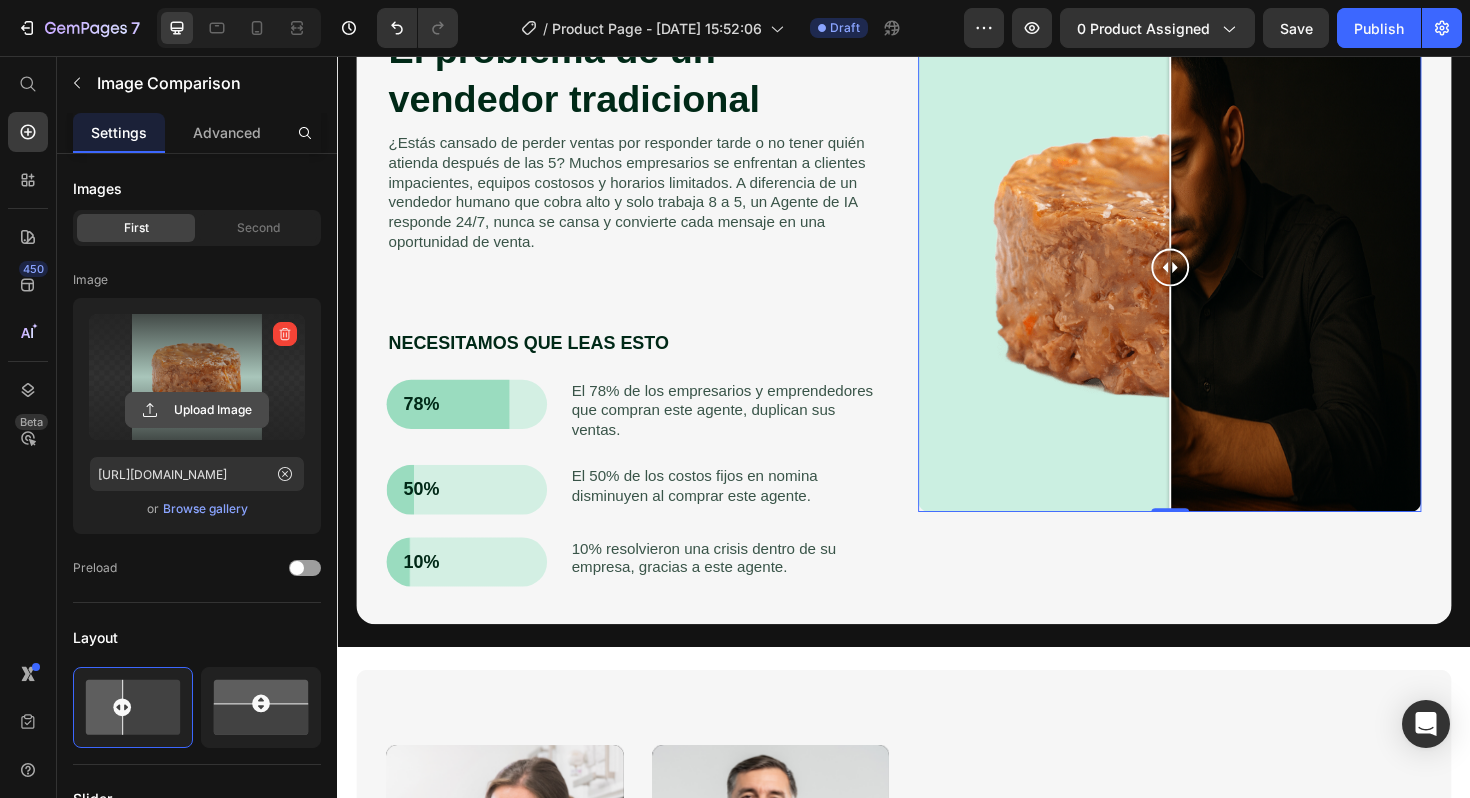 click 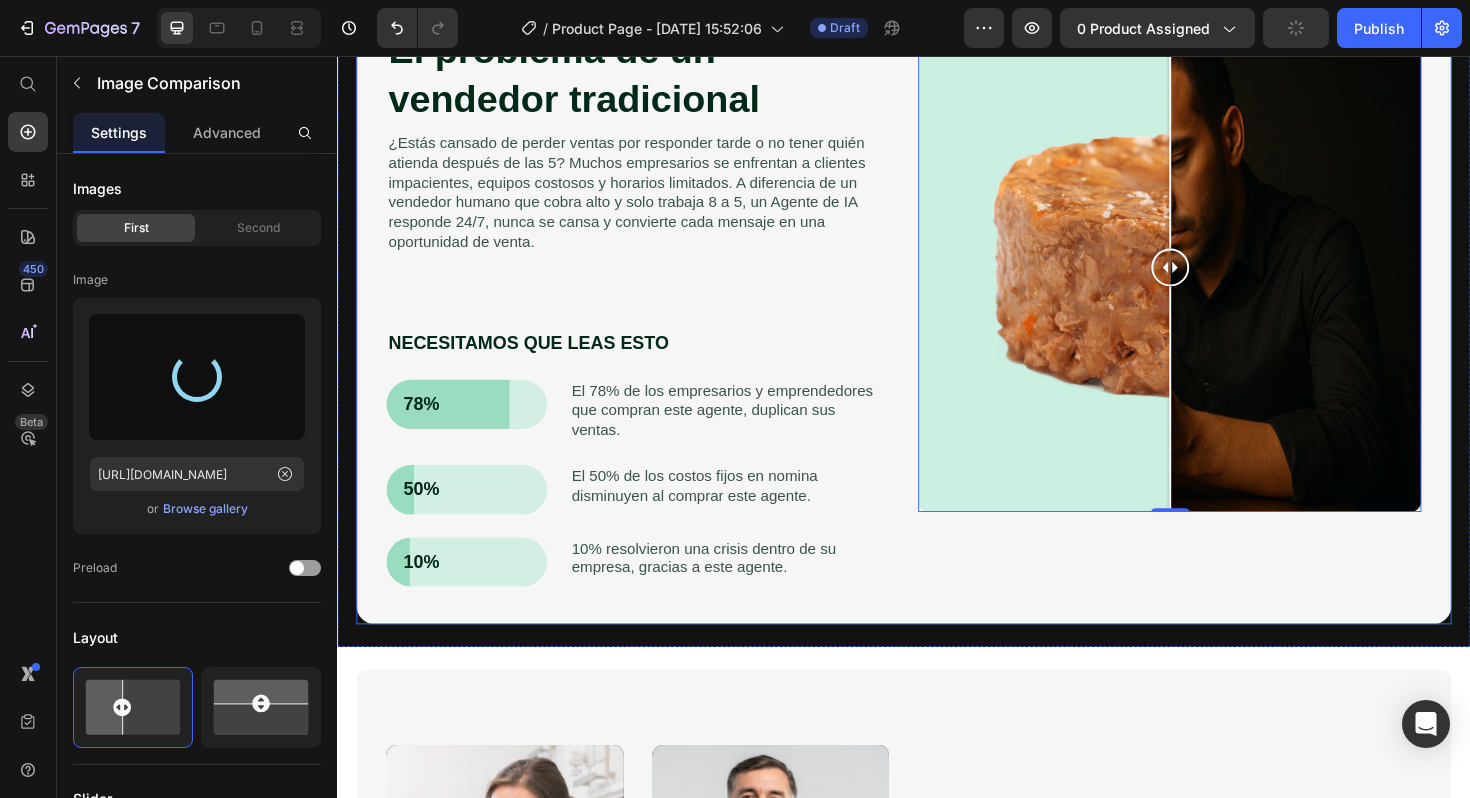 type on "[URL][DOMAIN_NAME]" 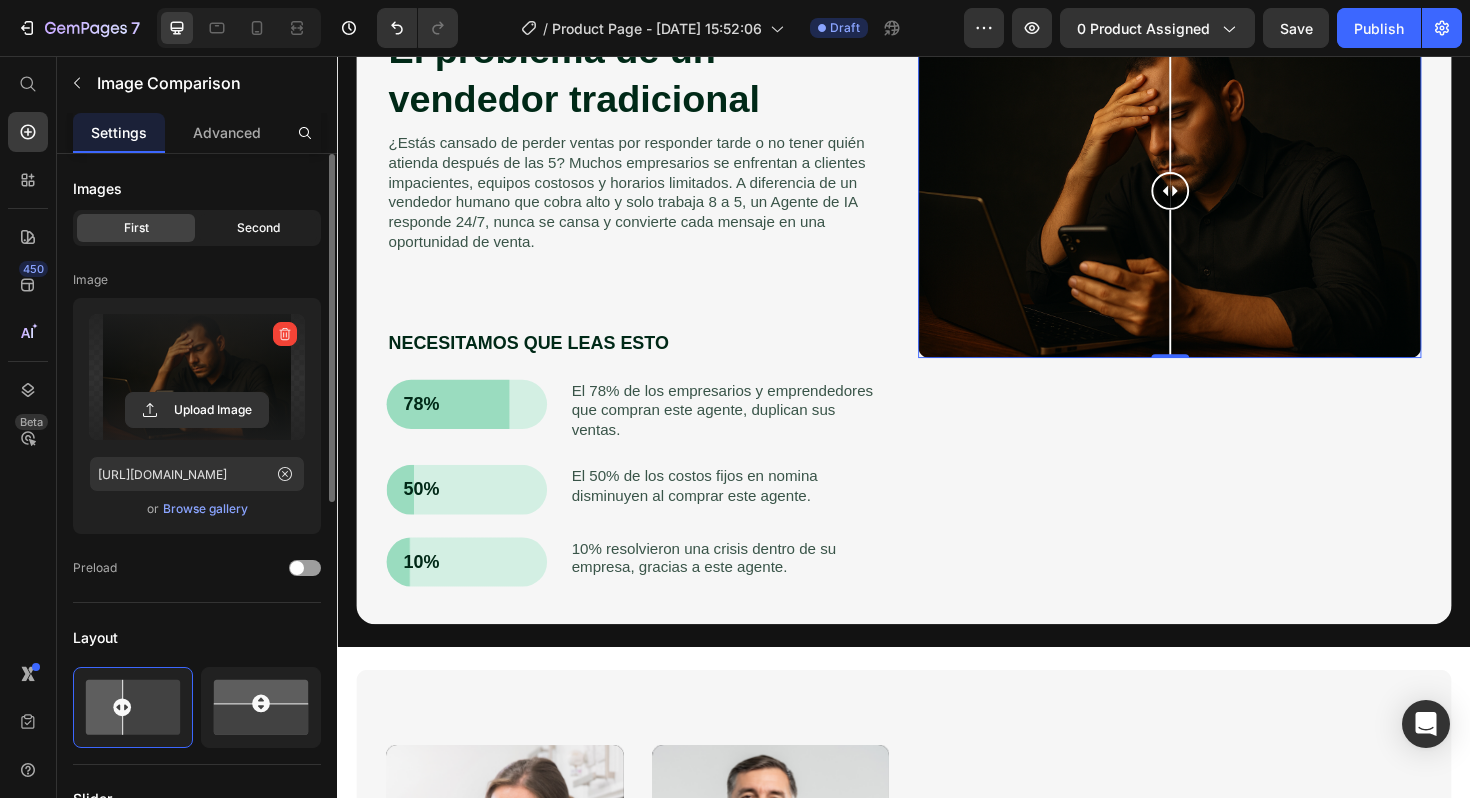 click on "Second" 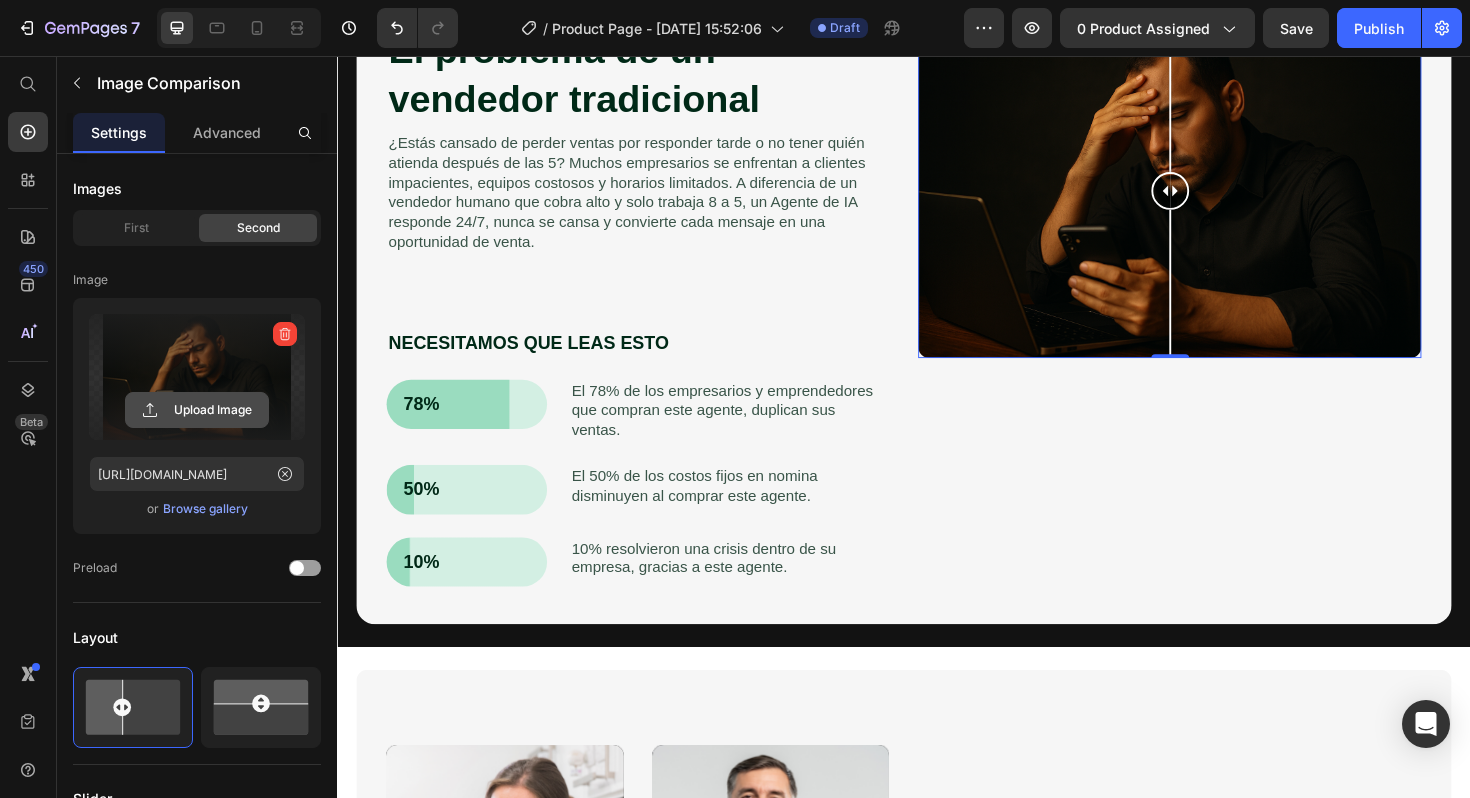click 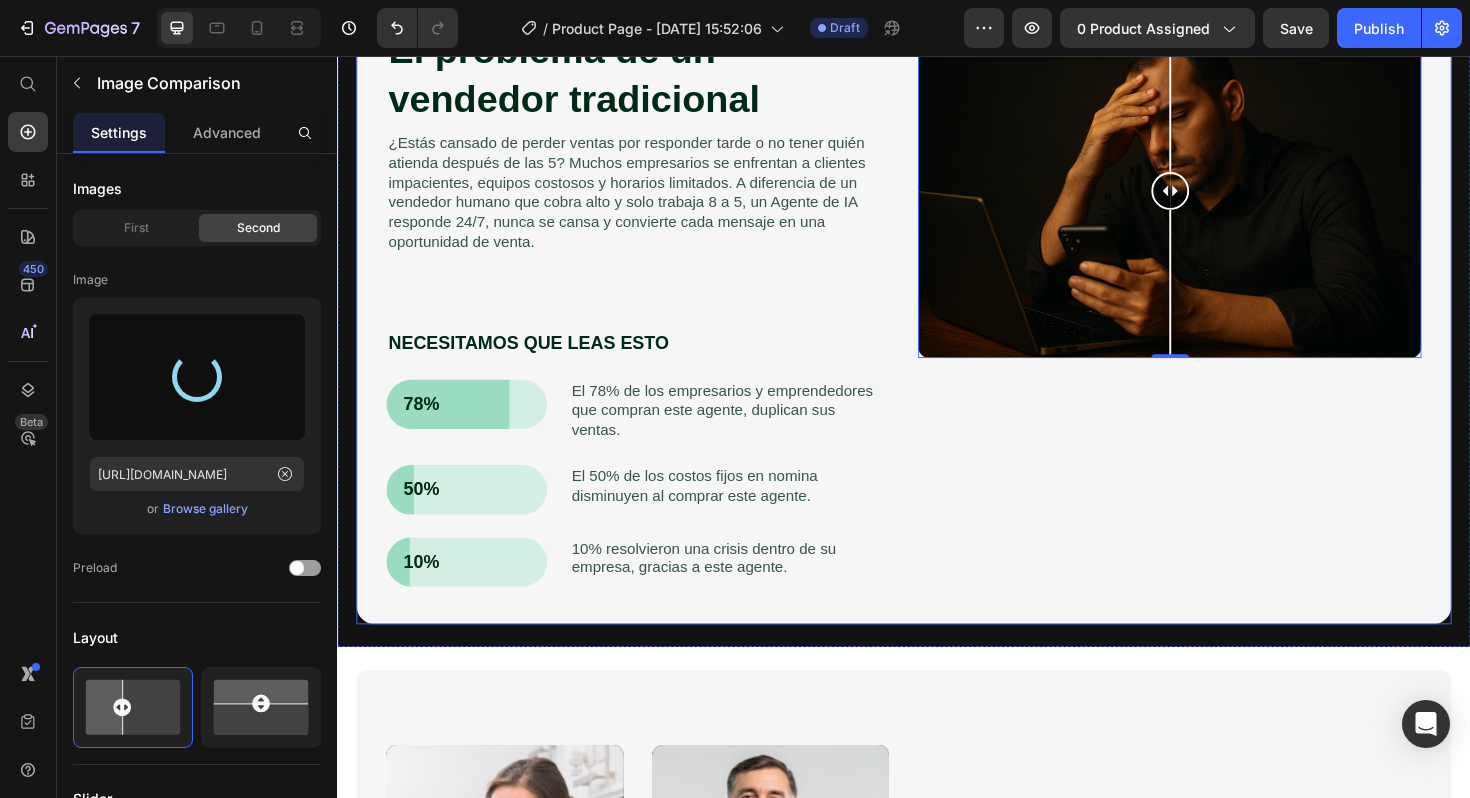 type on "[URL][DOMAIN_NAME]" 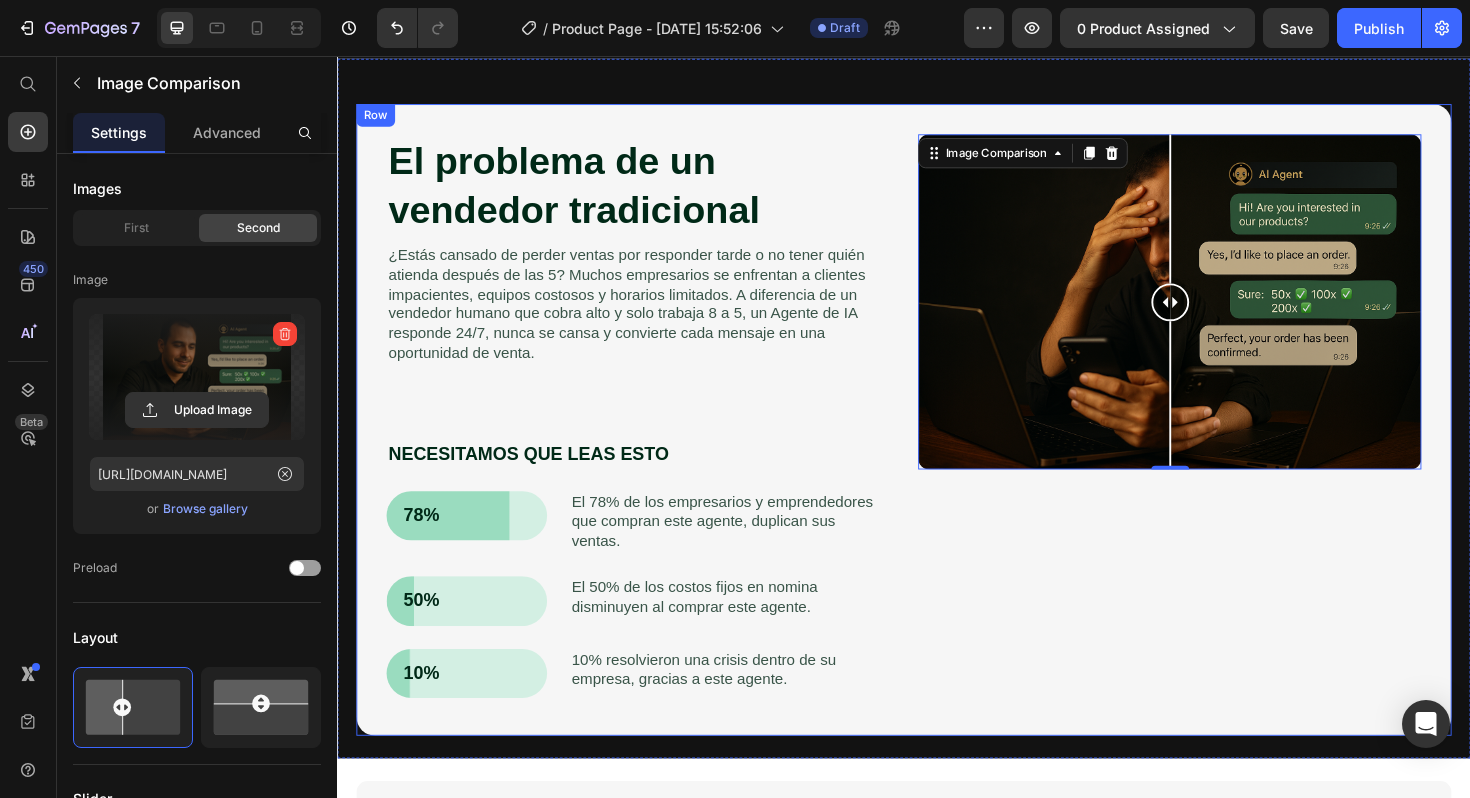 scroll, scrollTop: 1073, scrollLeft: 0, axis: vertical 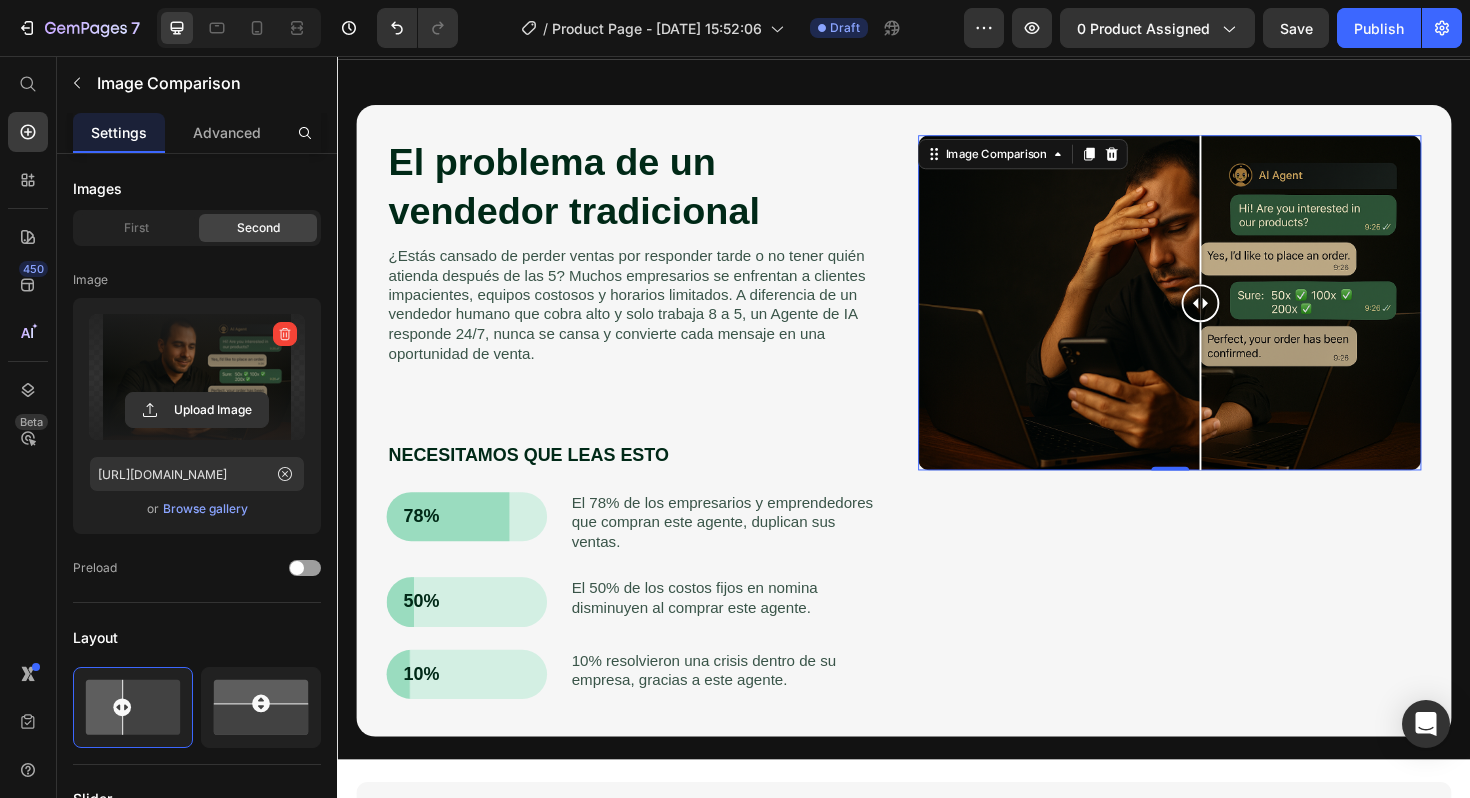 drag, startPoint x: 1214, startPoint y: 321, endPoint x: 1251, endPoint y: 378, distance: 67.95587 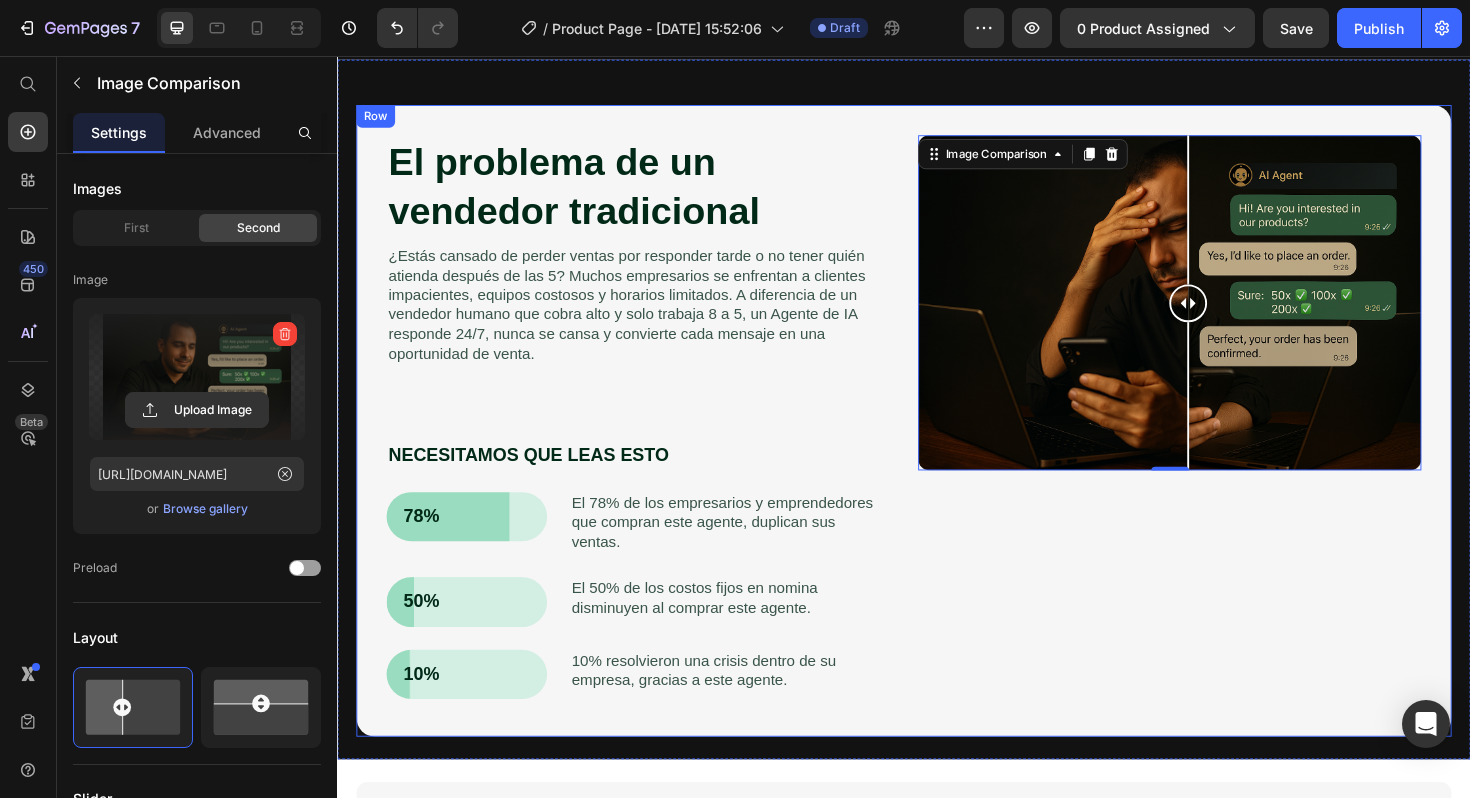 drag, startPoint x: 1258, startPoint y: 314, endPoint x: 1253, endPoint y: 521, distance: 207.06038 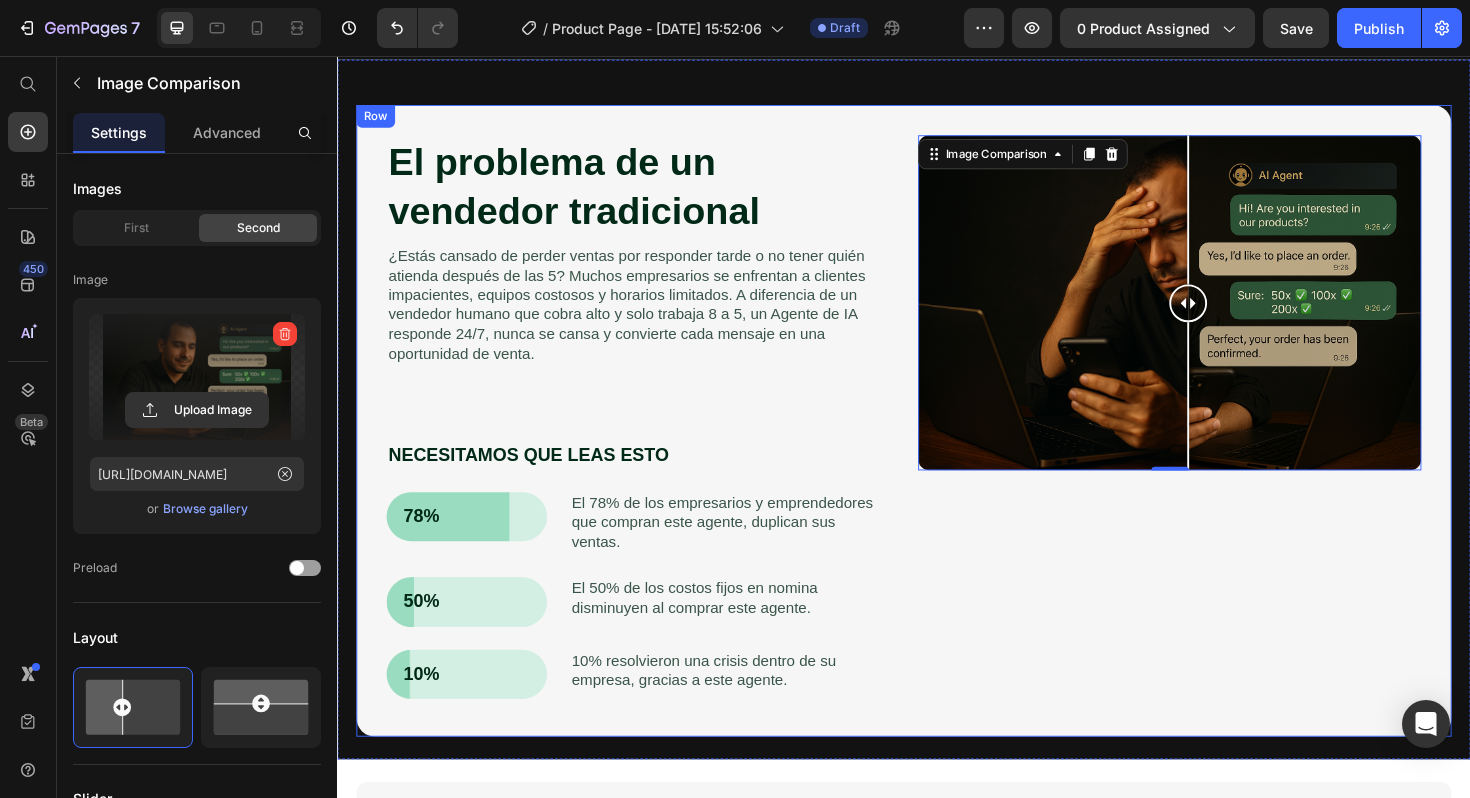 click on "Image Comparison   0" at bounding box center [1218, 442] 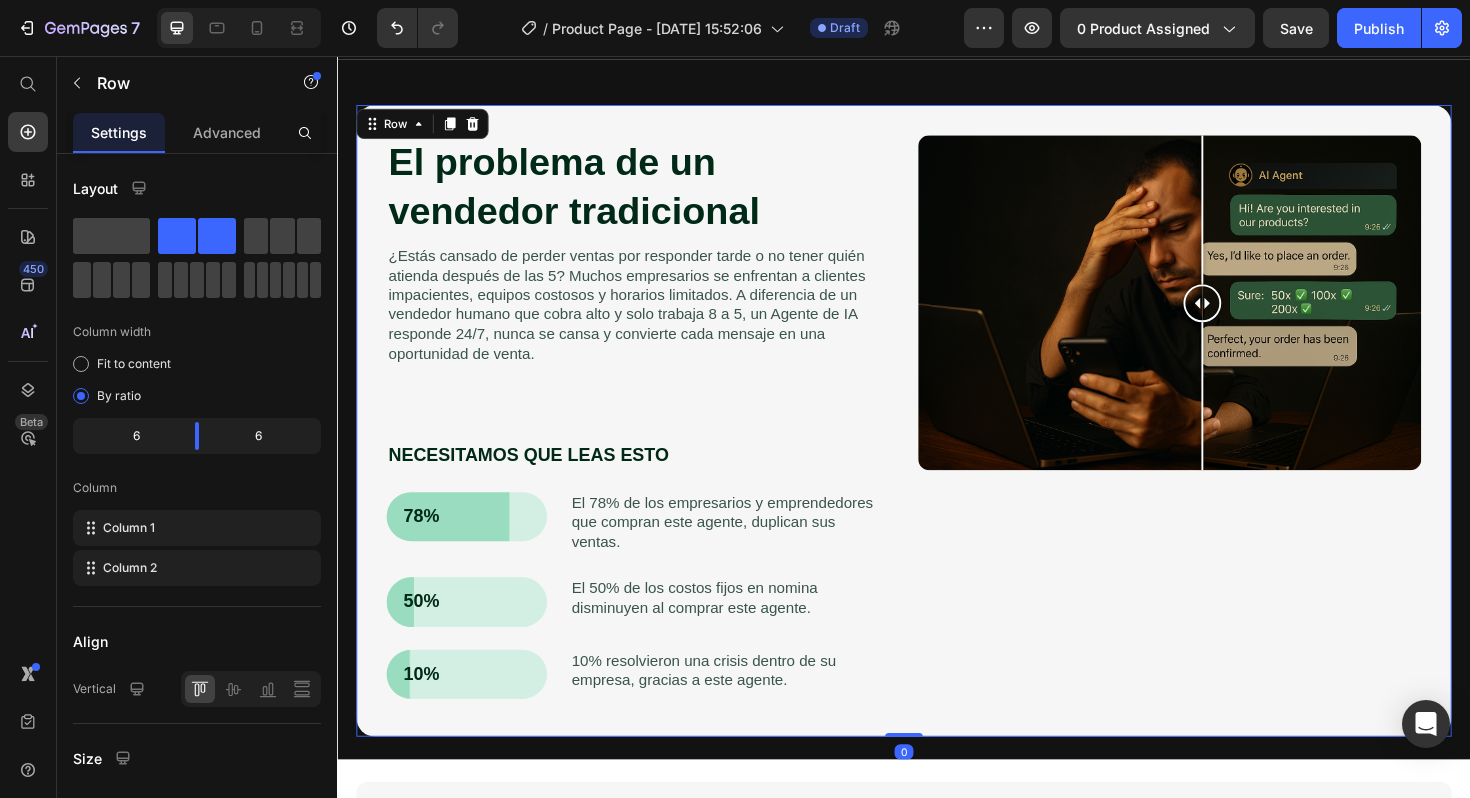 click on "Image Comparison" at bounding box center [1218, 442] 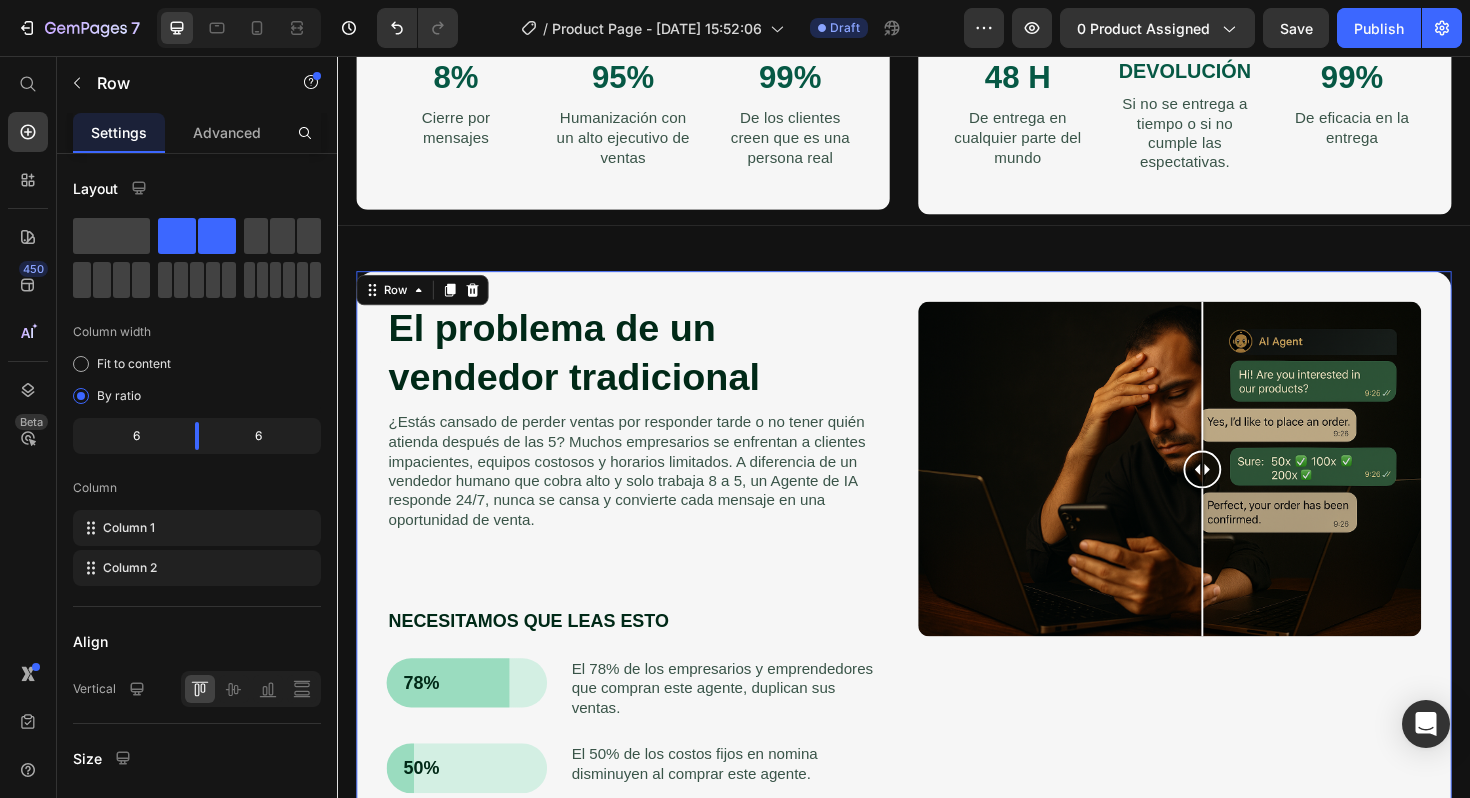 scroll, scrollTop: 867, scrollLeft: 0, axis: vertical 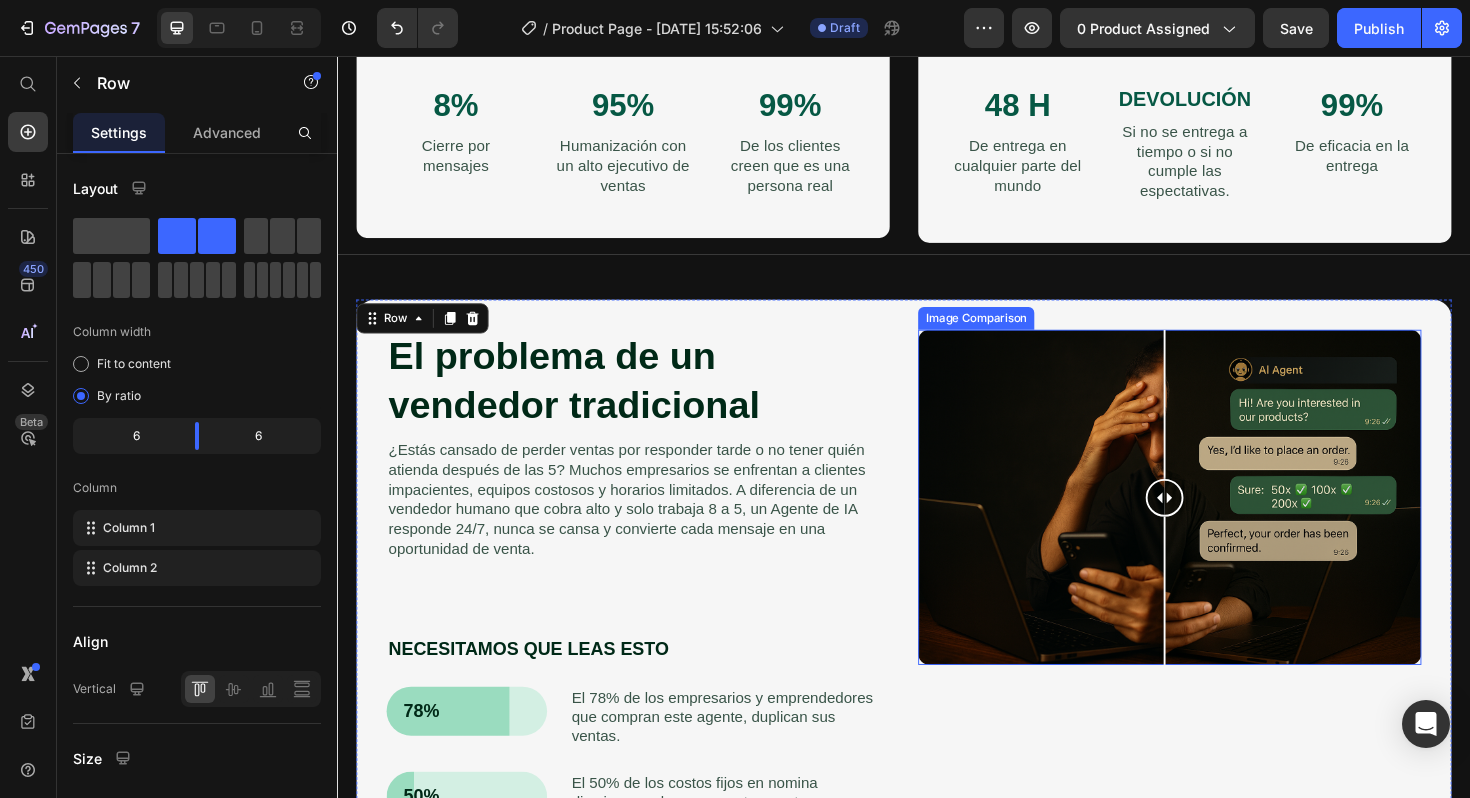 drag, startPoint x: 1242, startPoint y: 525, endPoint x: 1212, endPoint y: 616, distance: 95.817535 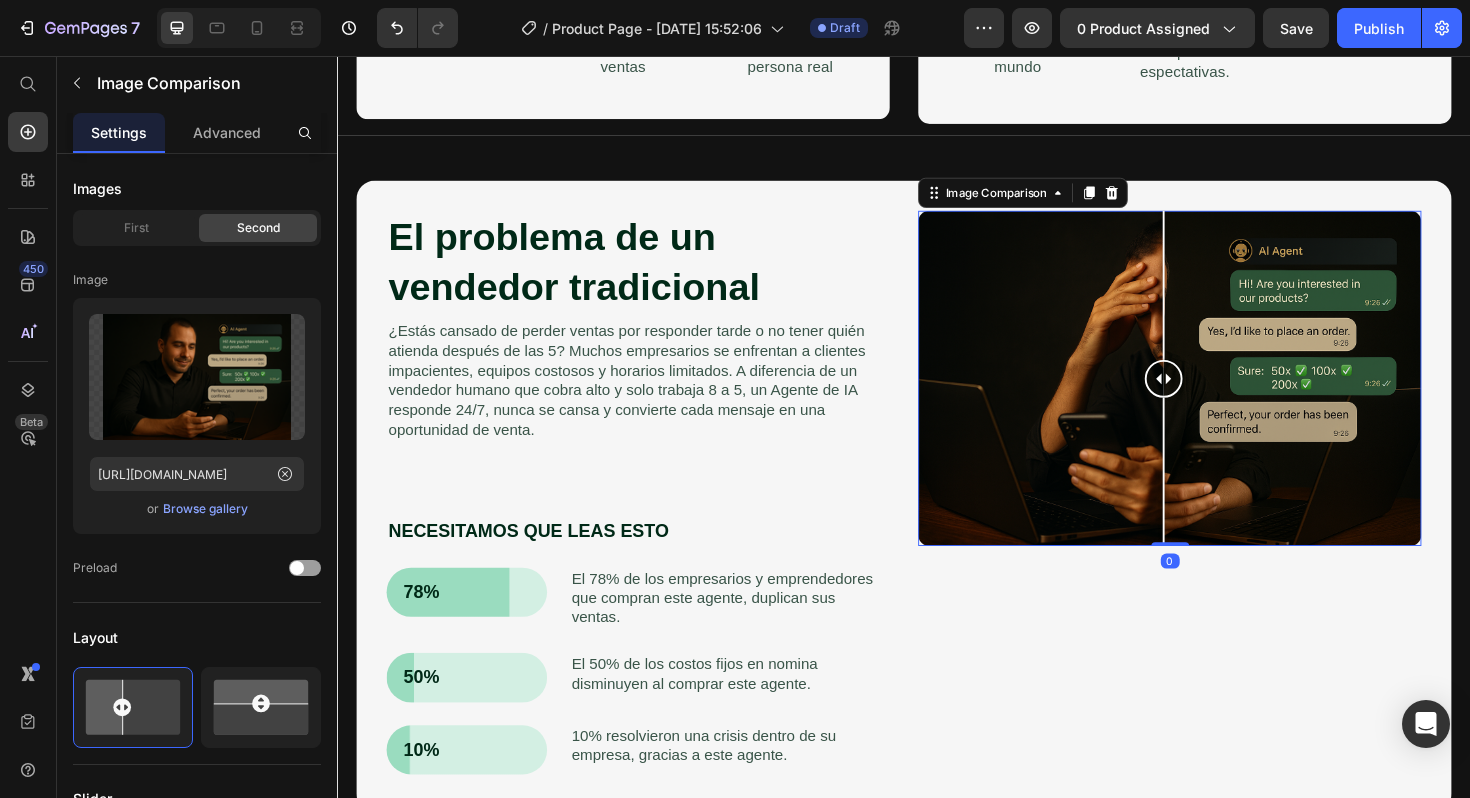 scroll, scrollTop: 1054, scrollLeft: 0, axis: vertical 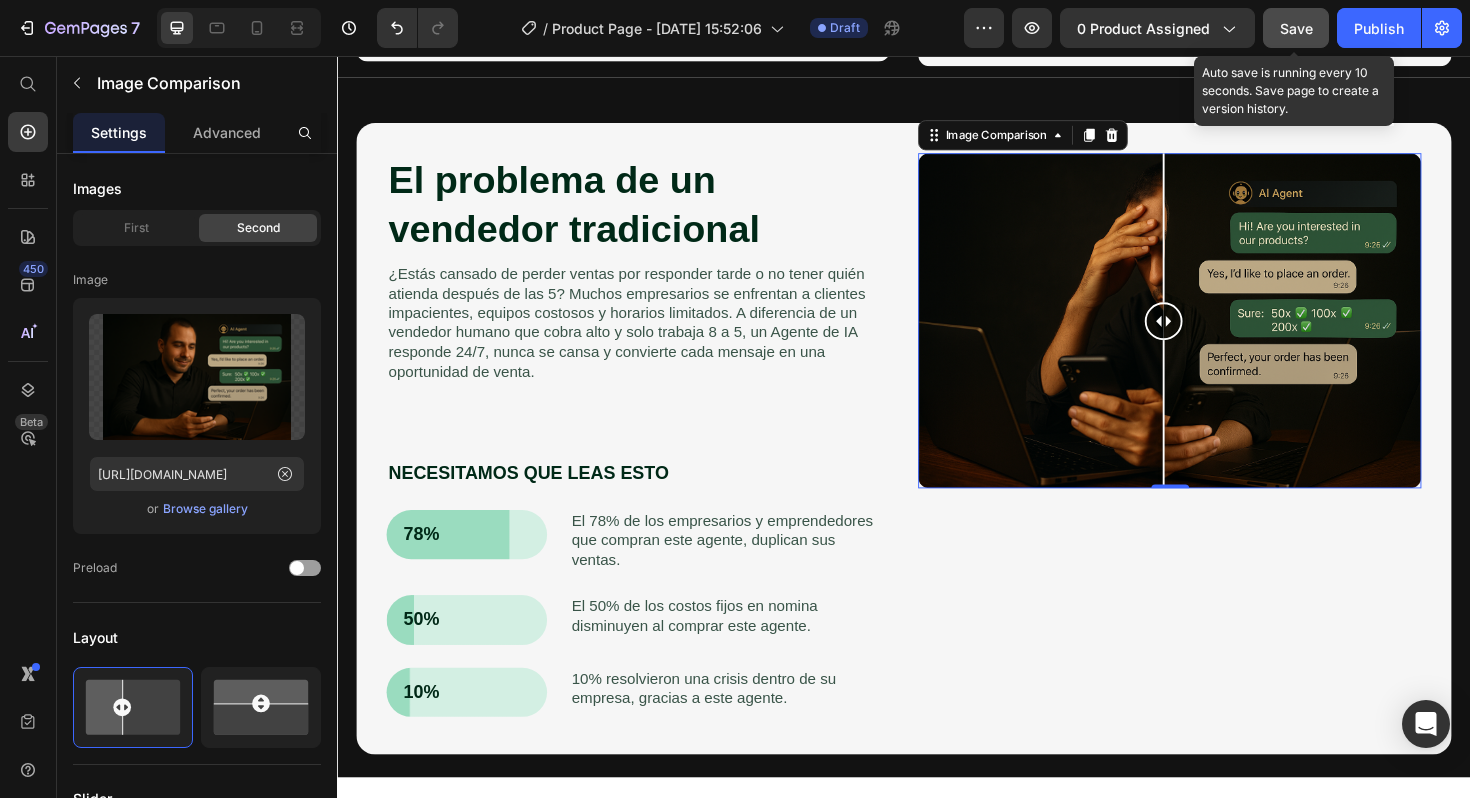 click on "Save" at bounding box center (1296, 28) 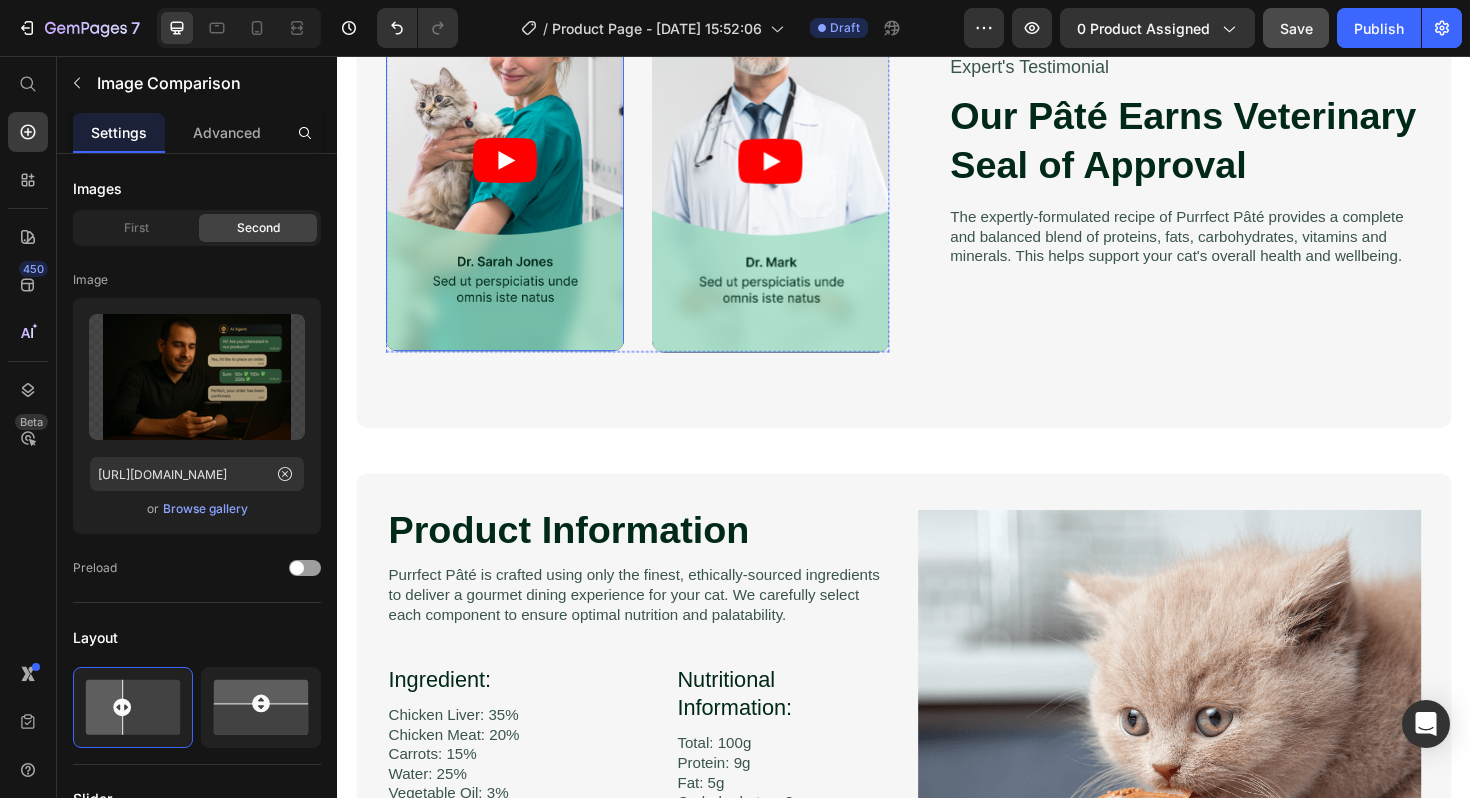 scroll, scrollTop: 1984, scrollLeft: 0, axis: vertical 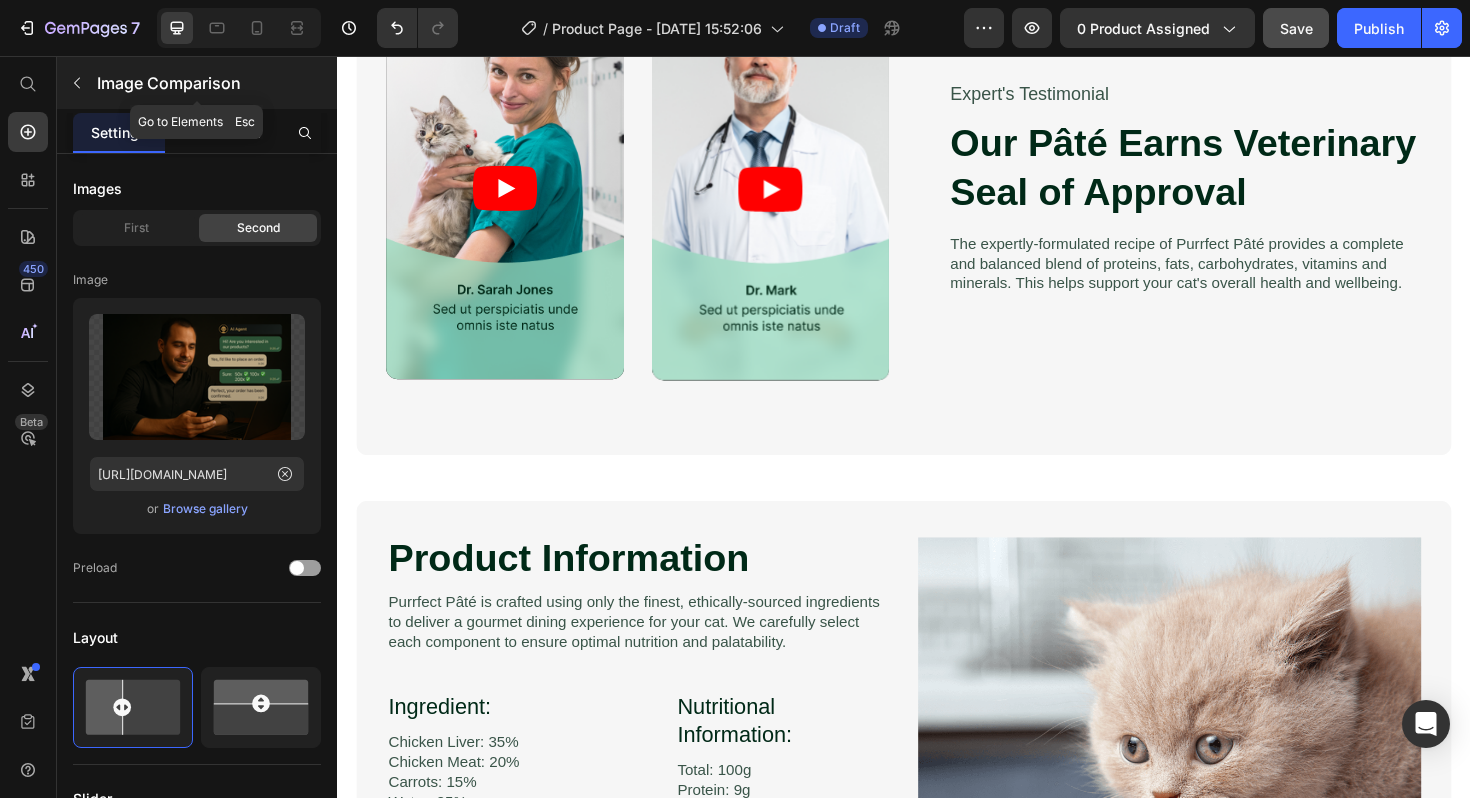 click 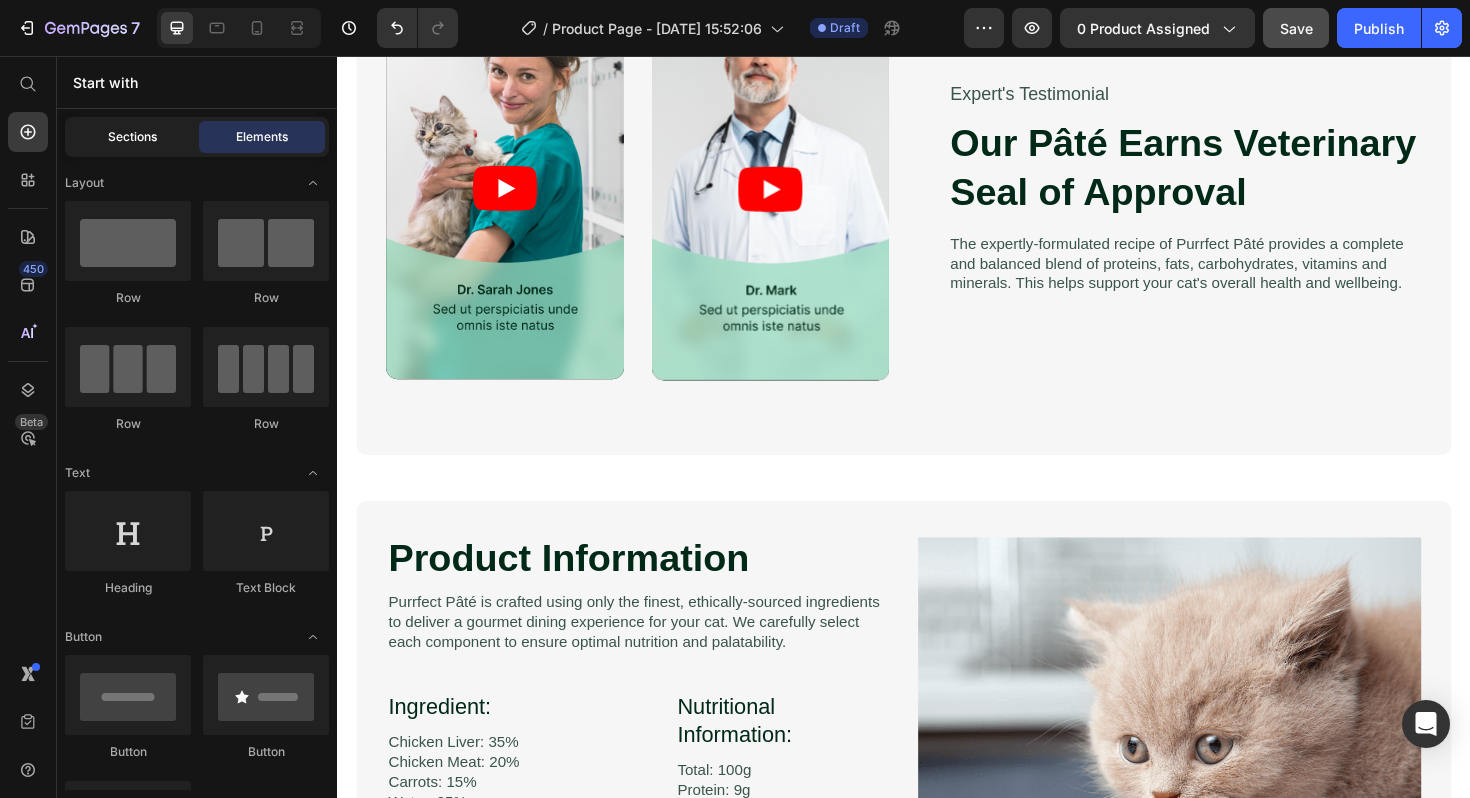 click on "Sections" at bounding box center [132, 137] 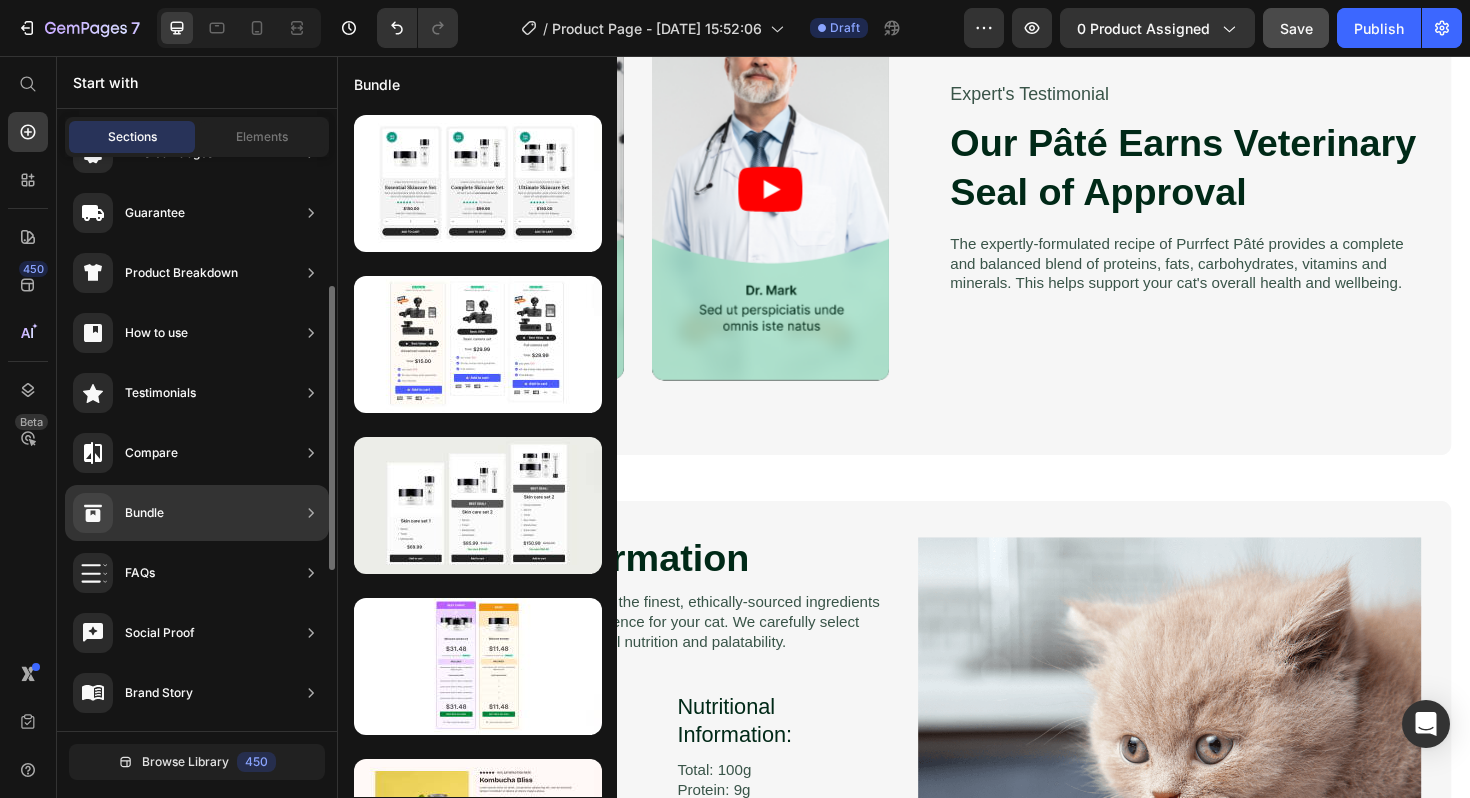 scroll, scrollTop: 241, scrollLeft: 0, axis: vertical 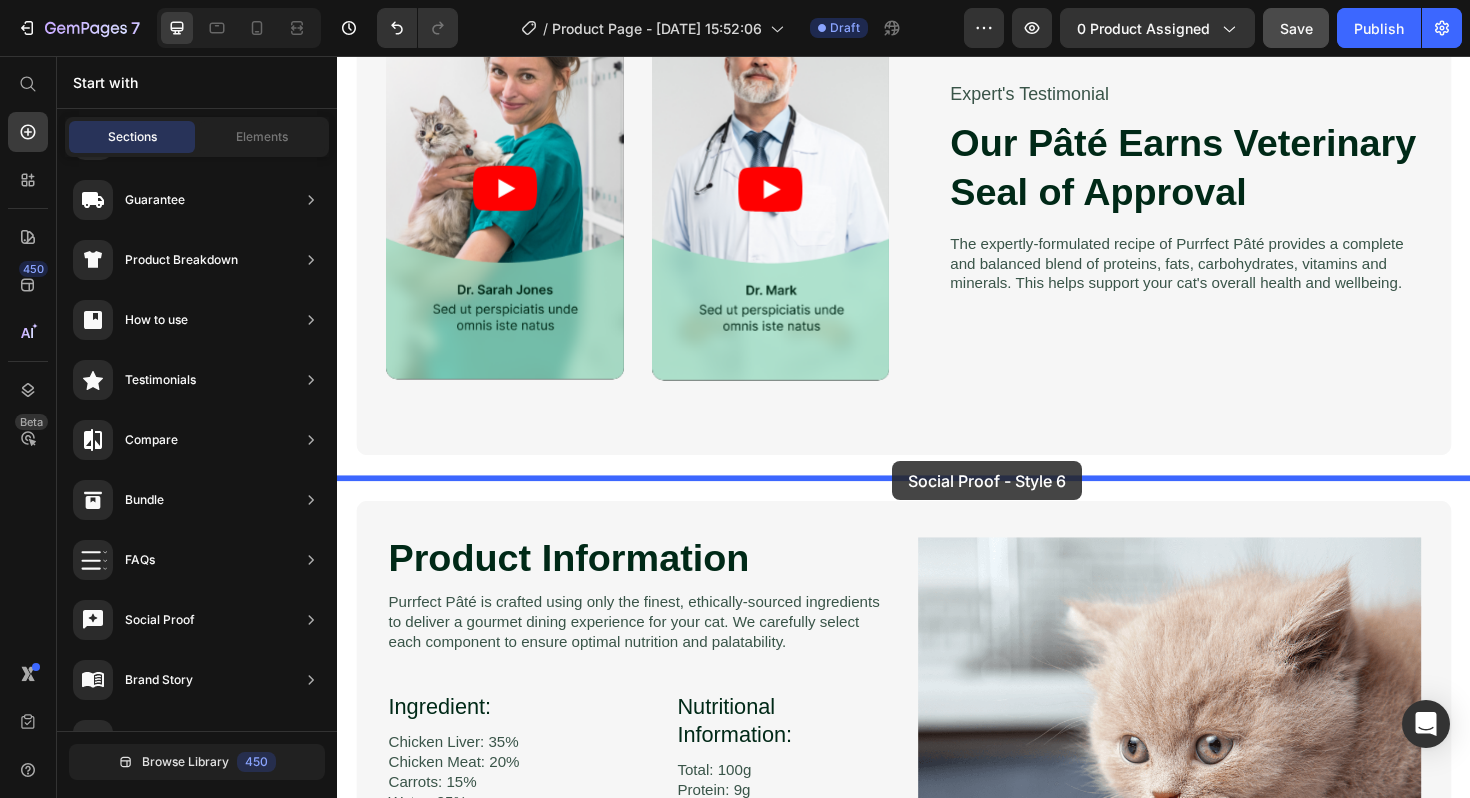 drag, startPoint x: 806, startPoint y: 575, endPoint x: 925, endPoint y: 485, distance: 149.2012 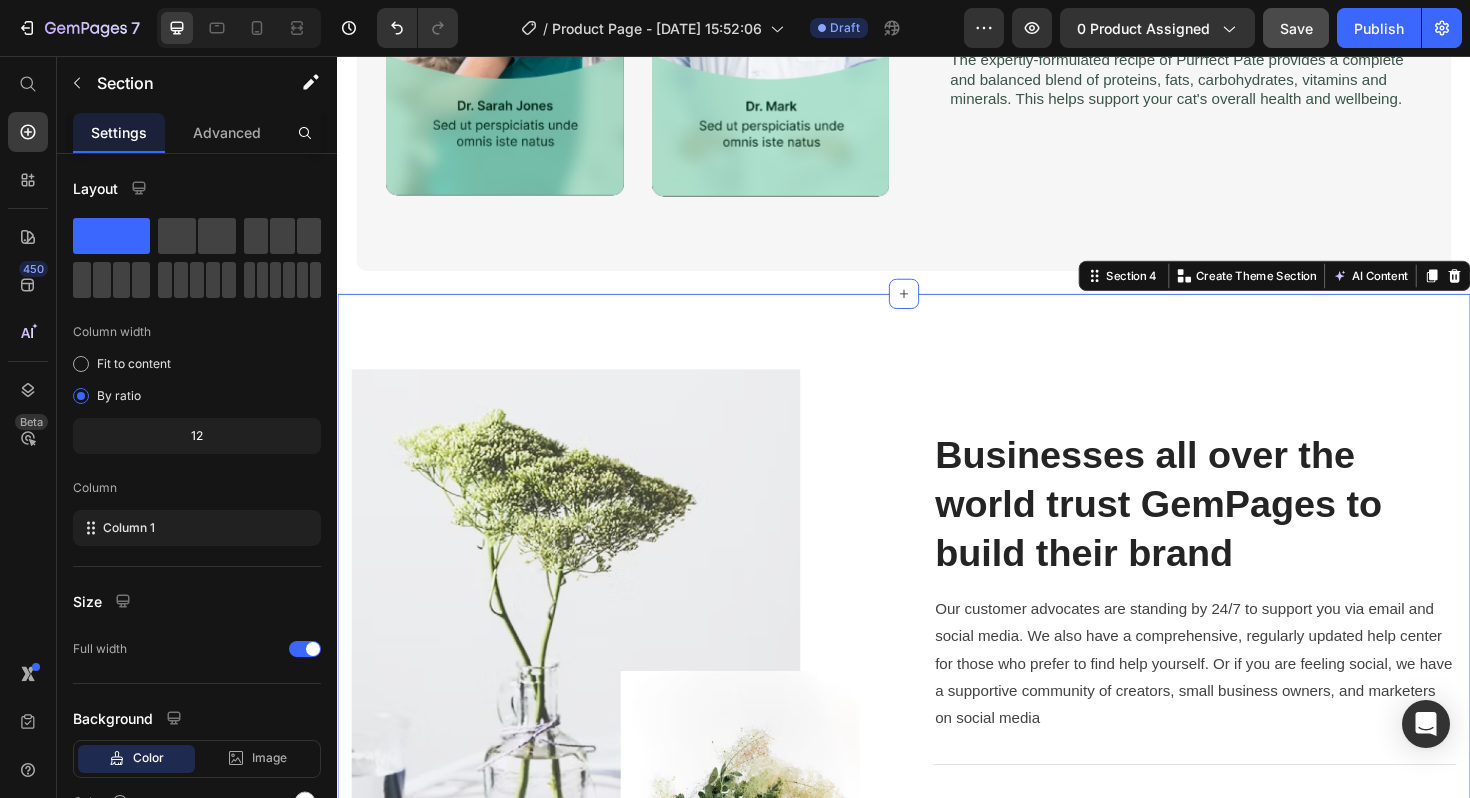 scroll, scrollTop: 2361, scrollLeft: 0, axis: vertical 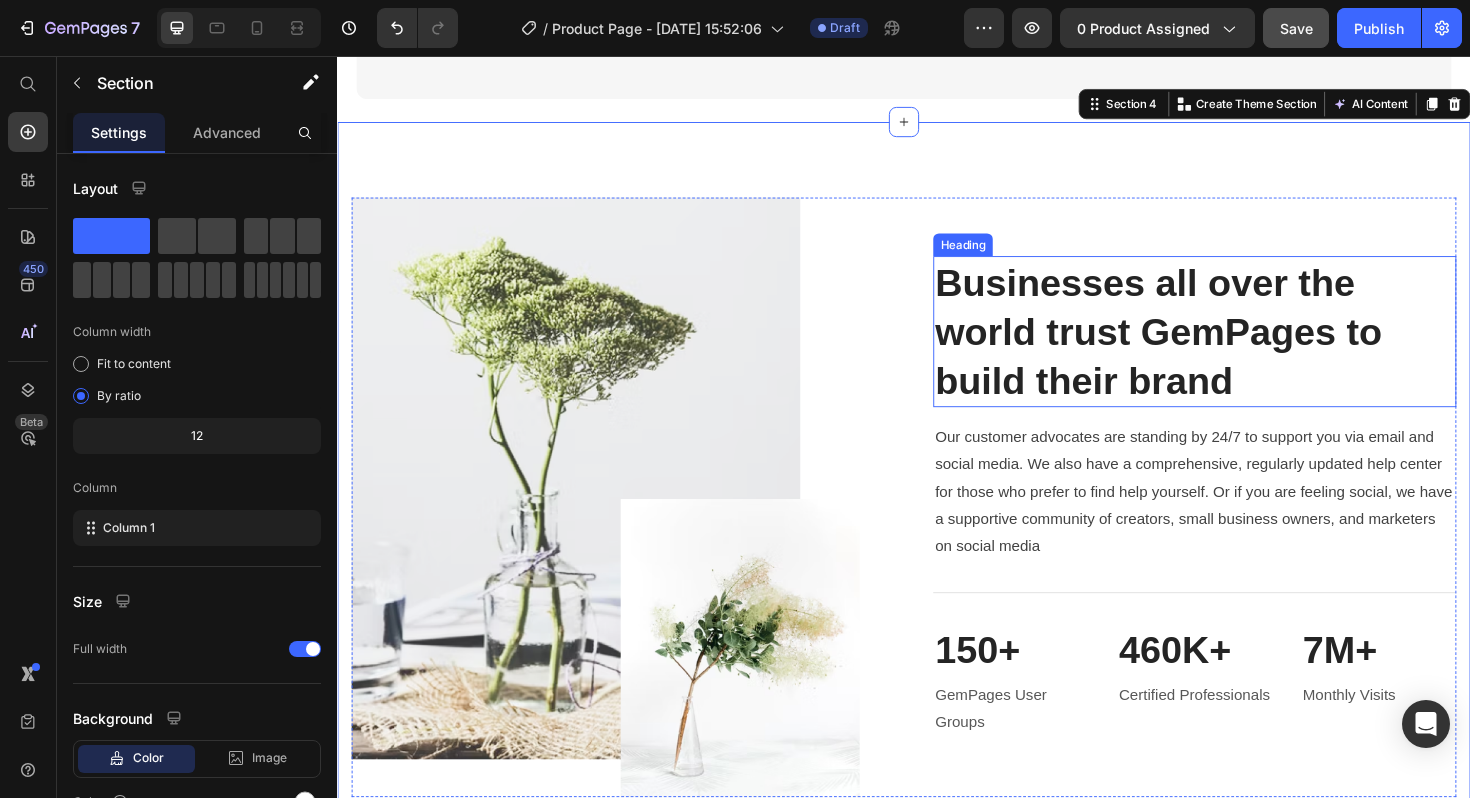click on "Businesses all over the world trust GemPages to build their brand" at bounding box center (1245, 348) 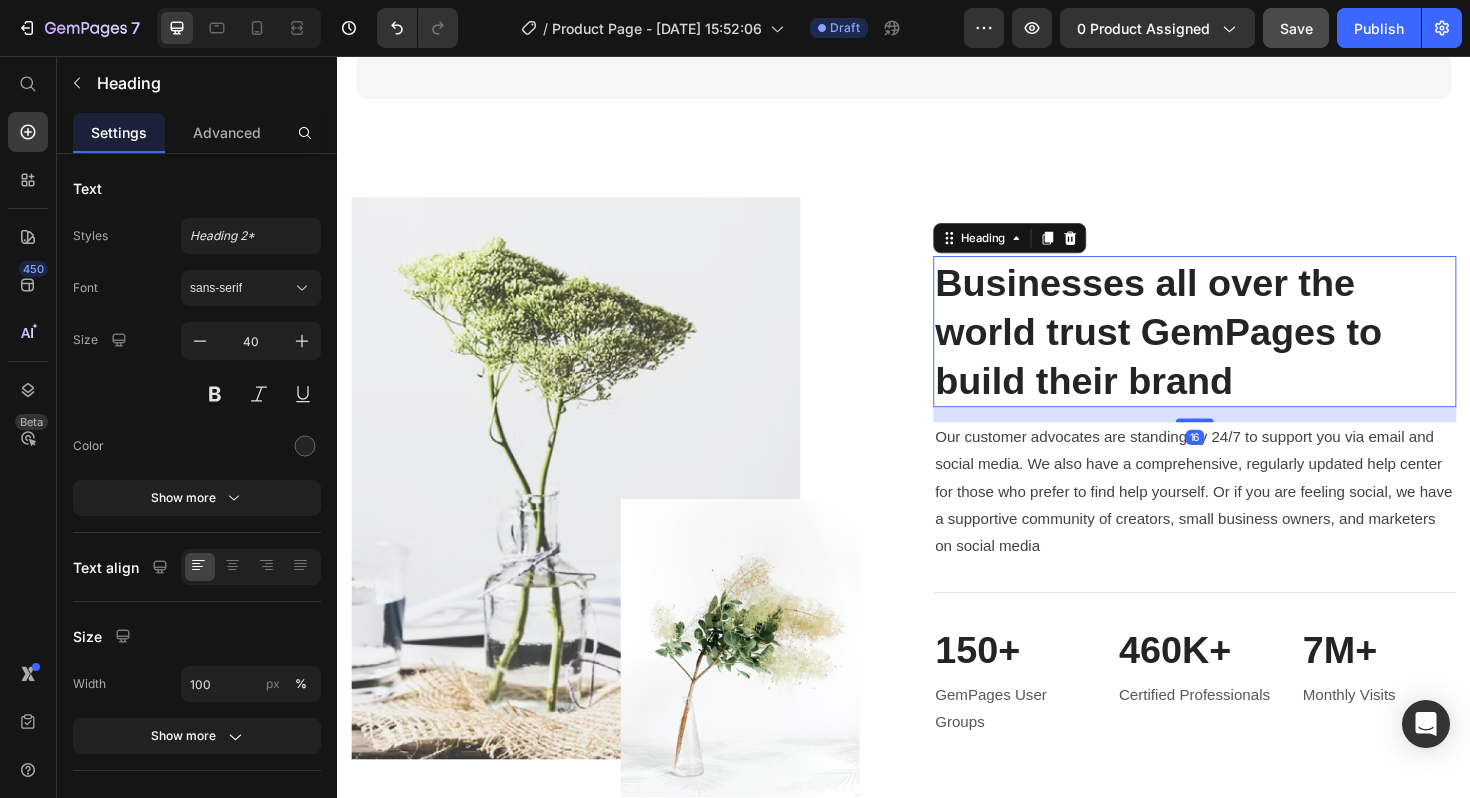 click on "Businesses all over the world trust GemPages to build their brand" at bounding box center (1245, 348) 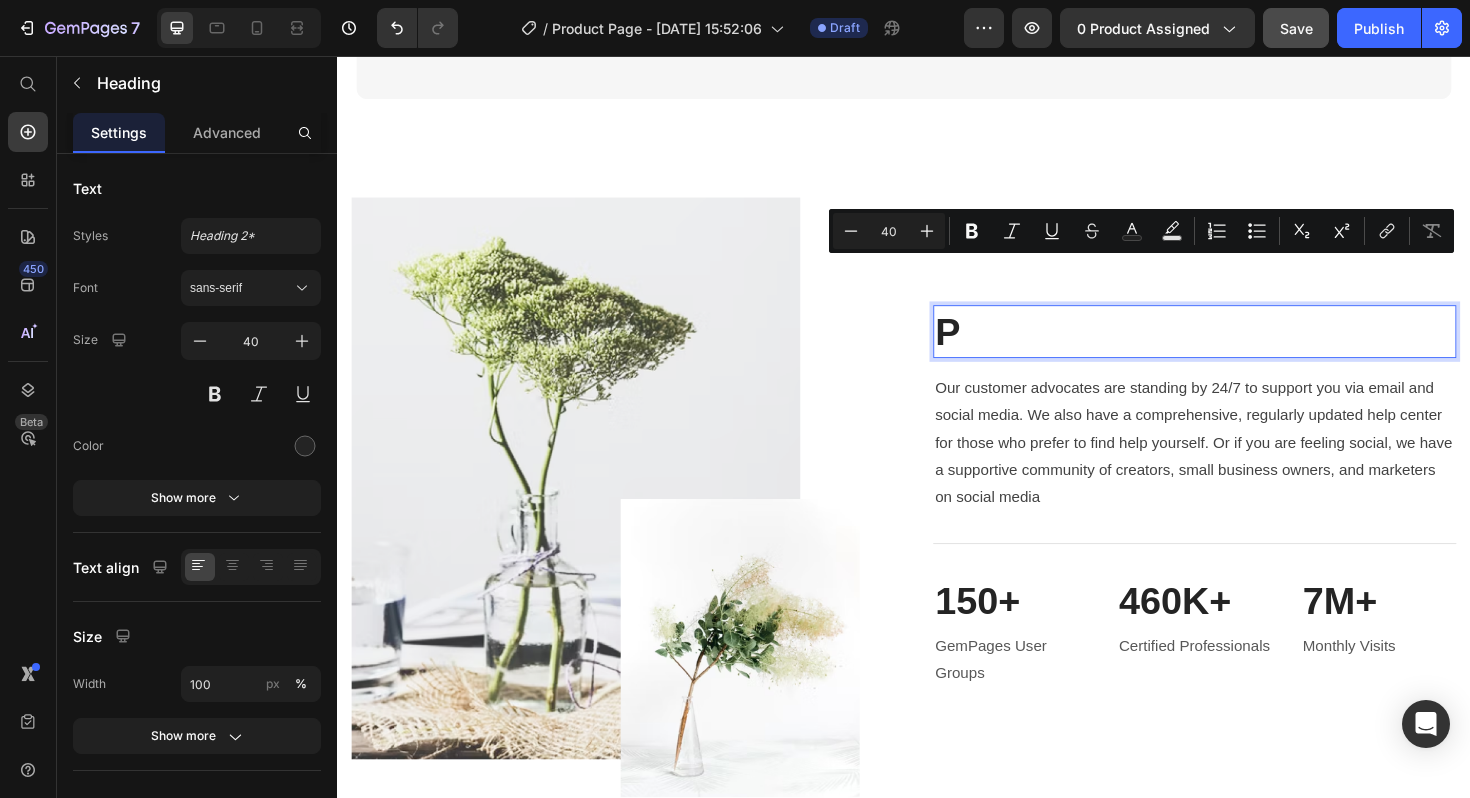 scroll, scrollTop: 2413, scrollLeft: 0, axis: vertical 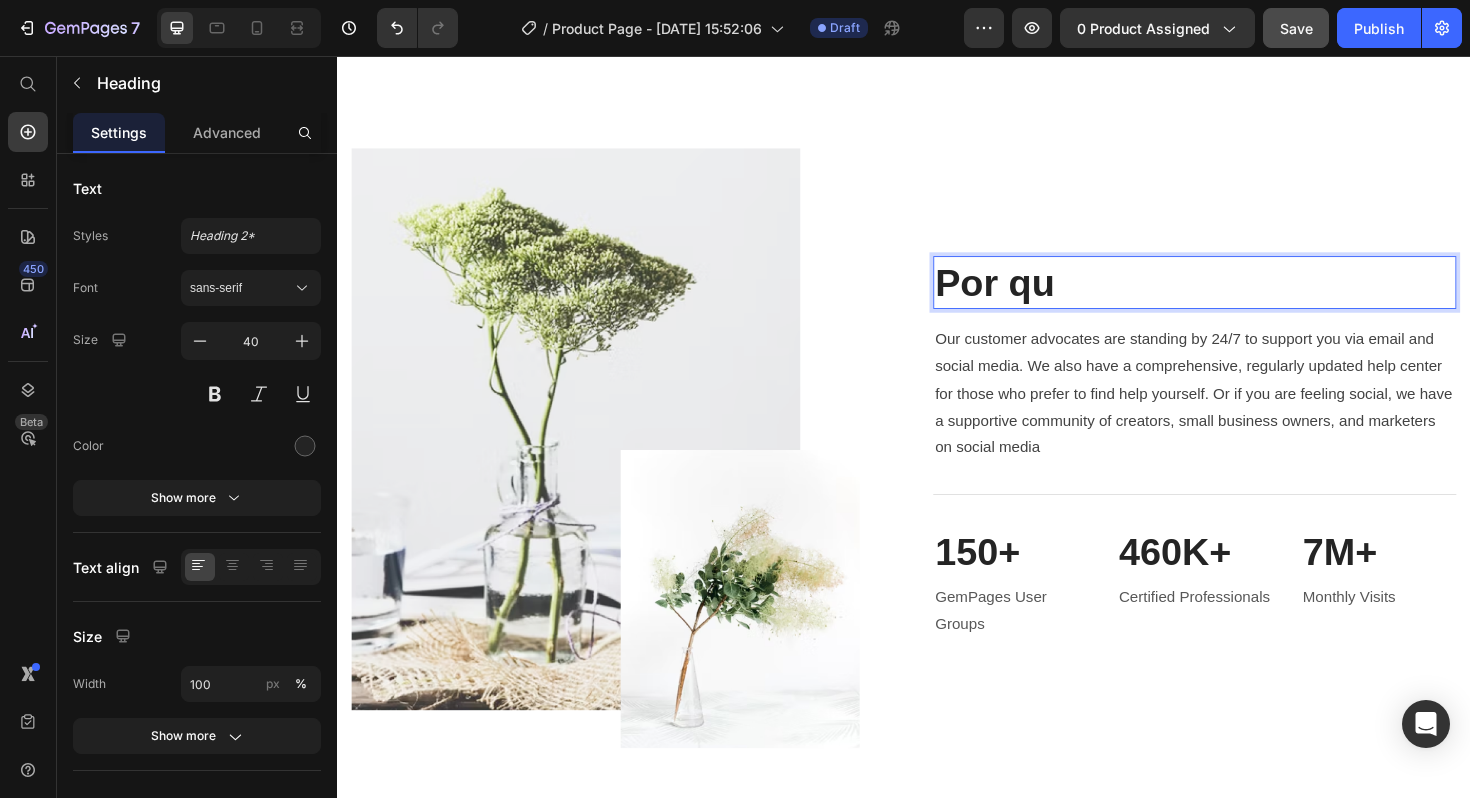 type 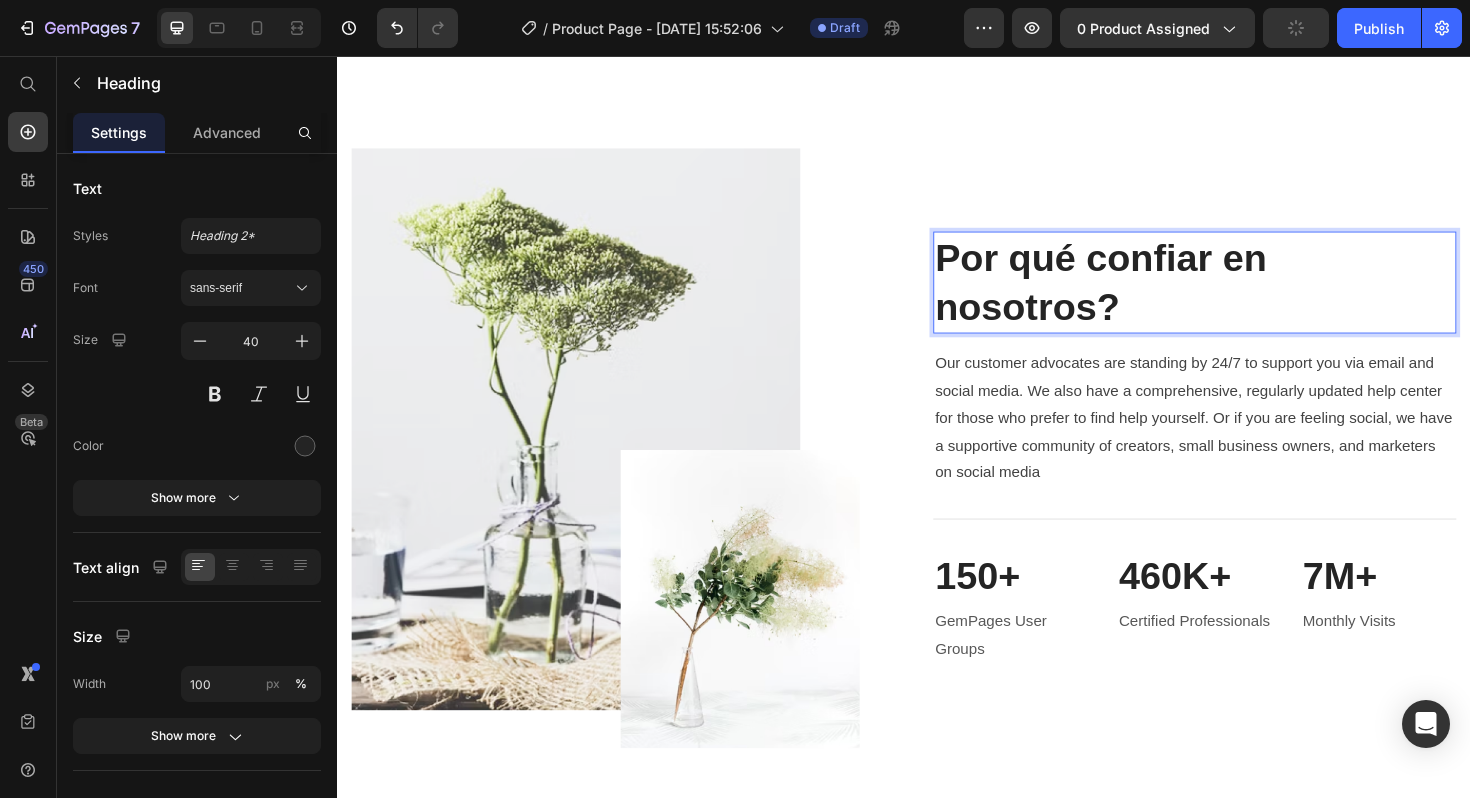scroll, scrollTop: 2387, scrollLeft: 0, axis: vertical 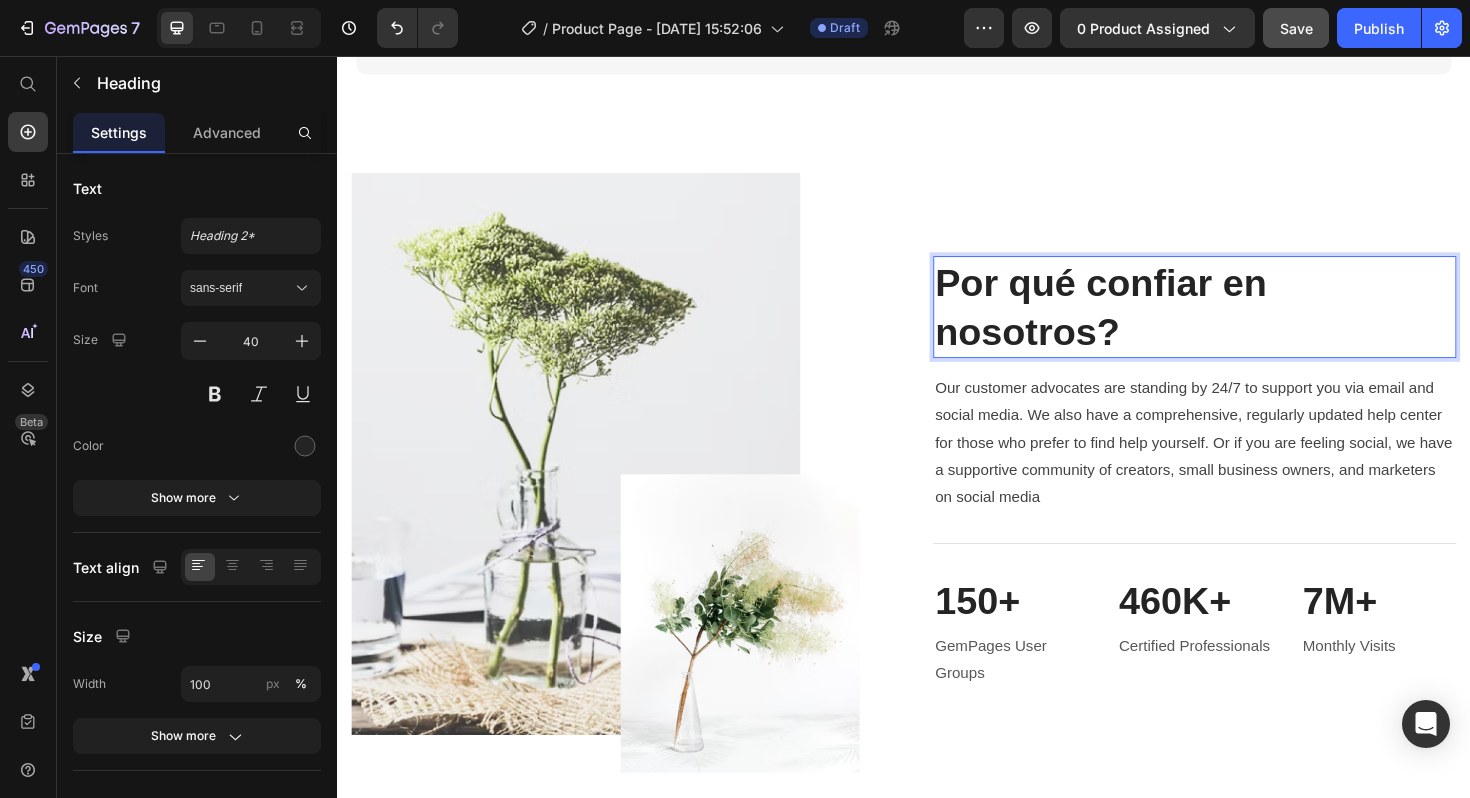 click on "Por qué confiar en nosotros?" at bounding box center (1245, 322) 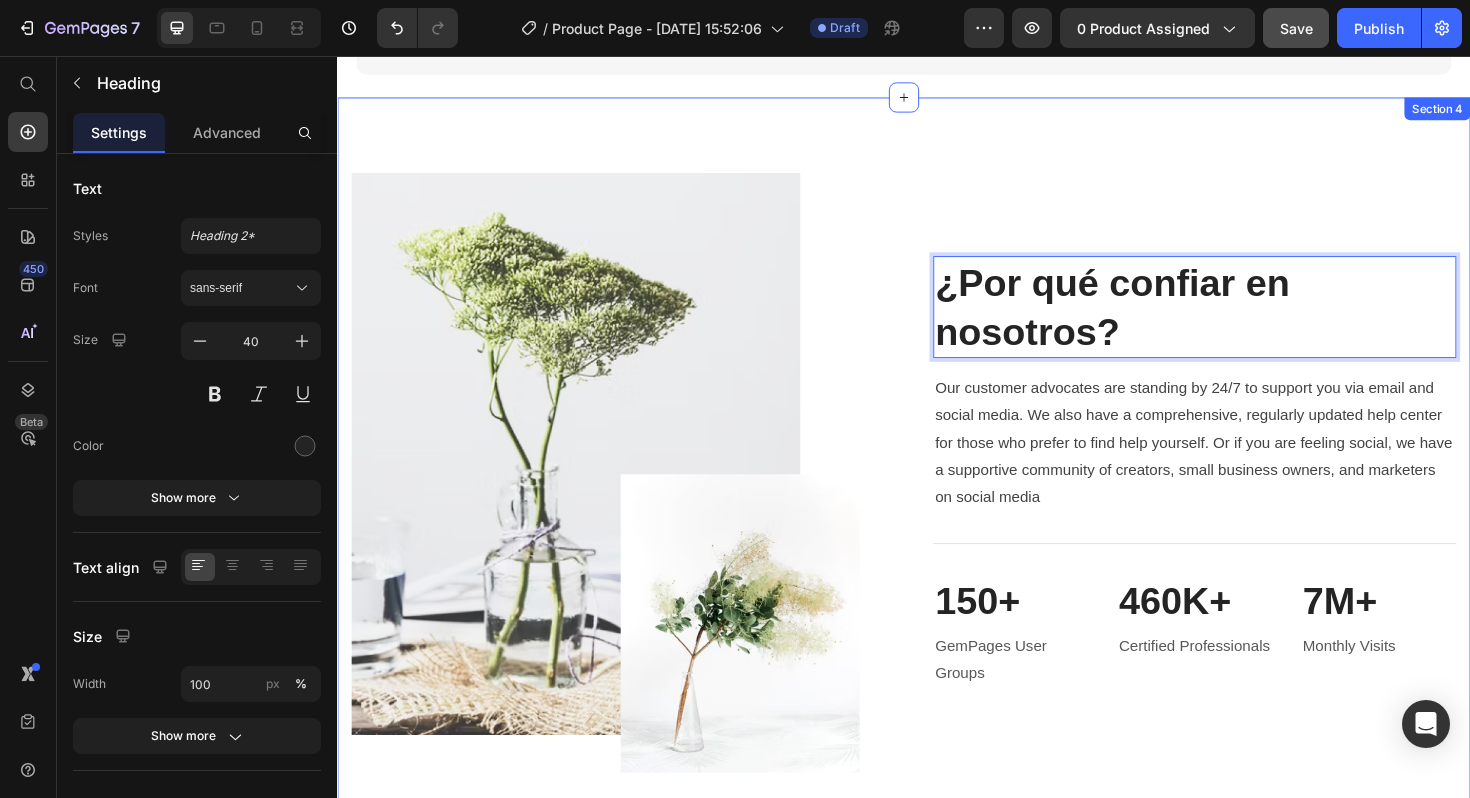 click on "Image ¿Por qué confiar en nosotros? Heading   16 Our customer advocates are standing by 24/7 to support you via email and social media. We also have a comprehensive, regularly updated help center for those who prefer to find help yourself. Or if you are feeling social, we have a supportive community of creators, small business owners, and marketers on social media Text block                Title Line 150+ Heading GemPages User Groups Text block 460K+ Heading Certified Professionals Text block 7M+ Heading Monthly Visits Text block Row Row Section 4" at bounding box center (937, 497) 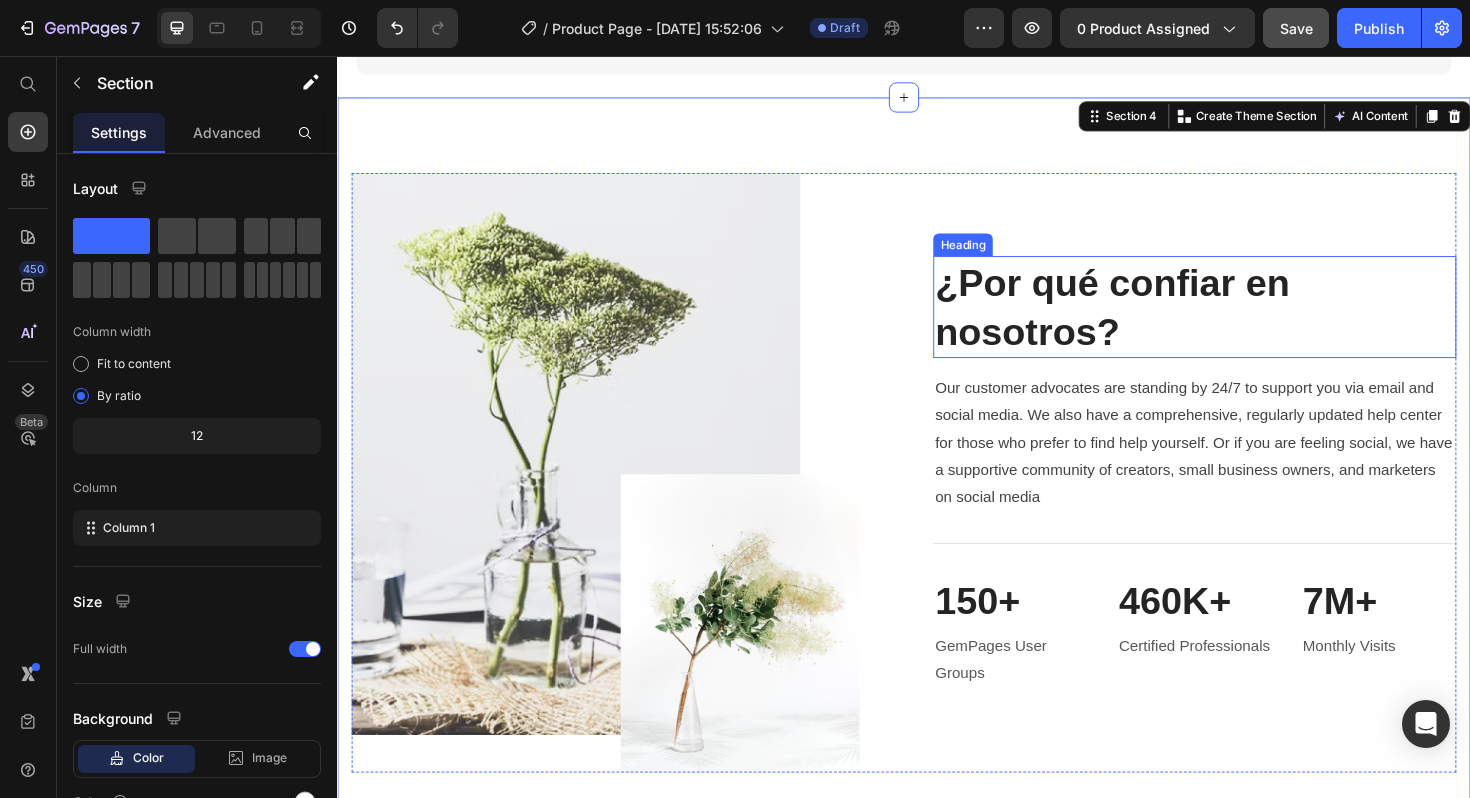 click on "¿Por qué confiar en nosotros?" at bounding box center [1245, 322] 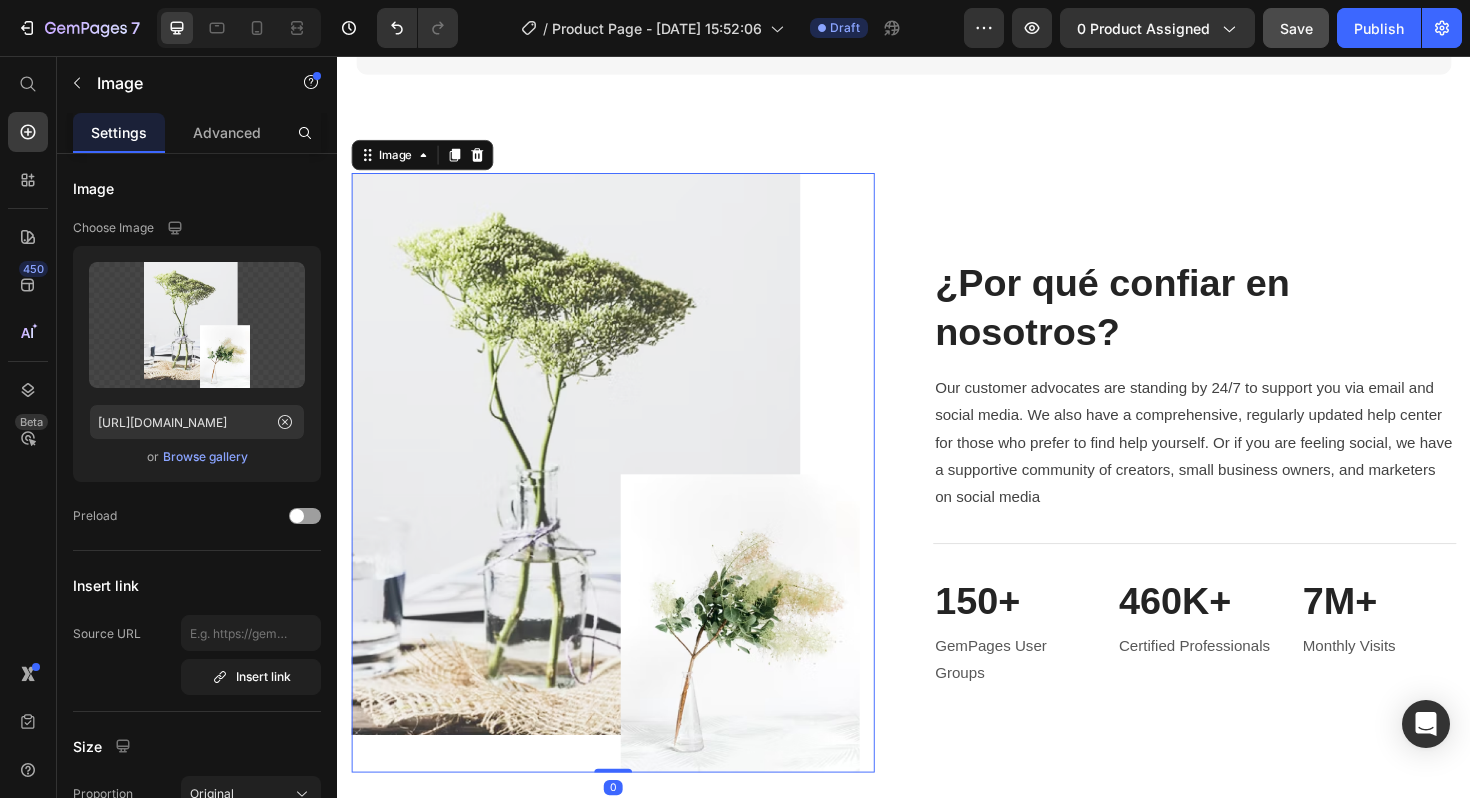 click at bounding box center (629, 497) 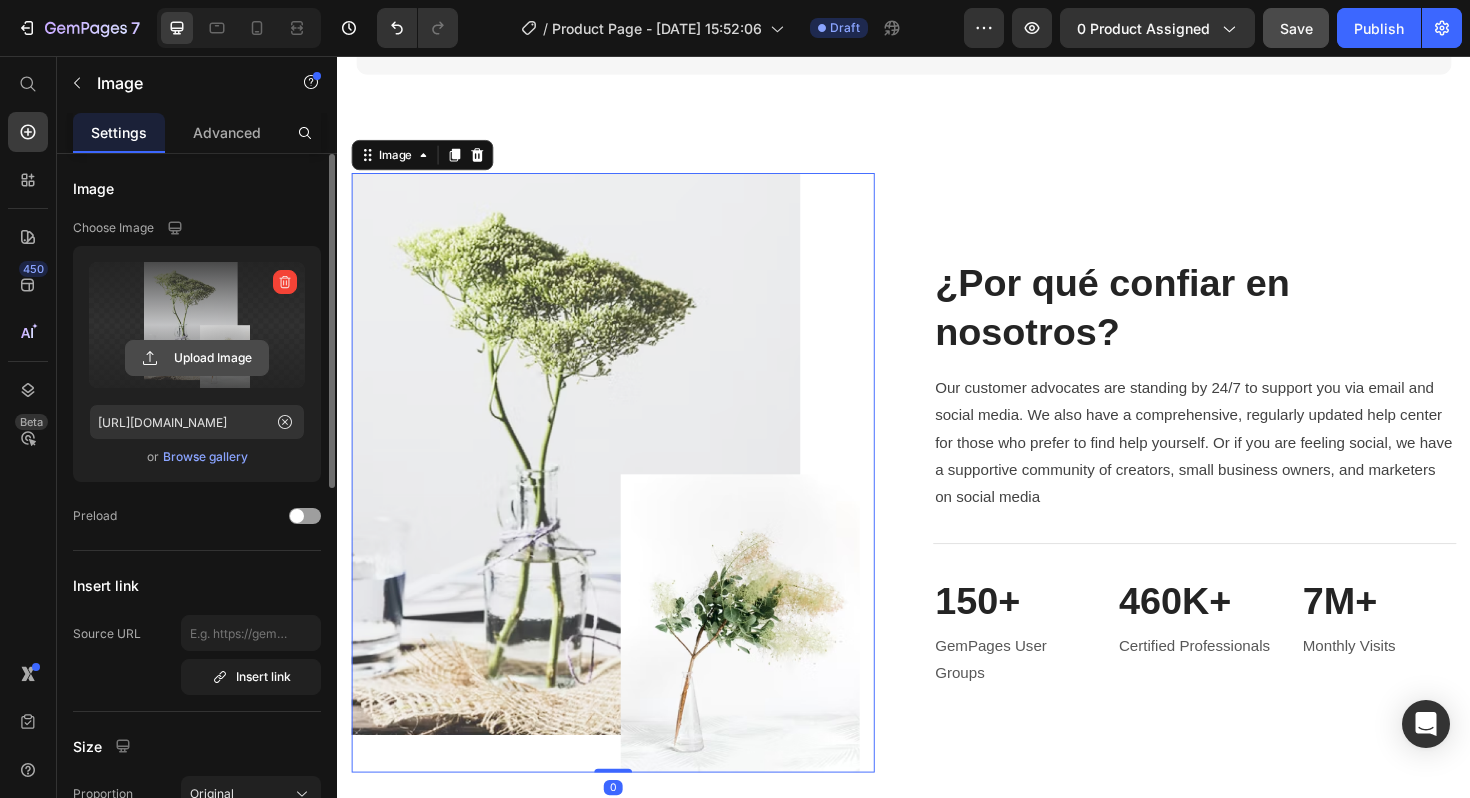 click 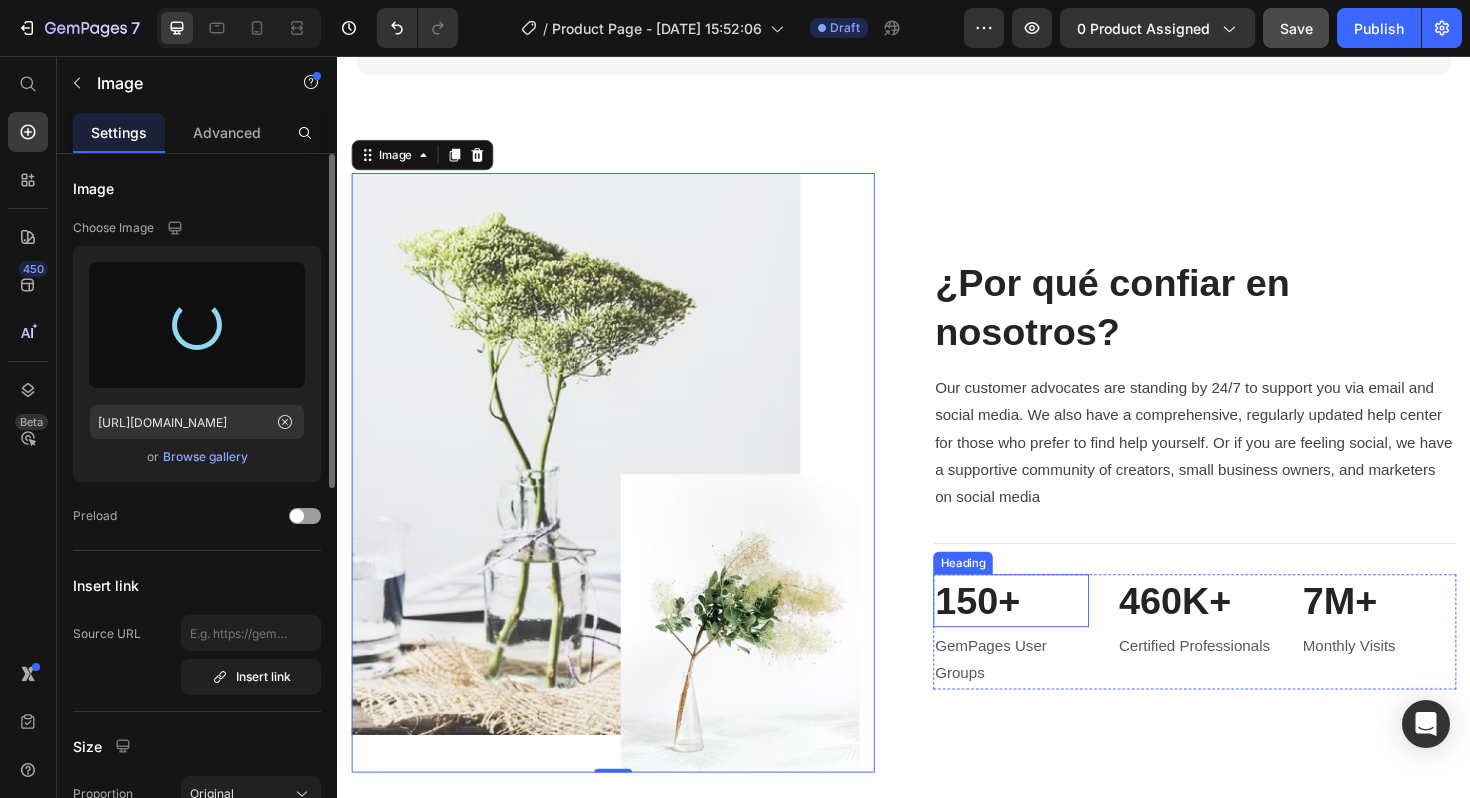 type on "[URL][DOMAIN_NAME]" 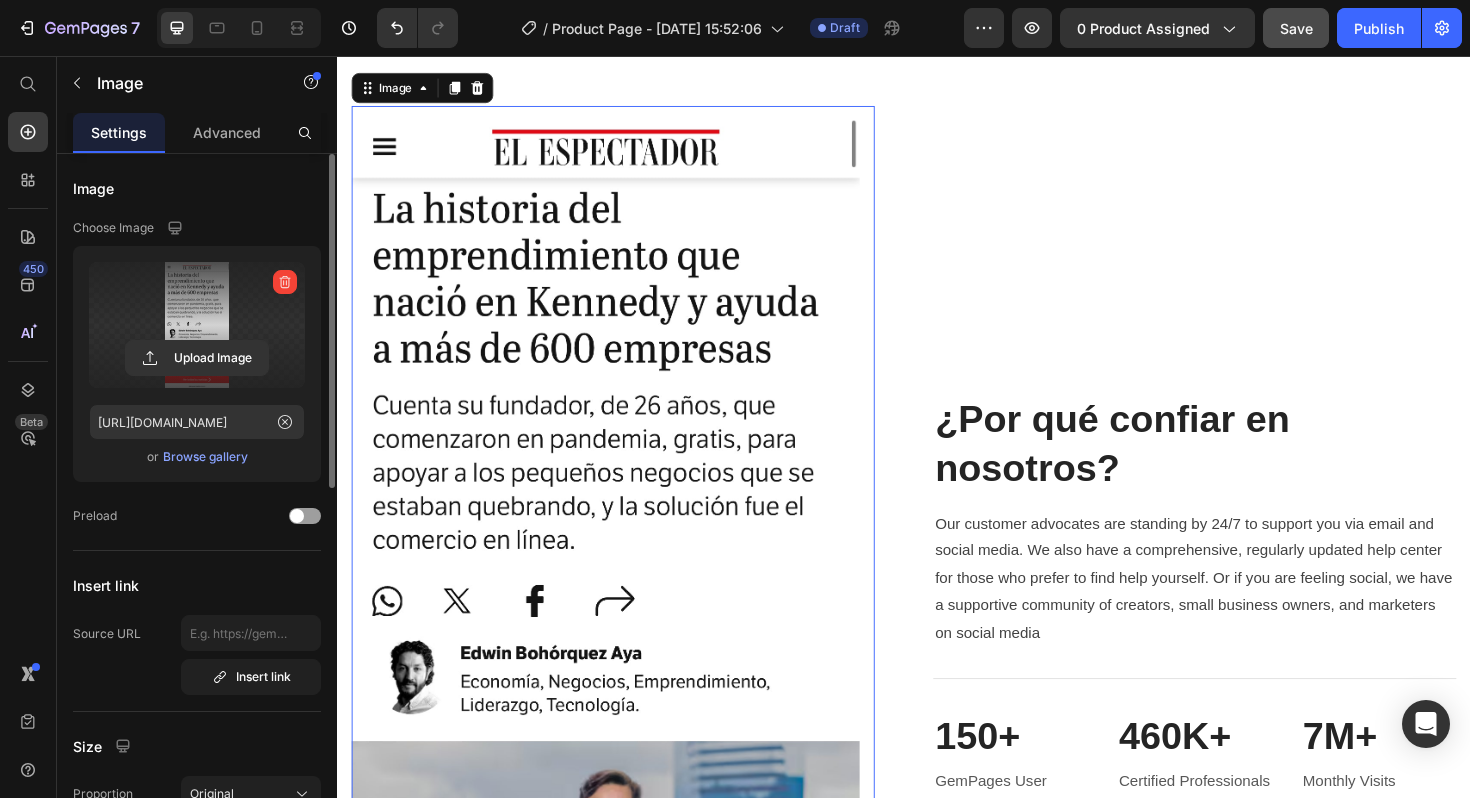 scroll, scrollTop: 2504, scrollLeft: 0, axis: vertical 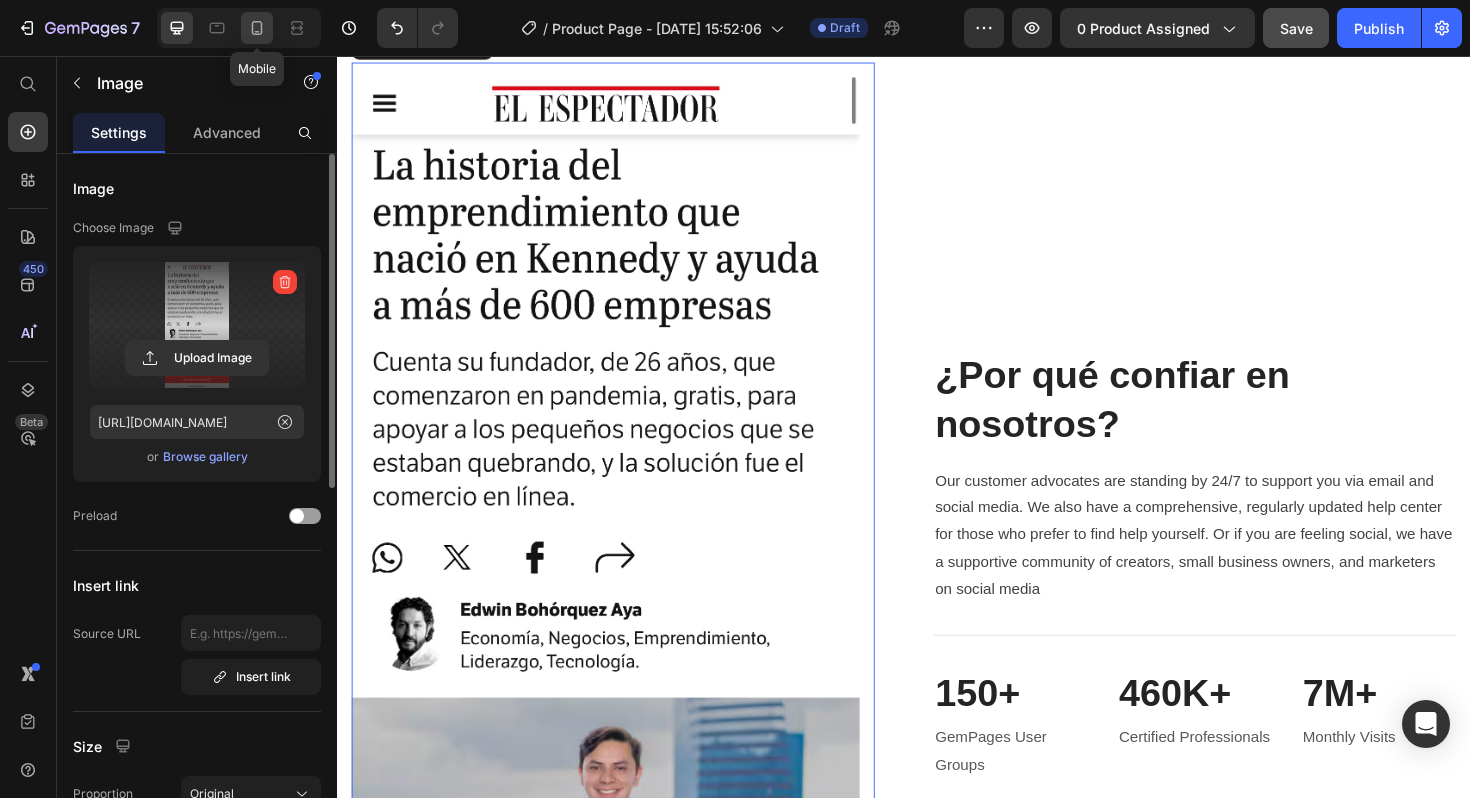 click 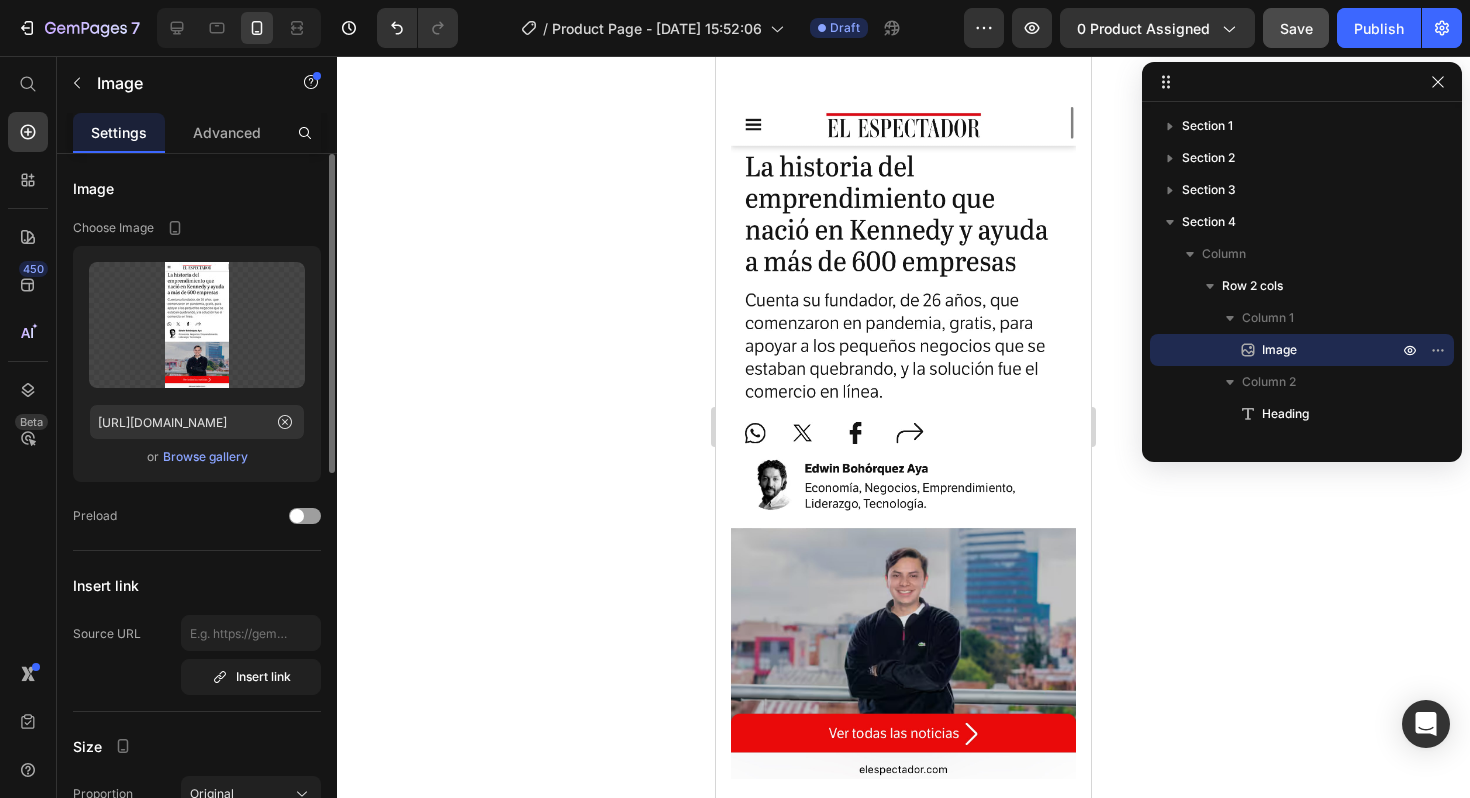 scroll, scrollTop: 4163, scrollLeft: 0, axis: vertical 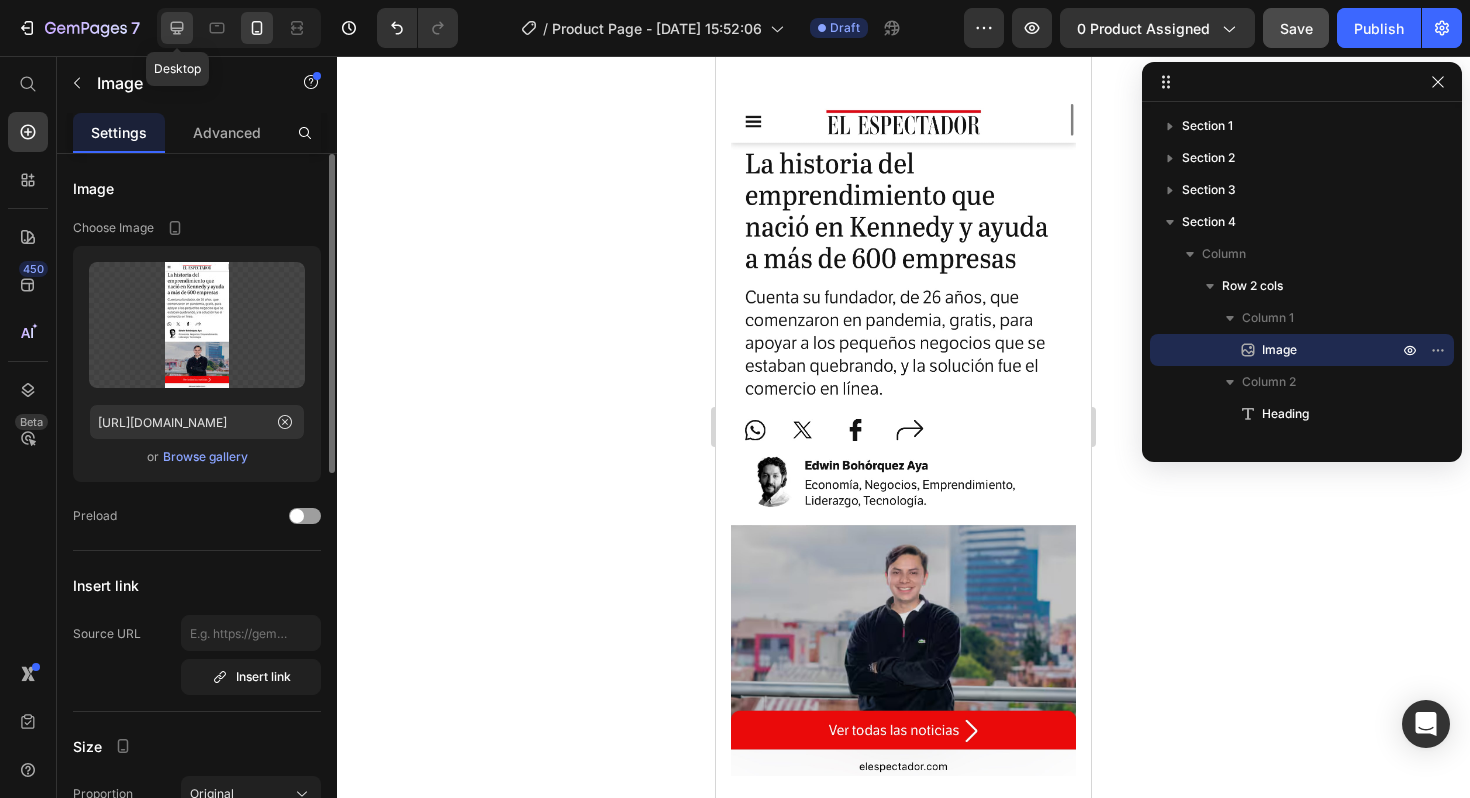 click 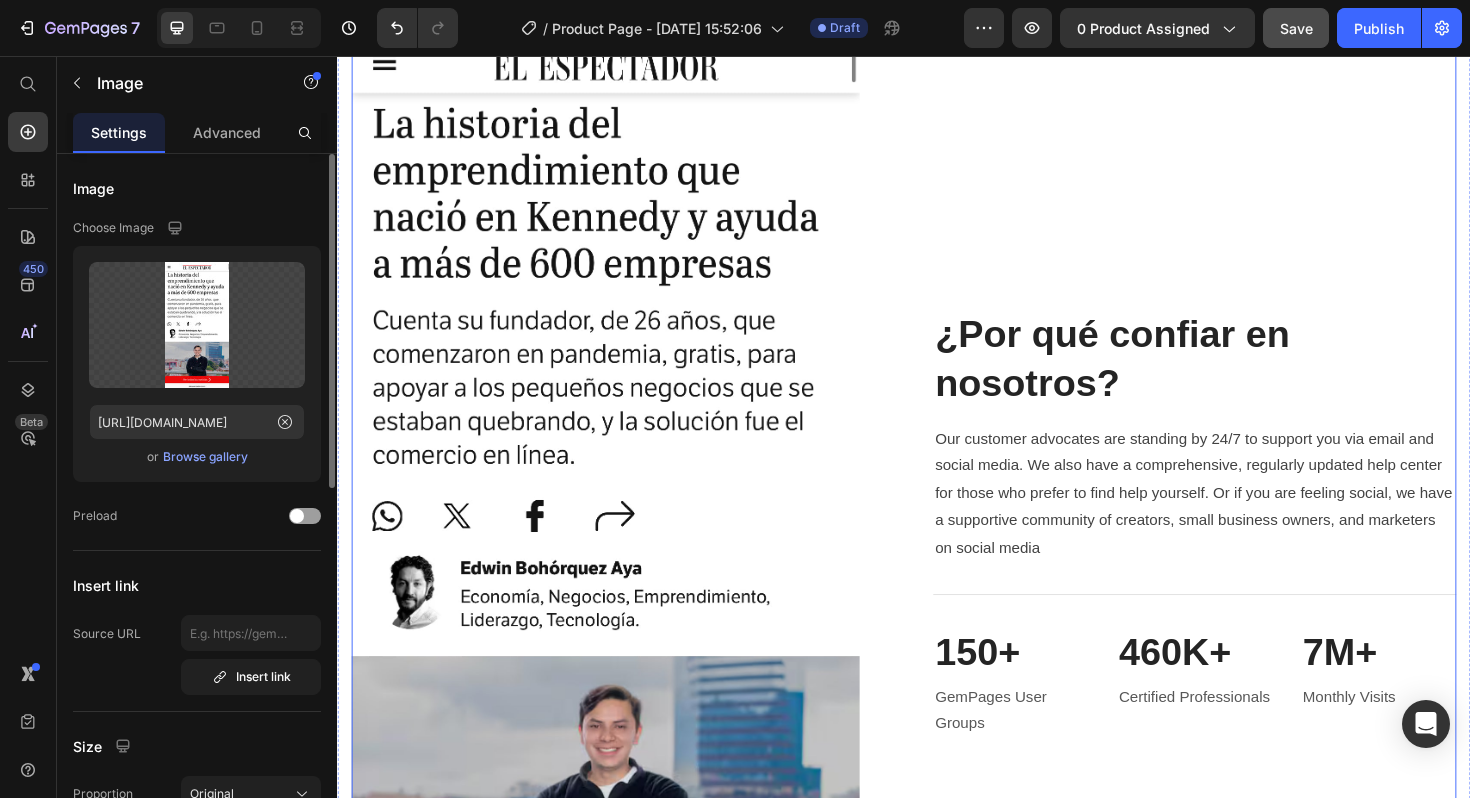 scroll, scrollTop: 3818, scrollLeft: 0, axis: vertical 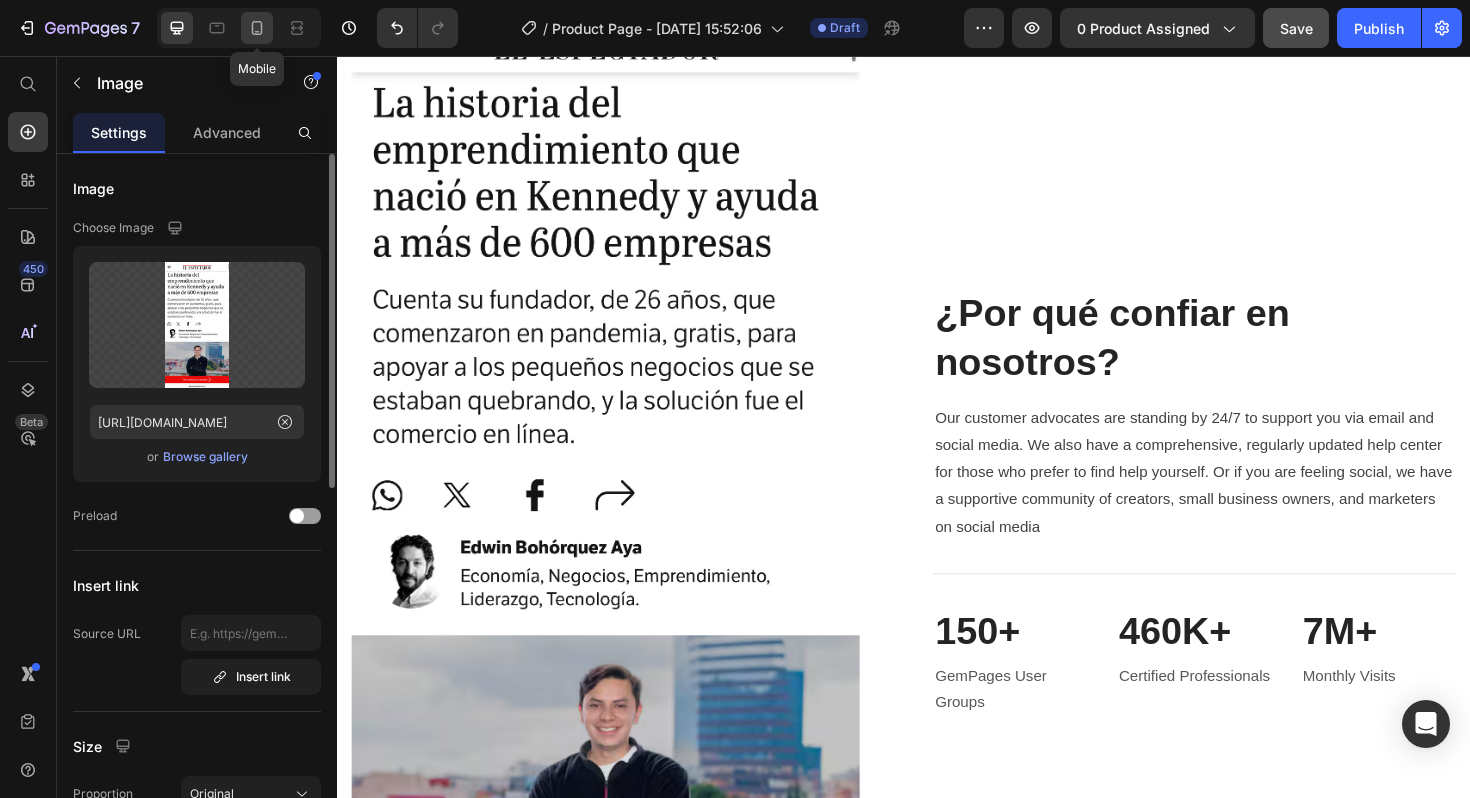 click 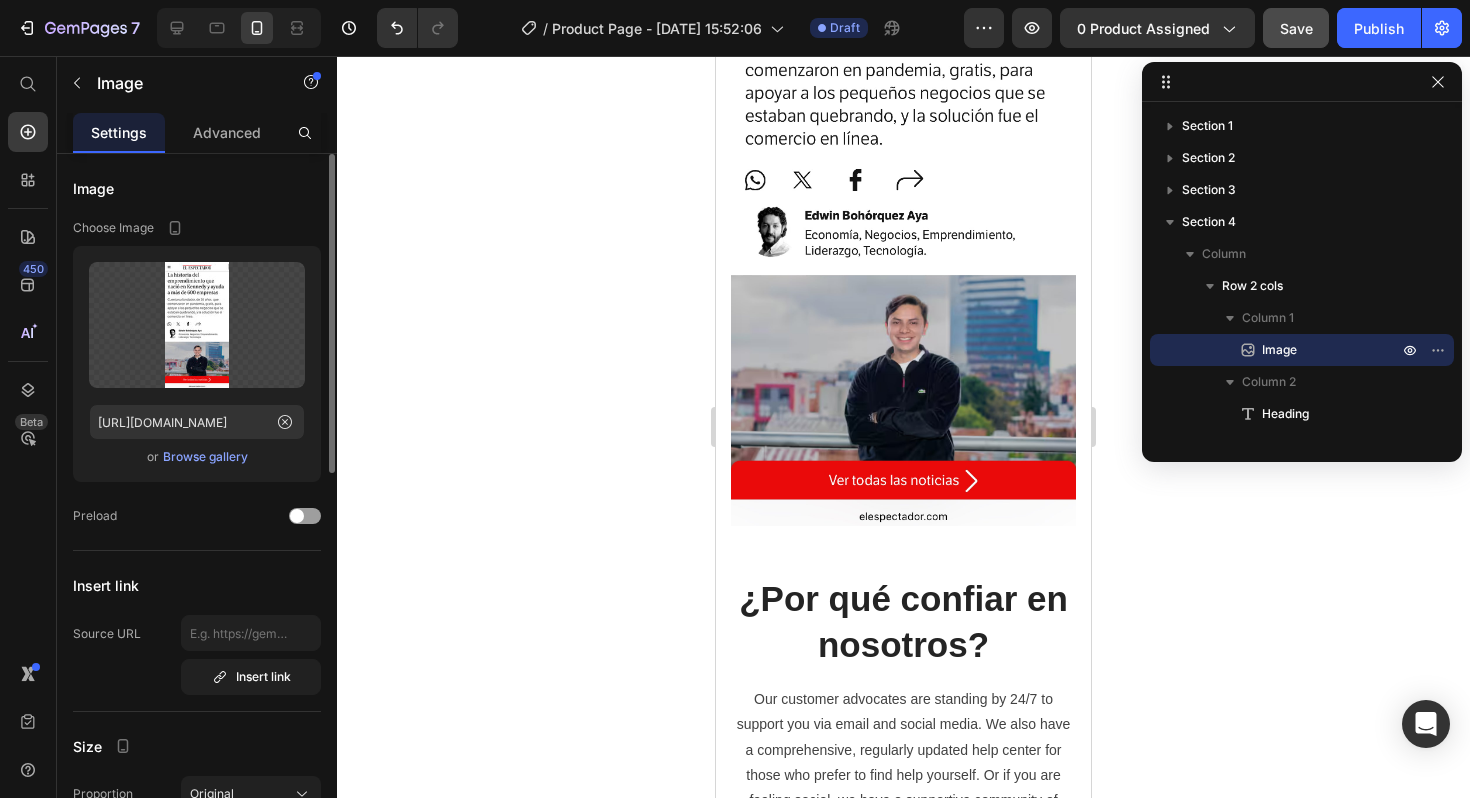 scroll, scrollTop: 4158, scrollLeft: 0, axis: vertical 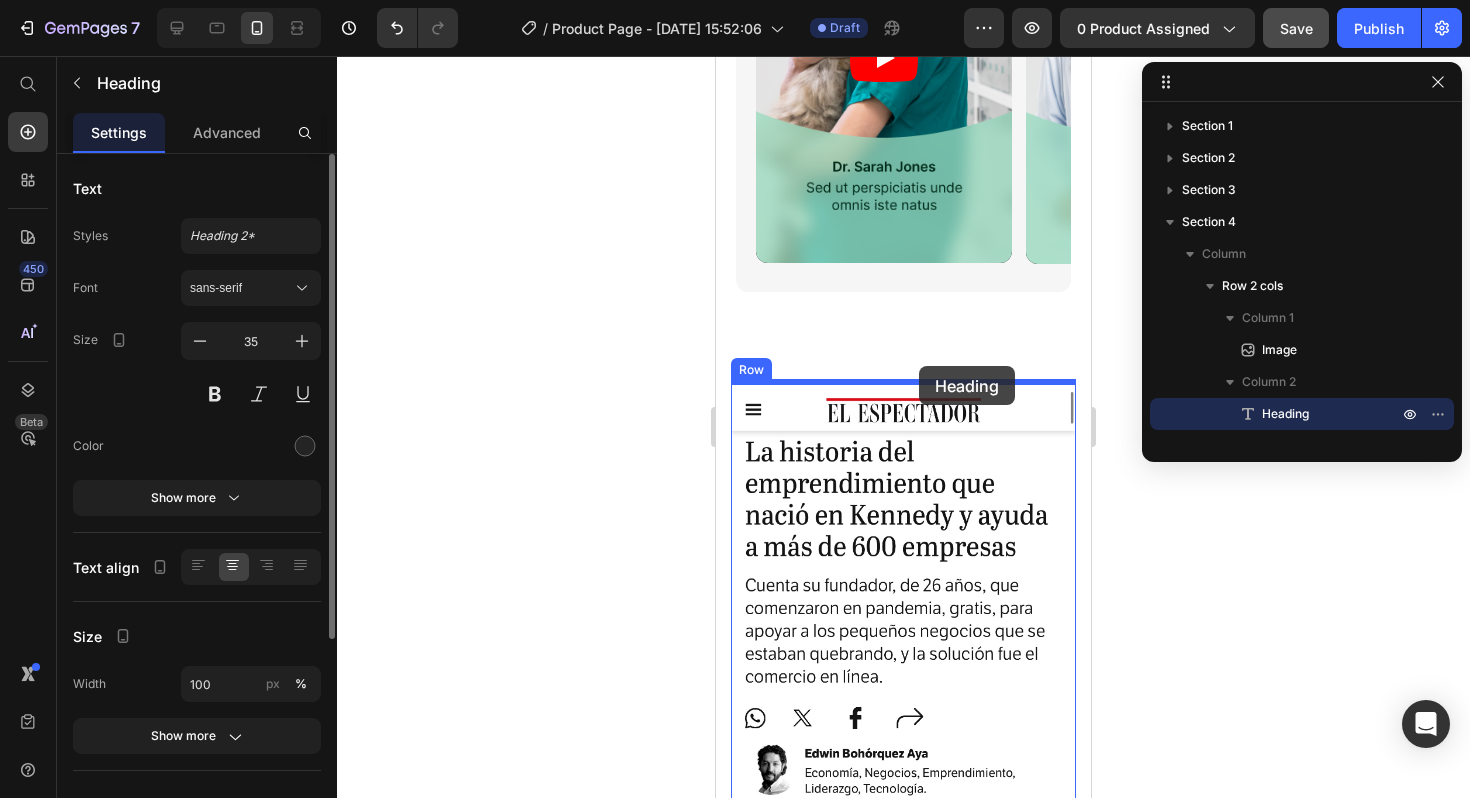 drag, startPoint x: 892, startPoint y: 564, endPoint x: 918, endPoint y: 363, distance: 202.67462 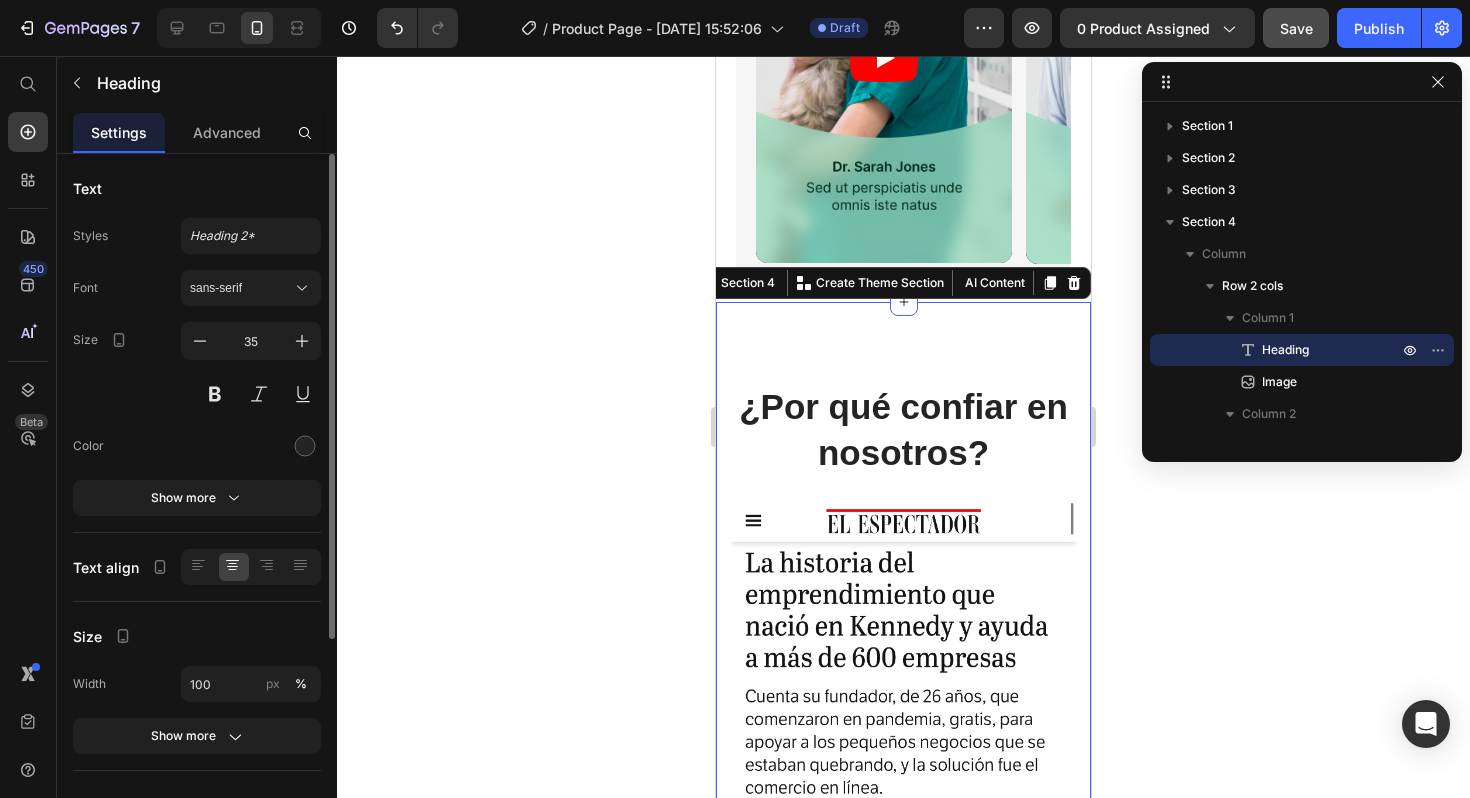 click on "¿Por qué confiar en nosotros? Heading Image Our customer advocates are standing by 24/7 to support you via email and social media. We also have a comprehensive, regularly updated help center for those who prefer to find help yourself. Or if you are feeling social, we have a supportive community of creators, small business owners, and marketers on social media Text block                Title Line 150+ Heading GemPages User Groups Text block 460K+ Heading Certified Professionals Text block 7M+ Heading Monthly Visits Text block Row Row Section 4   You can create reusable sections Create Theme Section AI Content Write with [PERSON_NAME] What would you like to describe here? Tone and Voice Persuasive Product Agente ChatBot de ventas por WhatsApp Show more Generate" at bounding box center [903, 1096] 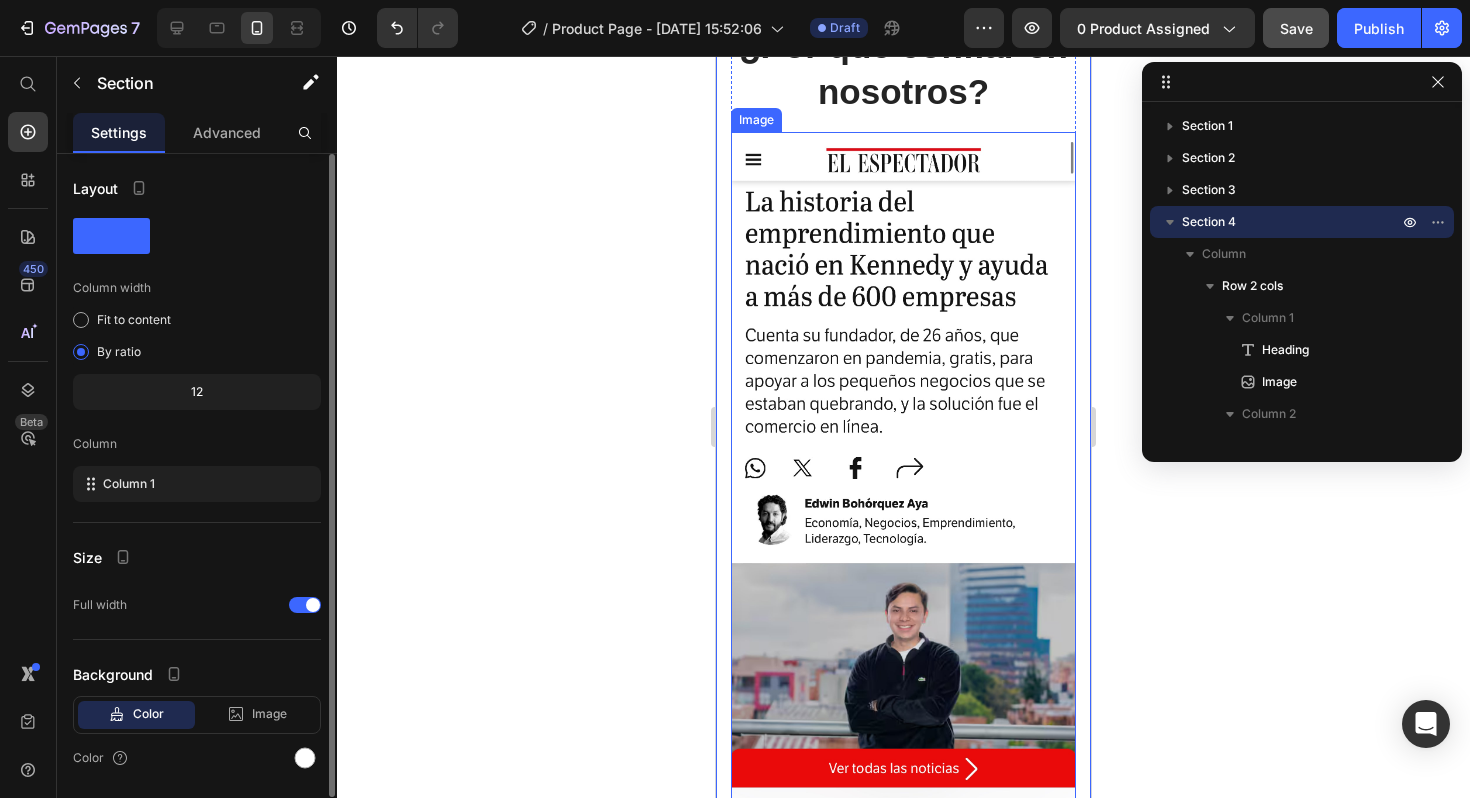 scroll, scrollTop: 4275, scrollLeft: 0, axis: vertical 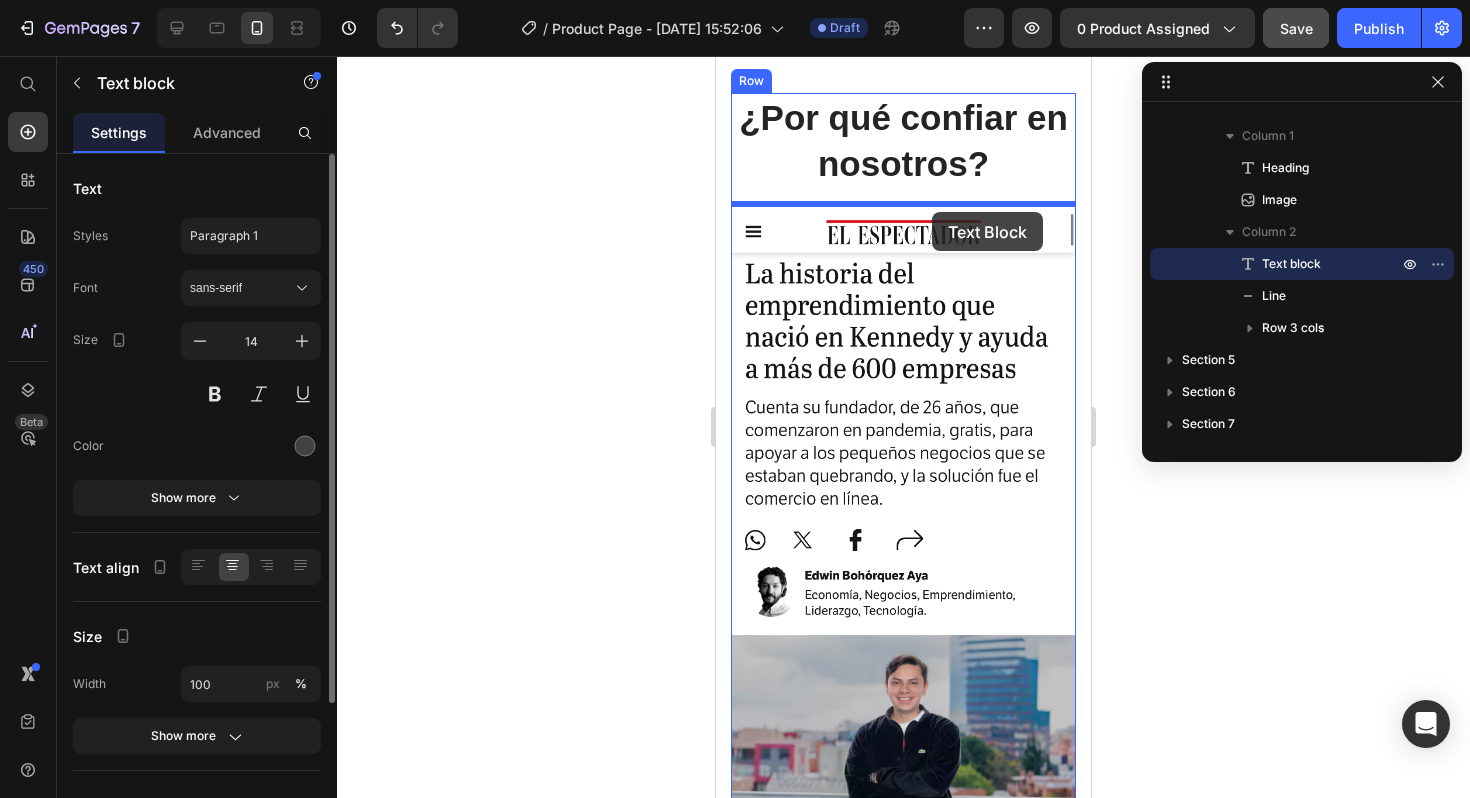 drag, startPoint x: 984, startPoint y: 623, endPoint x: 931, endPoint y: 208, distance: 418.37064 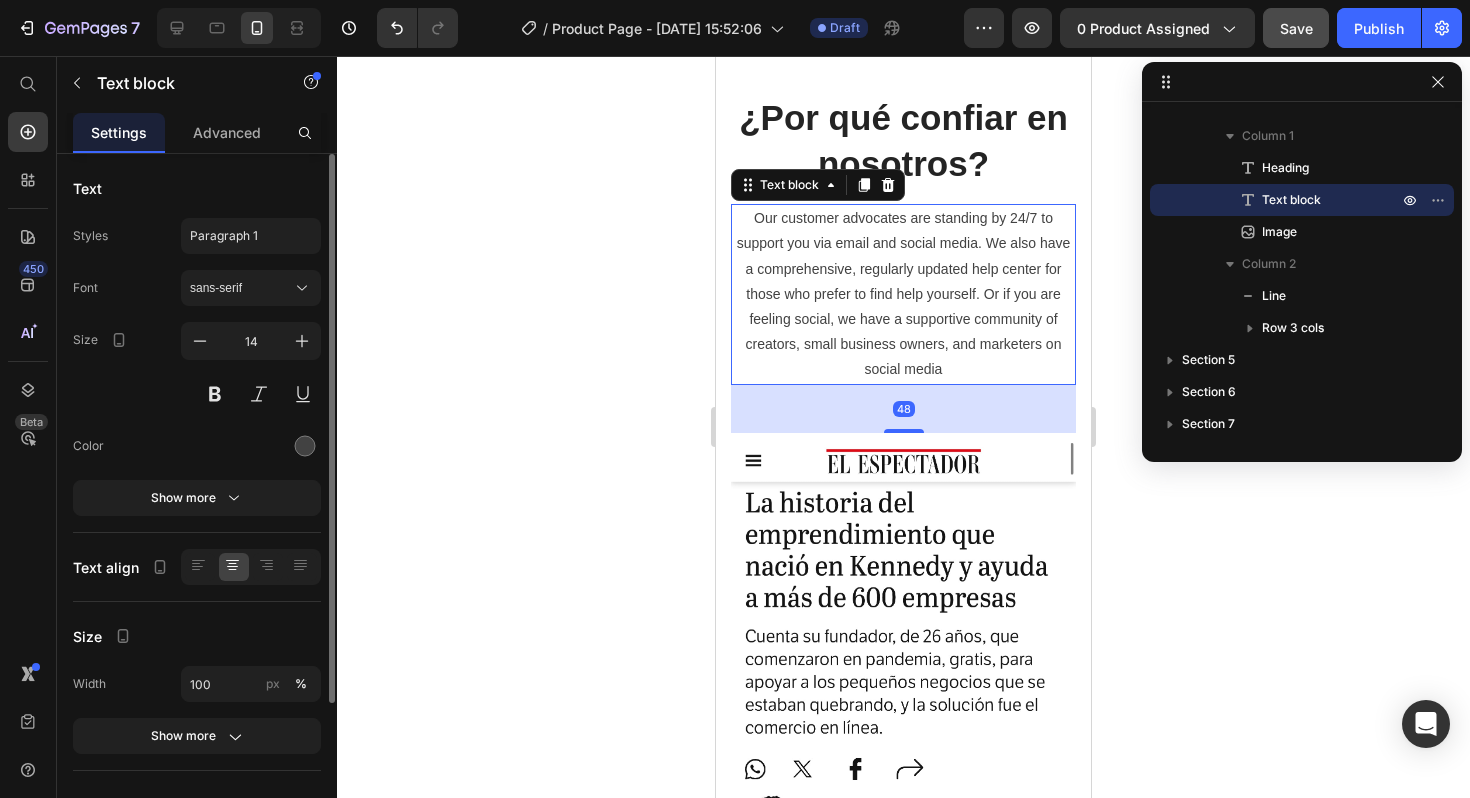 click 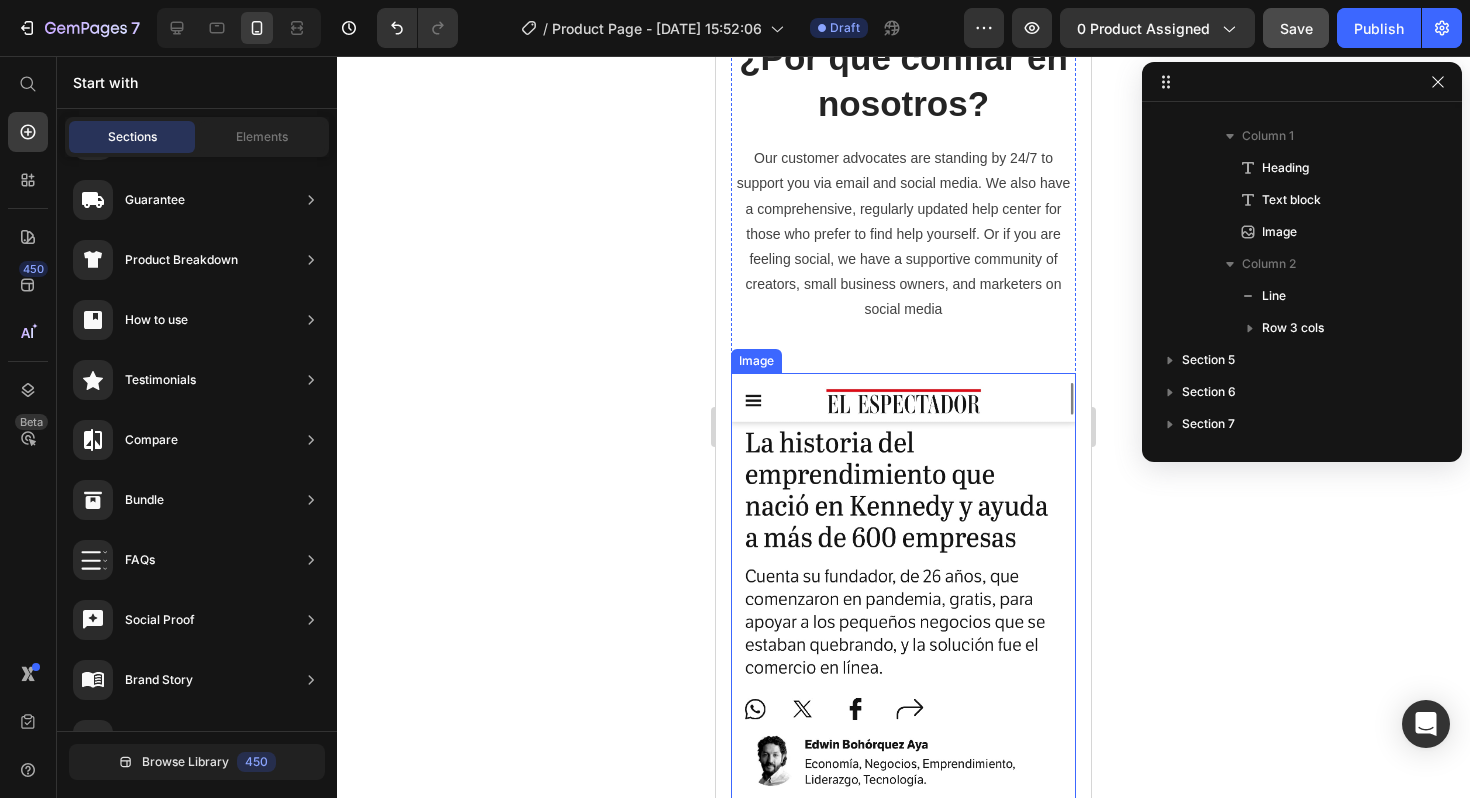 scroll, scrollTop: 3934, scrollLeft: 0, axis: vertical 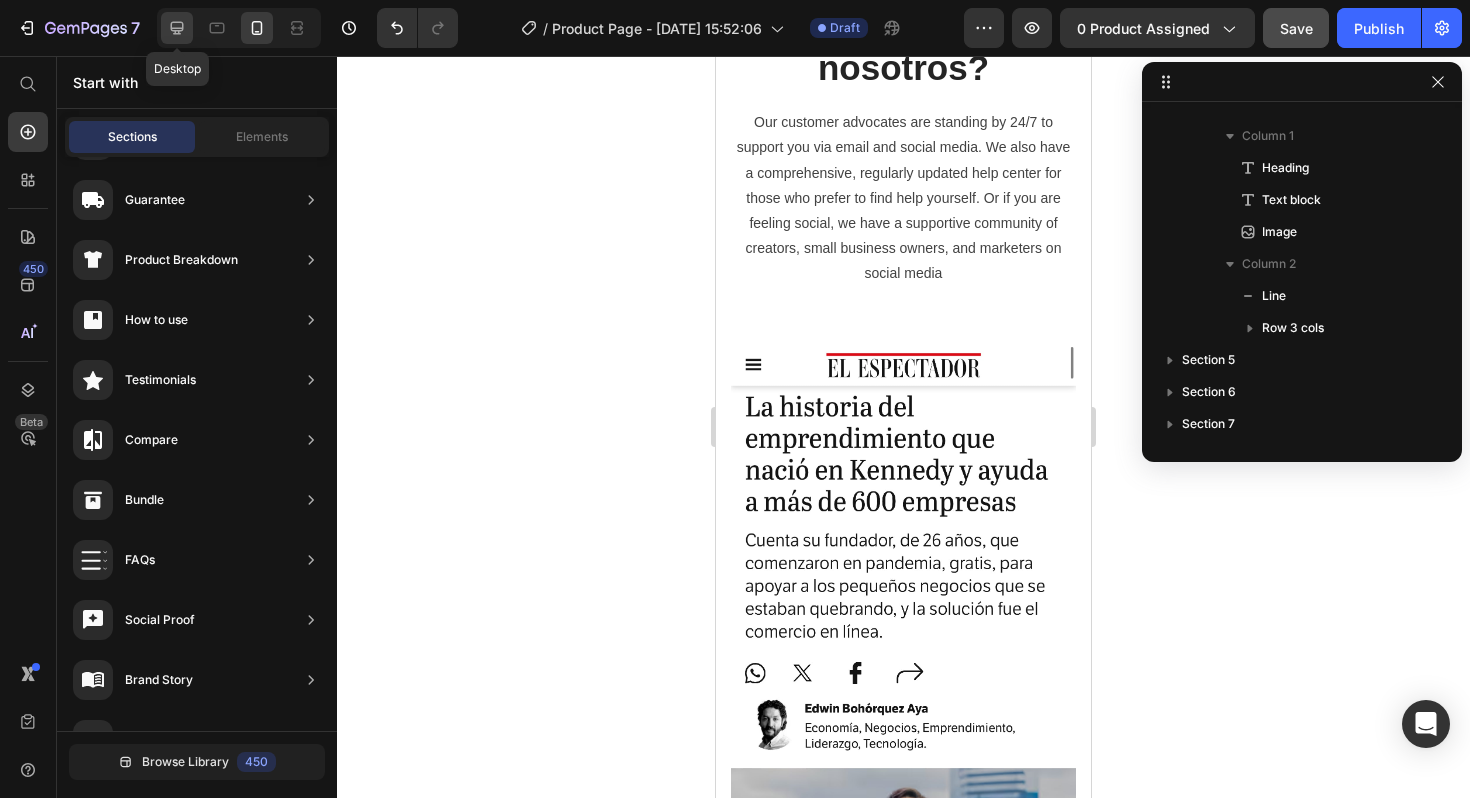 click 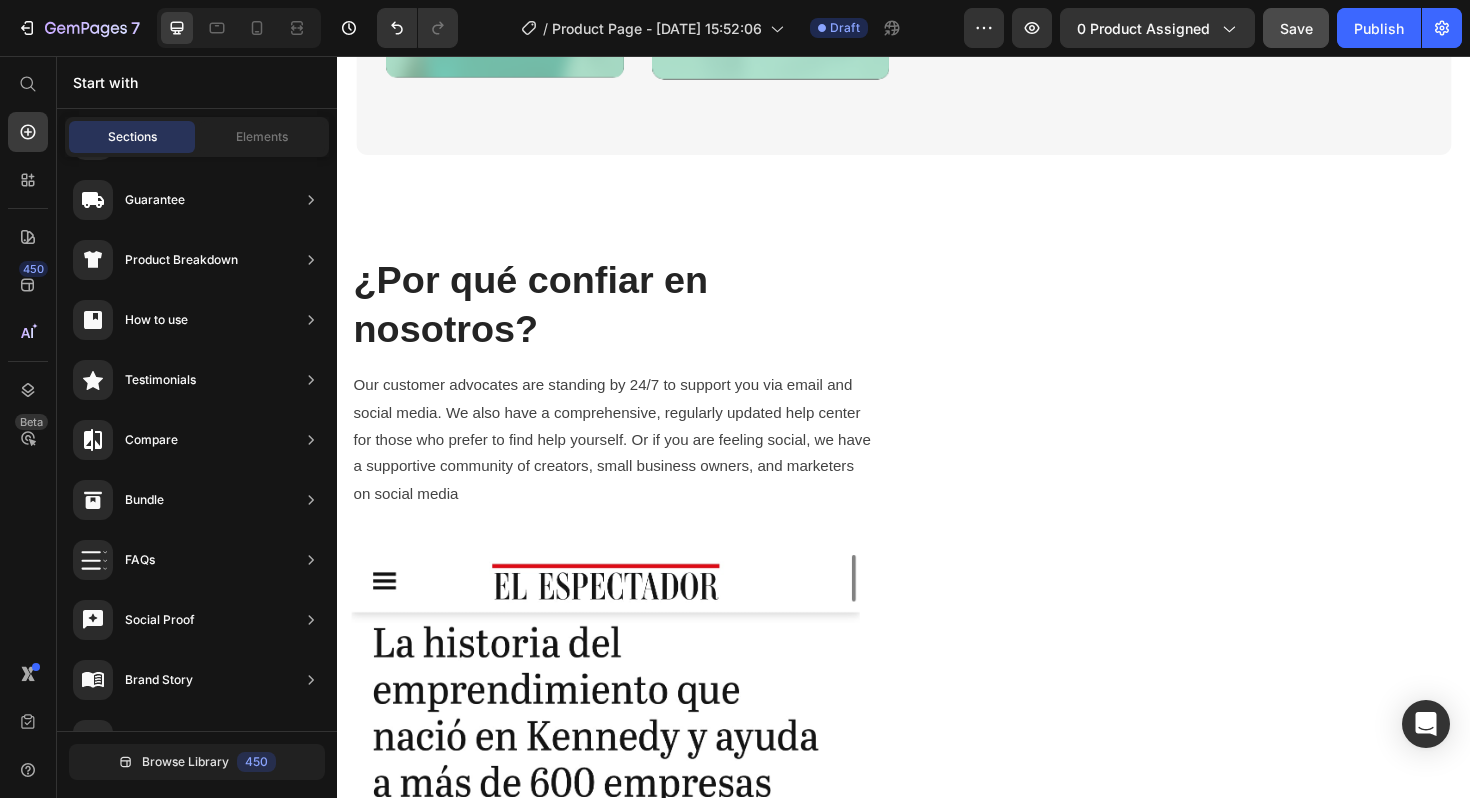 scroll, scrollTop: 2334, scrollLeft: 0, axis: vertical 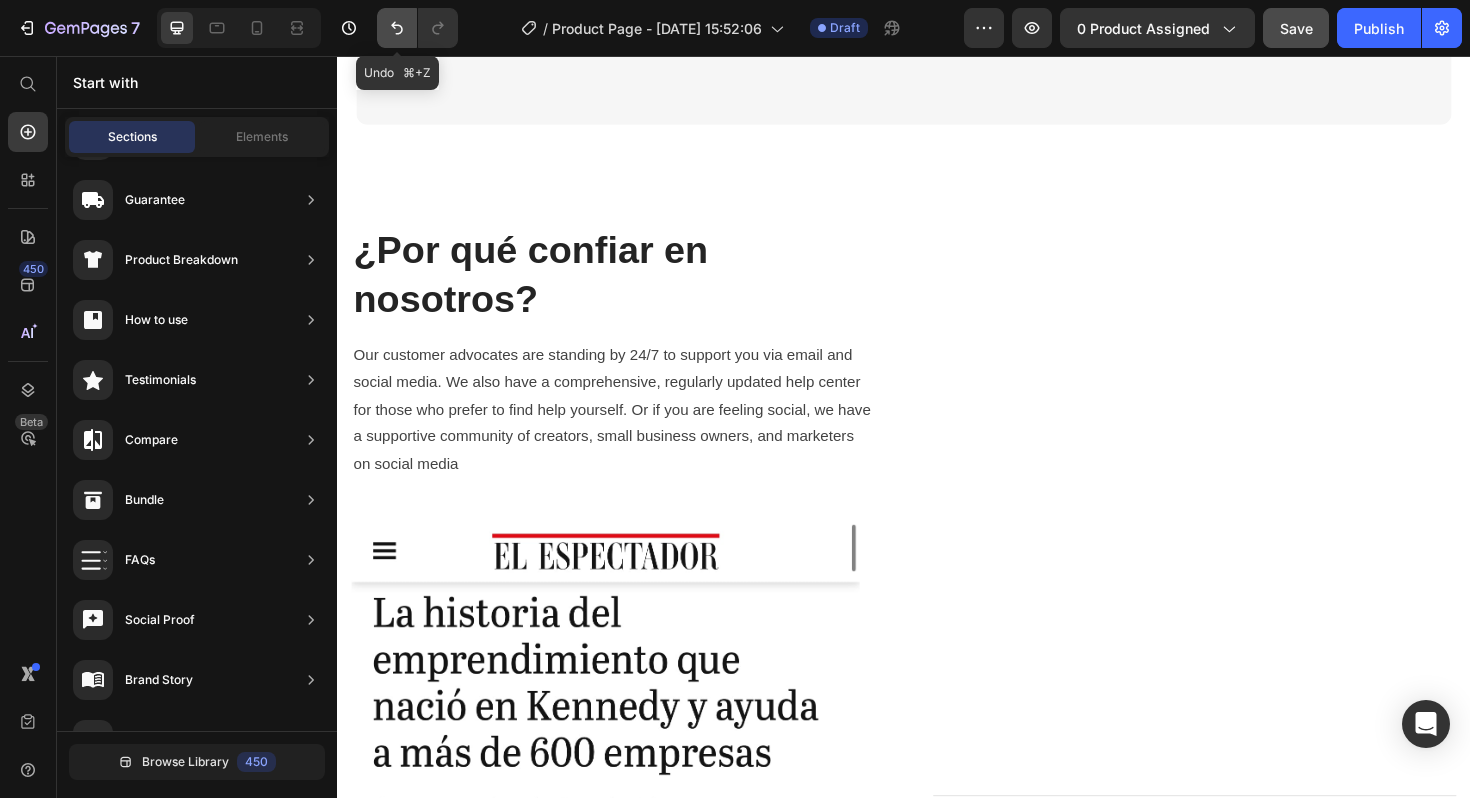 click 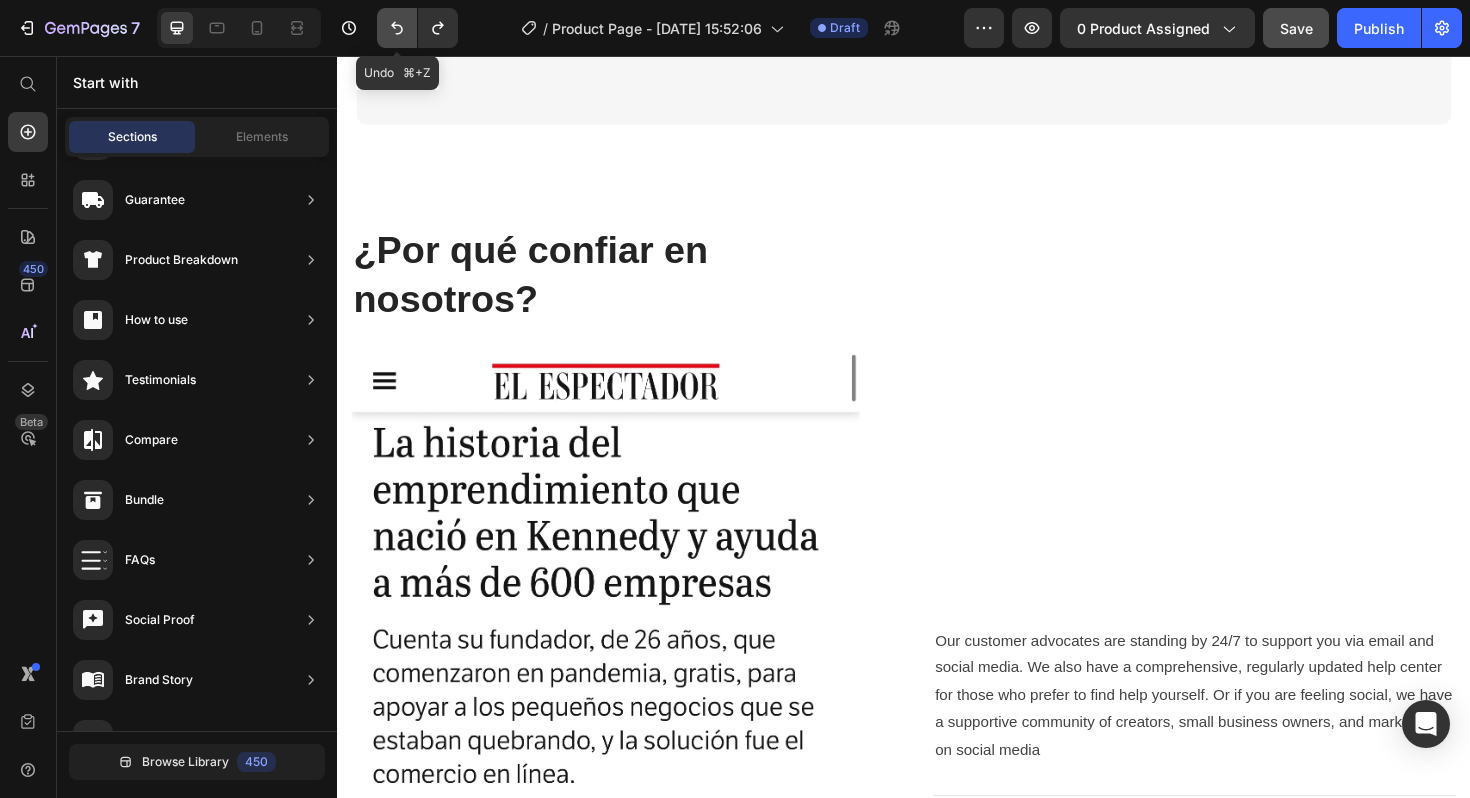 click 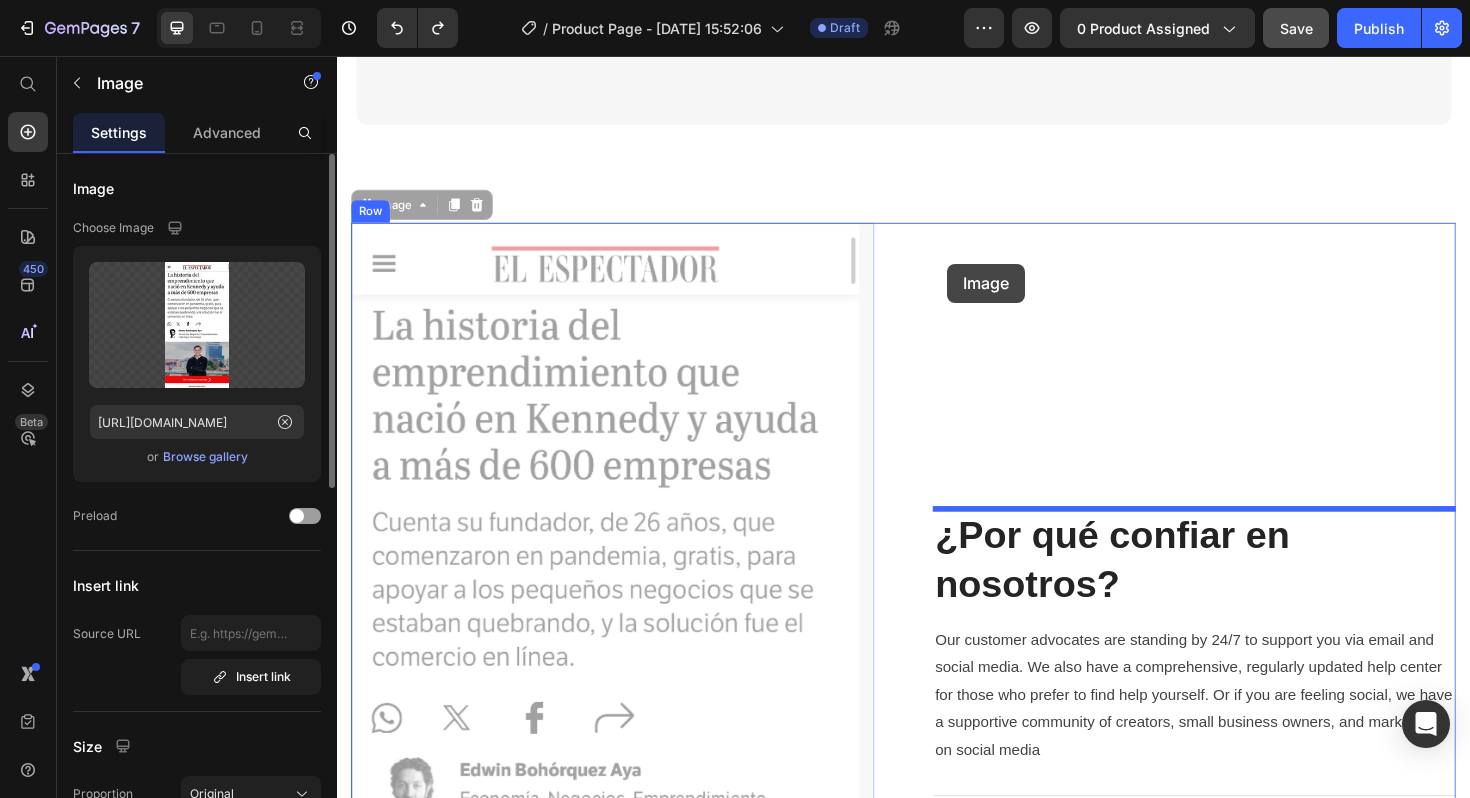 drag, startPoint x: 770, startPoint y: 341, endPoint x: 983, endPoint y: 276, distance: 222.6971 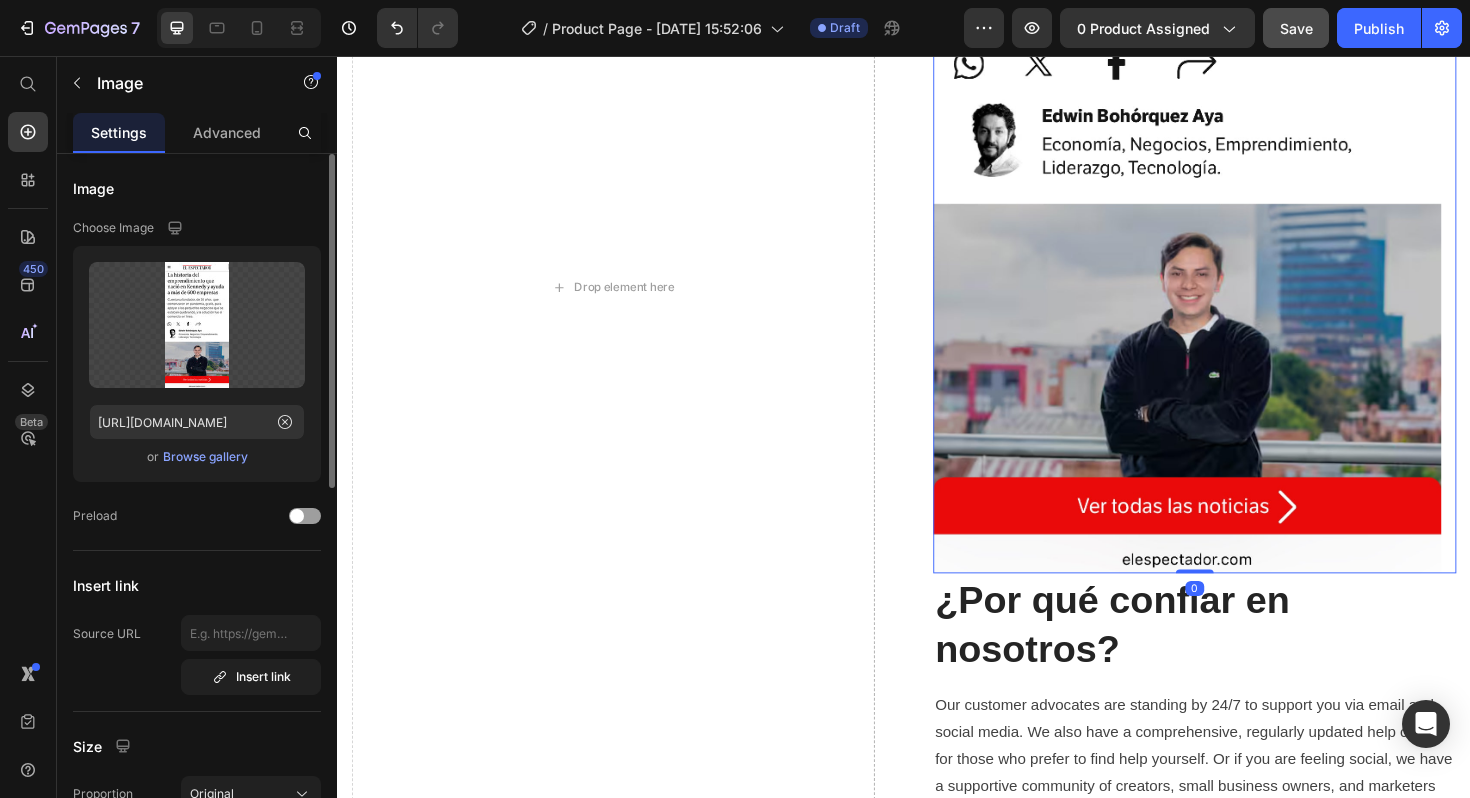 scroll, scrollTop: 3037, scrollLeft: 0, axis: vertical 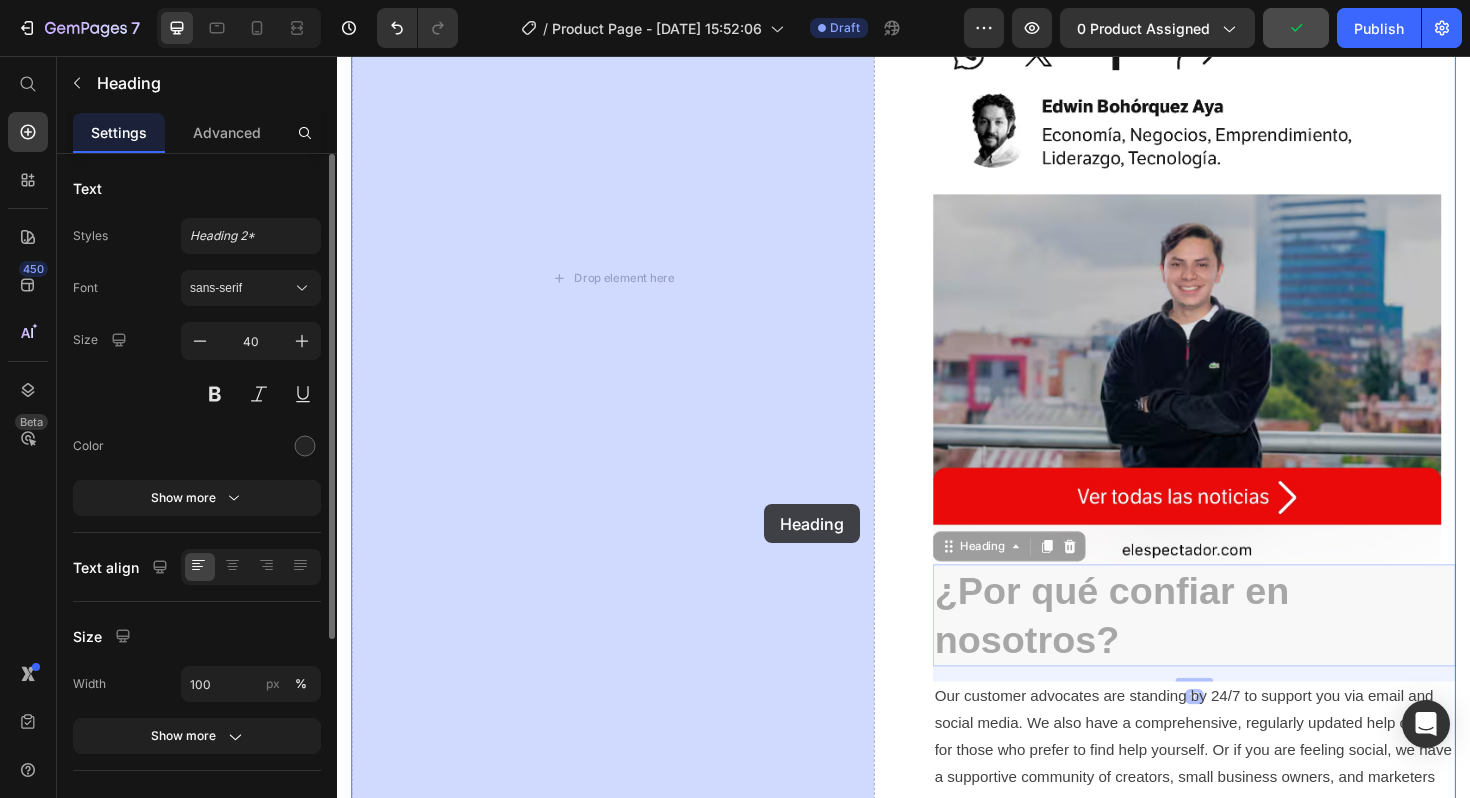 drag, startPoint x: 1092, startPoint y: 621, endPoint x: 788, endPoint y: 531, distance: 317.04257 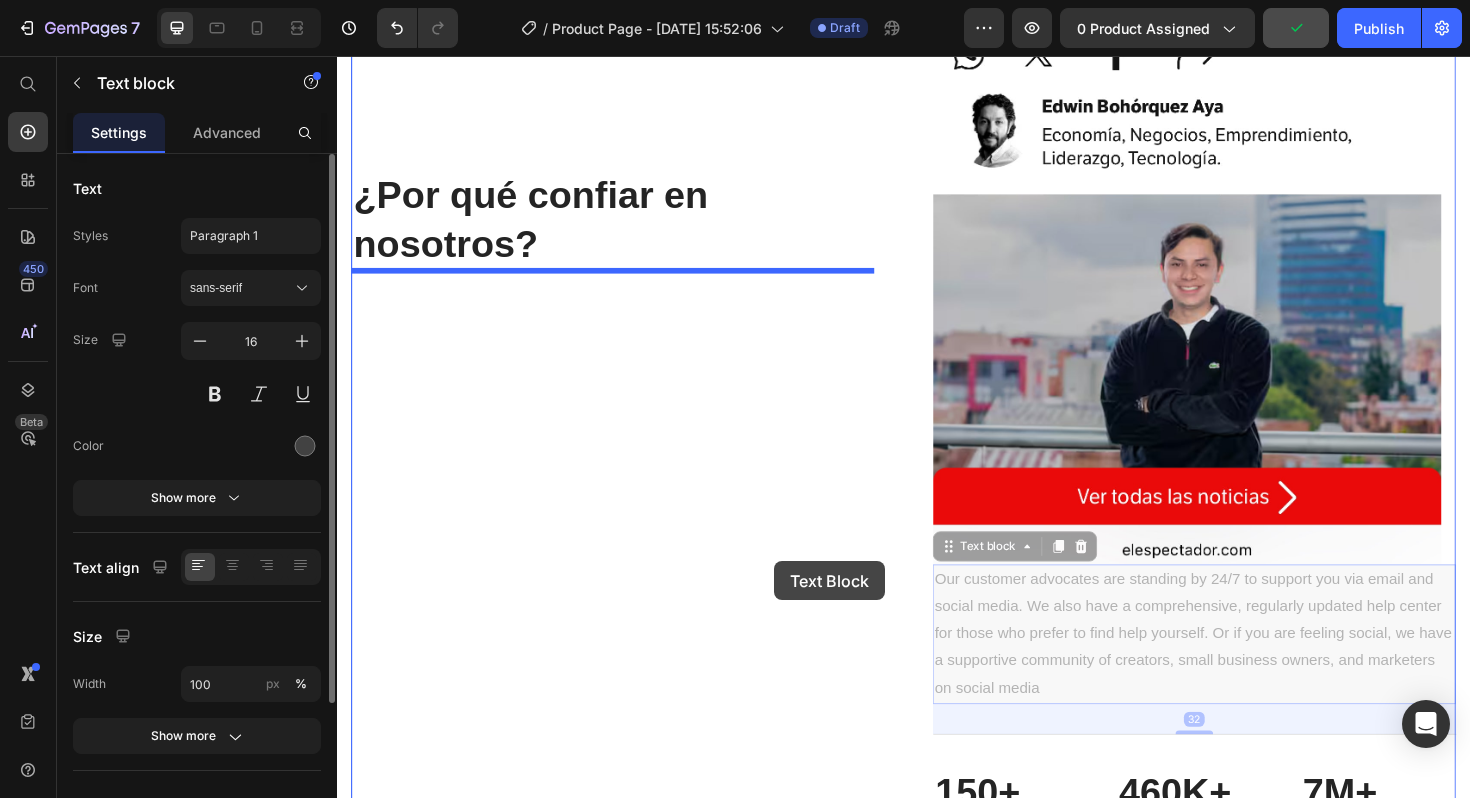 drag, startPoint x: 1105, startPoint y: 667, endPoint x: 793, endPoint y: 592, distance: 320.88782 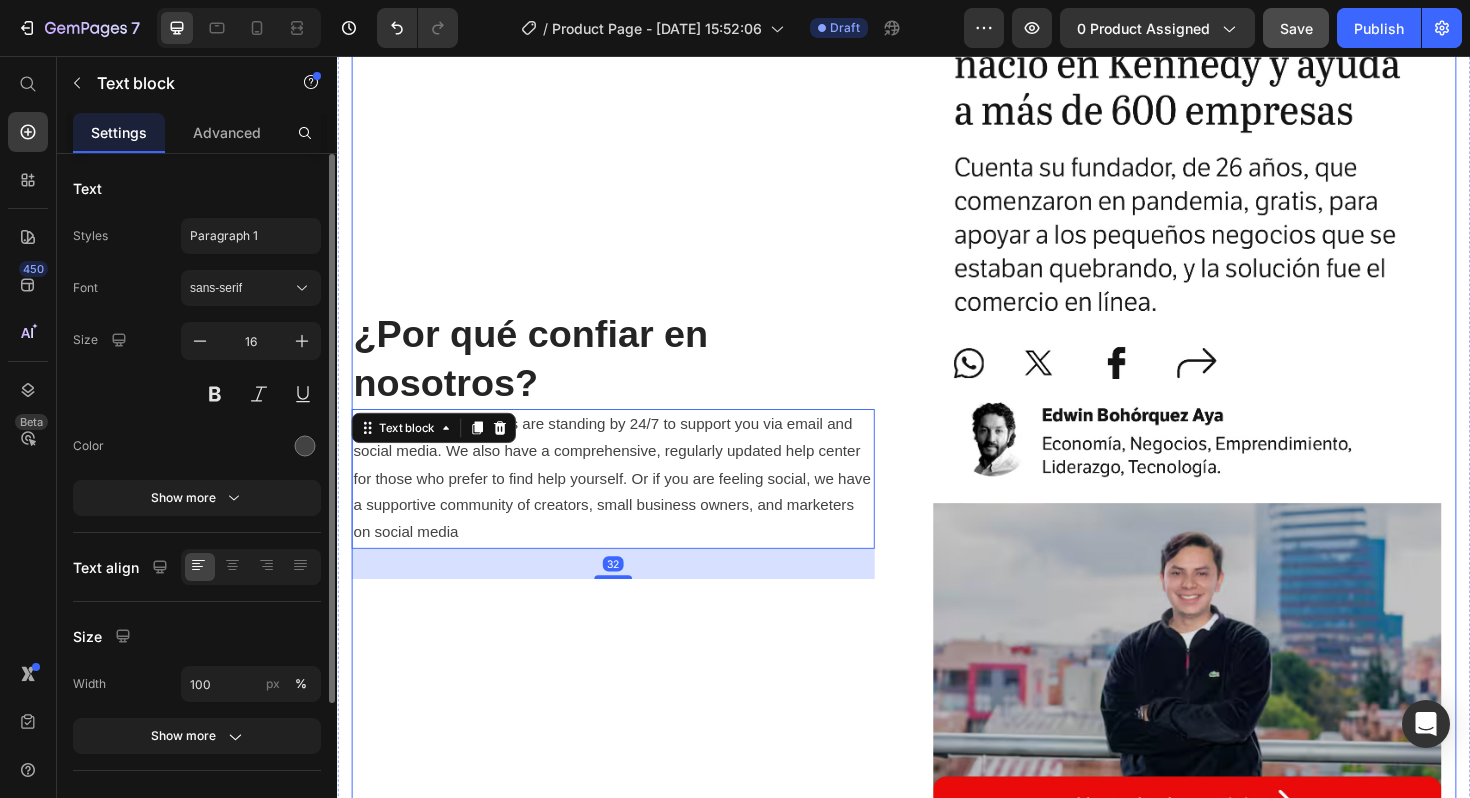 scroll, scrollTop: 2696, scrollLeft: 0, axis: vertical 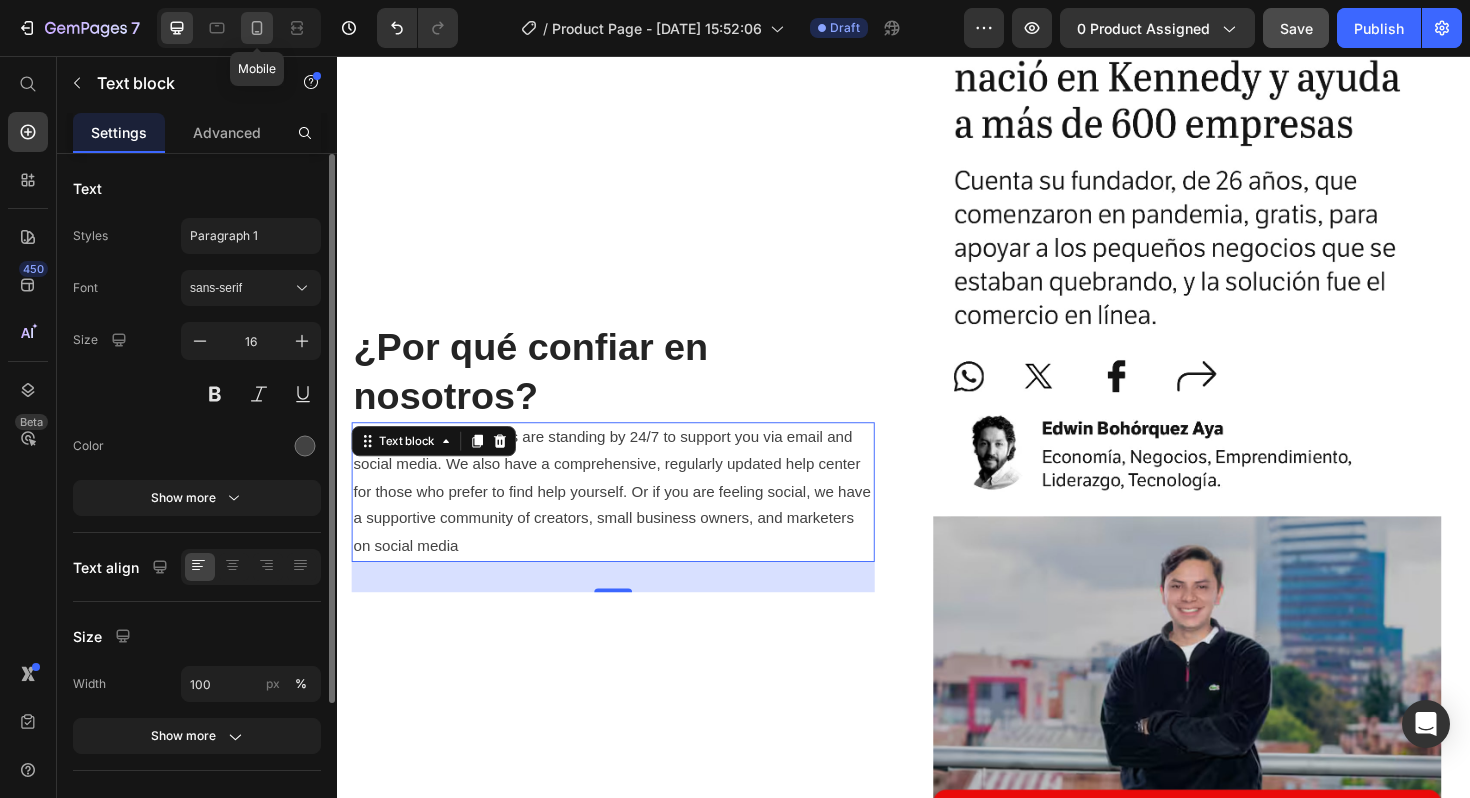 click 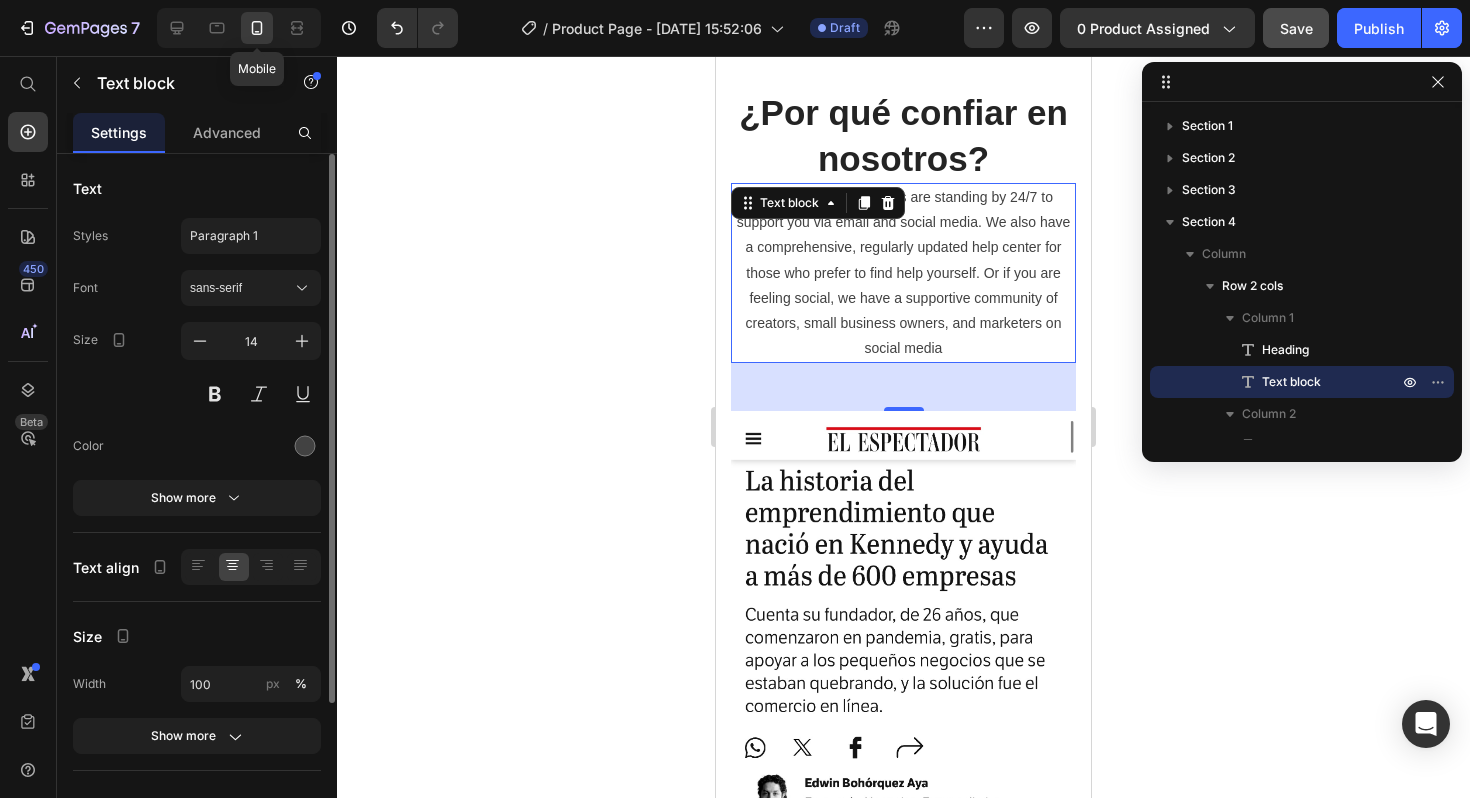 scroll, scrollTop: 2652, scrollLeft: 0, axis: vertical 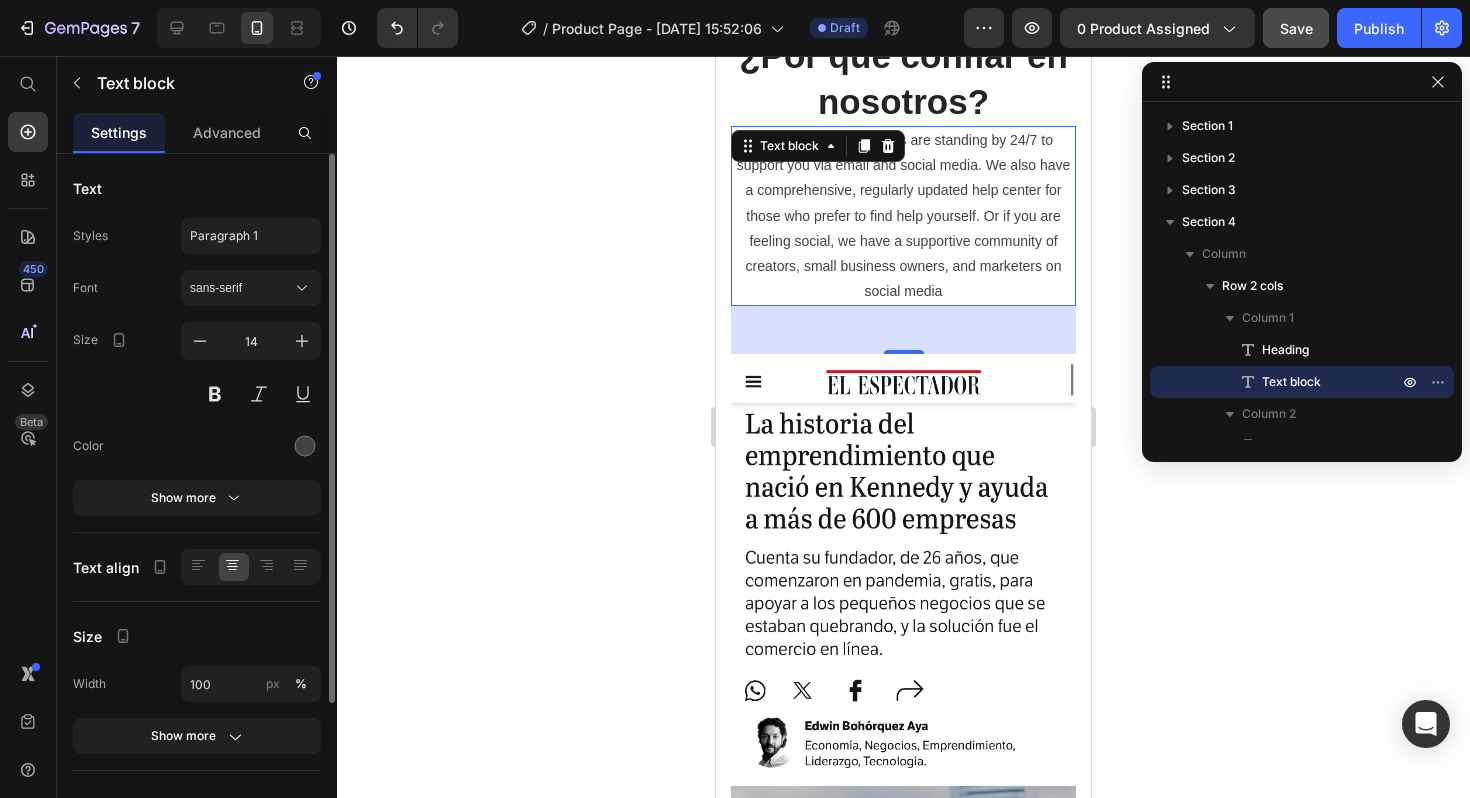 click 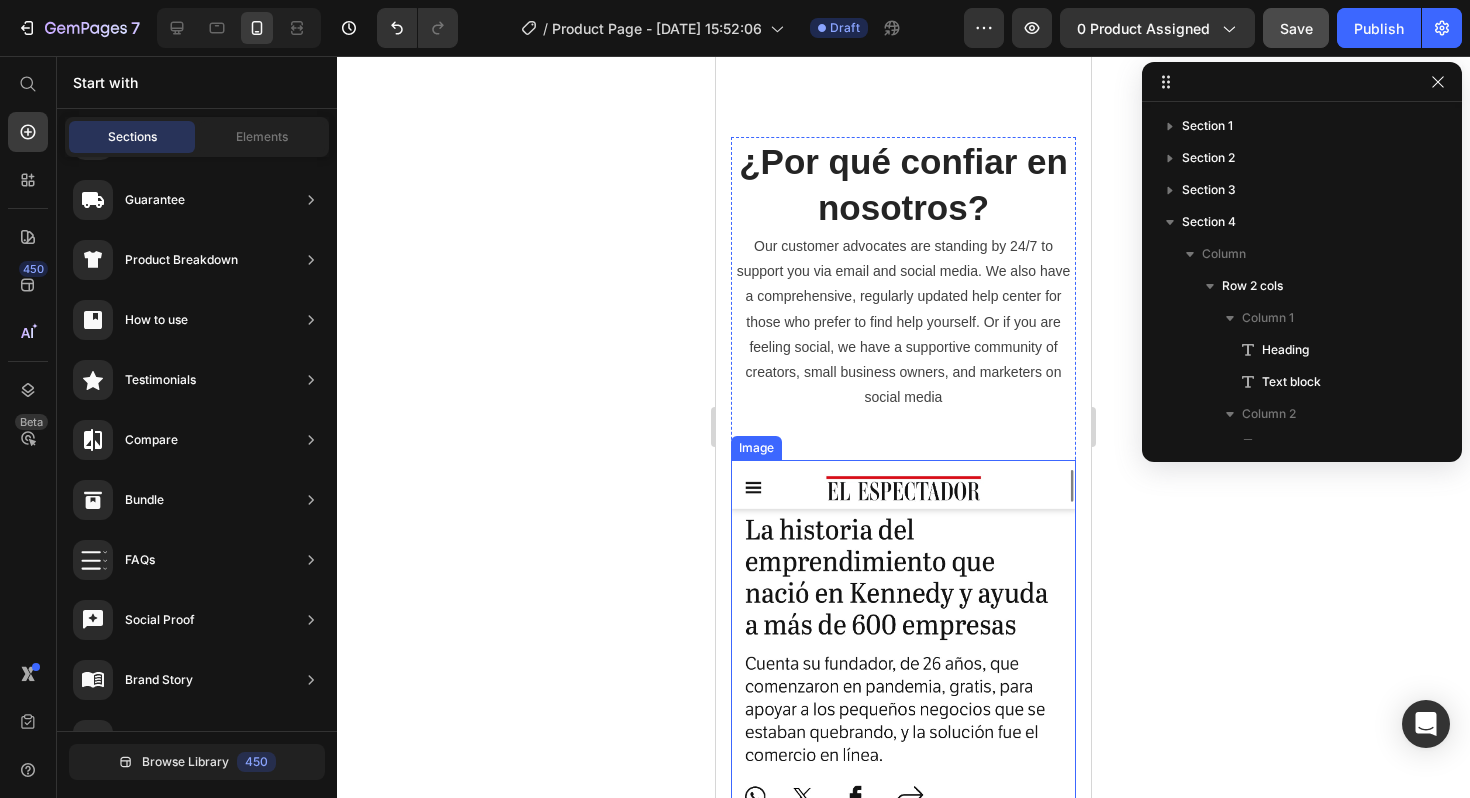 scroll, scrollTop: 2542, scrollLeft: 0, axis: vertical 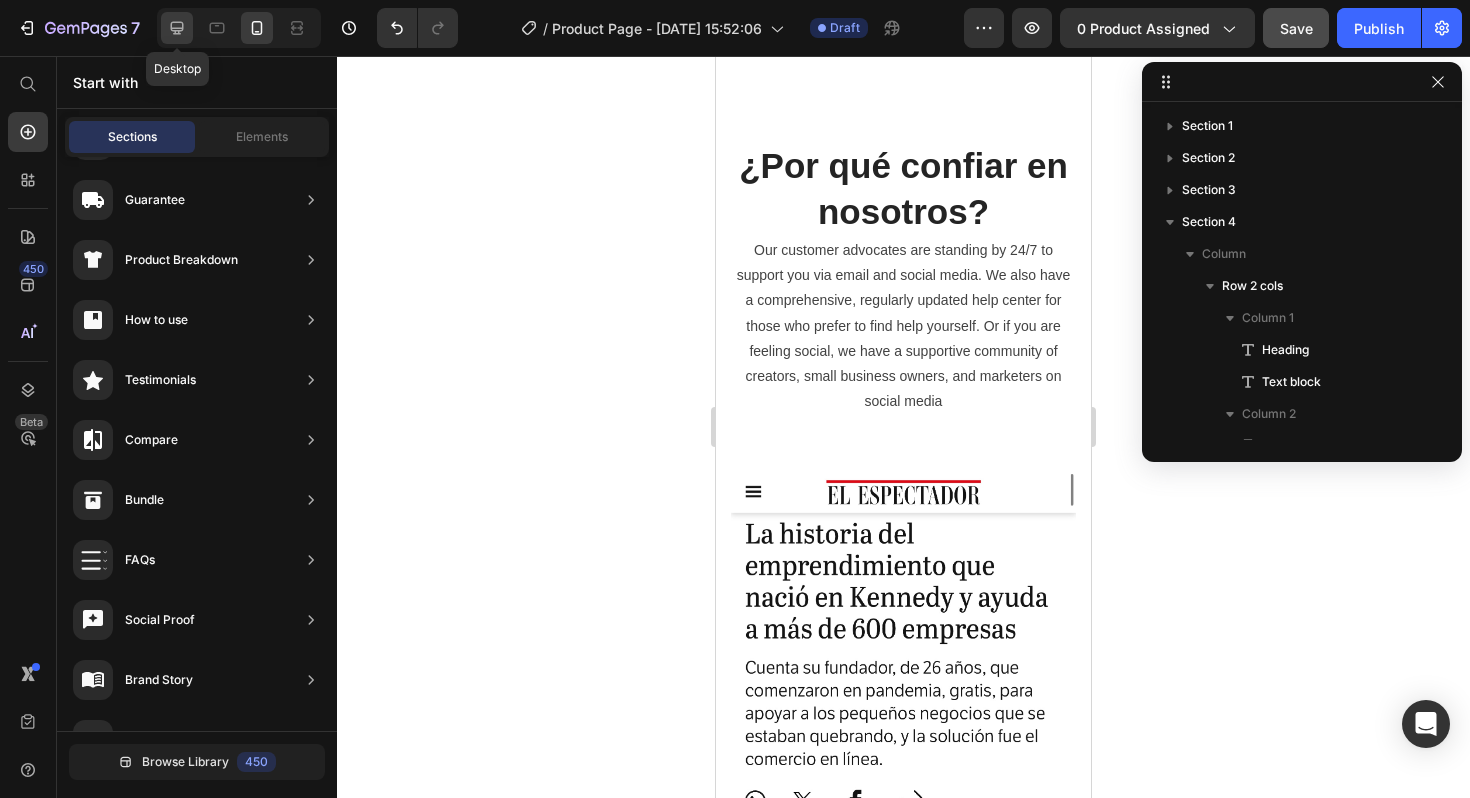 click 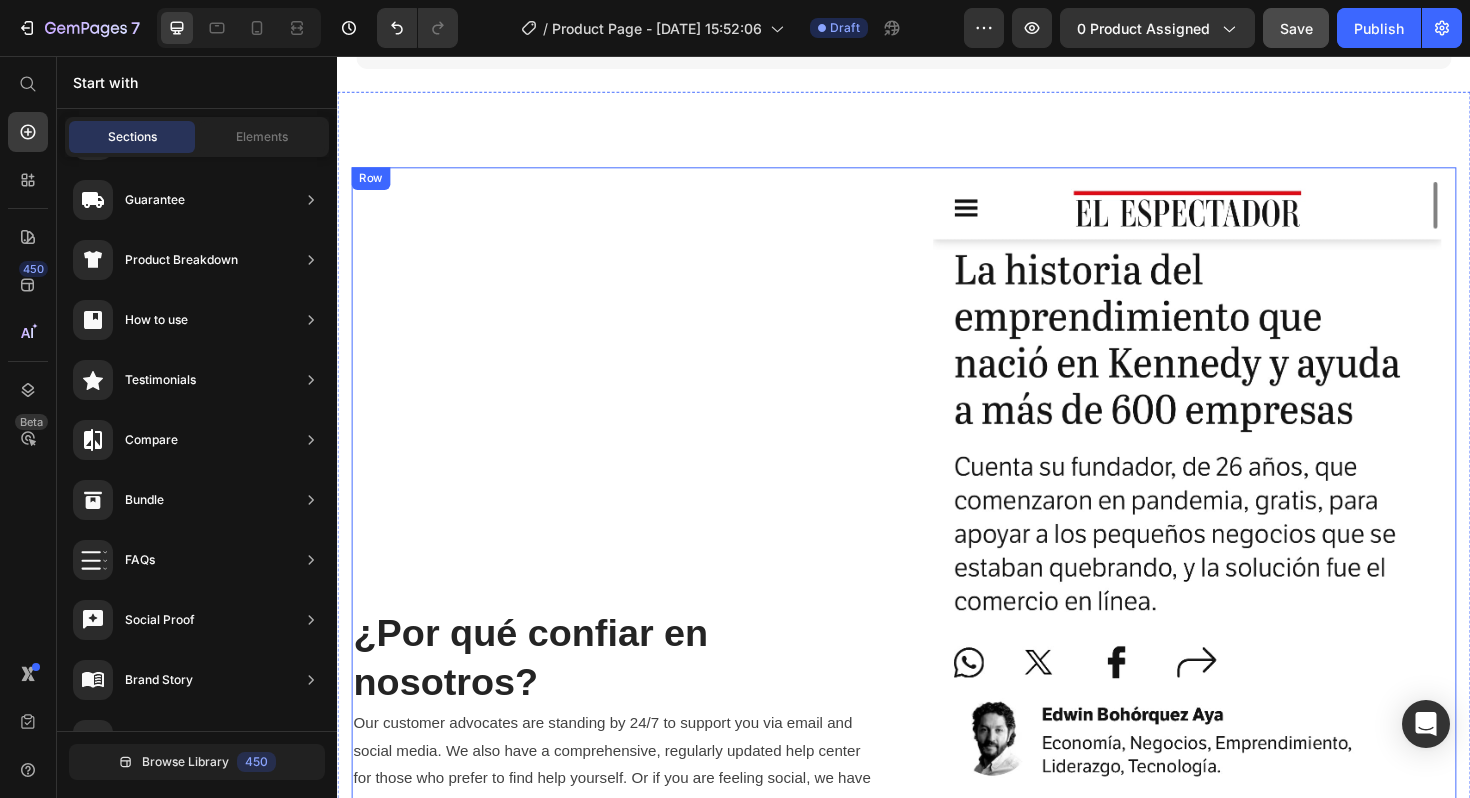 scroll, scrollTop: 2297, scrollLeft: 0, axis: vertical 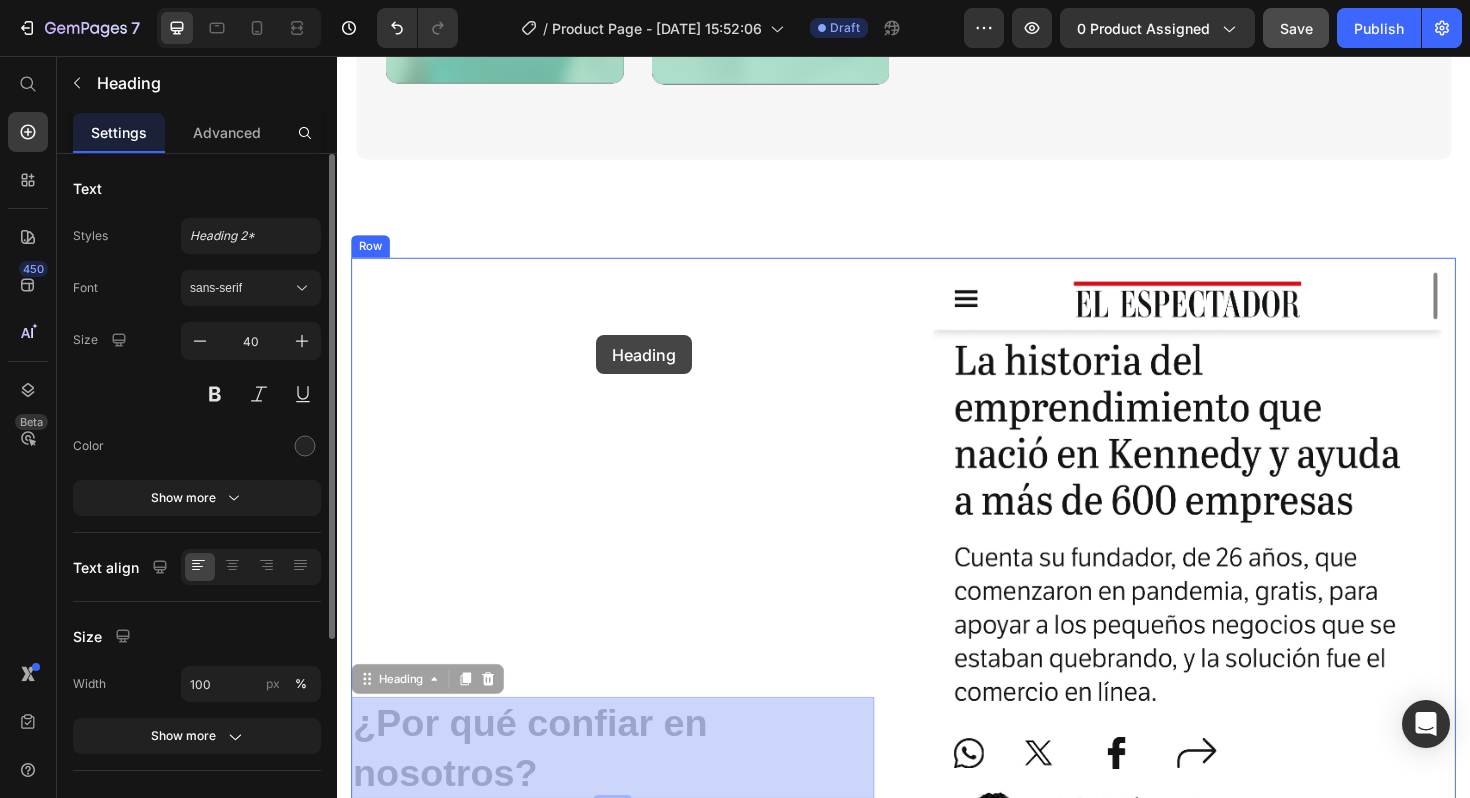 drag, startPoint x: 595, startPoint y: 759, endPoint x: 611, endPoint y: 351, distance: 408.3136 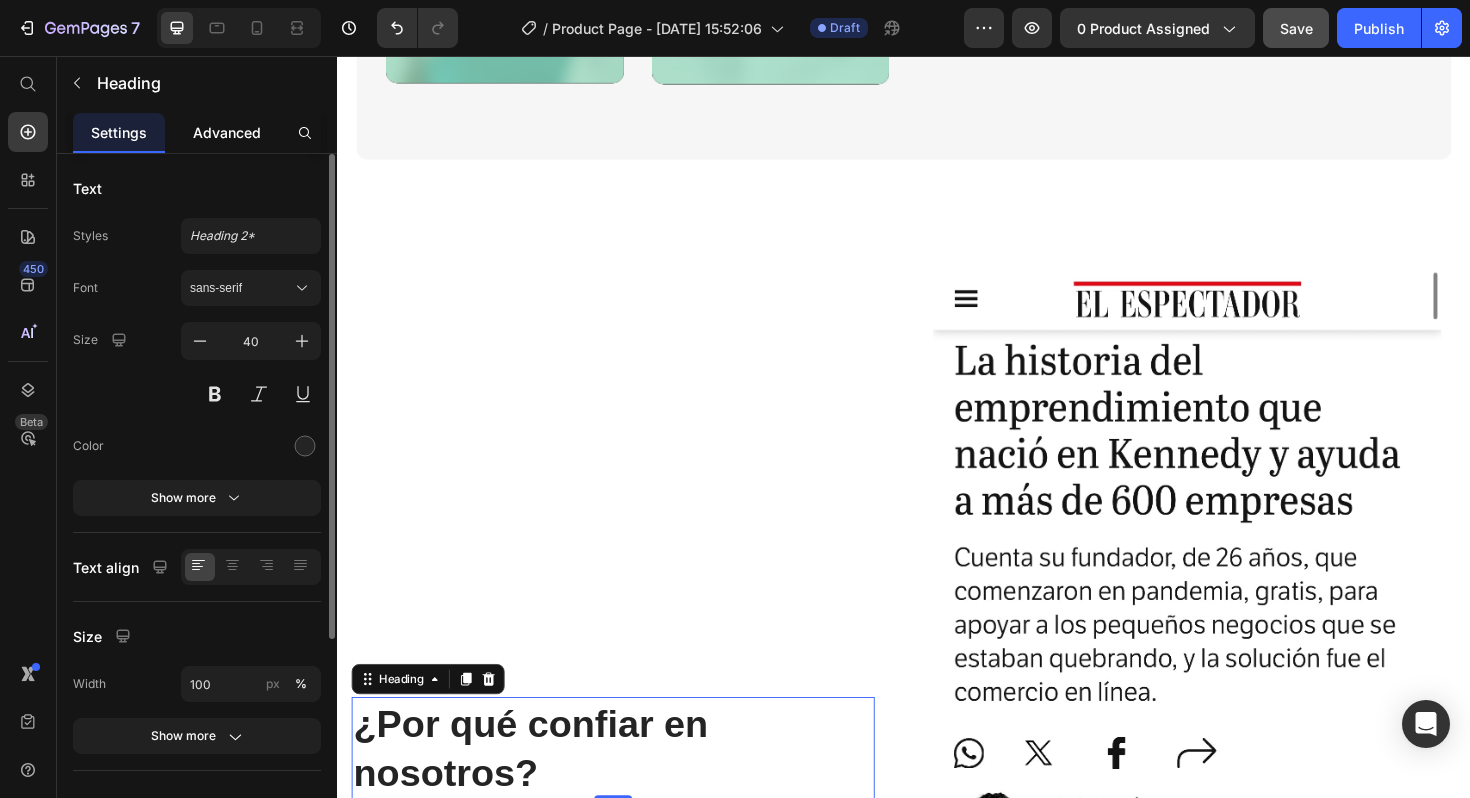click on "Advanced" at bounding box center (227, 132) 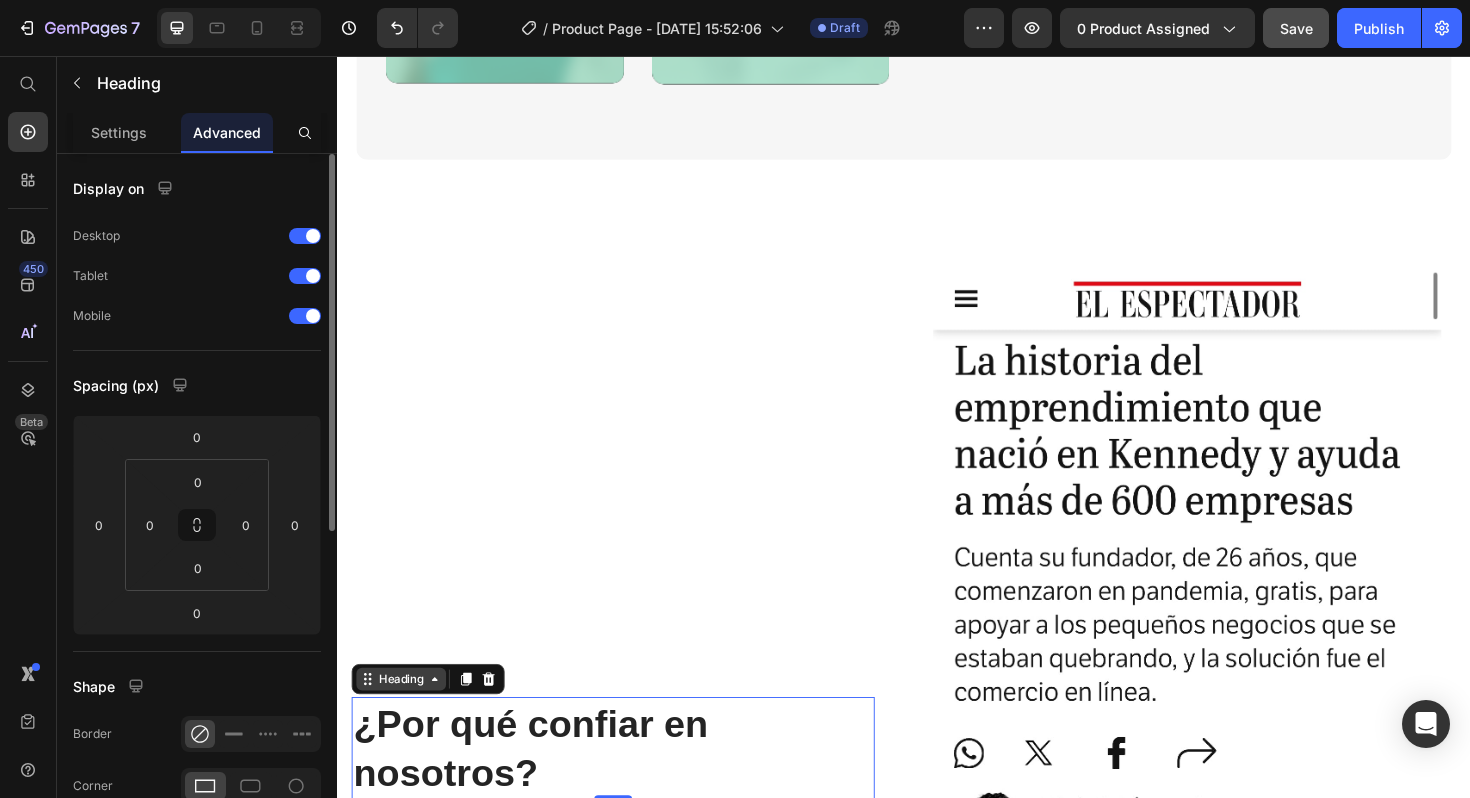 click on "Heading" at bounding box center (404, 716) 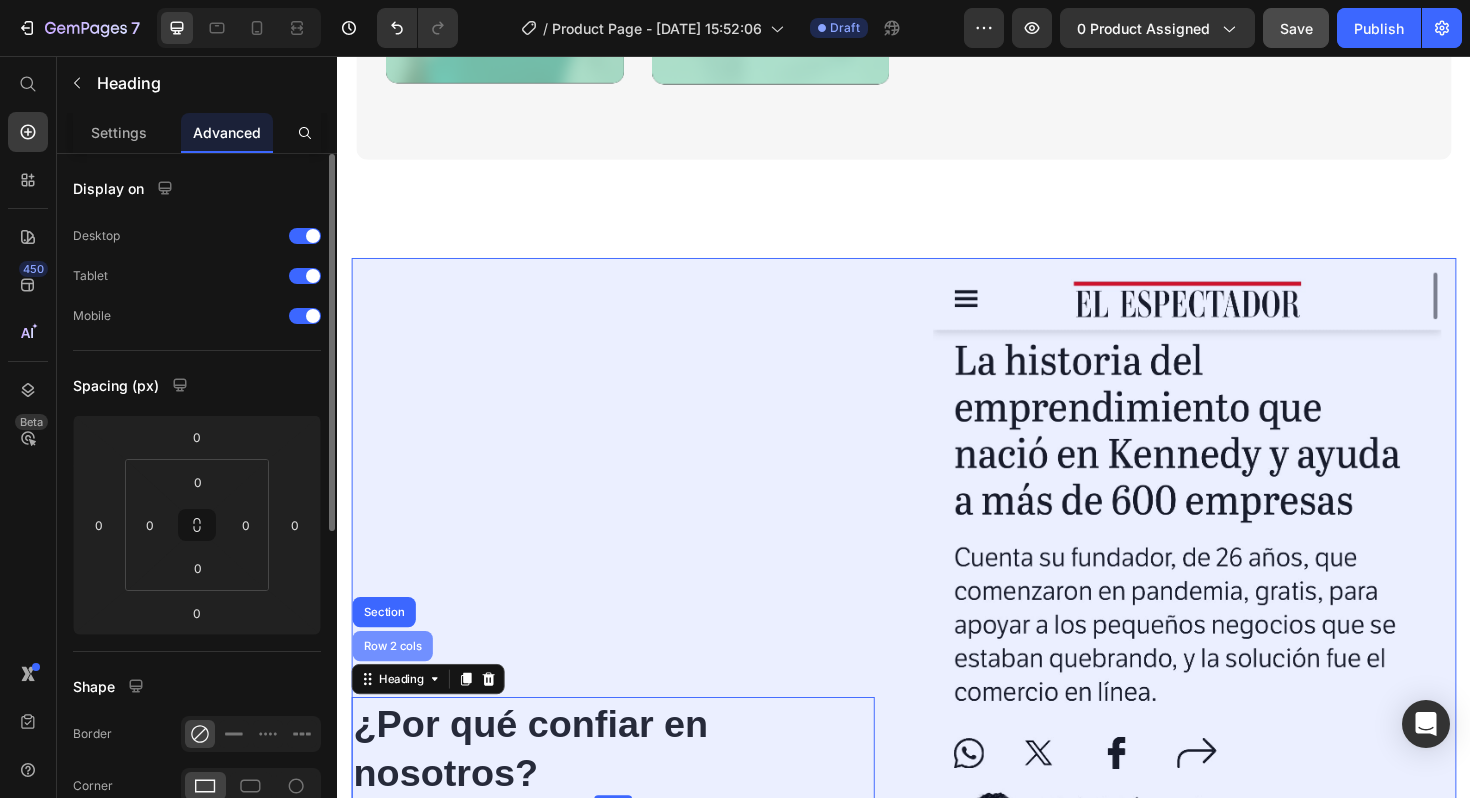 click on "Row 2 cols" at bounding box center [395, 681] 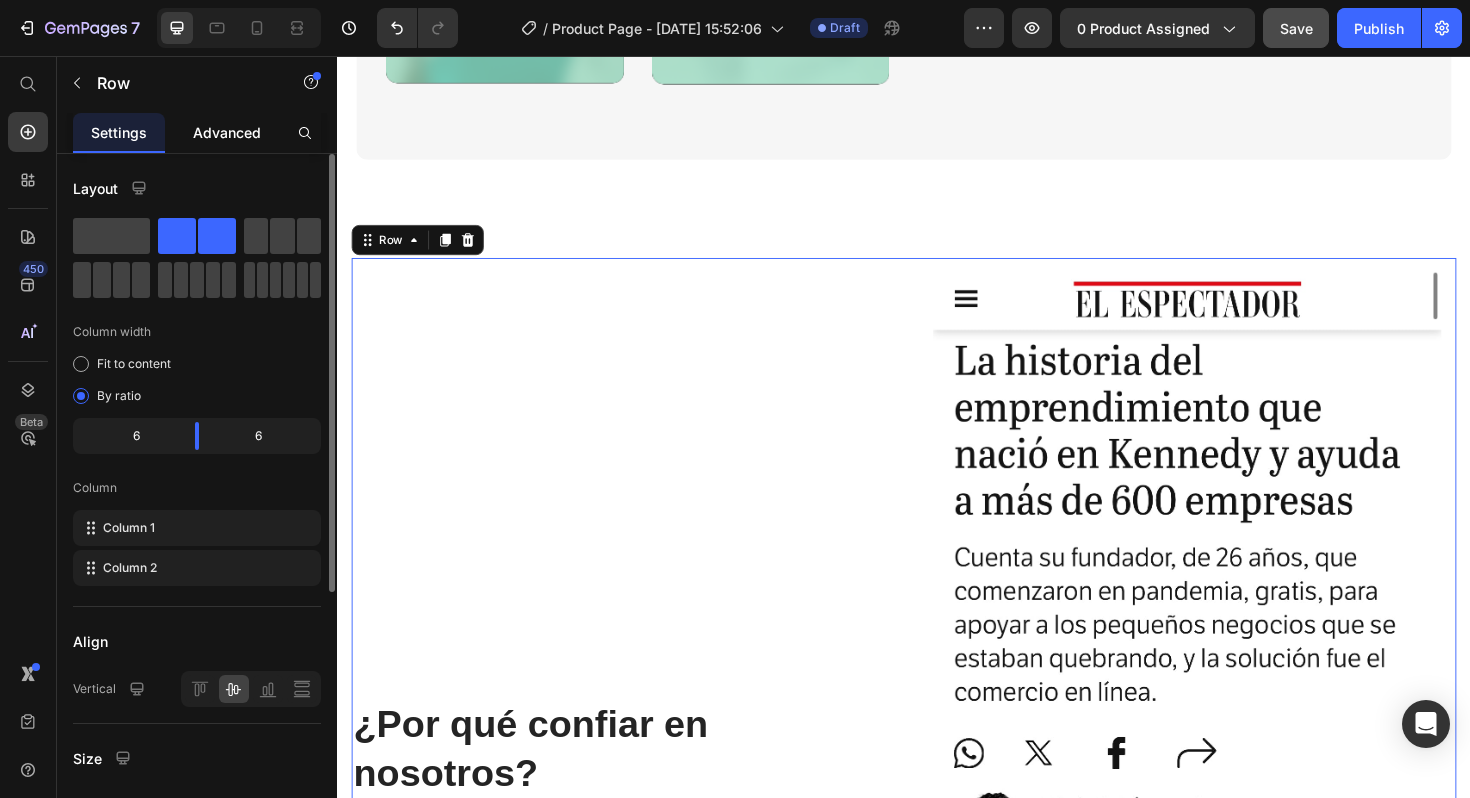 click on "Advanced" at bounding box center [227, 132] 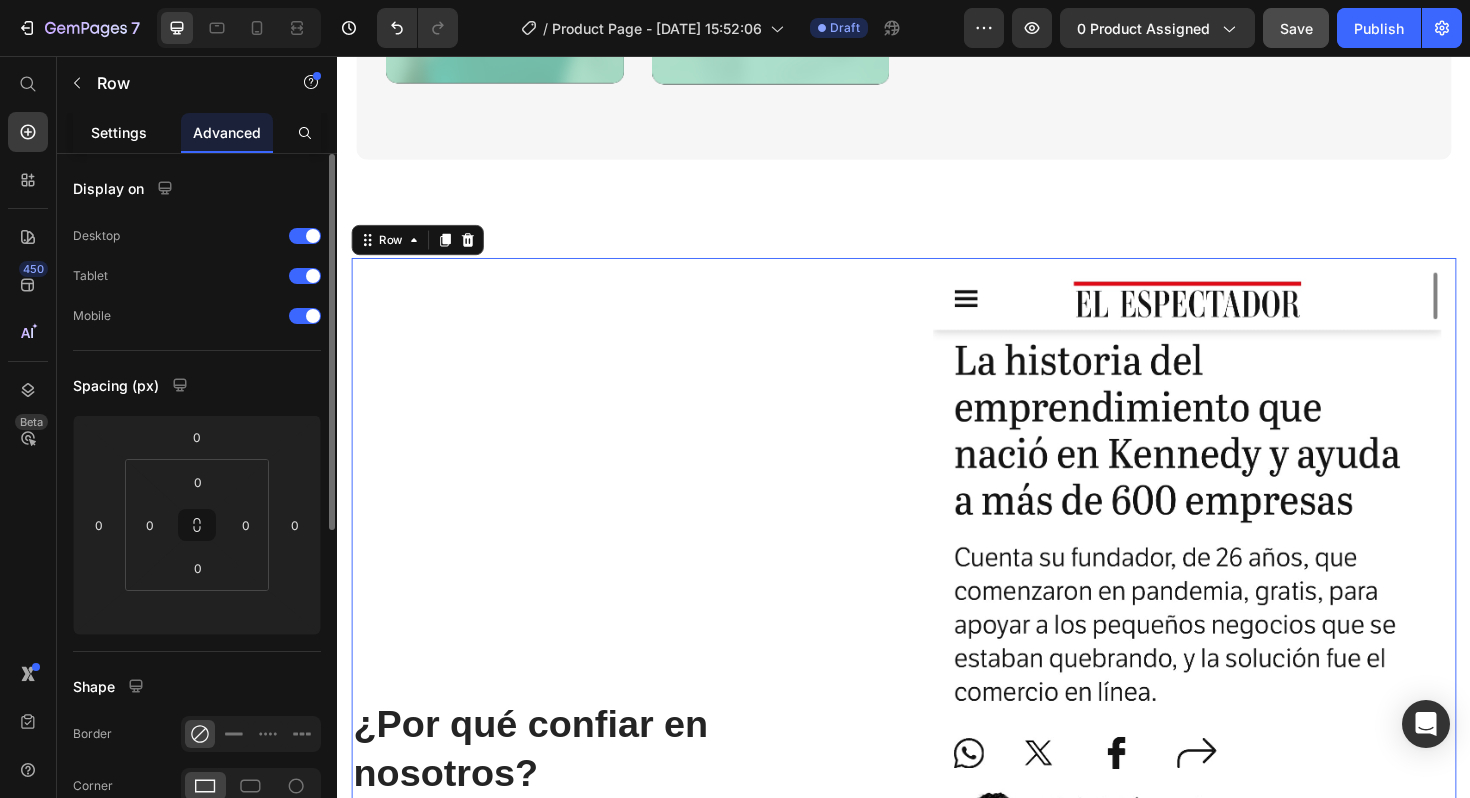click on "Settings" at bounding box center (119, 132) 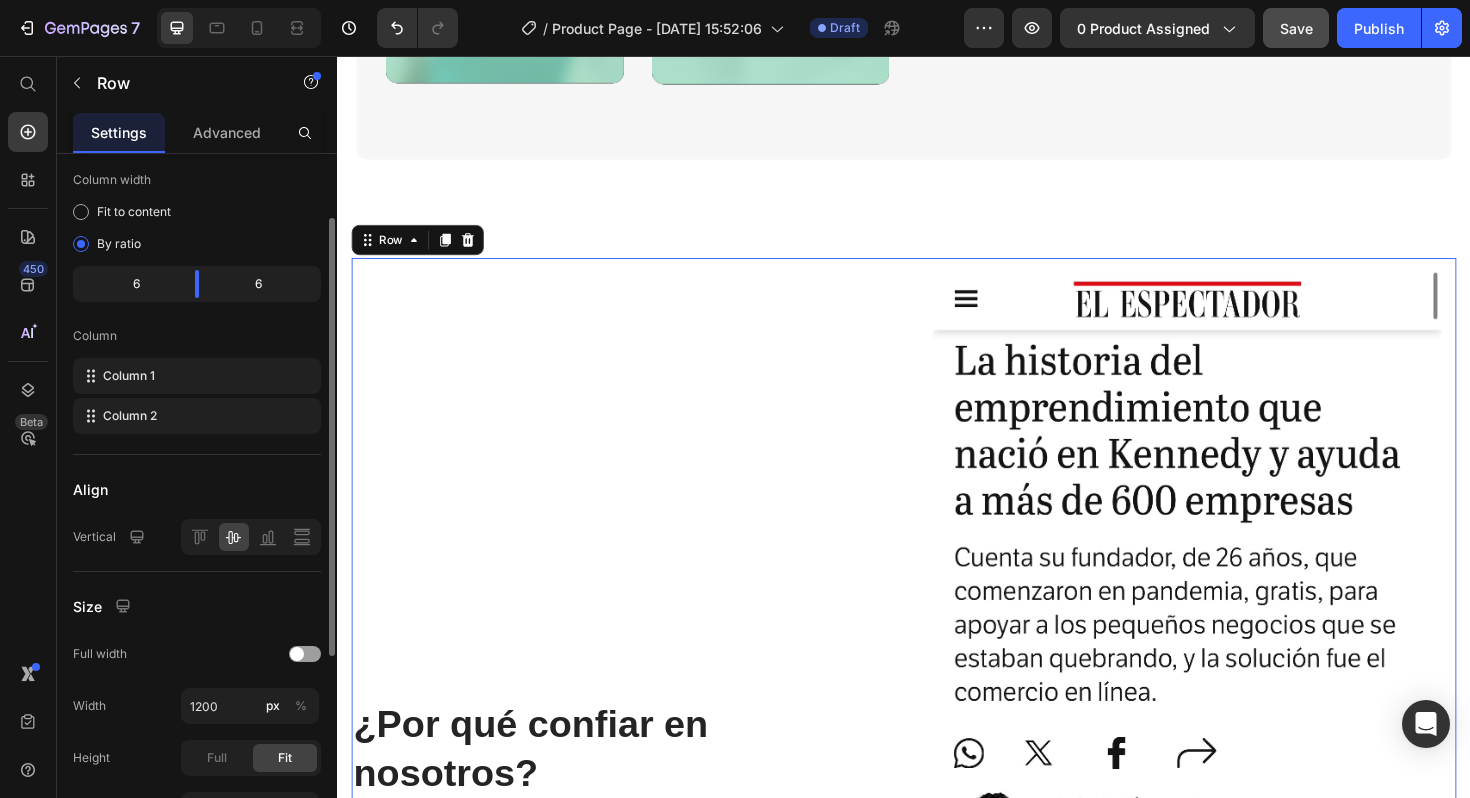 scroll, scrollTop: 157, scrollLeft: 0, axis: vertical 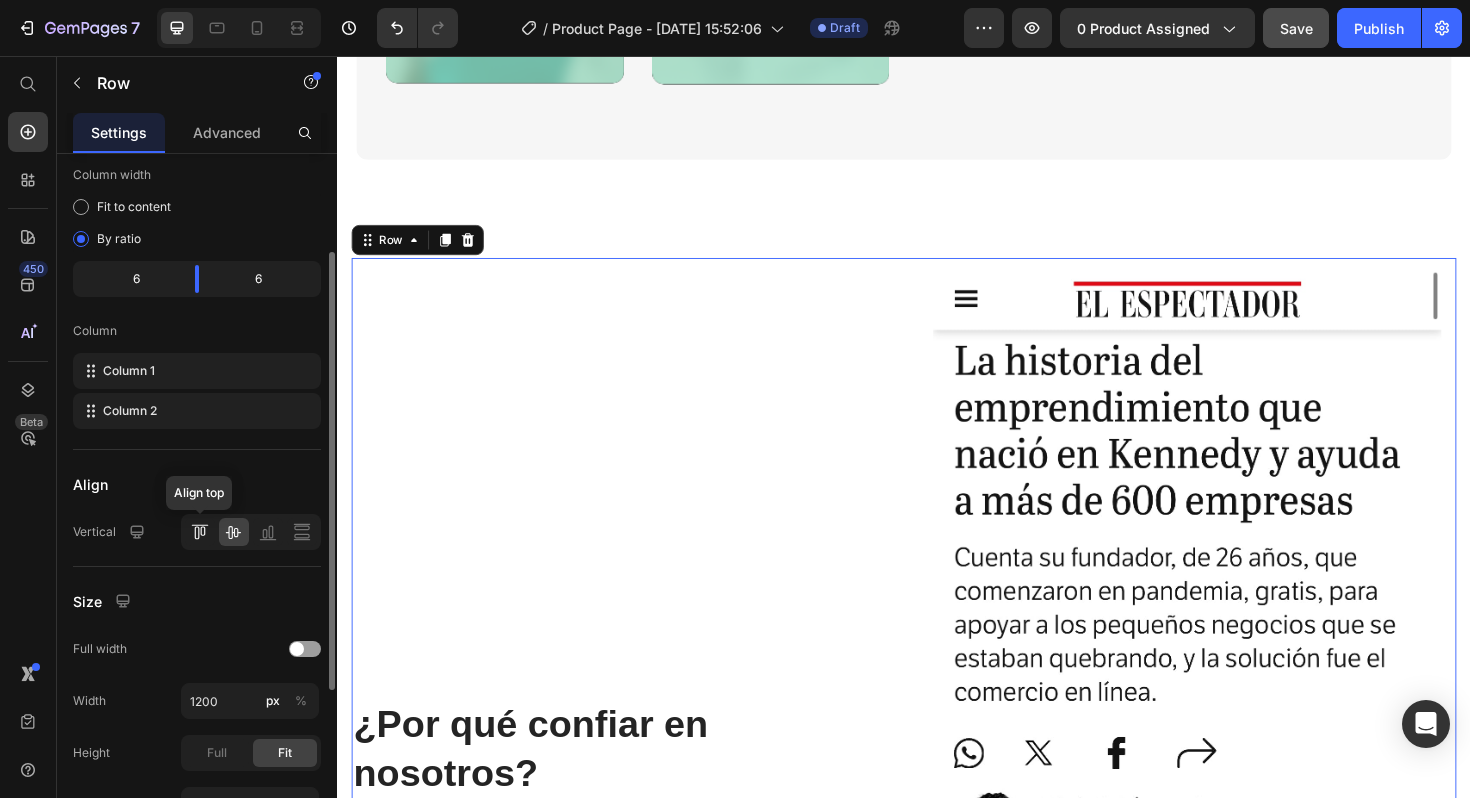 click 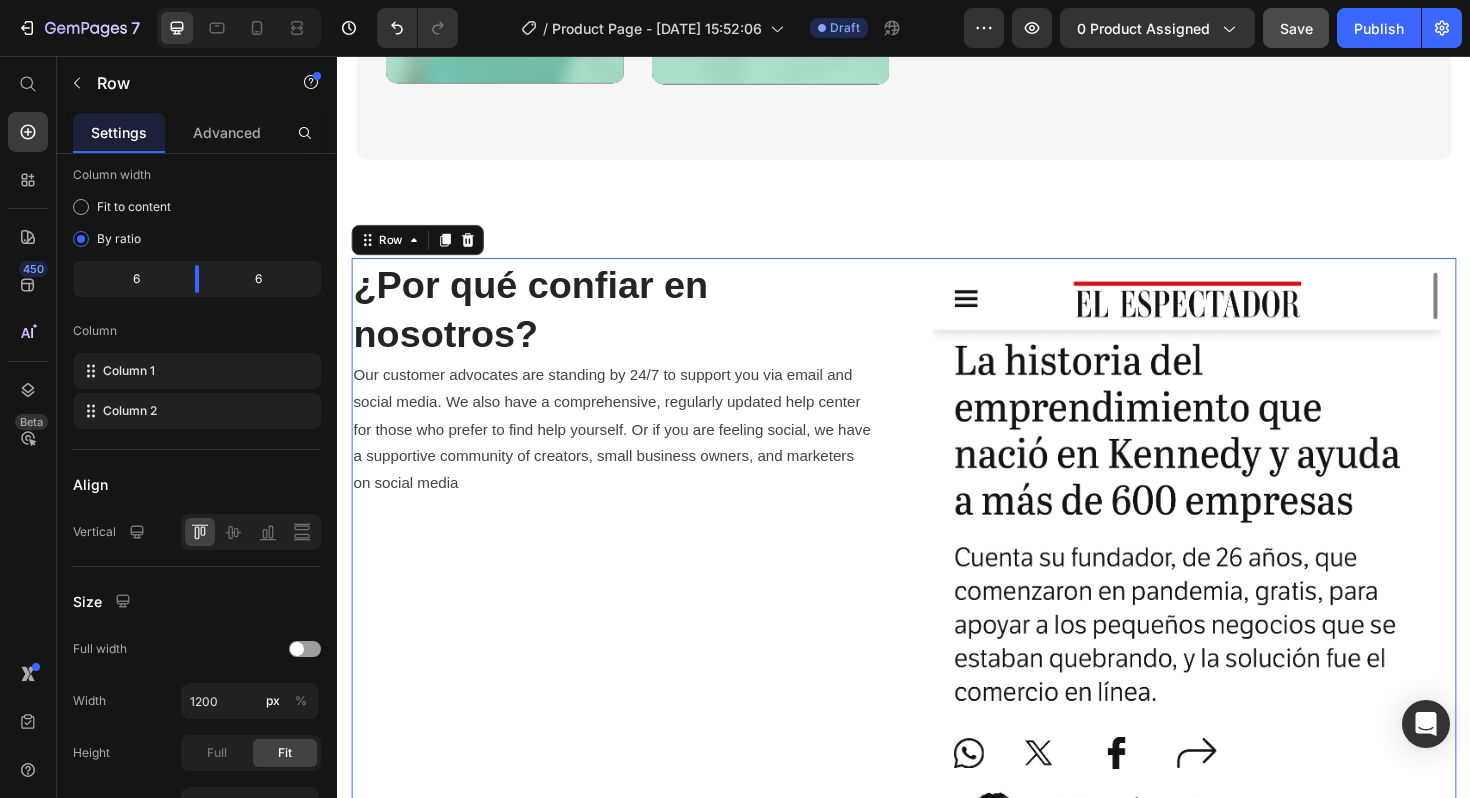 click on "¿Por qué confiar en nosotros? Heading Our customer advocates are standing by 24/7 to support you via email and social media. We also have a comprehensive, regularly updated help center for those who prefer to find help yourself. Or if you are feeling social, we have a supportive community of creators, small business owners, and marketers on social media Text block" at bounding box center [629, 879] 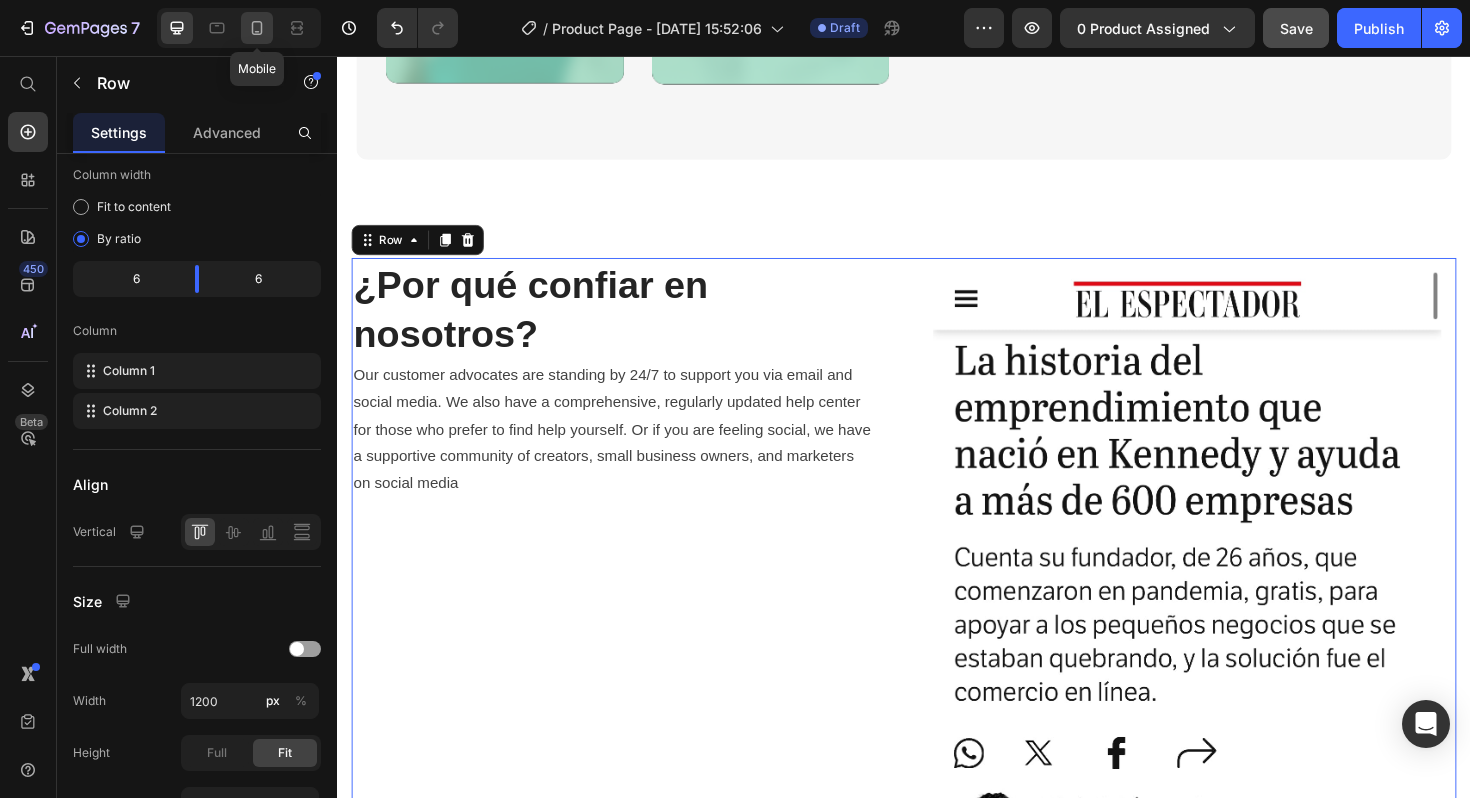 click 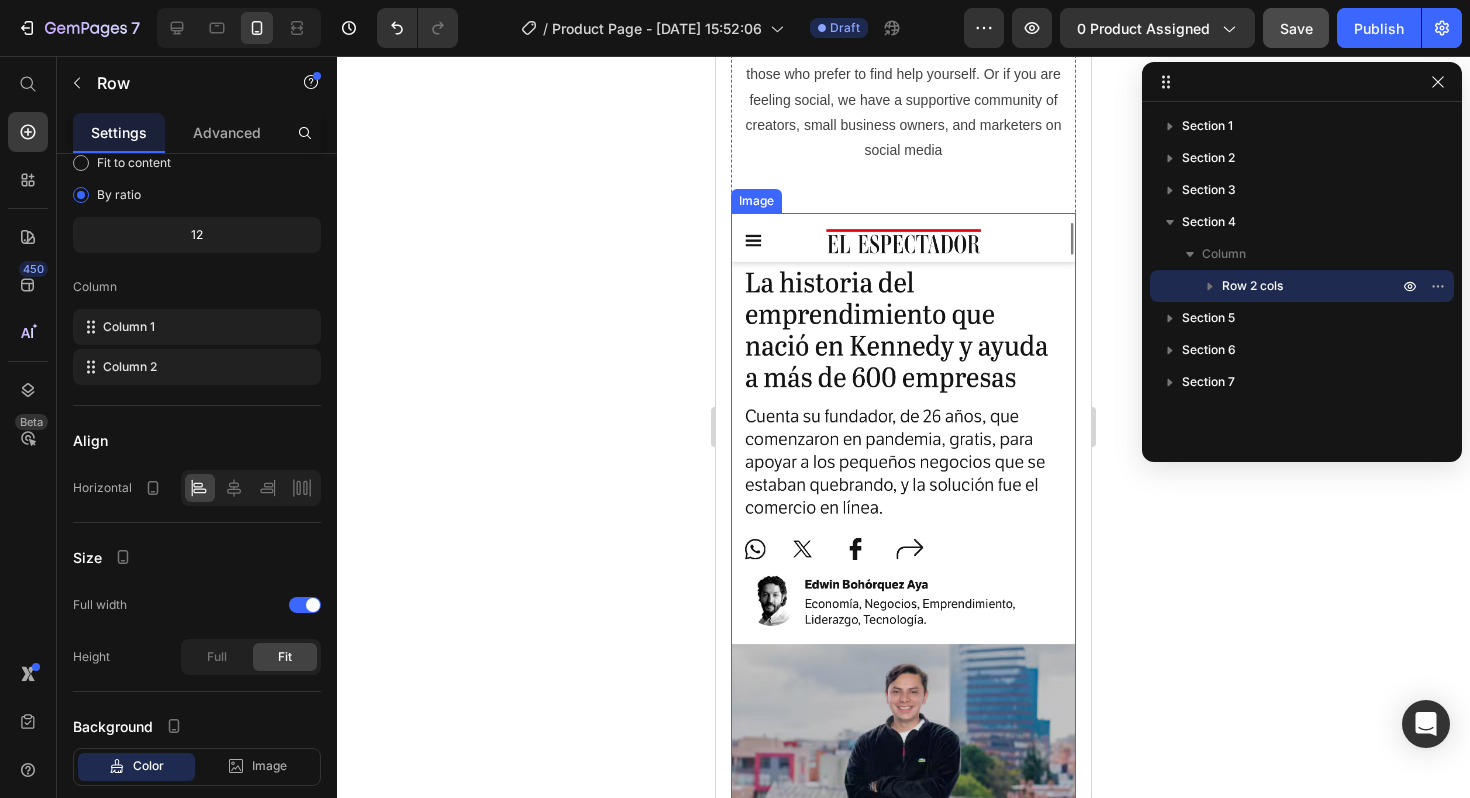 scroll, scrollTop: 4470, scrollLeft: 0, axis: vertical 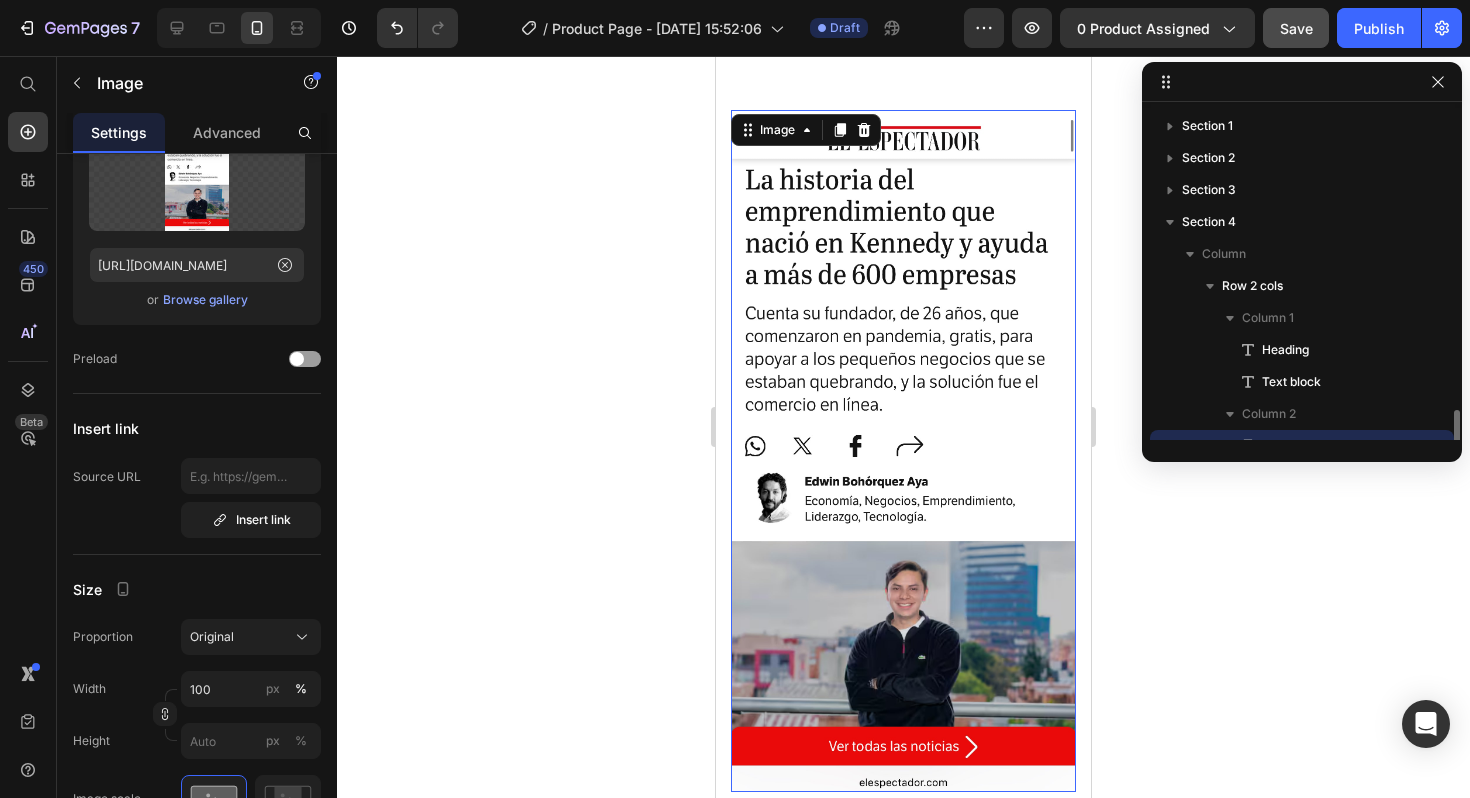 click at bounding box center (903, 451) 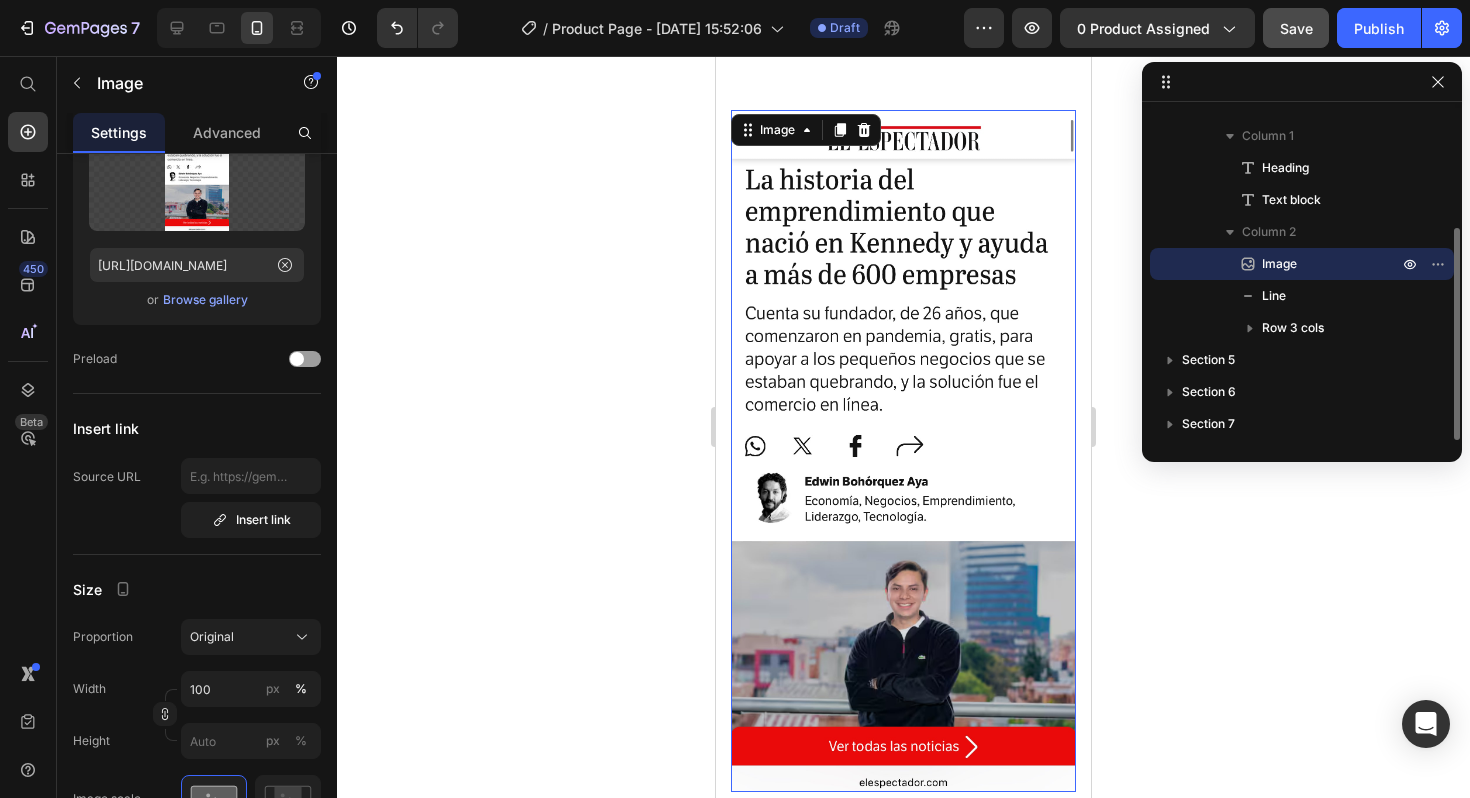 scroll, scrollTop: 0, scrollLeft: 0, axis: both 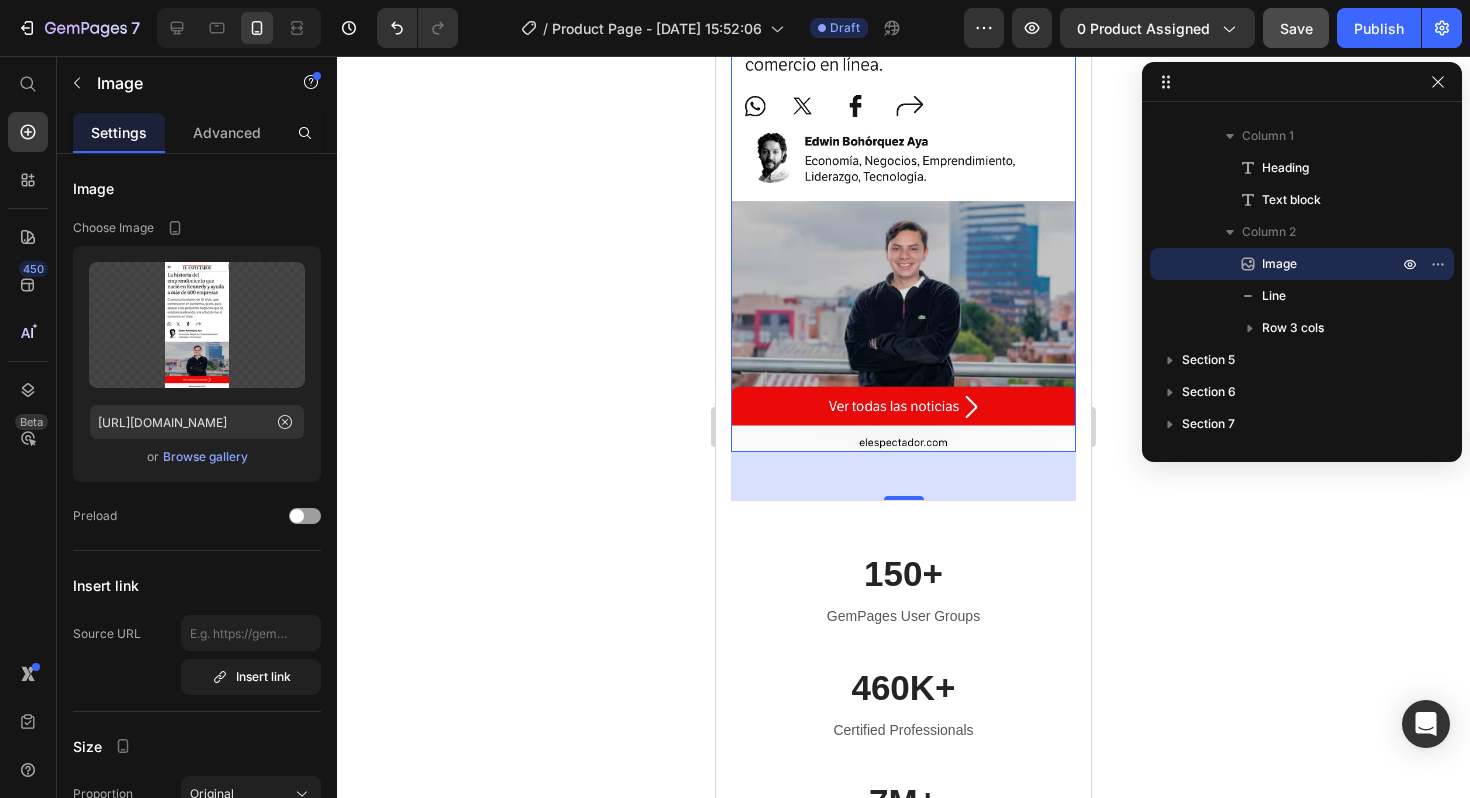 click 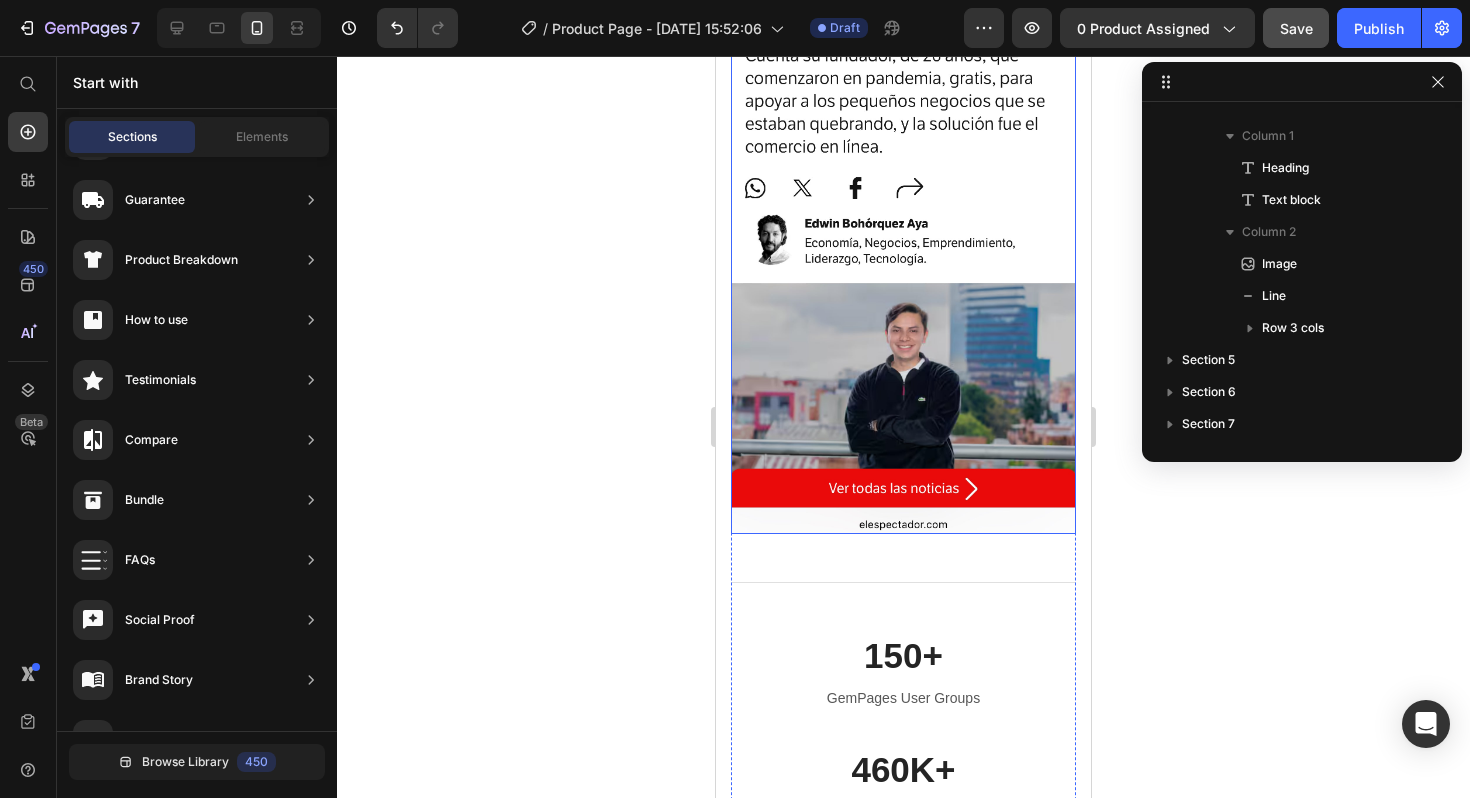 scroll, scrollTop: 4824, scrollLeft: 0, axis: vertical 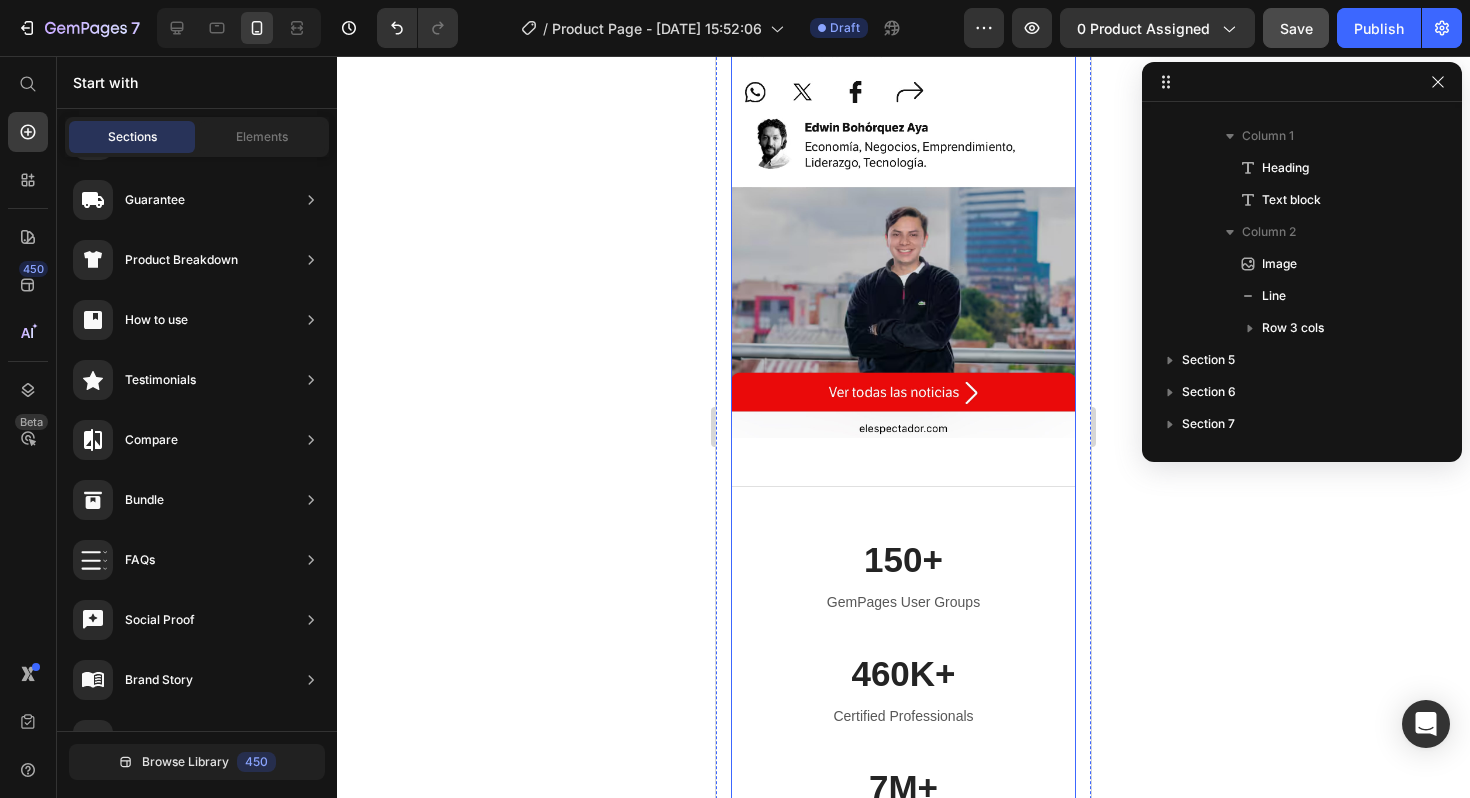 click on "Image                Title Line 150+ Heading GemPages User Groups Text block 460K+ Heading Certified Professionals Text block 7M+ Heading Monthly Visits Text block Row" at bounding box center [903, 300] 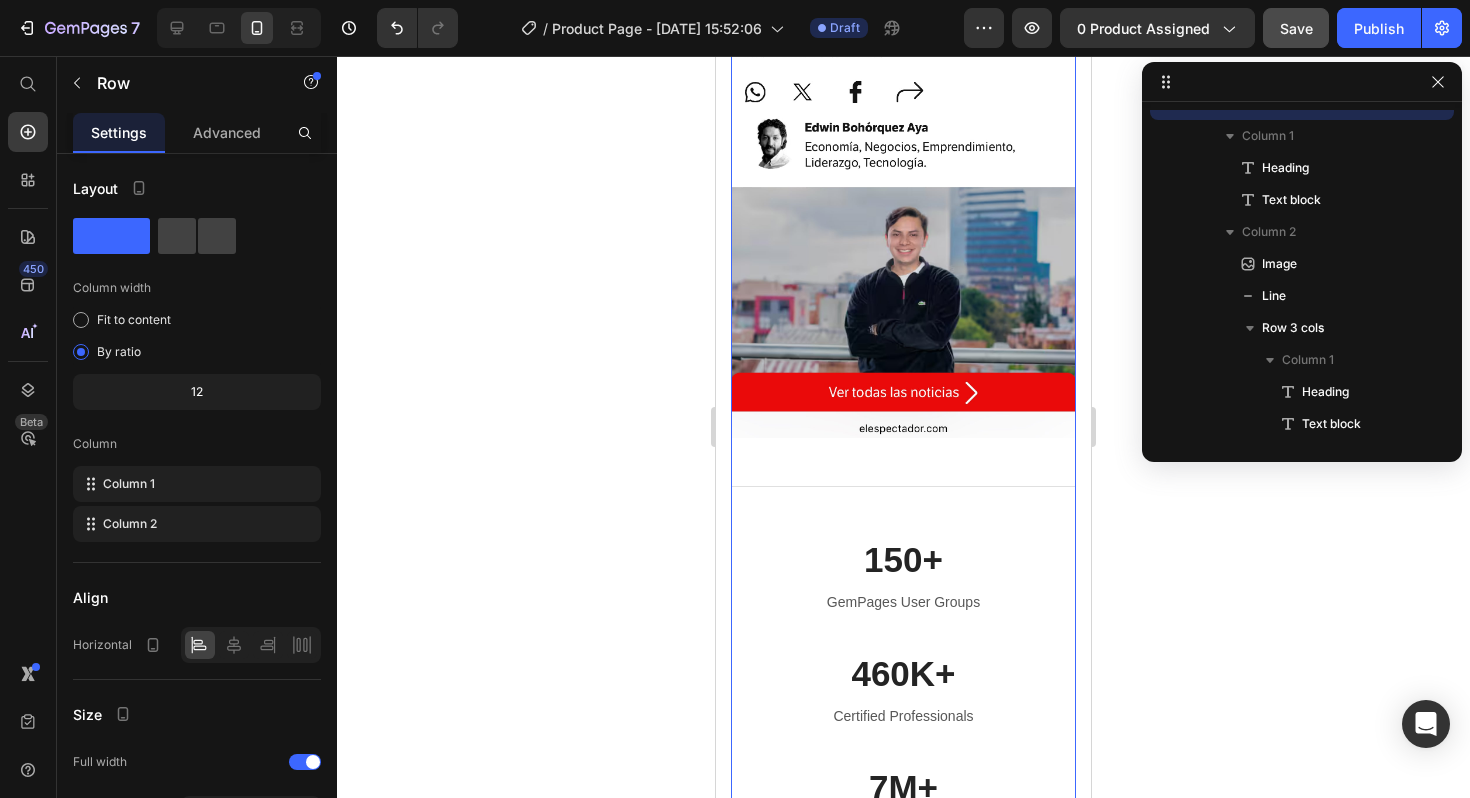 scroll, scrollTop: 26, scrollLeft: 0, axis: vertical 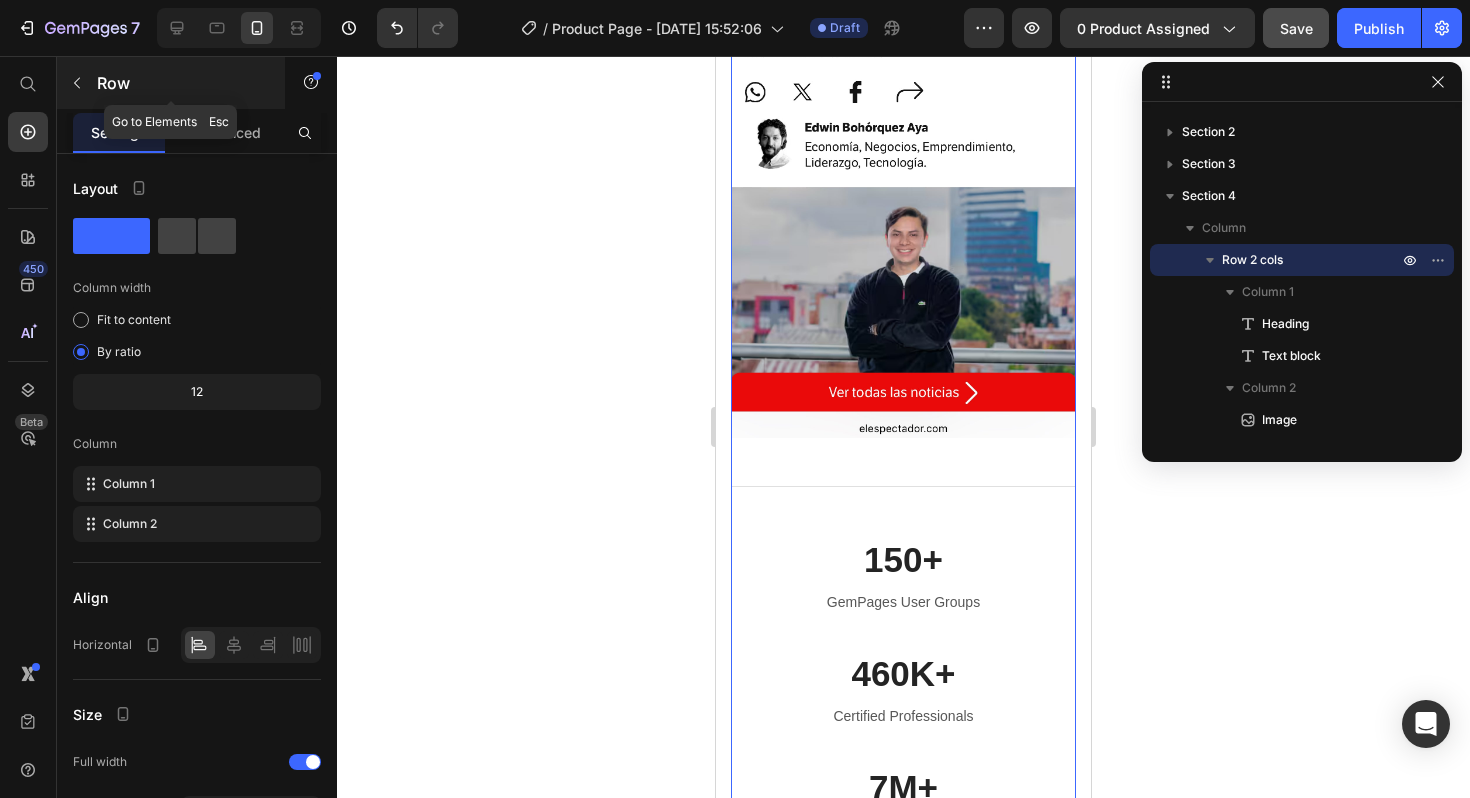 click 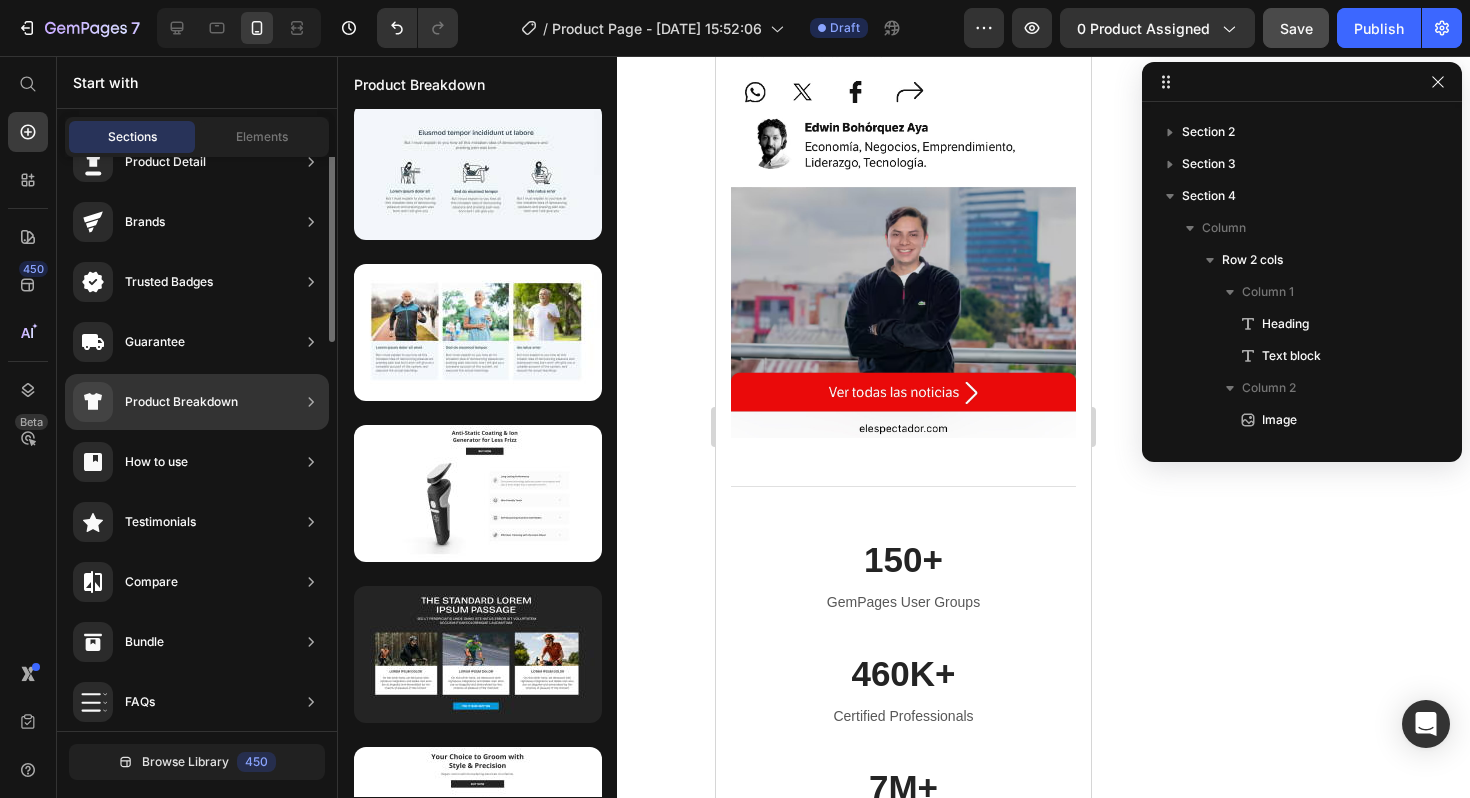 scroll, scrollTop: 0, scrollLeft: 0, axis: both 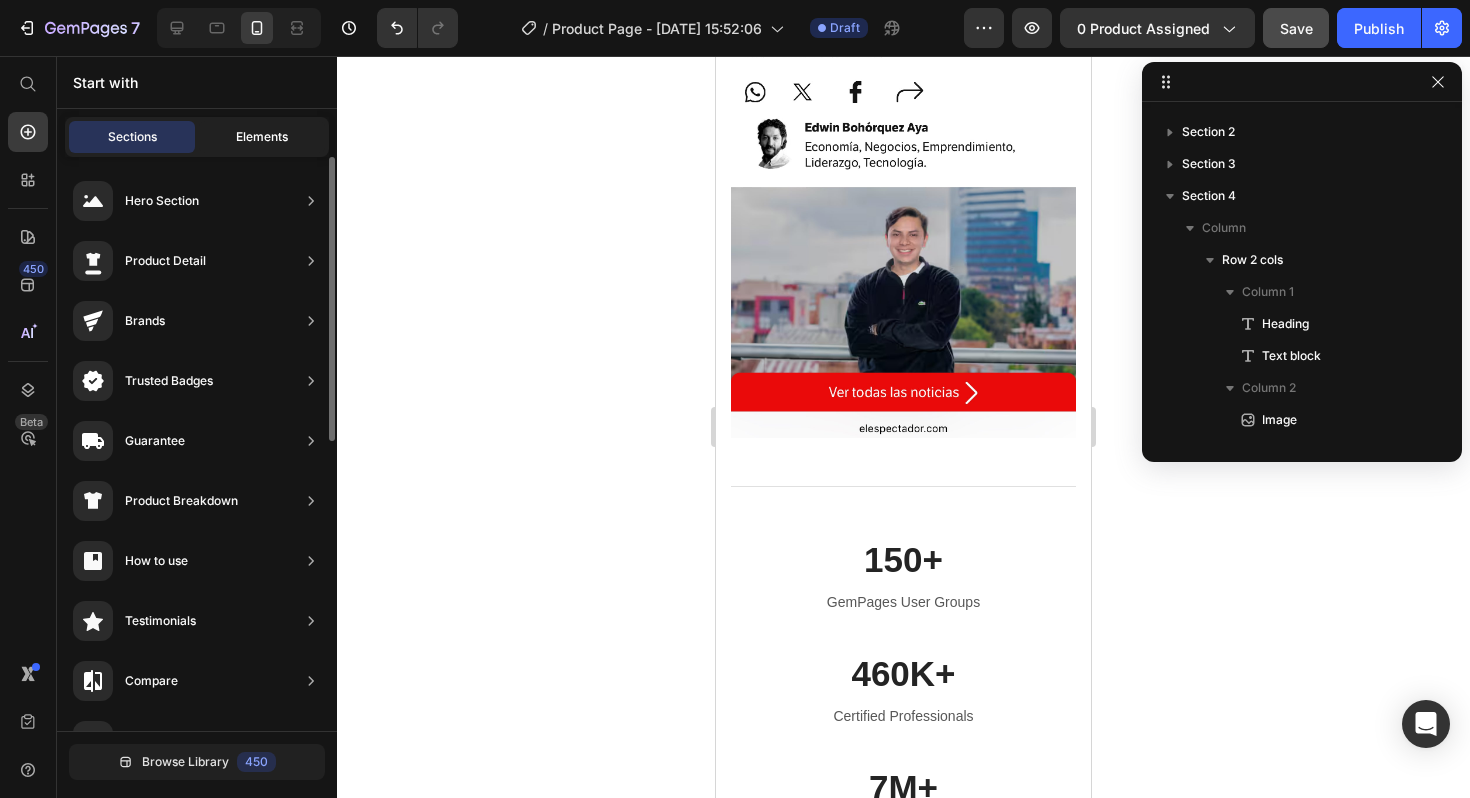 click on "Elements" 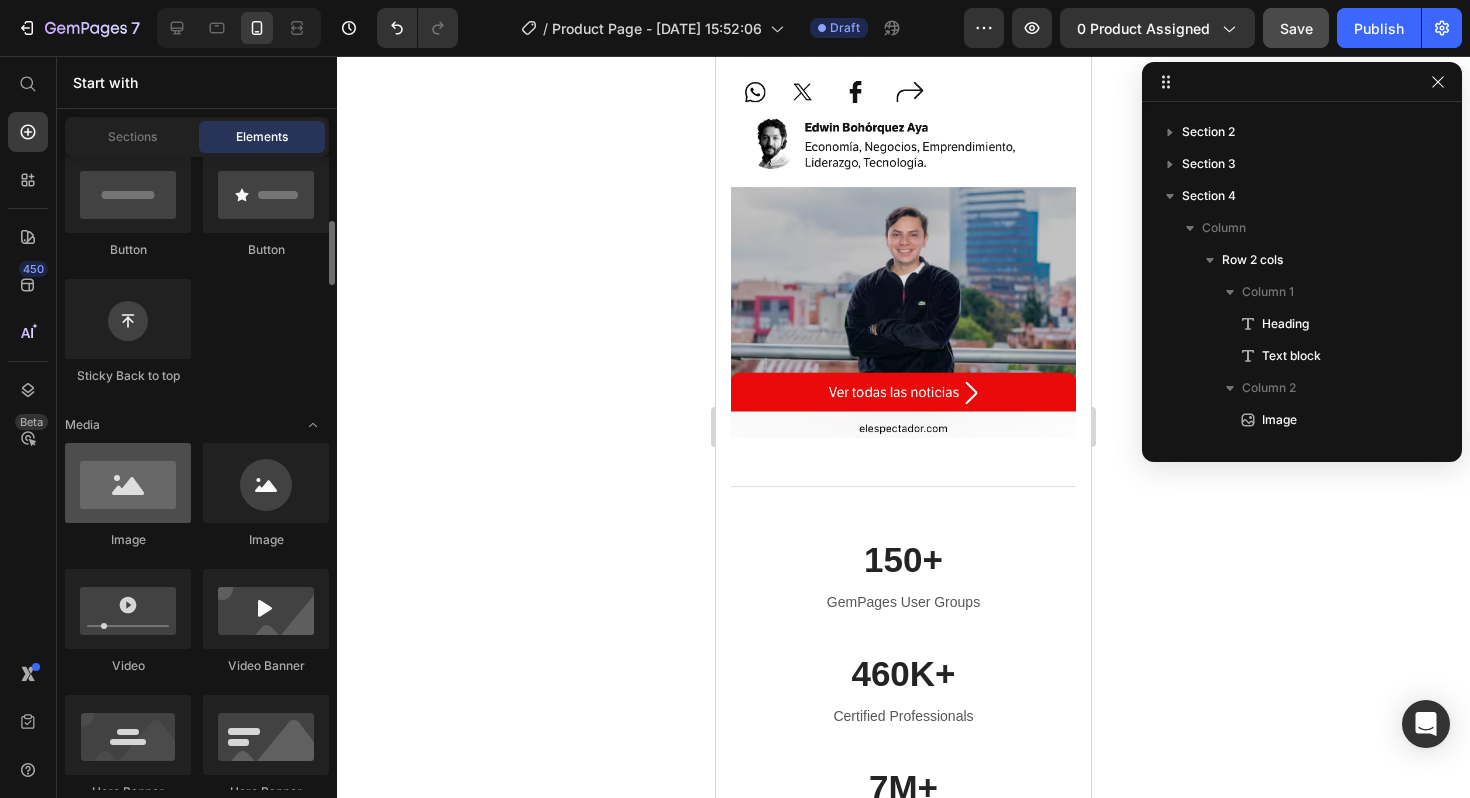 scroll, scrollTop: 532, scrollLeft: 0, axis: vertical 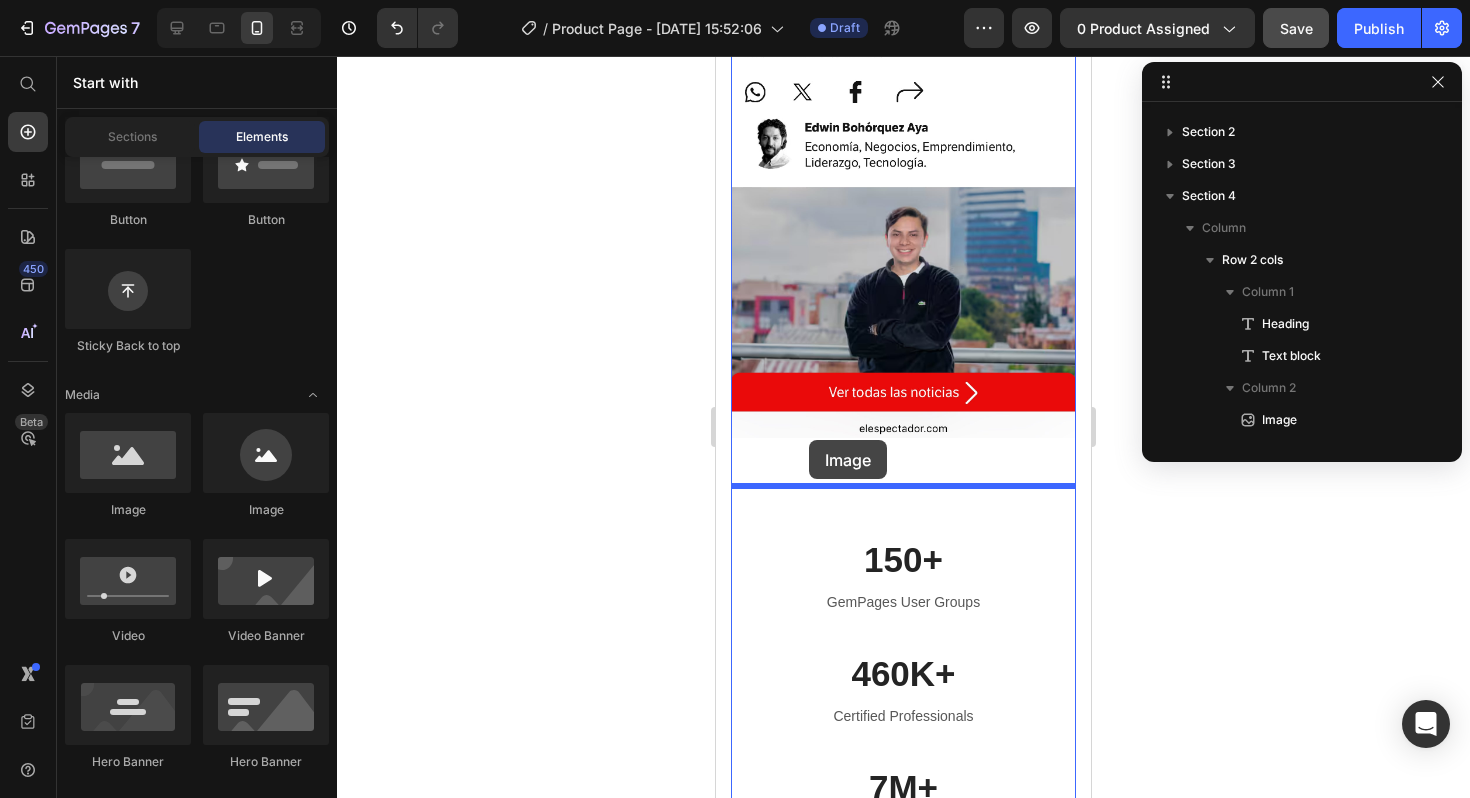 drag, startPoint x: 848, startPoint y: 547, endPoint x: 809, endPoint y: 441, distance: 112.94689 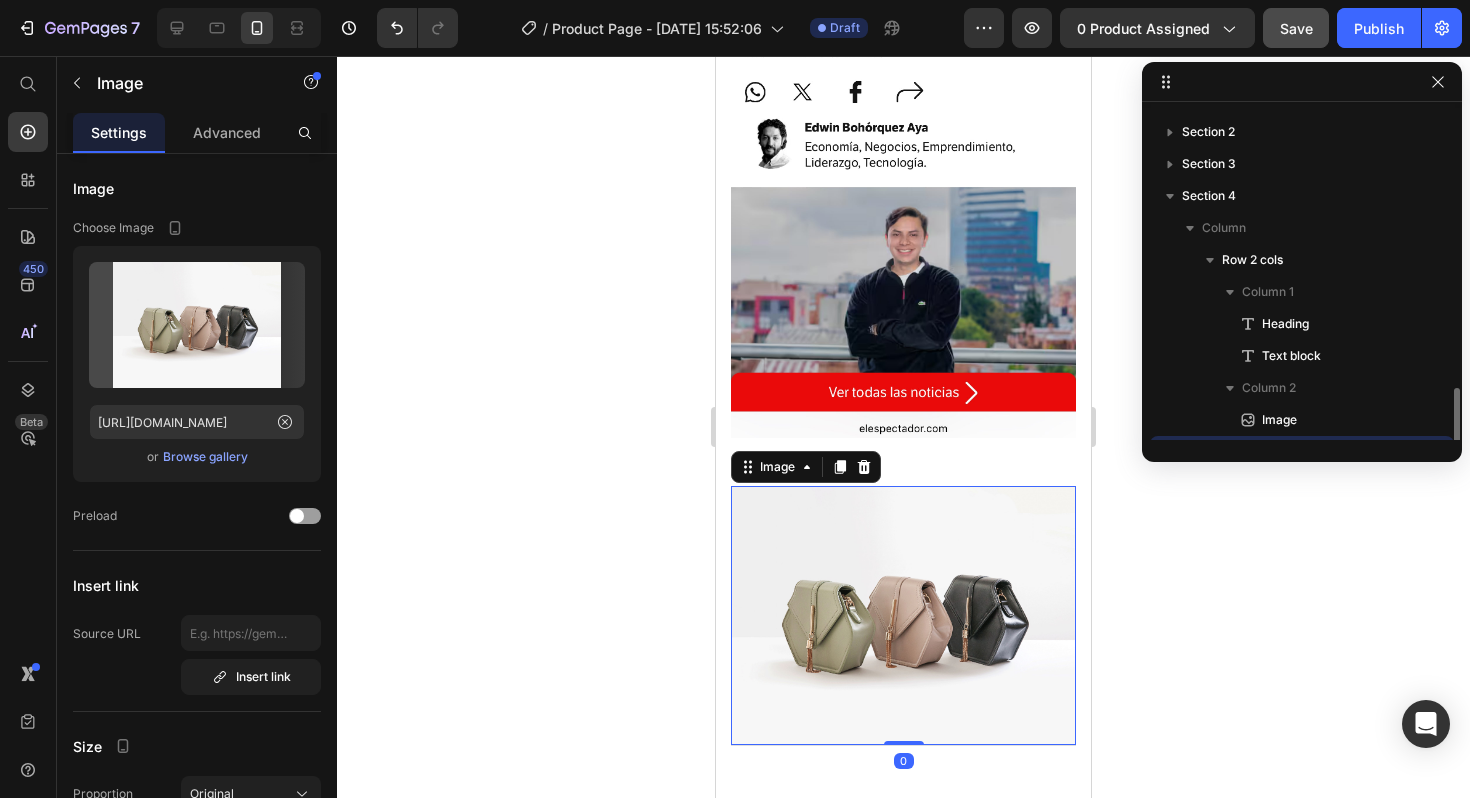 scroll, scrollTop: 218, scrollLeft: 0, axis: vertical 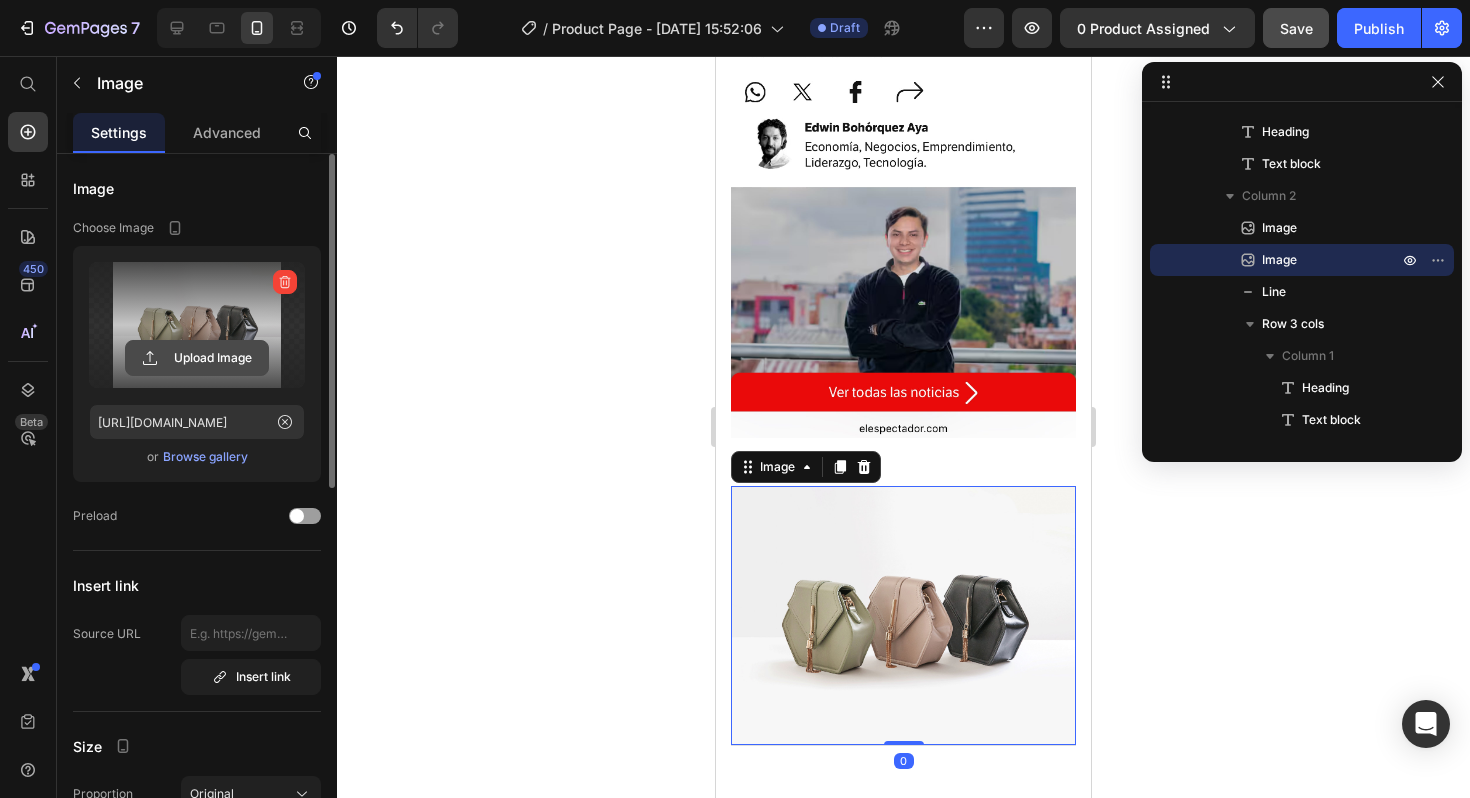 click 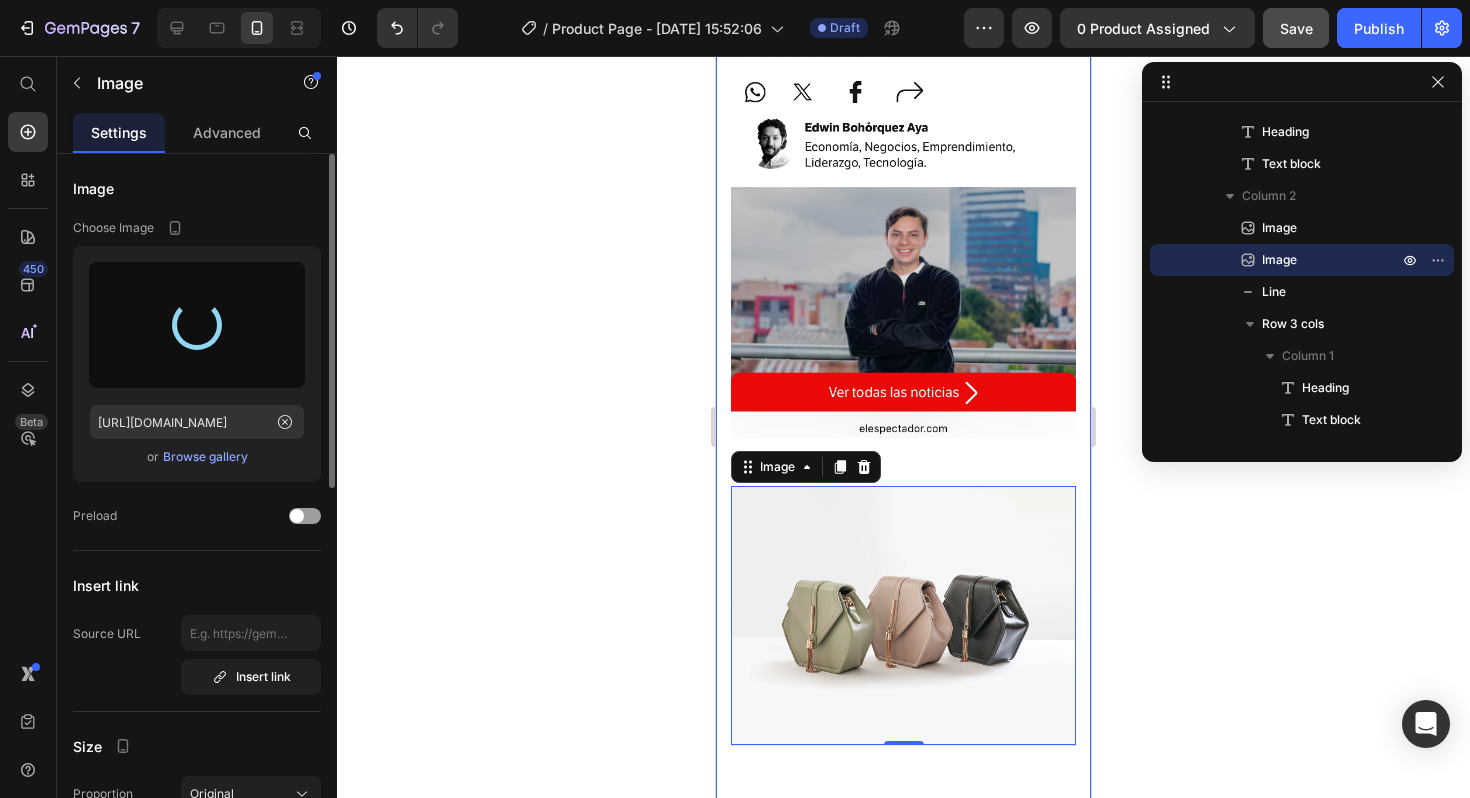 type on "[URL][DOMAIN_NAME]" 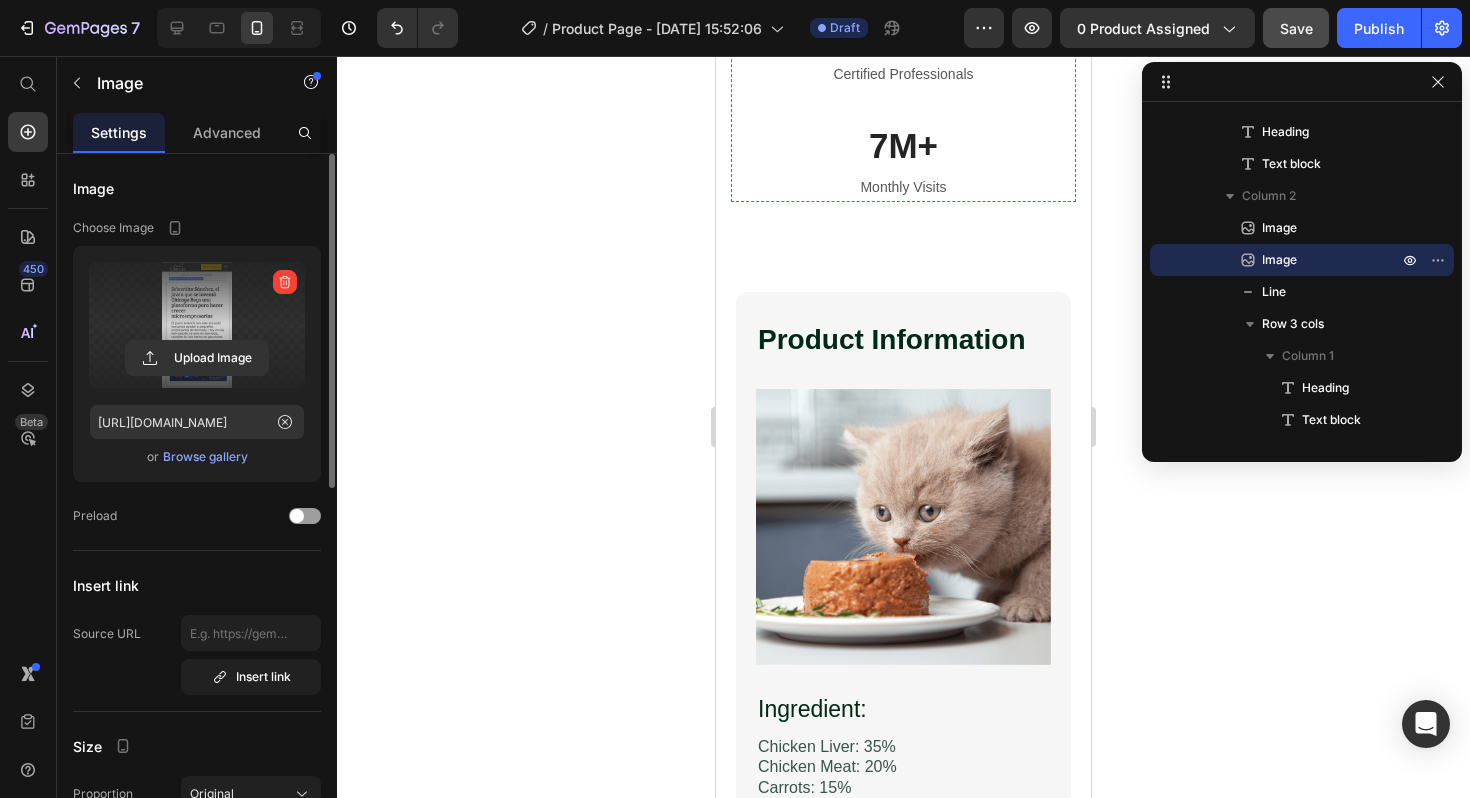 scroll, scrollTop: 5423, scrollLeft: 0, axis: vertical 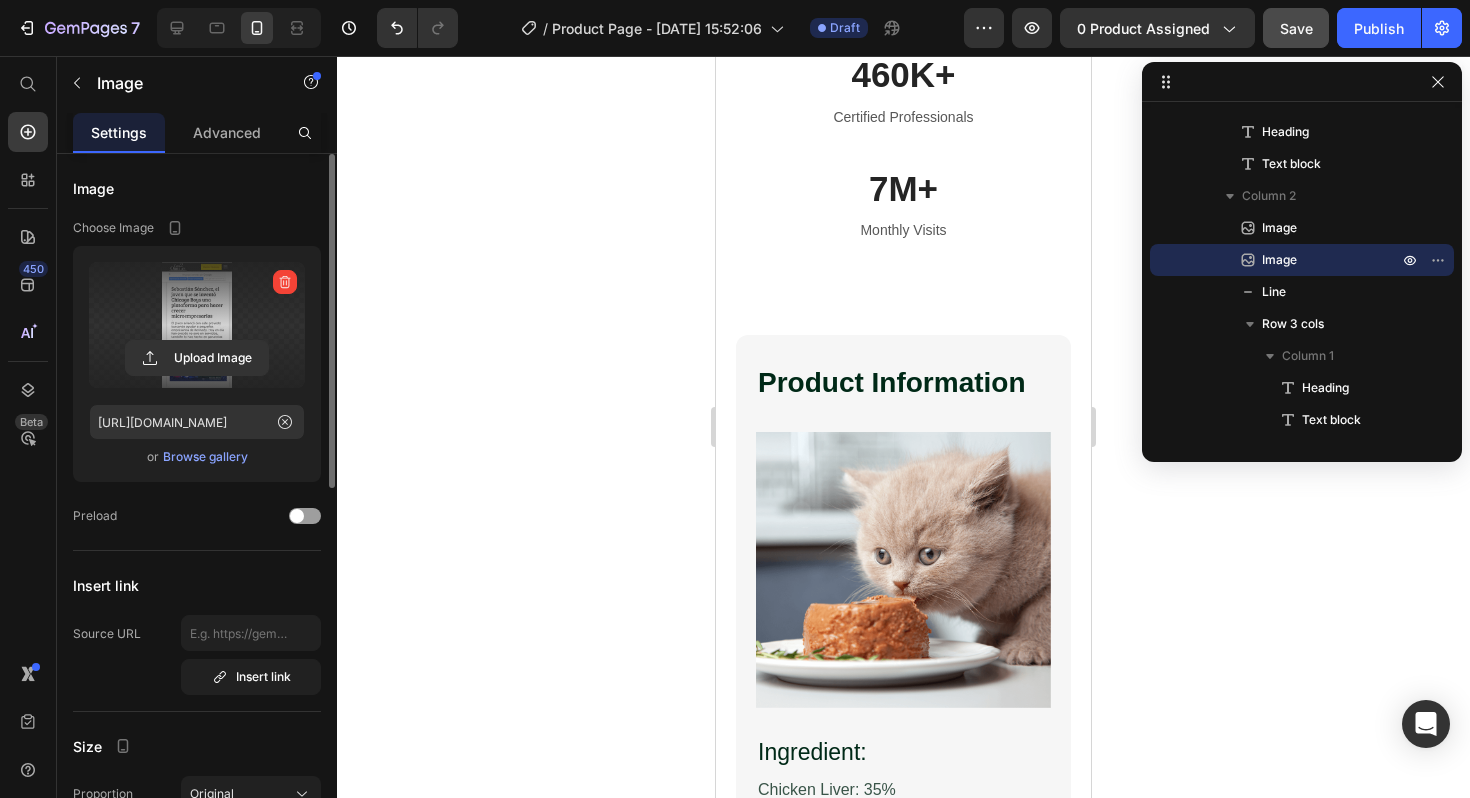 click 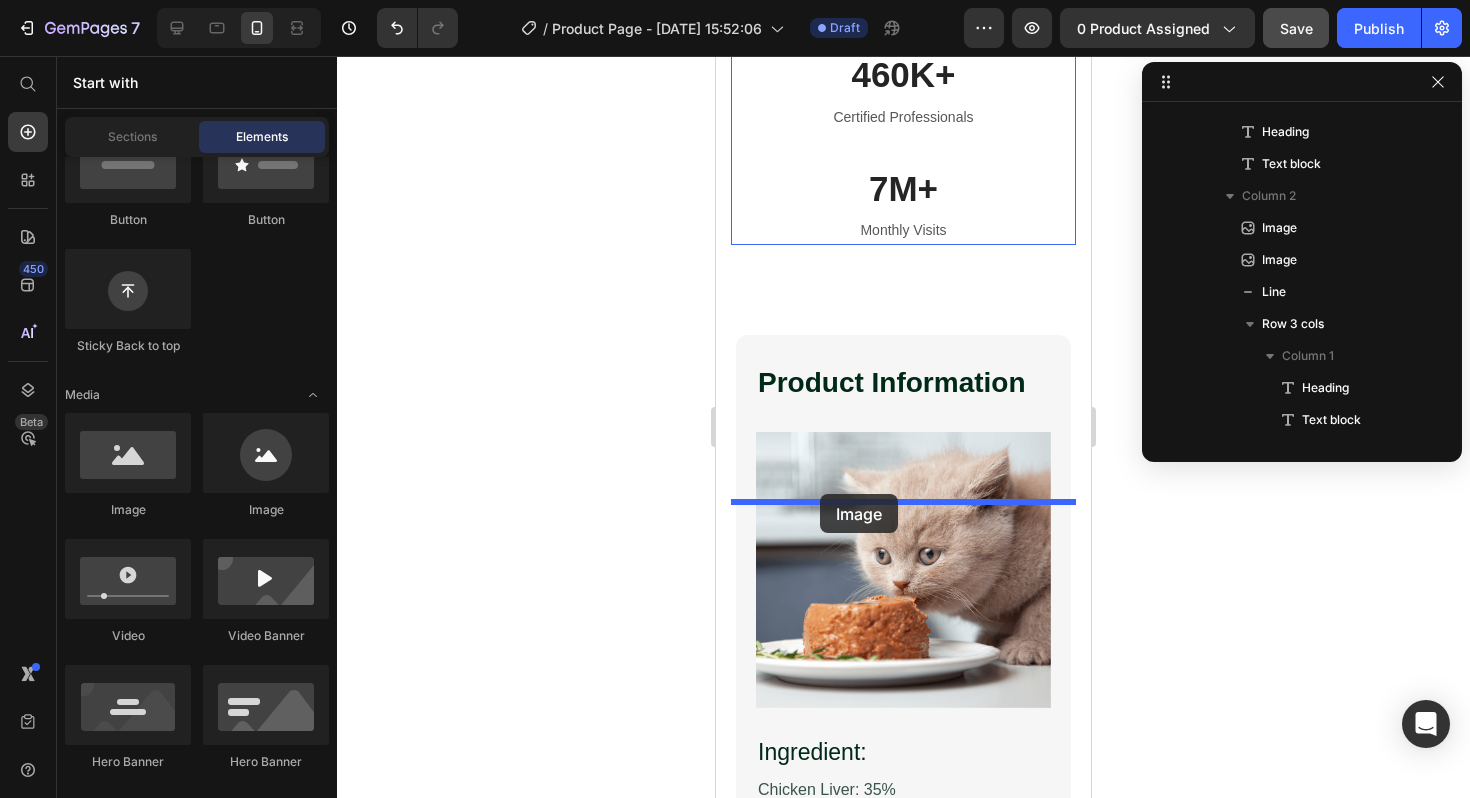 drag, startPoint x: 860, startPoint y: 541, endPoint x: 813, endPoint y: 489, distance: 70.0928 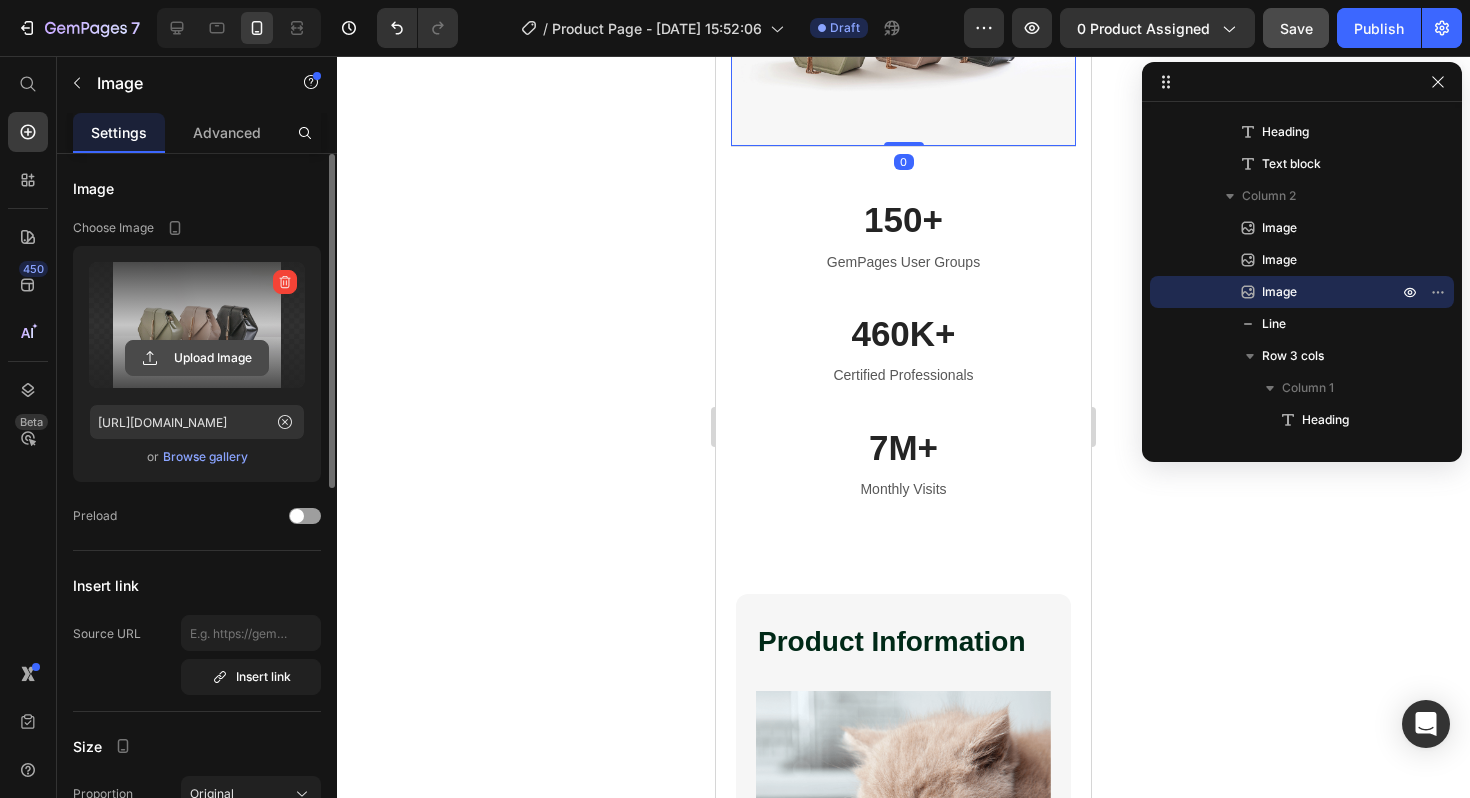 click 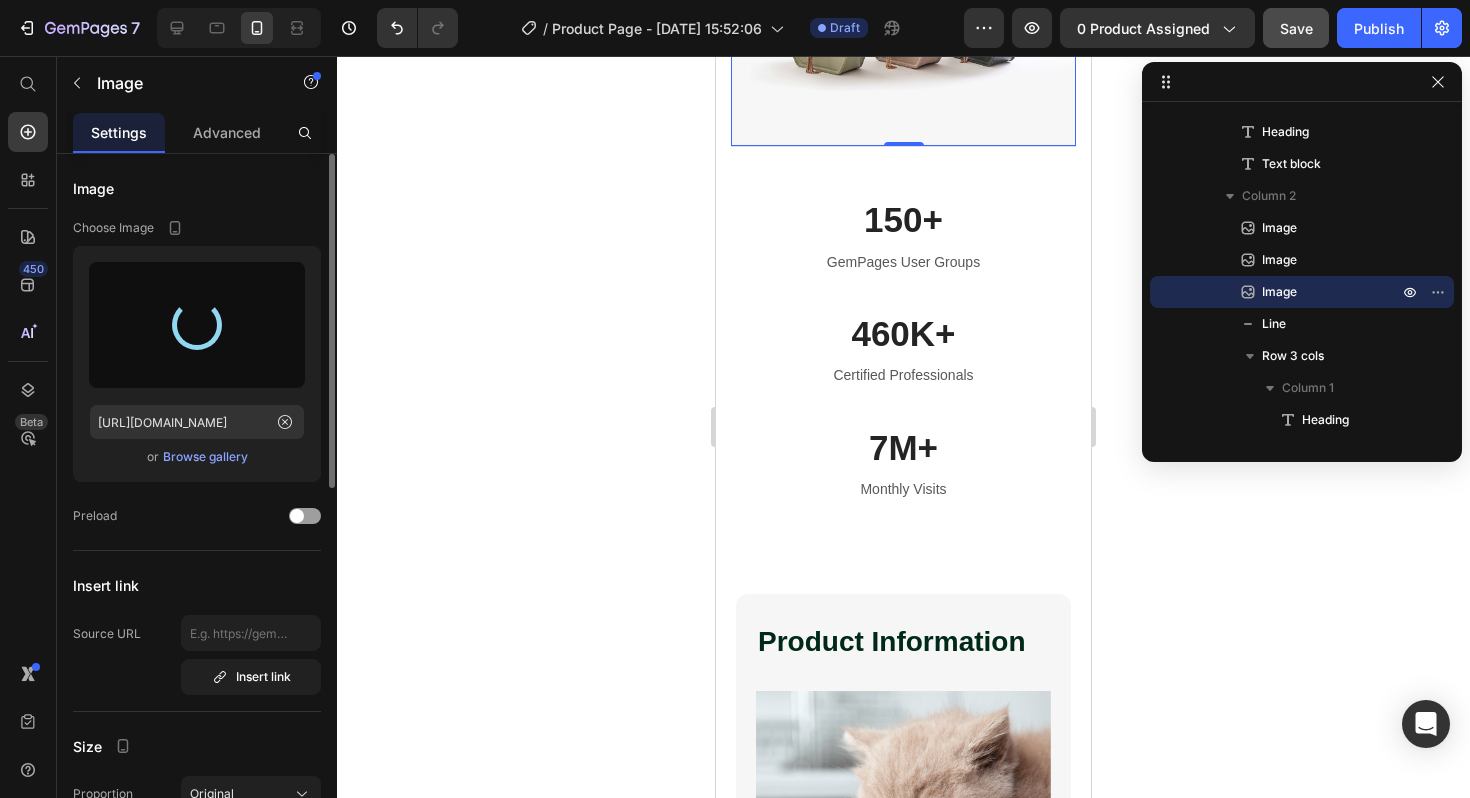 type on "[URL][DOMAIN_NAME]" 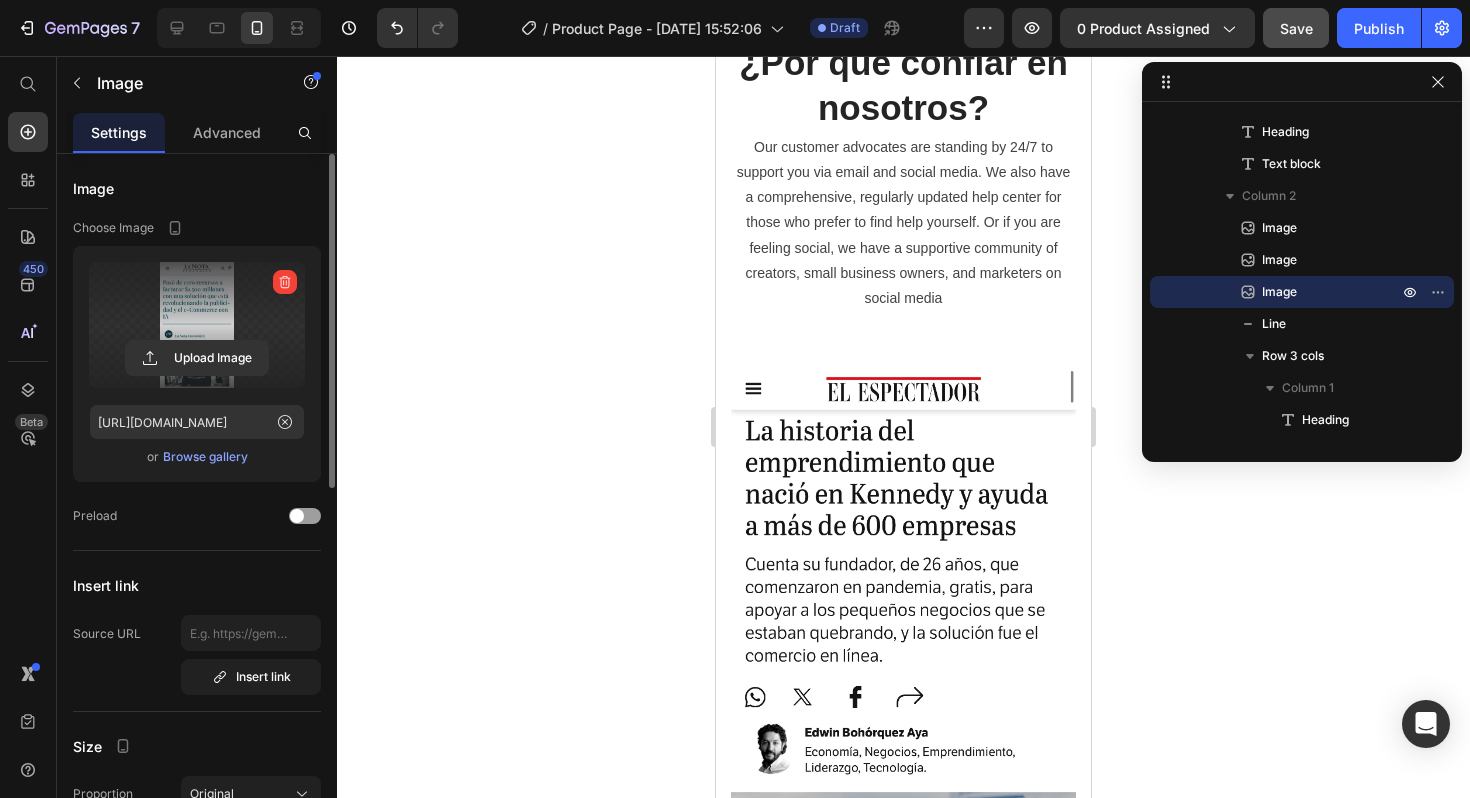scroll, scrollTop: 4180, scrollLeft: 0, axis: vertical 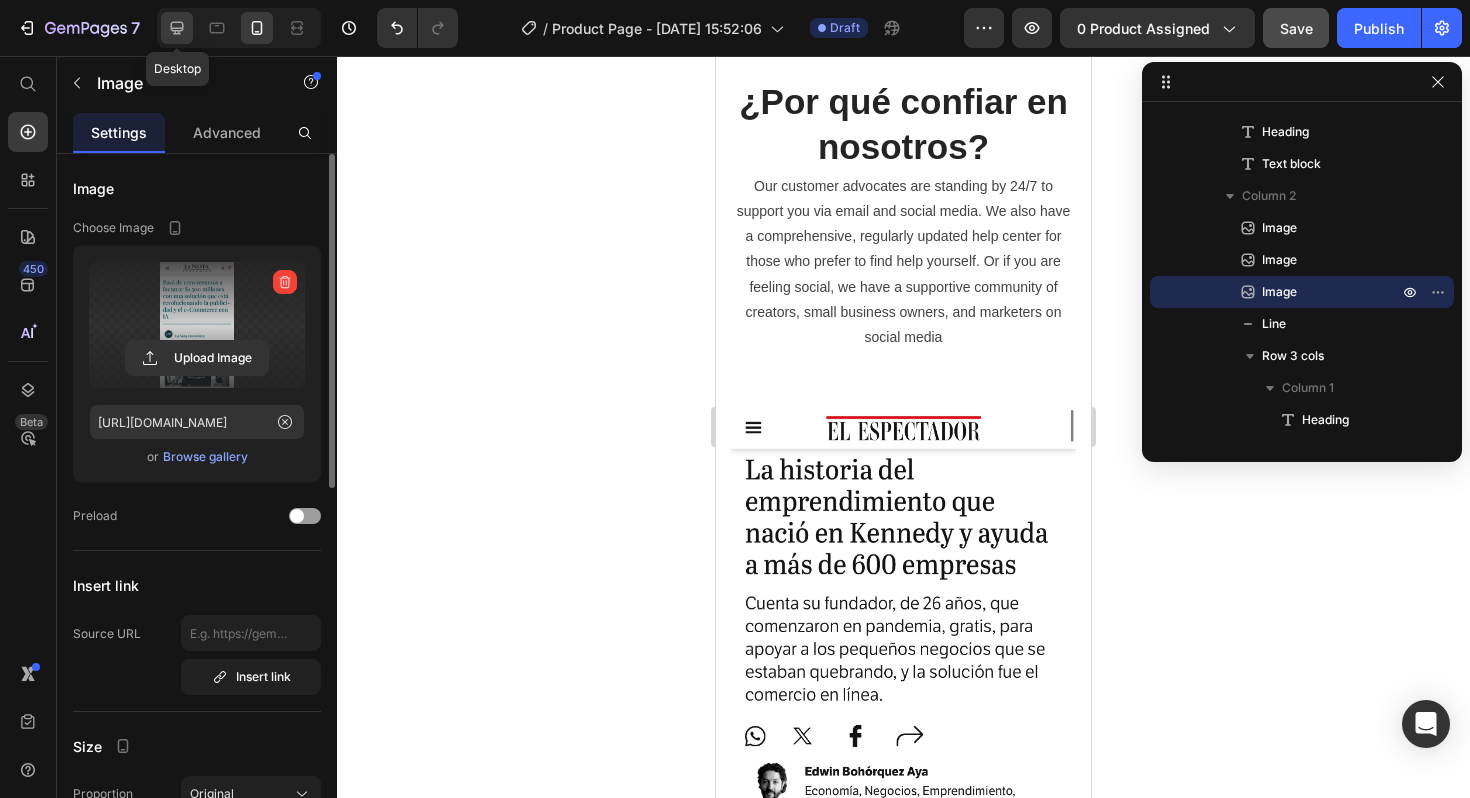 click 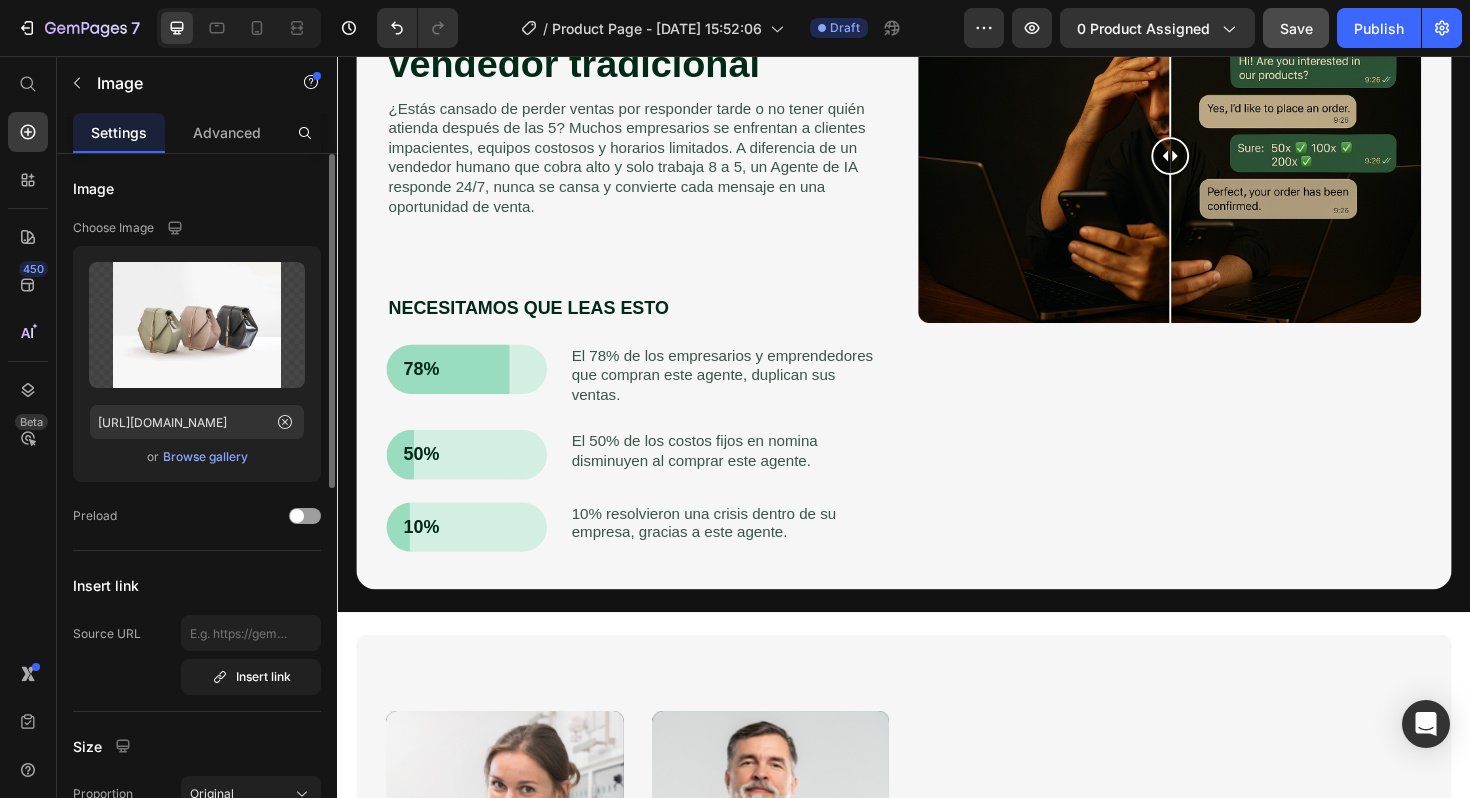 scroll, scrollTop: 900, scrollLeft: 0, axis: vertical 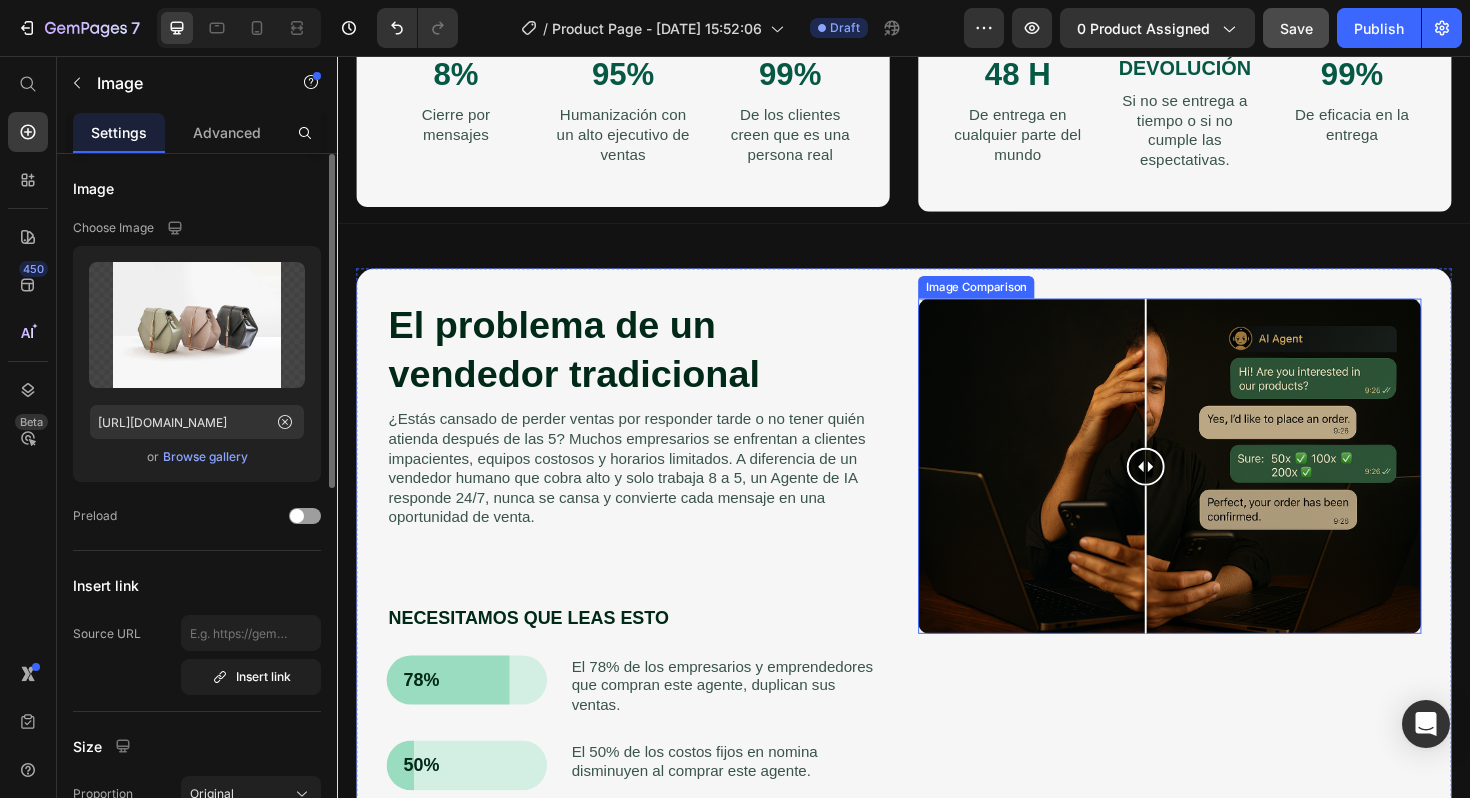 drag, startPoint x: 1221, startPoint y: 482, endPoint x: 1193, endPoint y: 514, distance: 42.520584 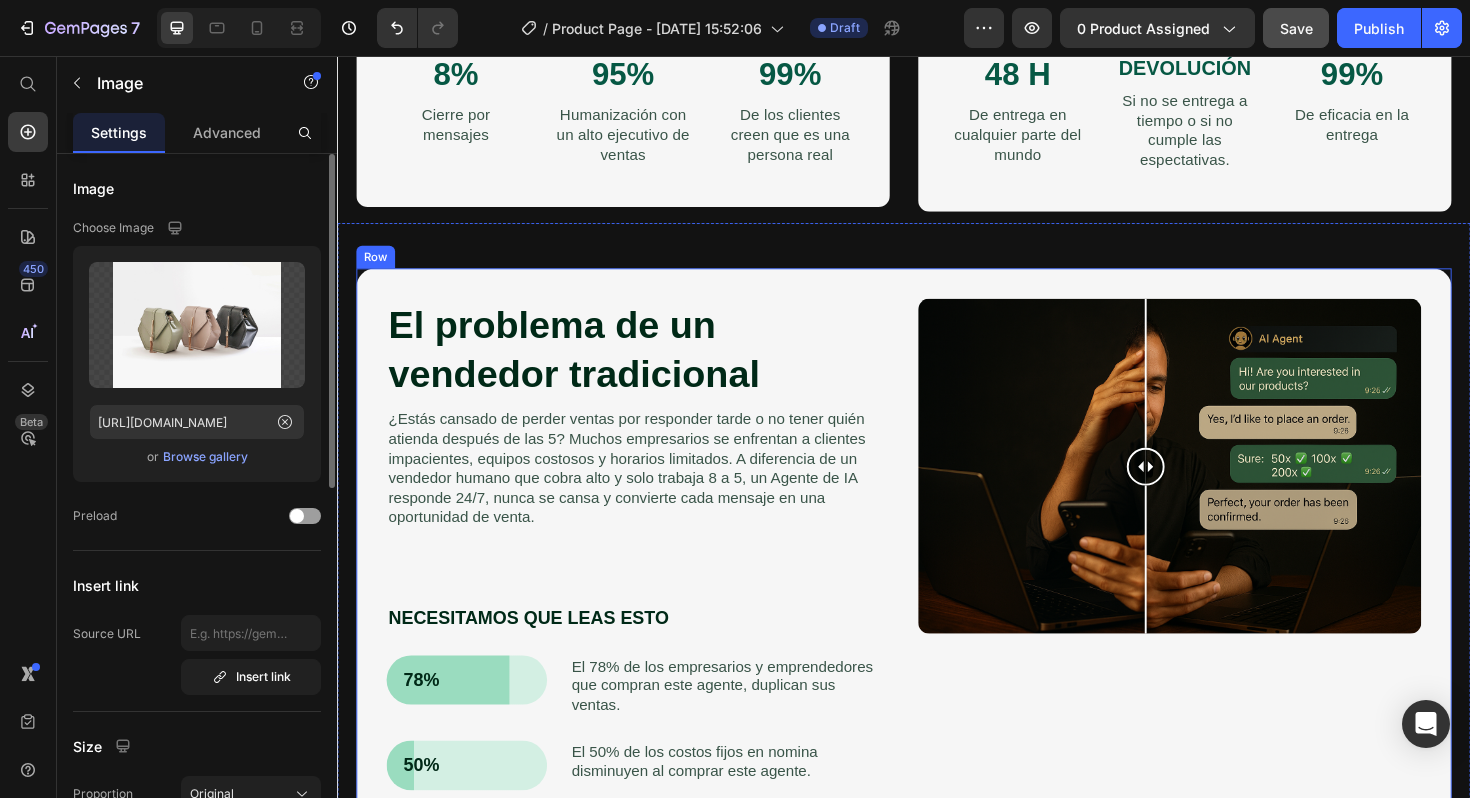 click on "El problema de un vendedor tradicional Heading ¿Estás cansado de perder ventas por responder tarde o no tener quién atienda después de las 5? Muchos empresarios se enfrentan a clientes impacientes, equipos costosos y horarios limitados. A diferencia de un vendedor humano que cobra alto y solo trabaja 8 a 5, un Agente de IA responde 24/7, nunca se cansa y convierte cada mensaje en una oportunidad de venta. Text Block Image Comparison NECESITAMOS QUE LEAS ESTO Text Block 78% Text Block Row El 78% de los empresarios y emprendedores que compran este agente, duplican sus ventas.  Text Block Row 50% Text Block Row El 50% de los costos fijos en nomina disminuyen al comprar este agente. Text Block Row 10% Text Block Row 10% resolvieron una crisis dentro de su empresa, gracias a este agente.  Text Block Row Row Image Comparison Row" at bounding box center (937, 615) 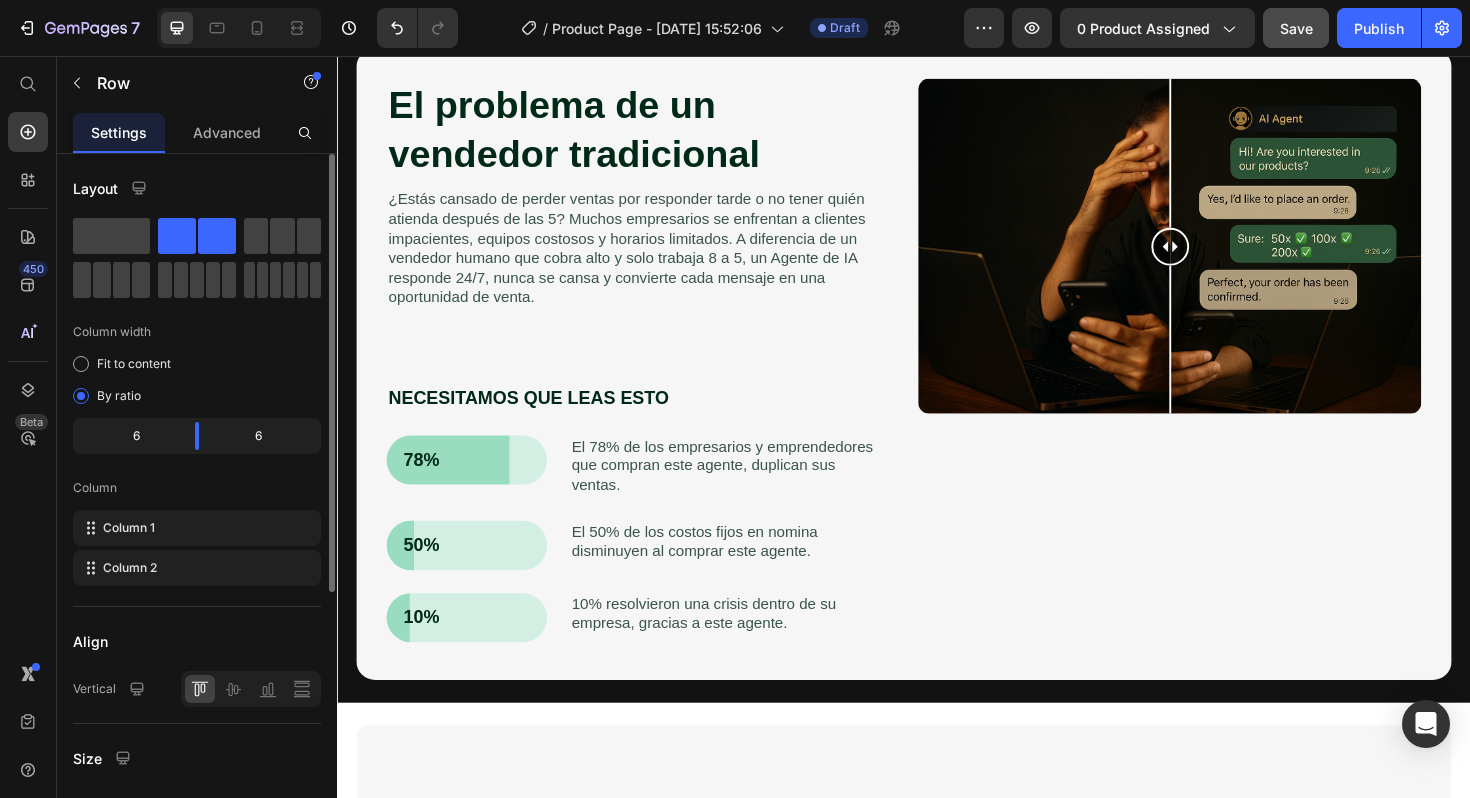 scroll, scrollTop: 1197, scrollLeft: 0, axis: vertical 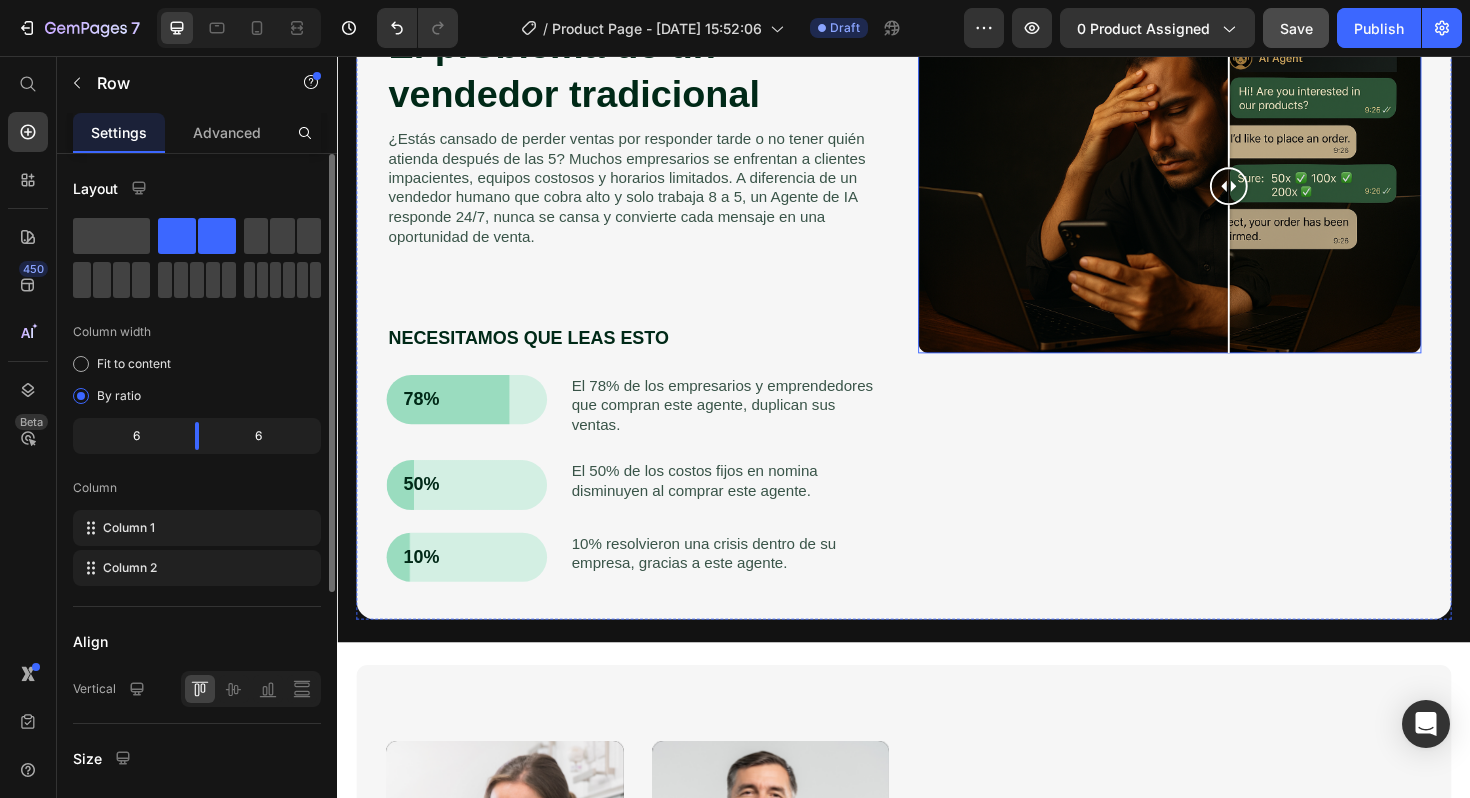 drag, startPoint x: 1227, startPoint y: 196, endPoint x: 1262, endPoint y: 190, distance: 35.510563 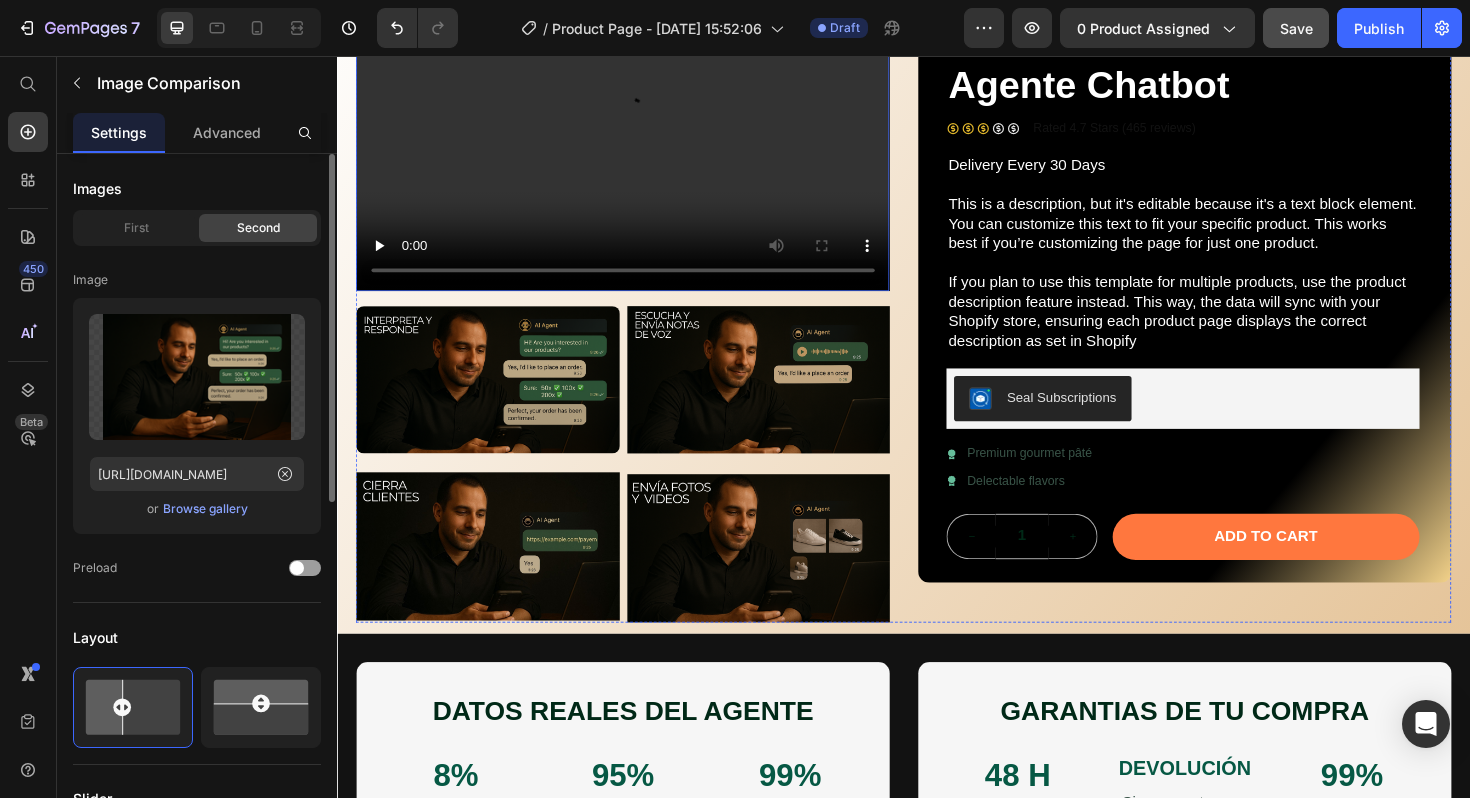 scroll, scrollTop: 207, scrollLeft: 0, axis: vertical 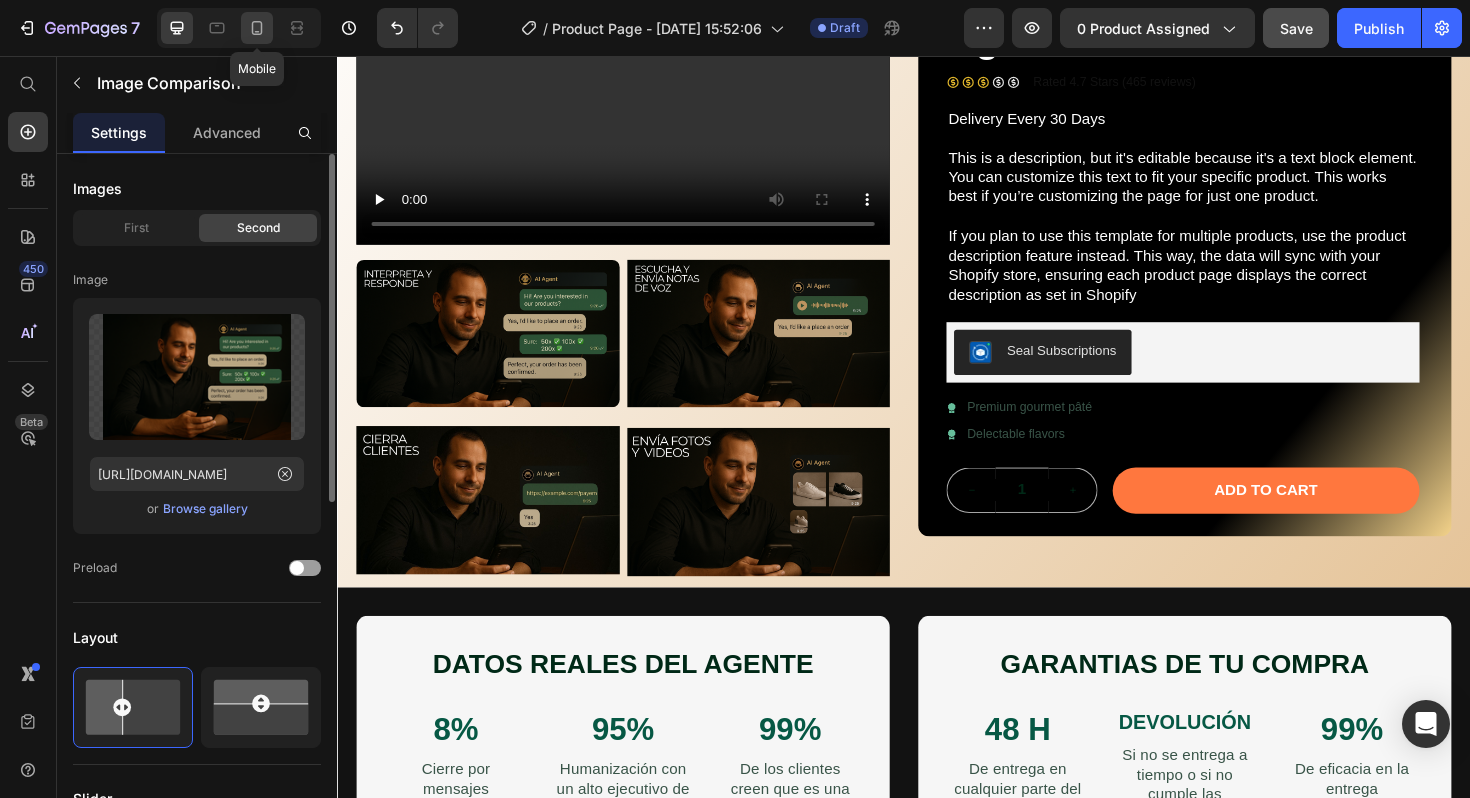 click 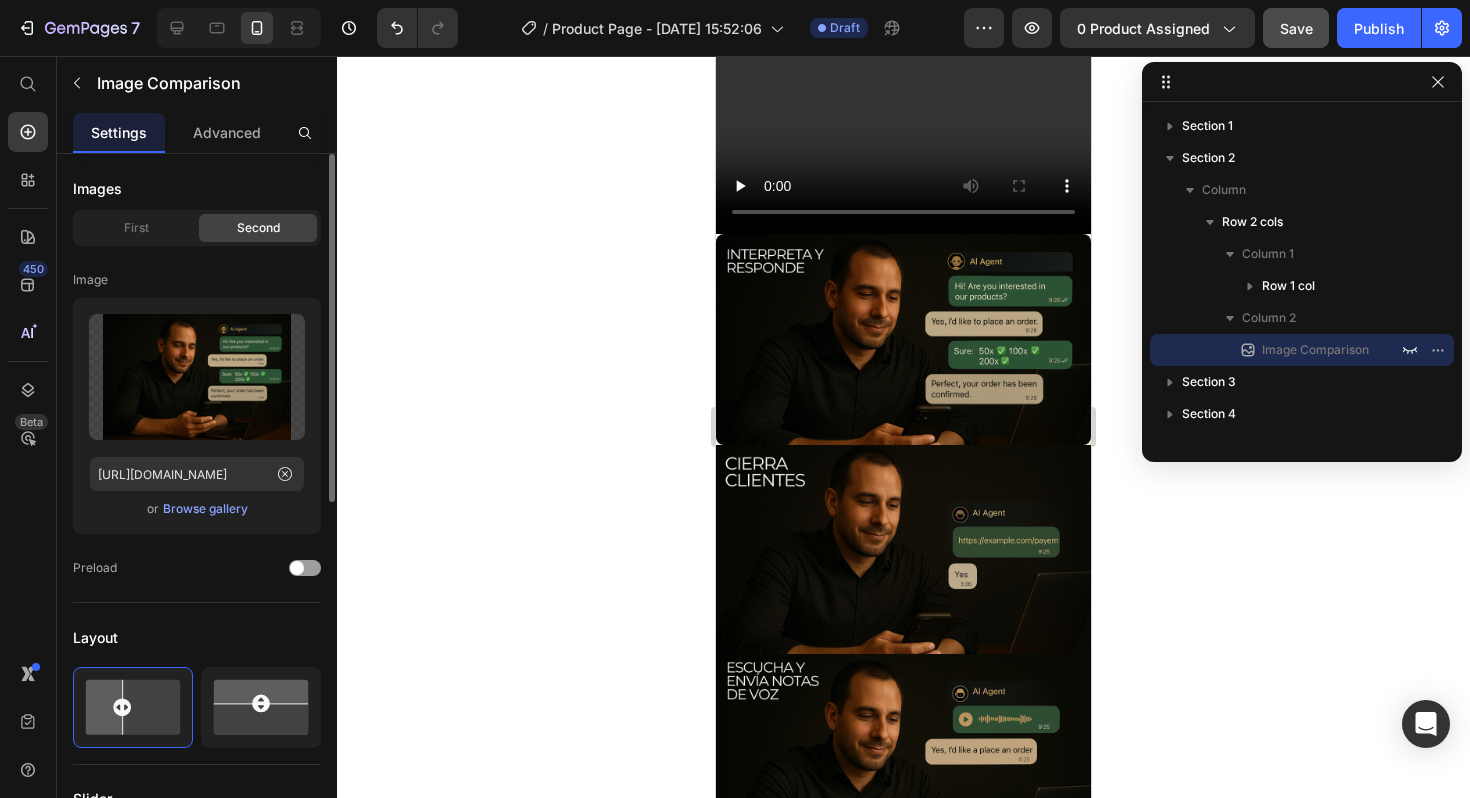 scroll, scrollTop: 0, scrollLeft: 0, axis: both 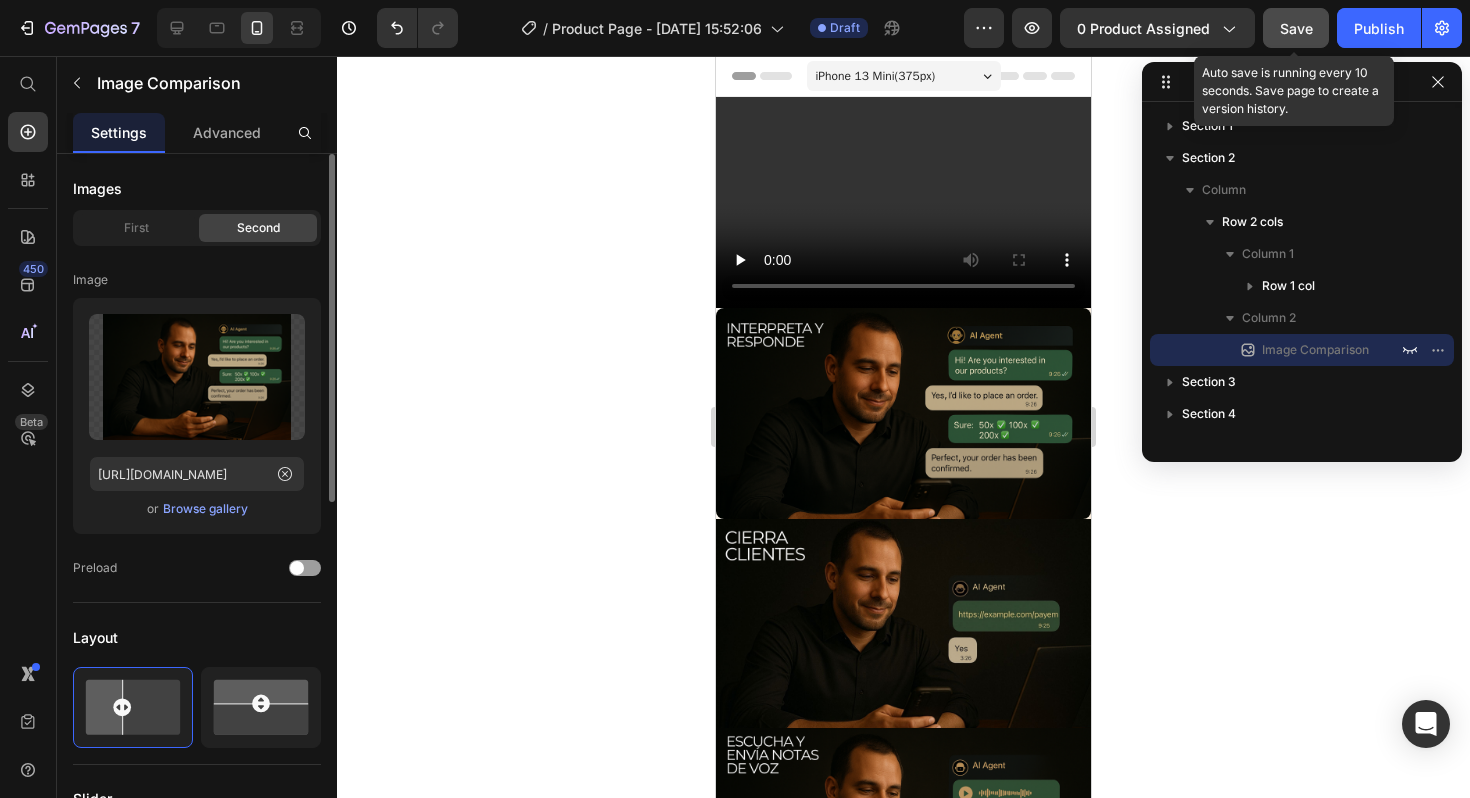 click on "Save" at bounding box center [1296, 28] 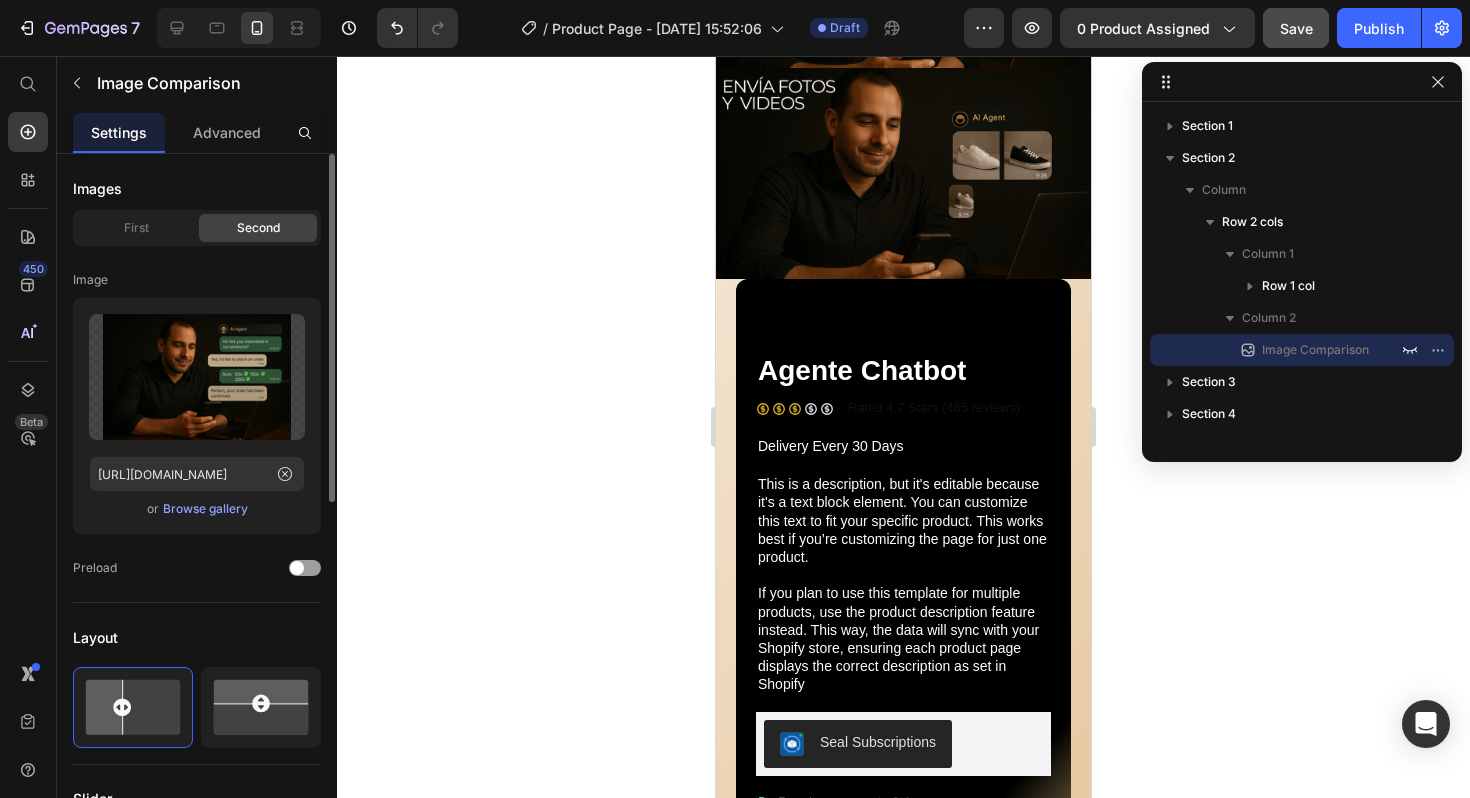scroll, scrollTop: 986, scrollLeft: 0, axis: vertical 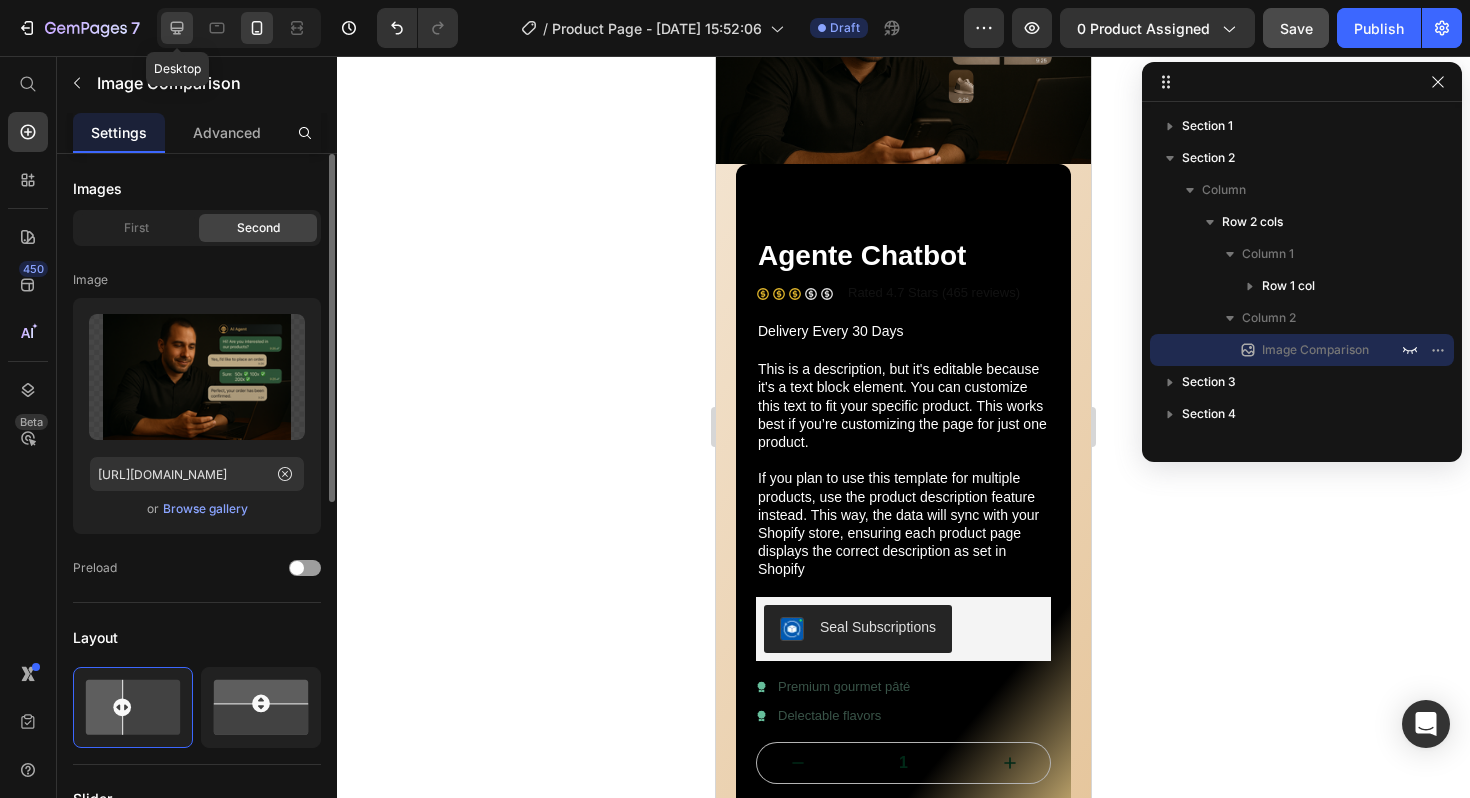 click 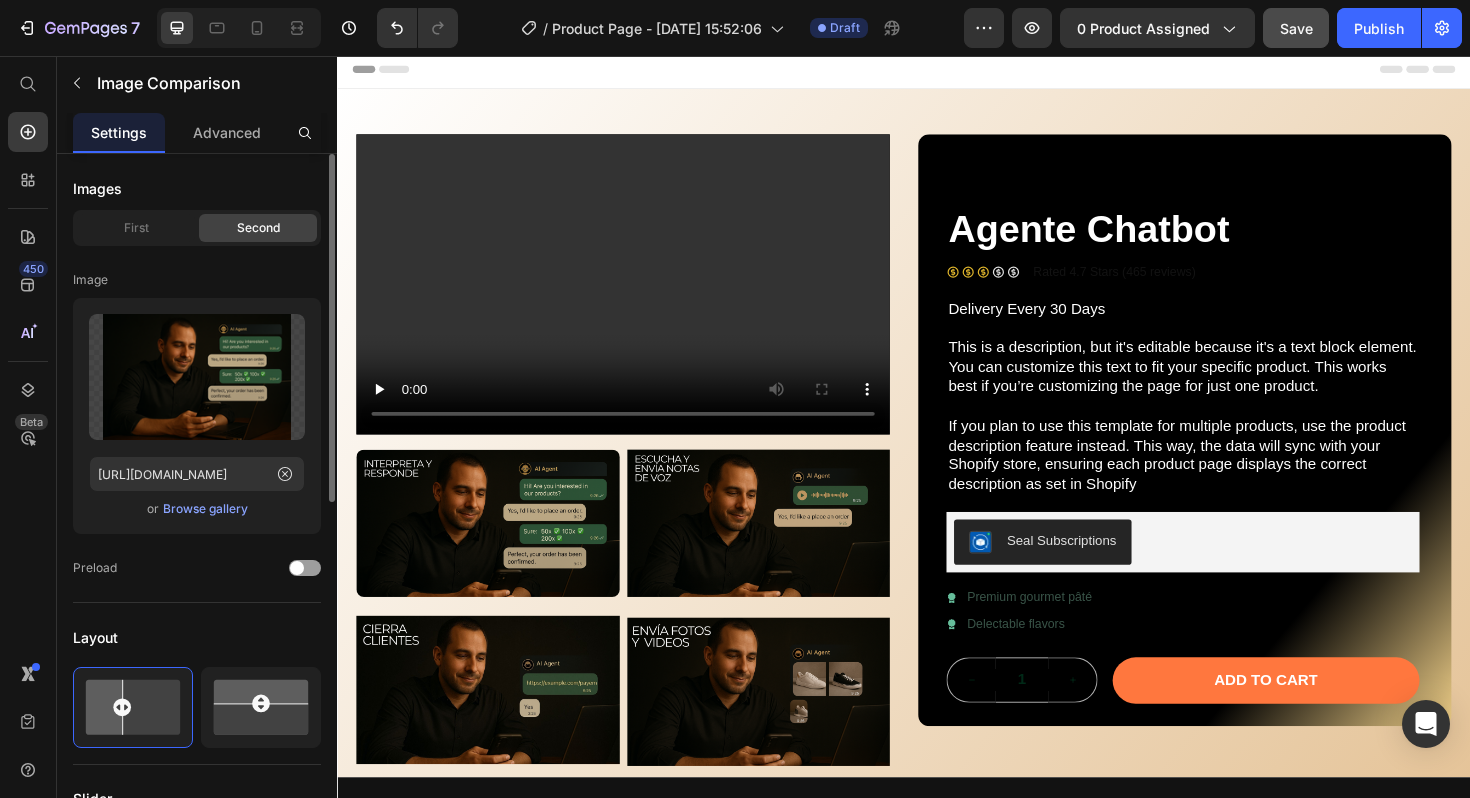 scroll, scrollTop: 0, scrollLeft: 0, axis: both 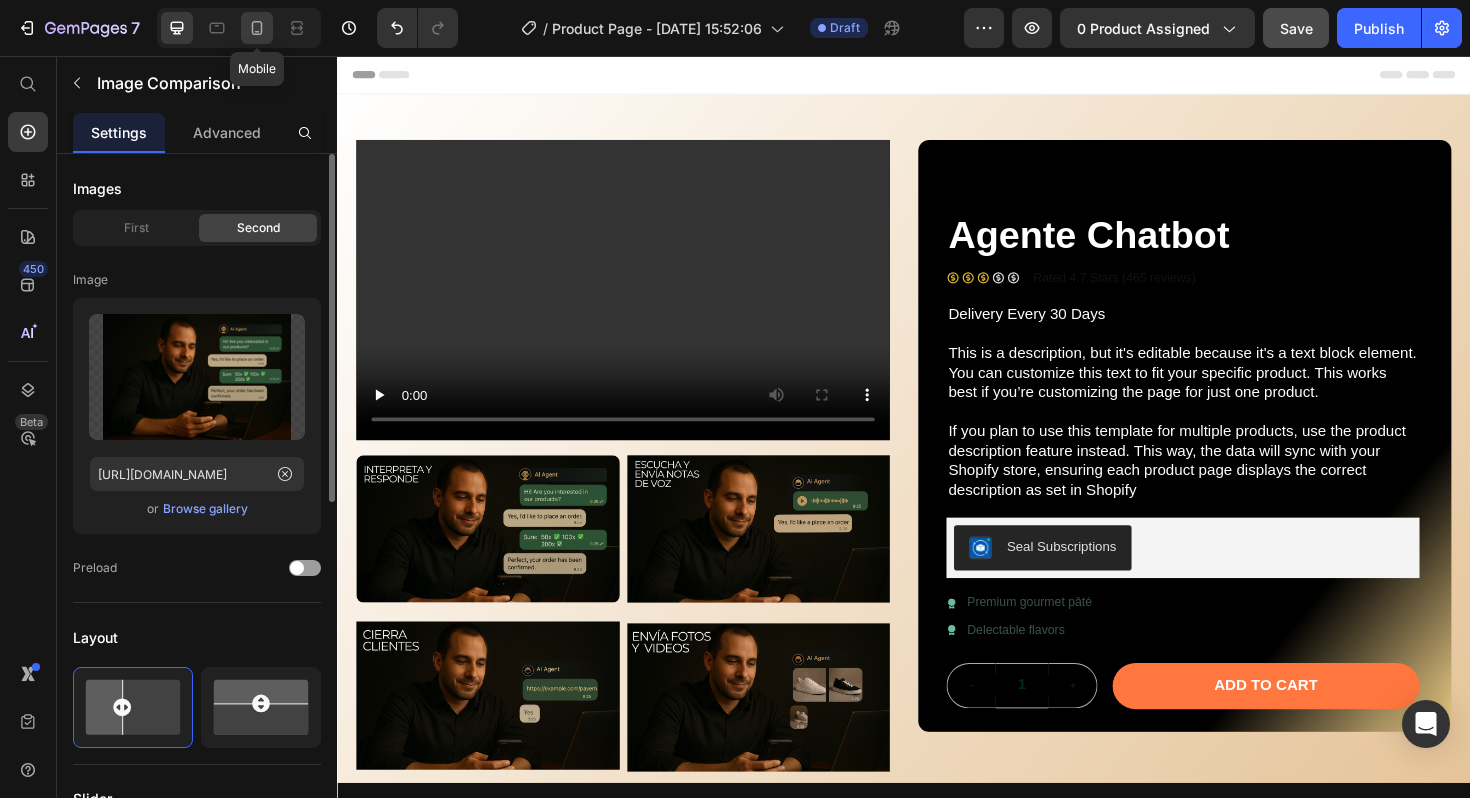click 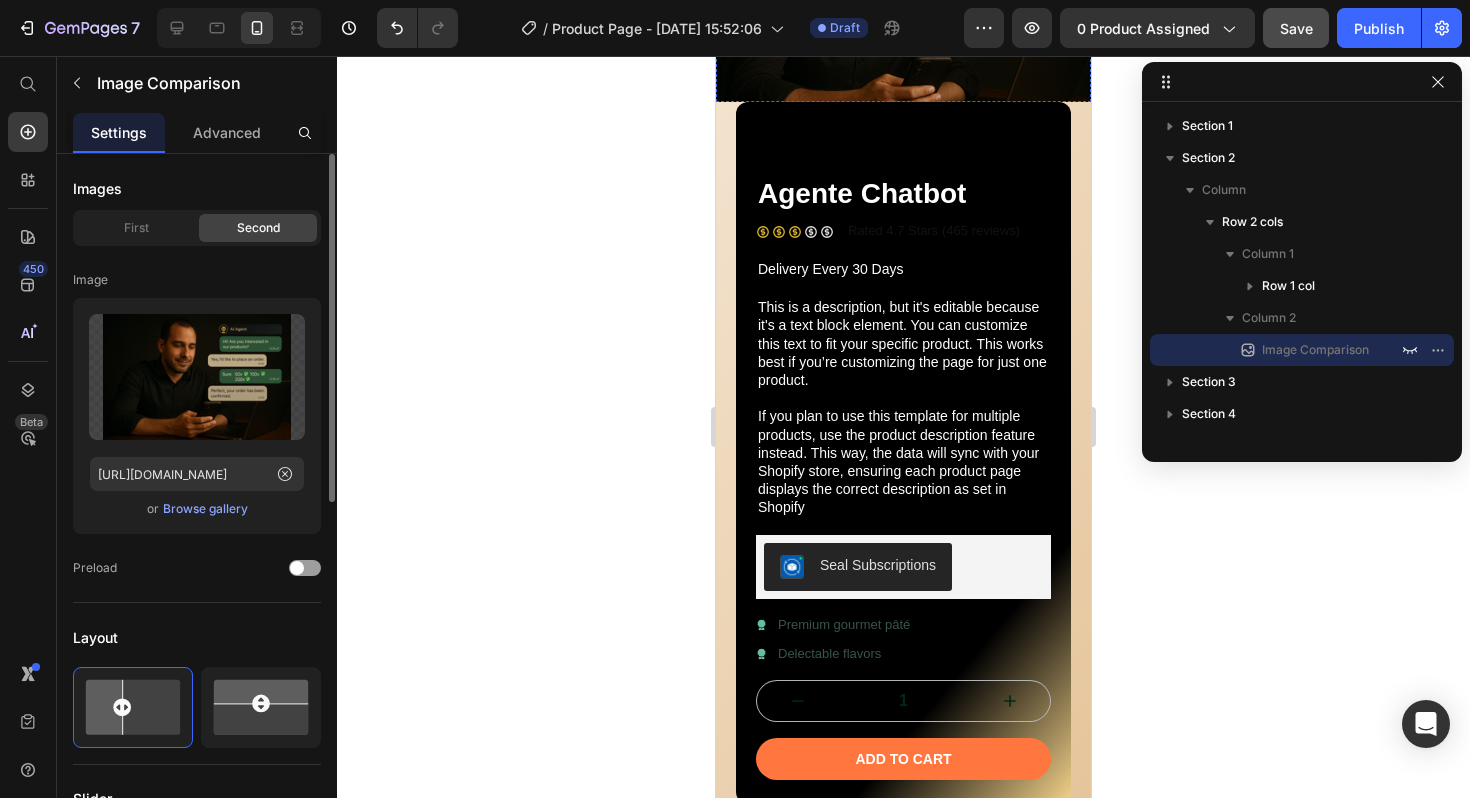 scroll, scrollTop: 1078, scrollLeft: 0, axis: vertical 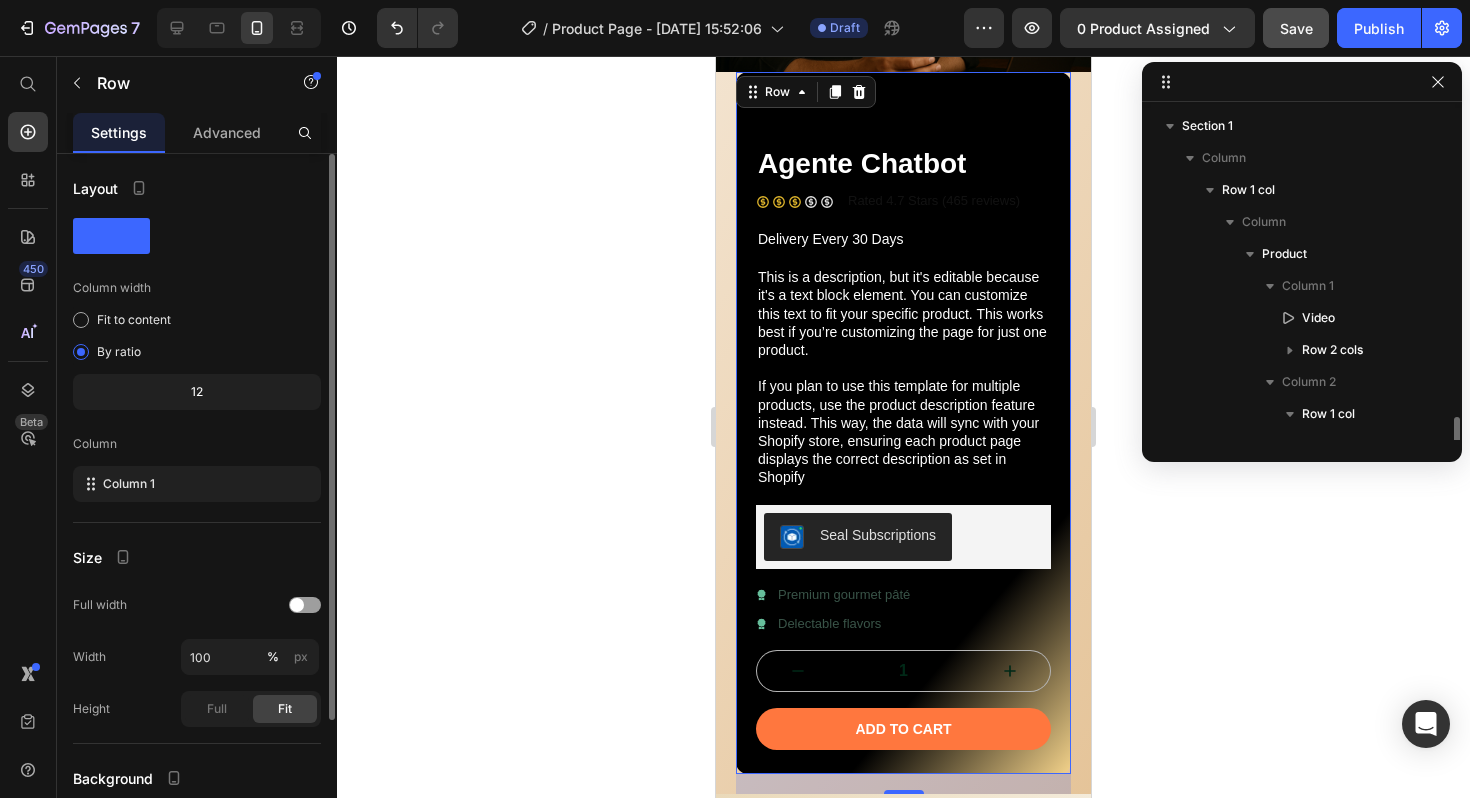 click on "Agente Chatbot Product Title
Icon
Icon
Icon
Icon
Icon Icon List Rated 4.7 Stars (465 reviews) Text Block Row Delivery Every 30 Days Text Block This is a description, but it's editable because it's a text block element. You can customize this text to fit your specific product. This works best if you’re customizing the page for just one product.   If you plan to use this template for multiple products, use the product description feature instead. This way, the data will sync with your Shopify store, ensuring each product page displays the correct description as set in Shopify Text Block Seal Subscriptions Seal Subscriptions
Icon Premium gourmet pâté Text Block Row
Icon Delectable flavors Text Block Row 1 Product Quantity Add to cart Add to Cart Row Row   20" at bounding box center (903, 423) 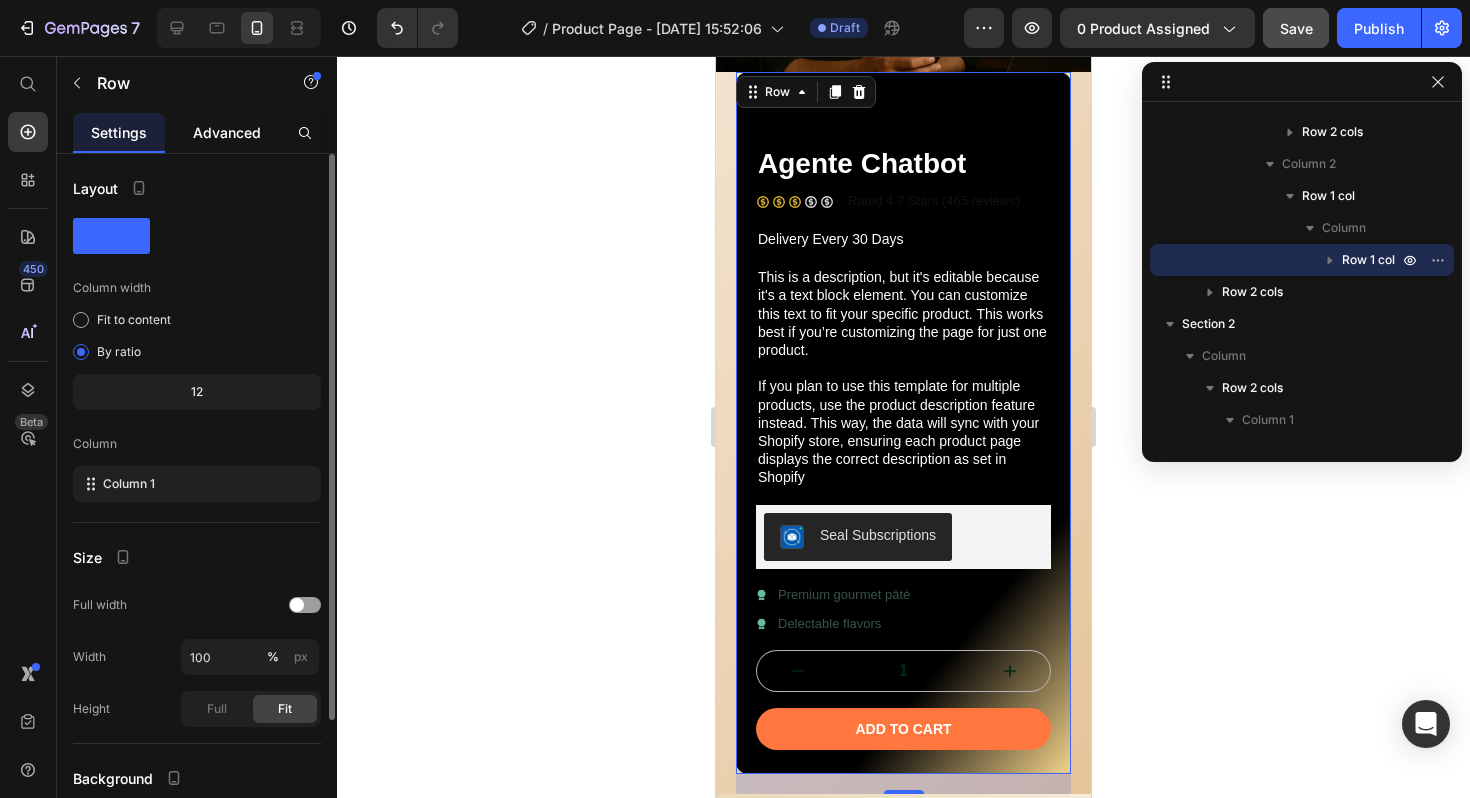 click on "Advanced" at bounding box center [227, 132] 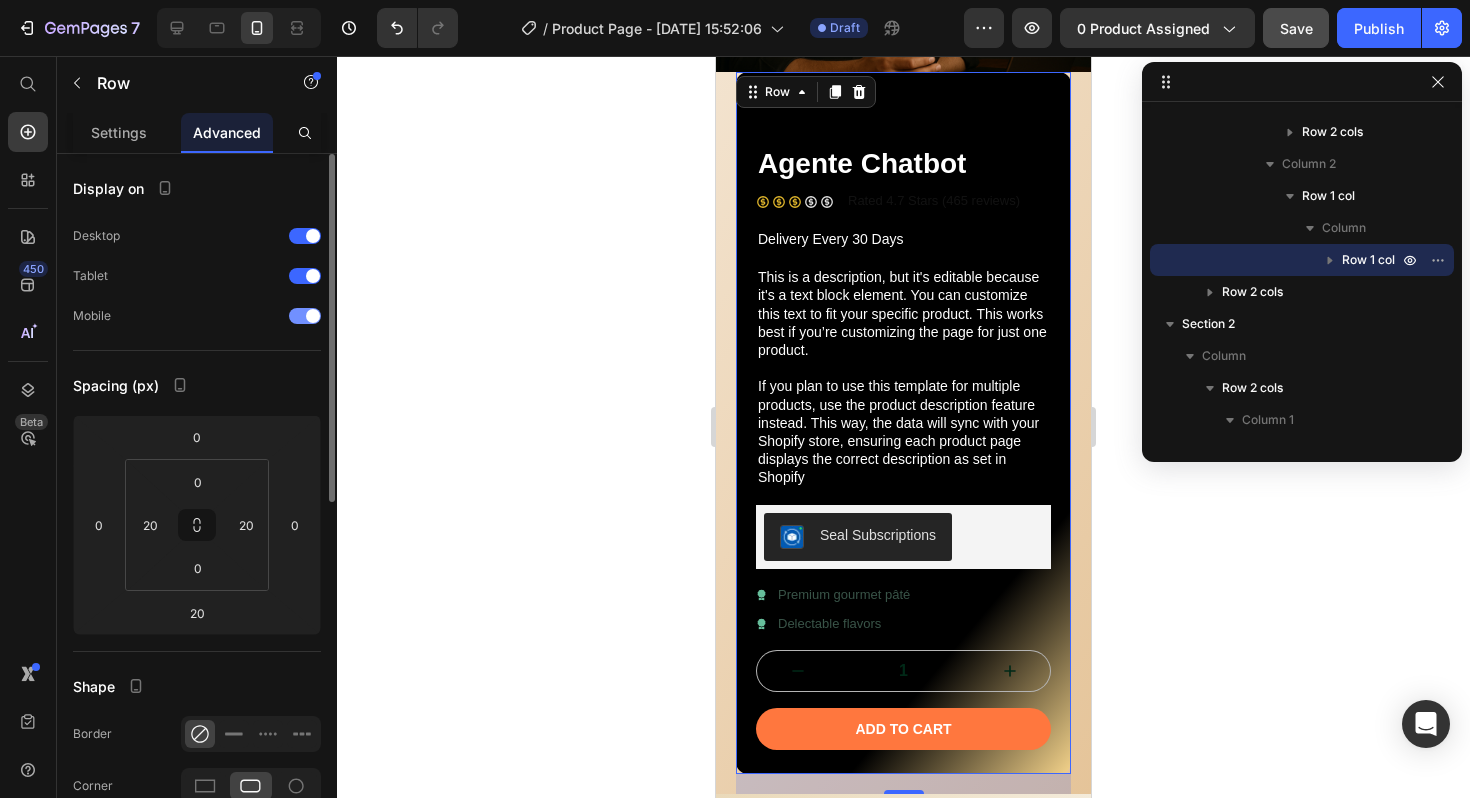 click at bounding box center [305, 316] 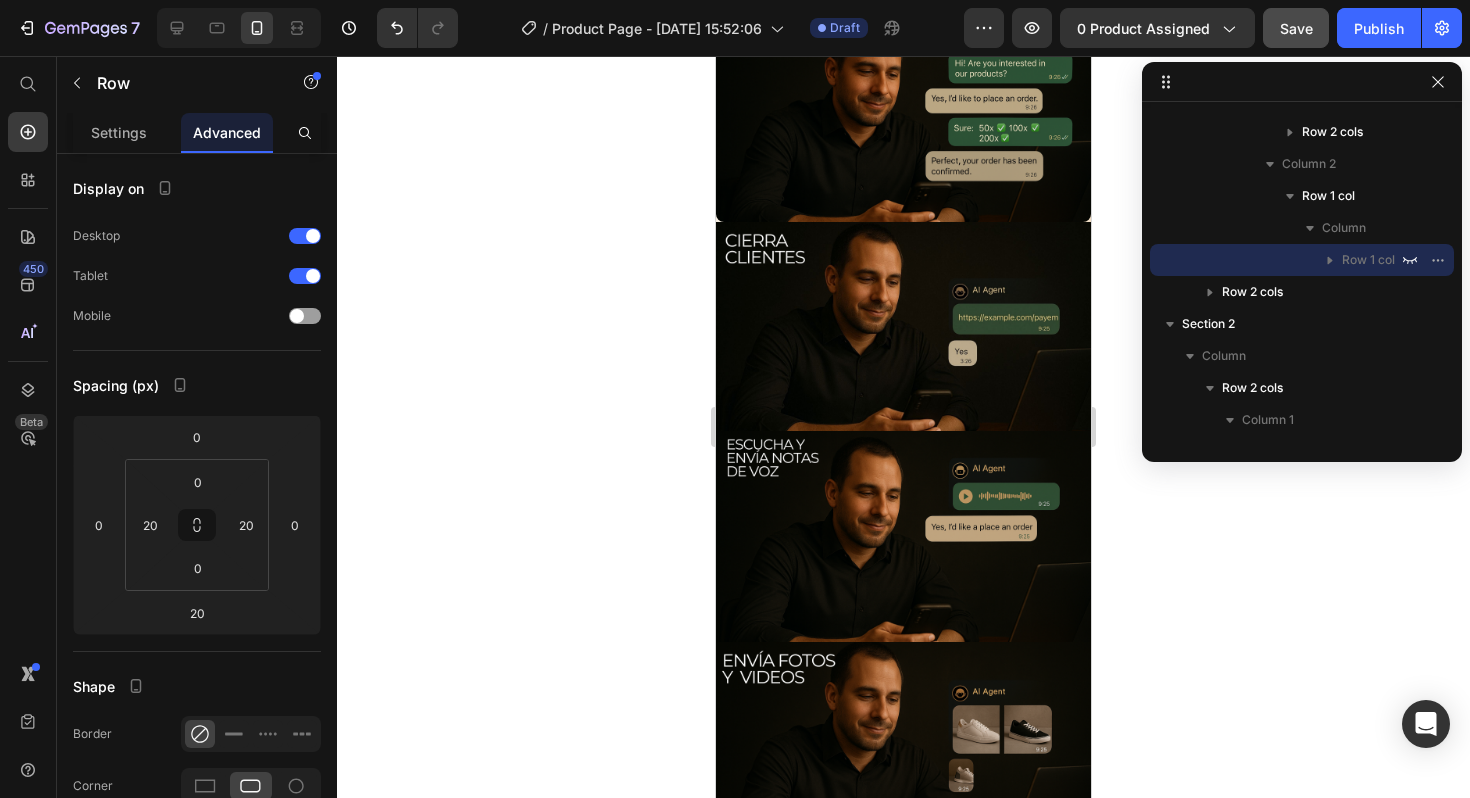 scroll, scrollTop: 0, scrollLeft: 0, axis: both 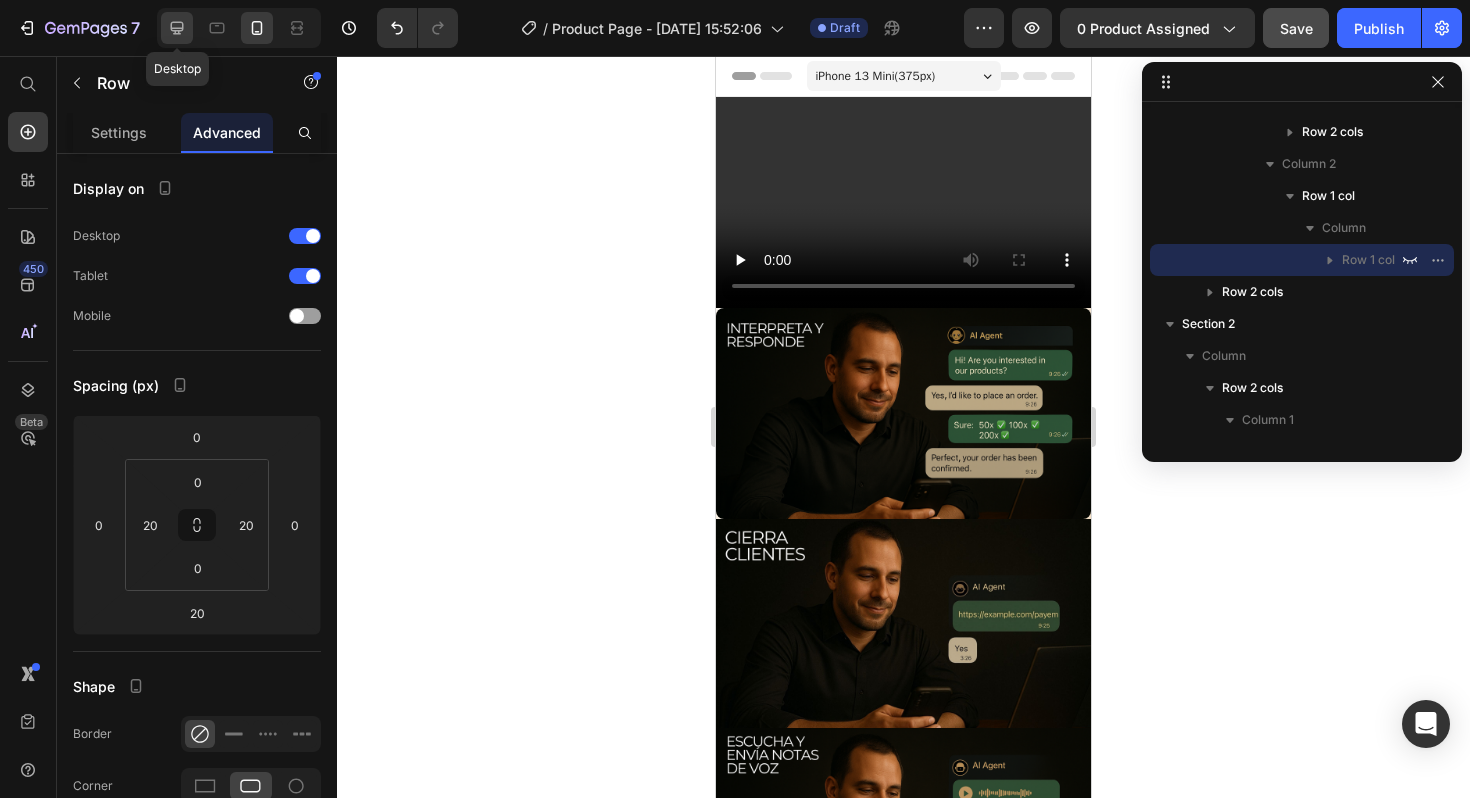 click 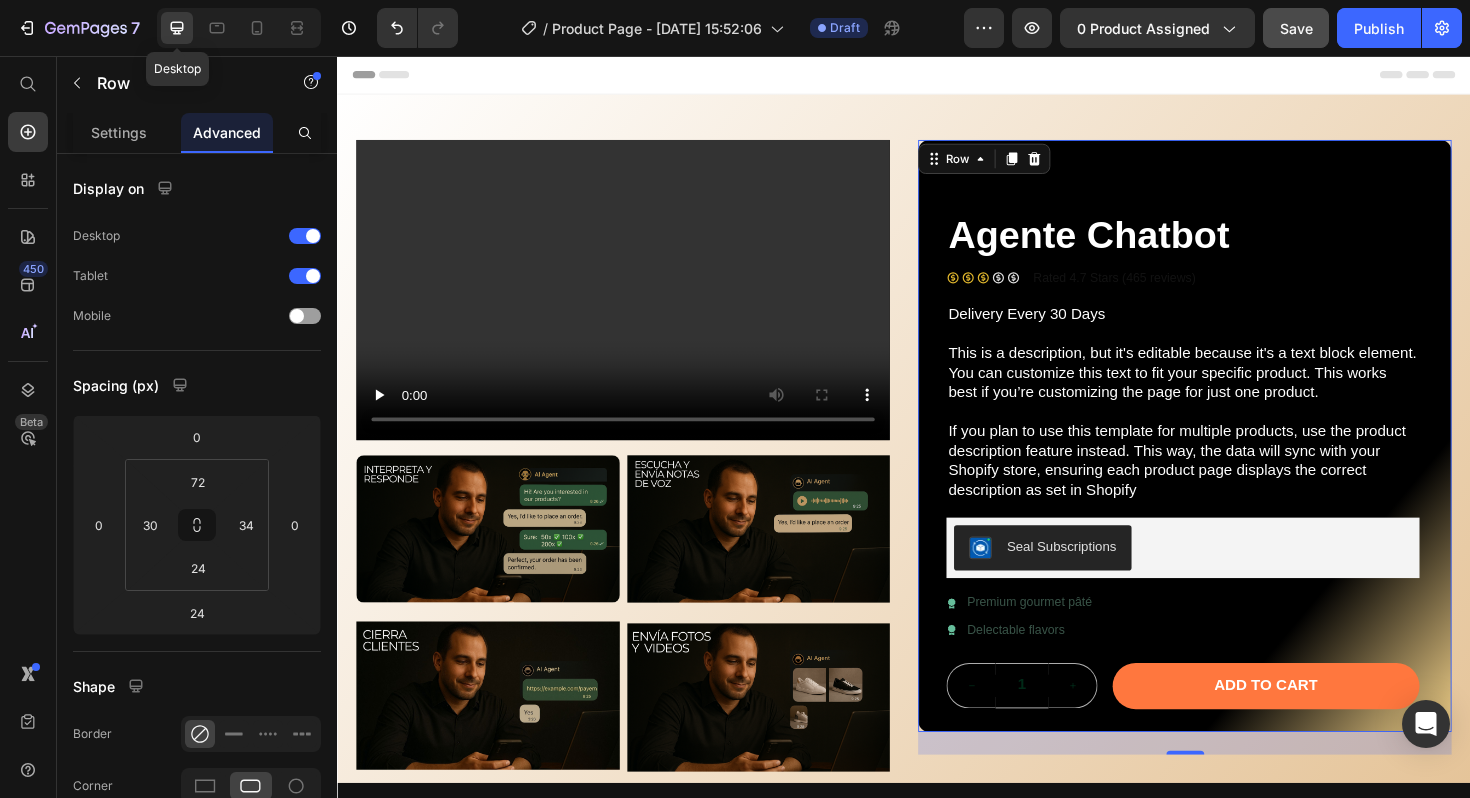 scroll, scrollTop: 19, scrollLeft: 0, axis: vertical 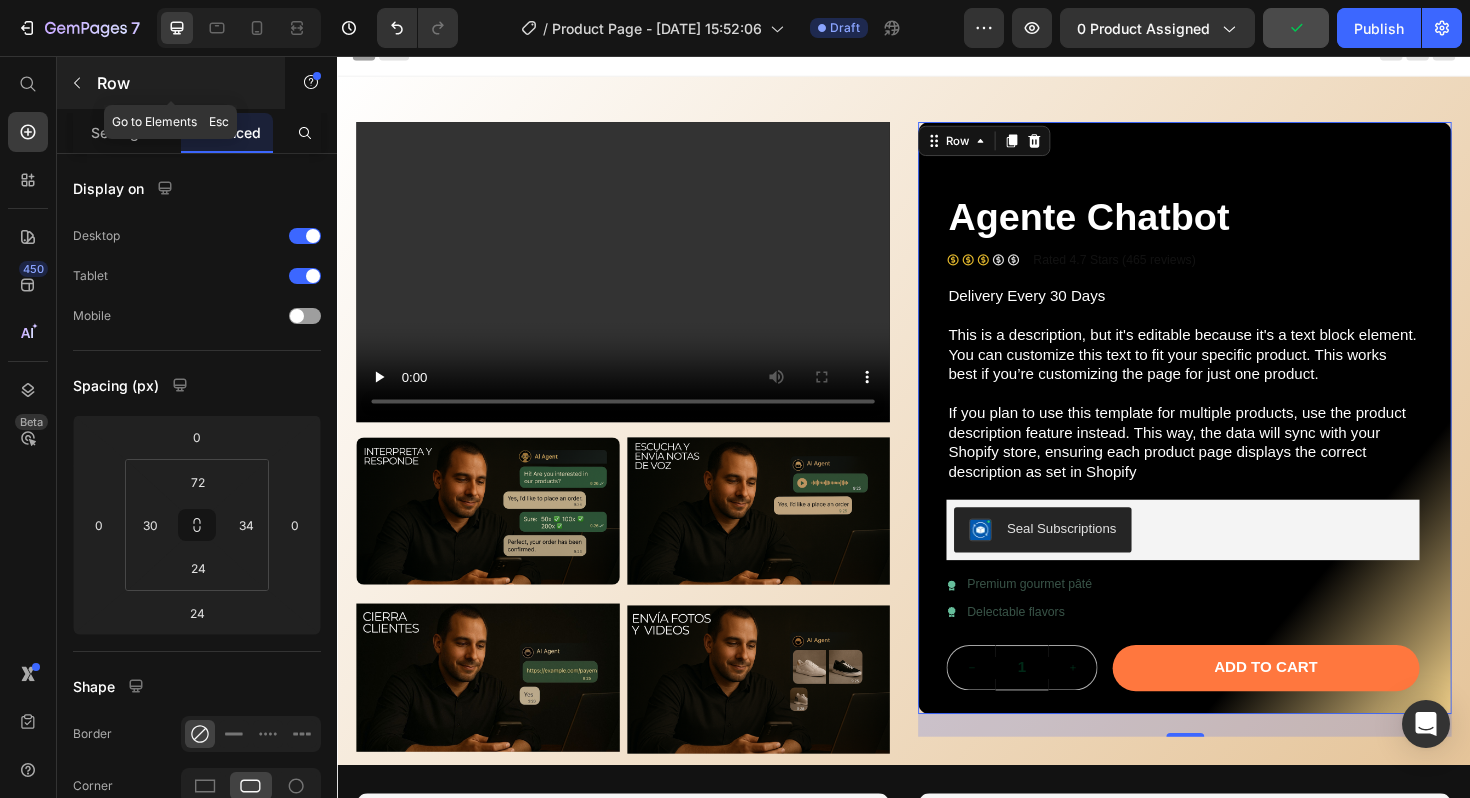 click 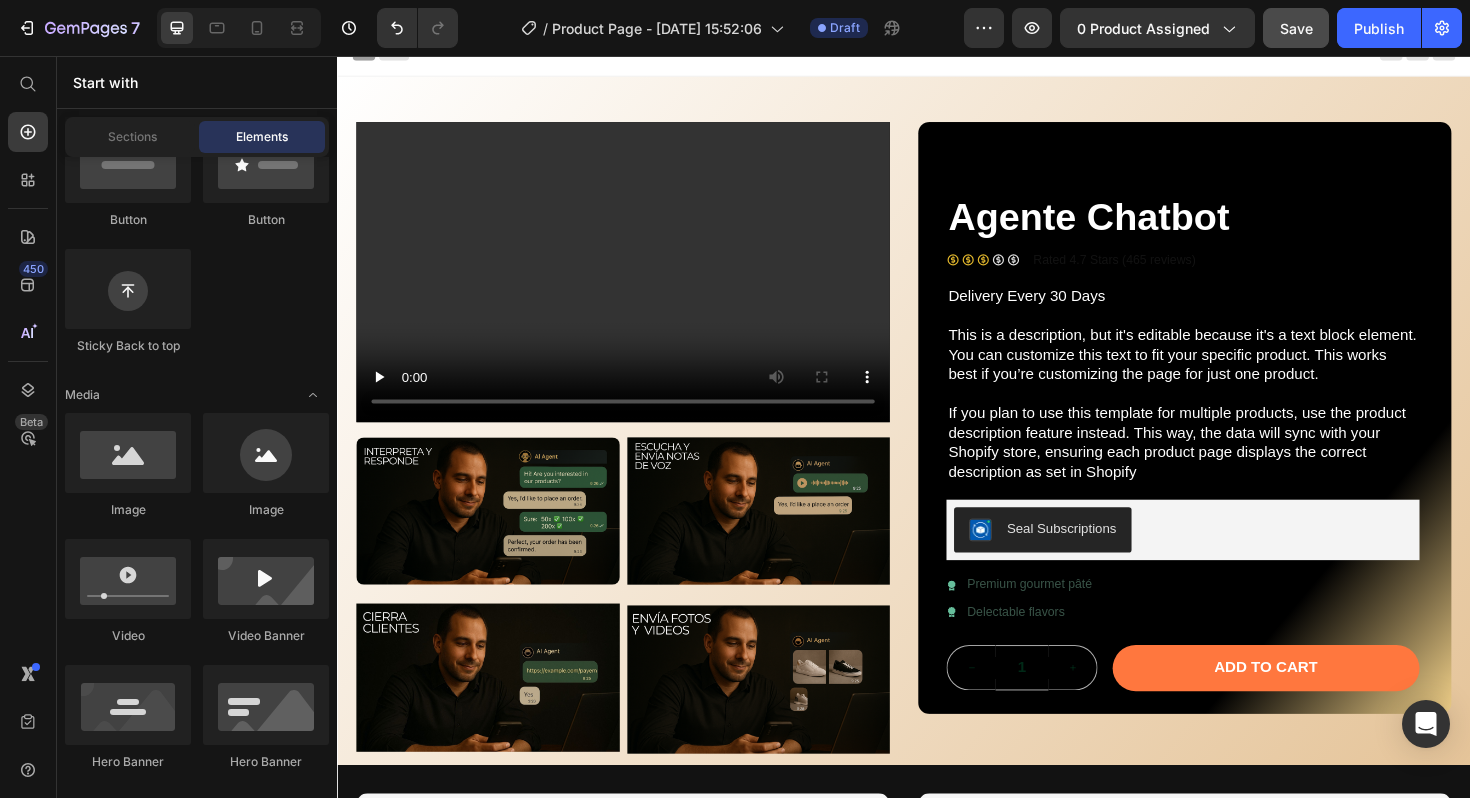 click on "Start with" at bounding box center (197, 82) 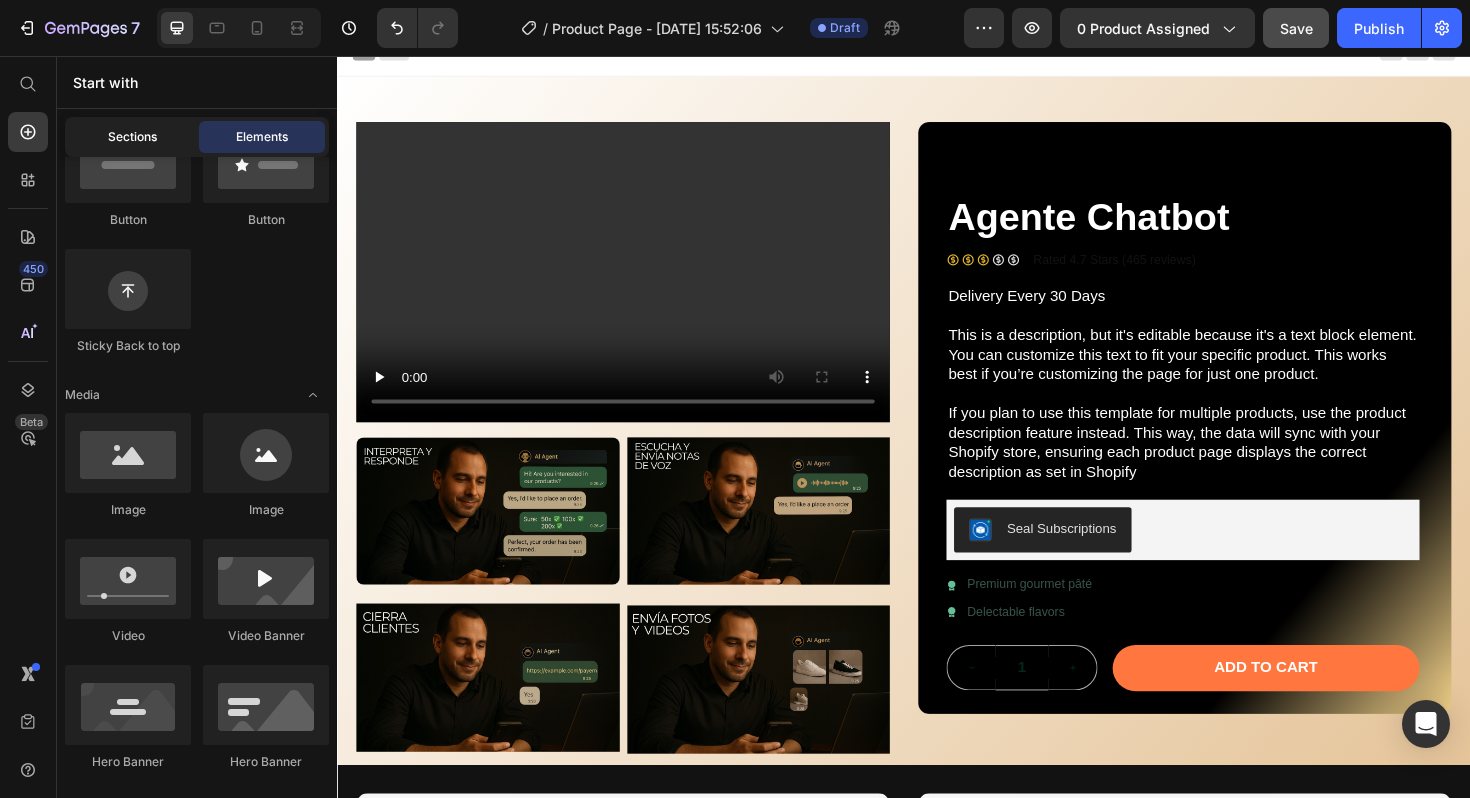 click on "Sections" 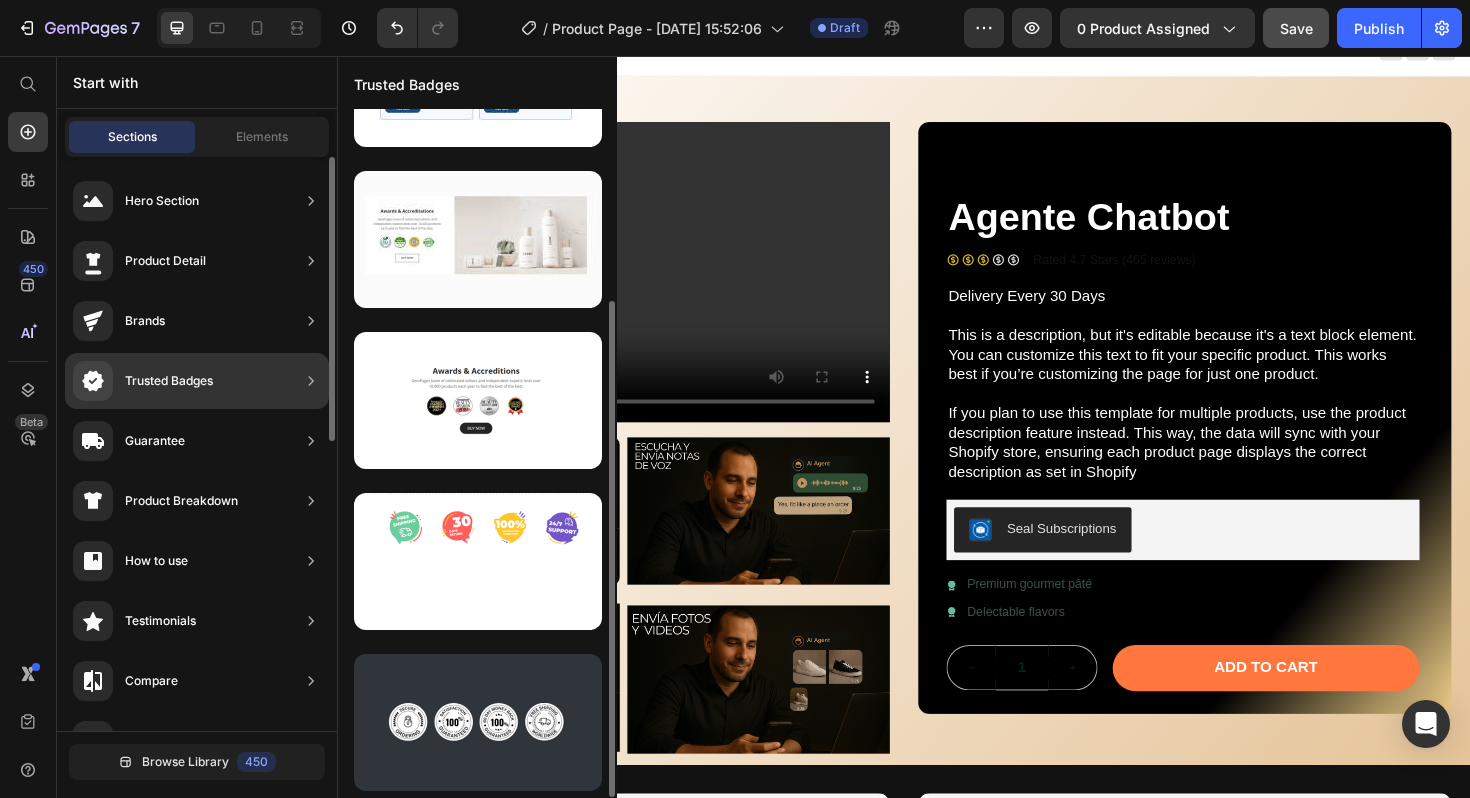 scroll, scrollTop: 266, scrollLeft: 0, axis: vertical 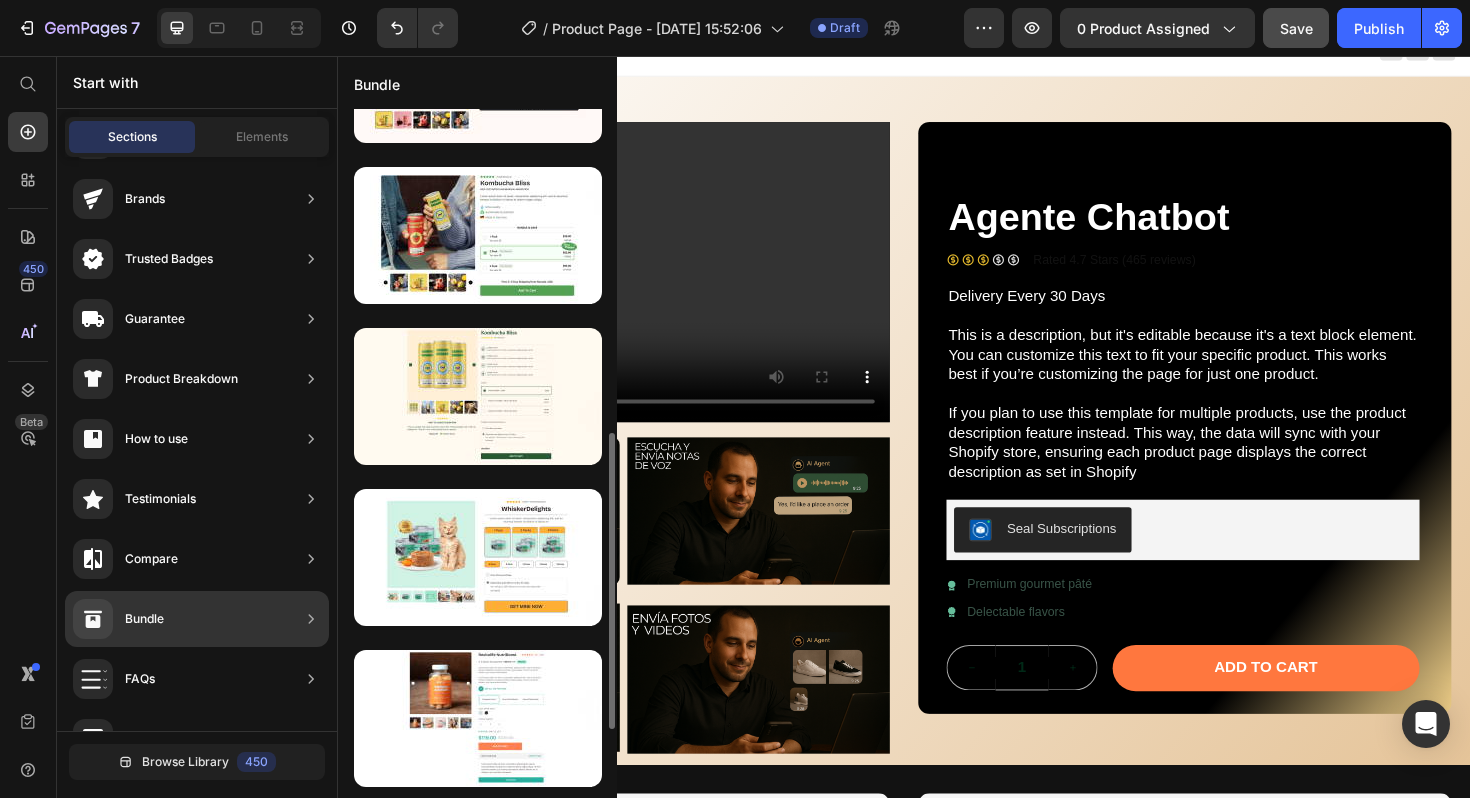 type 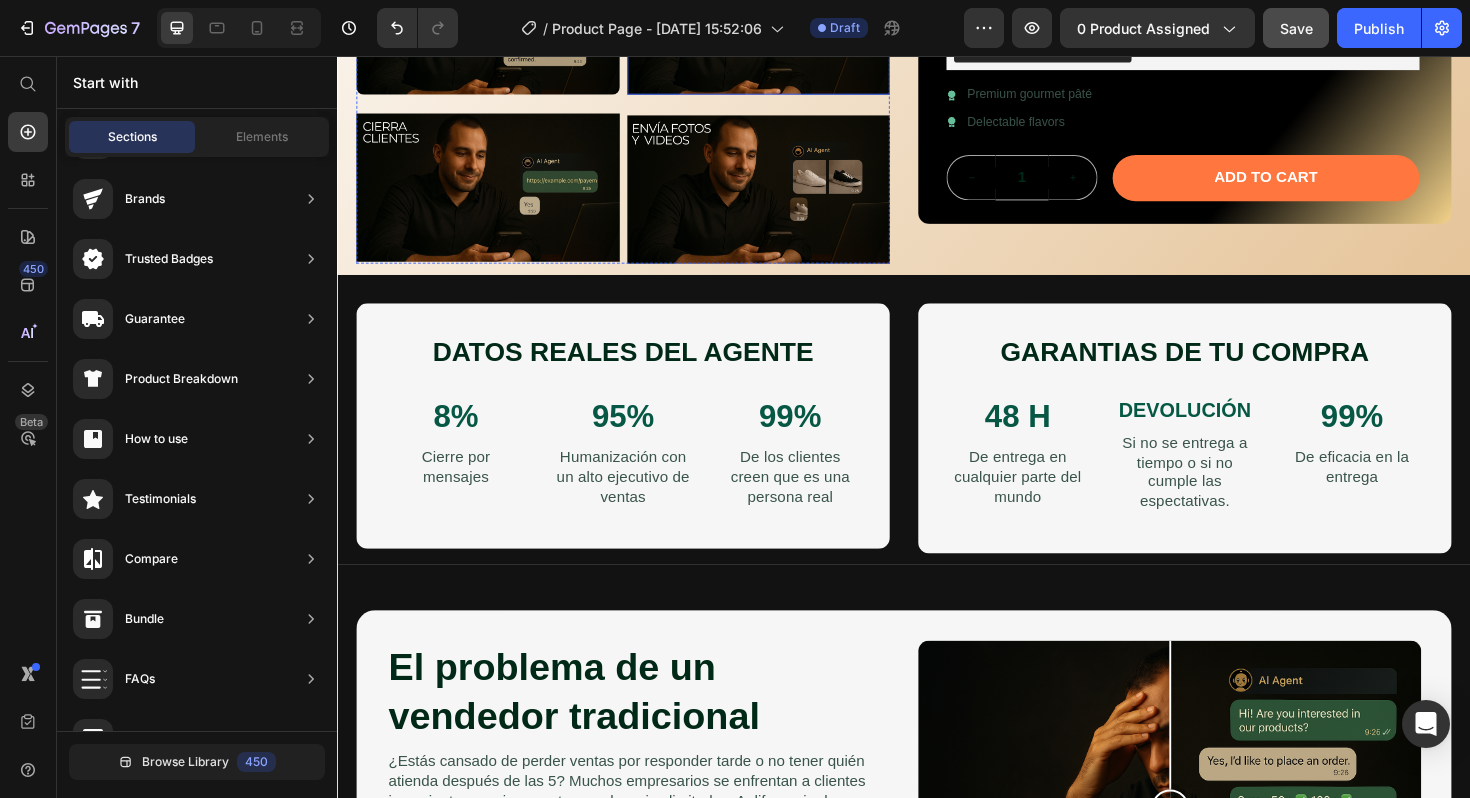 scroll, scrollTop: 570, scrollLeft: 0, axis: vertical 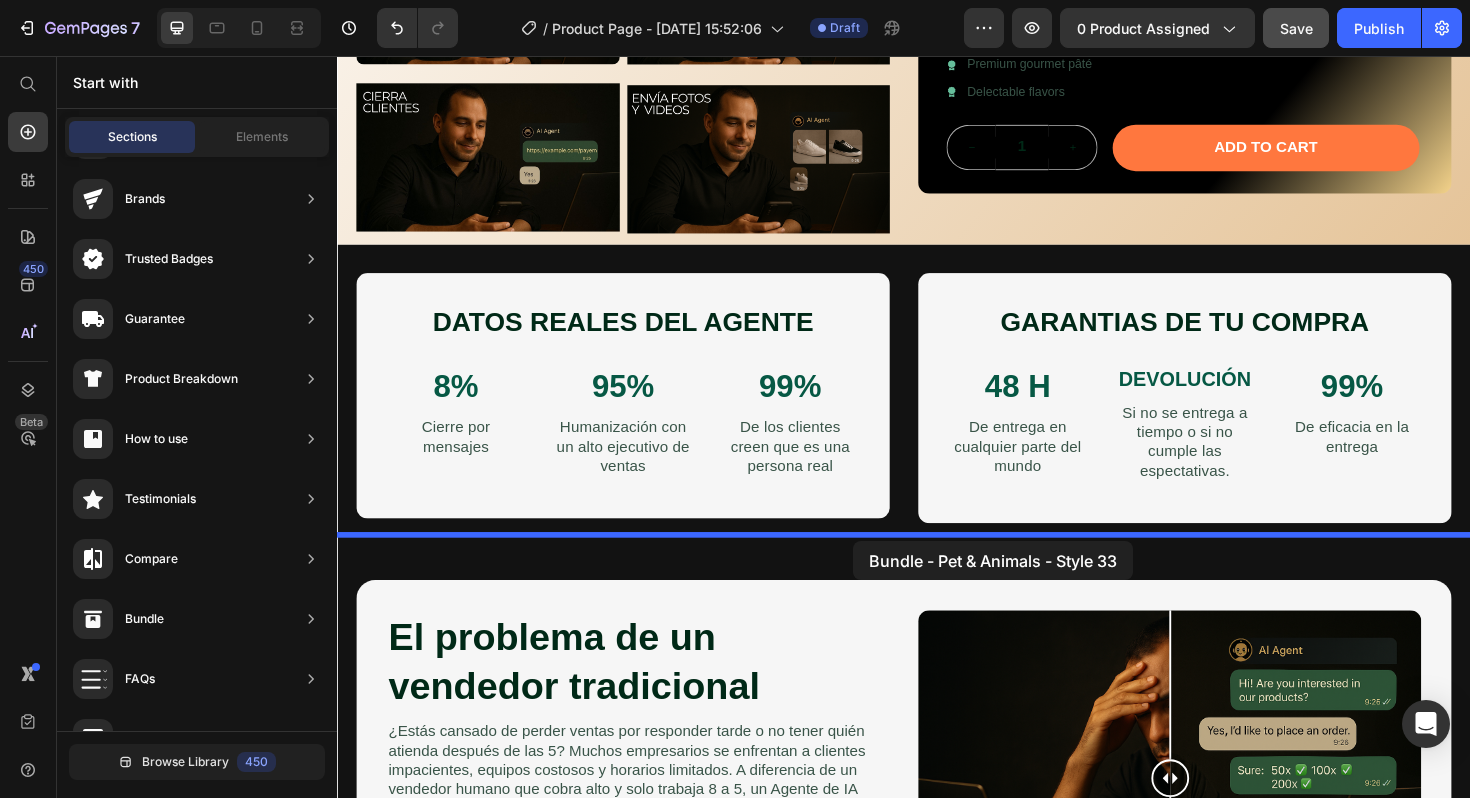 drag, startPoint x: 833, startPoint y: 451, endPoint x: 883, endPoint y: 570, distance: 129.0775 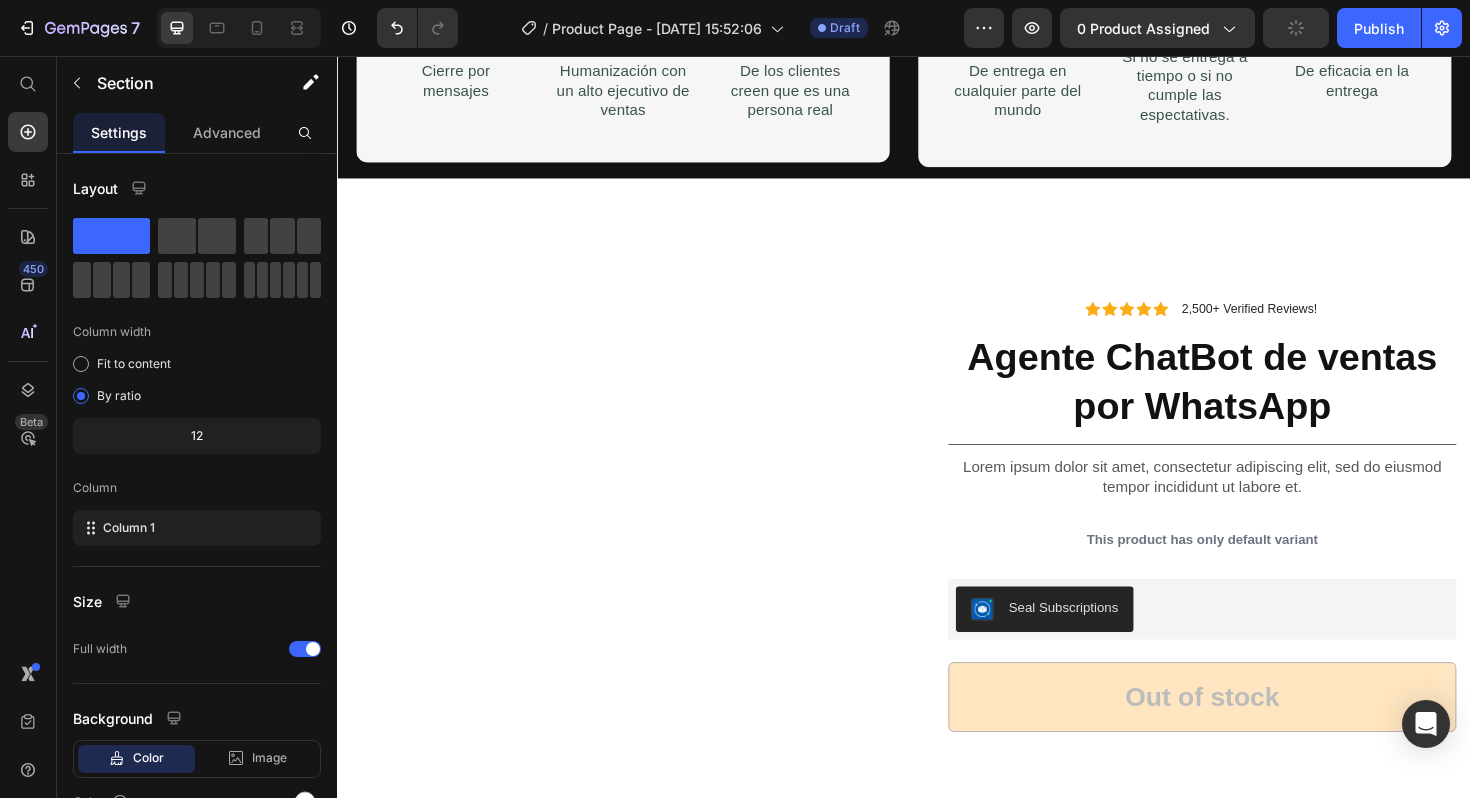 scroll, scrollTop: 1007, scrollLeft: 0, axis: vertical 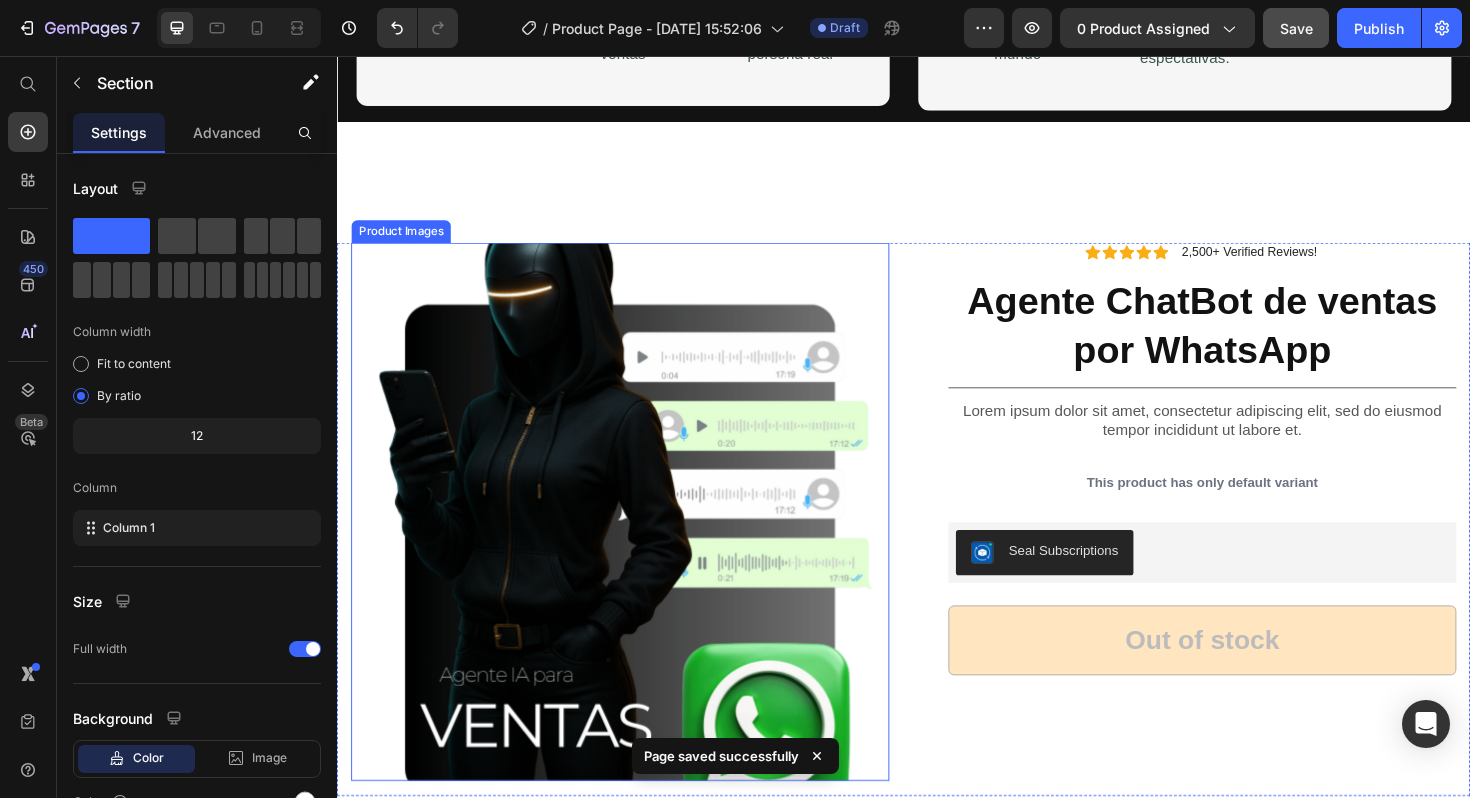 click at bounding box center [637, 539] 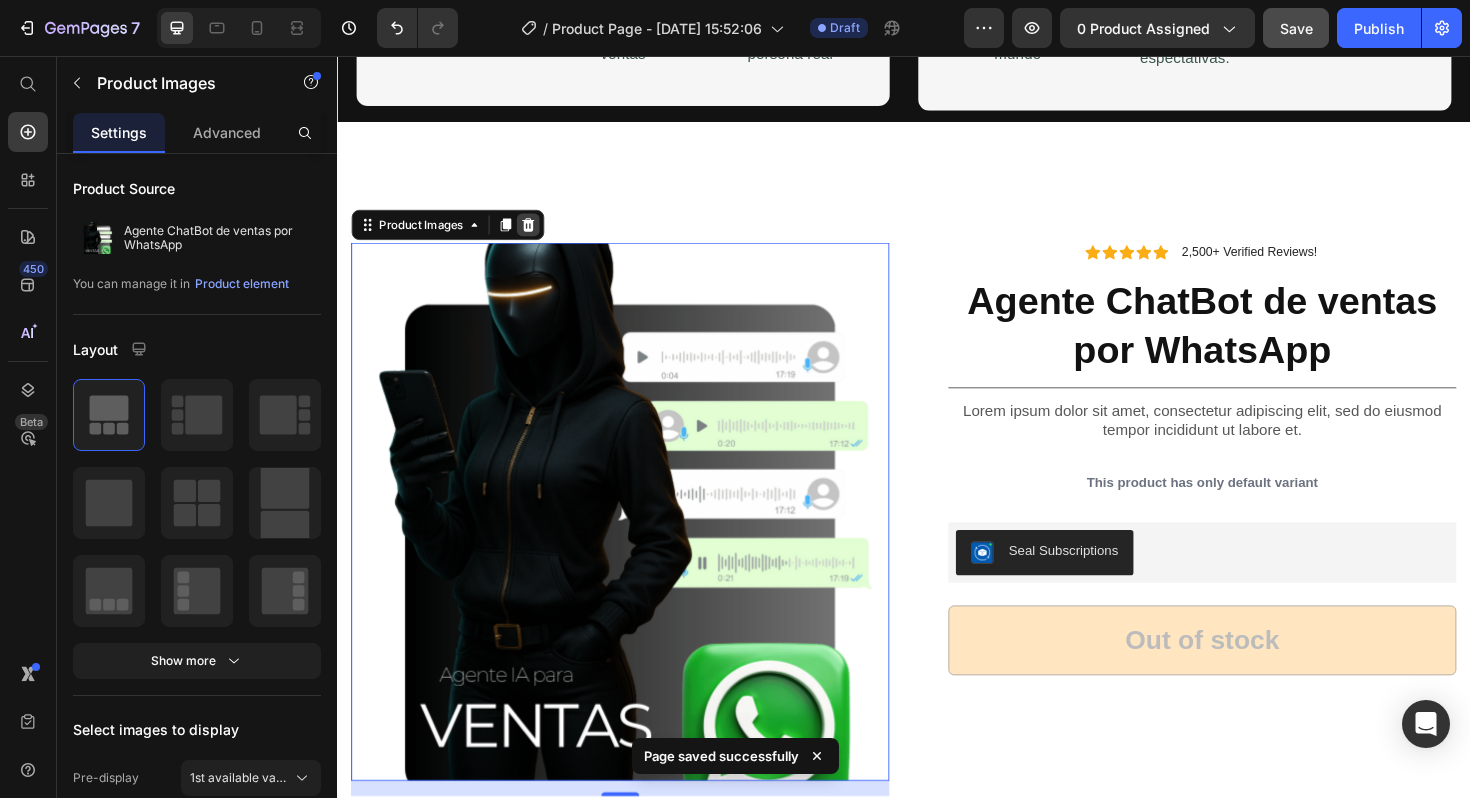 click at bounding box center (539, 235) 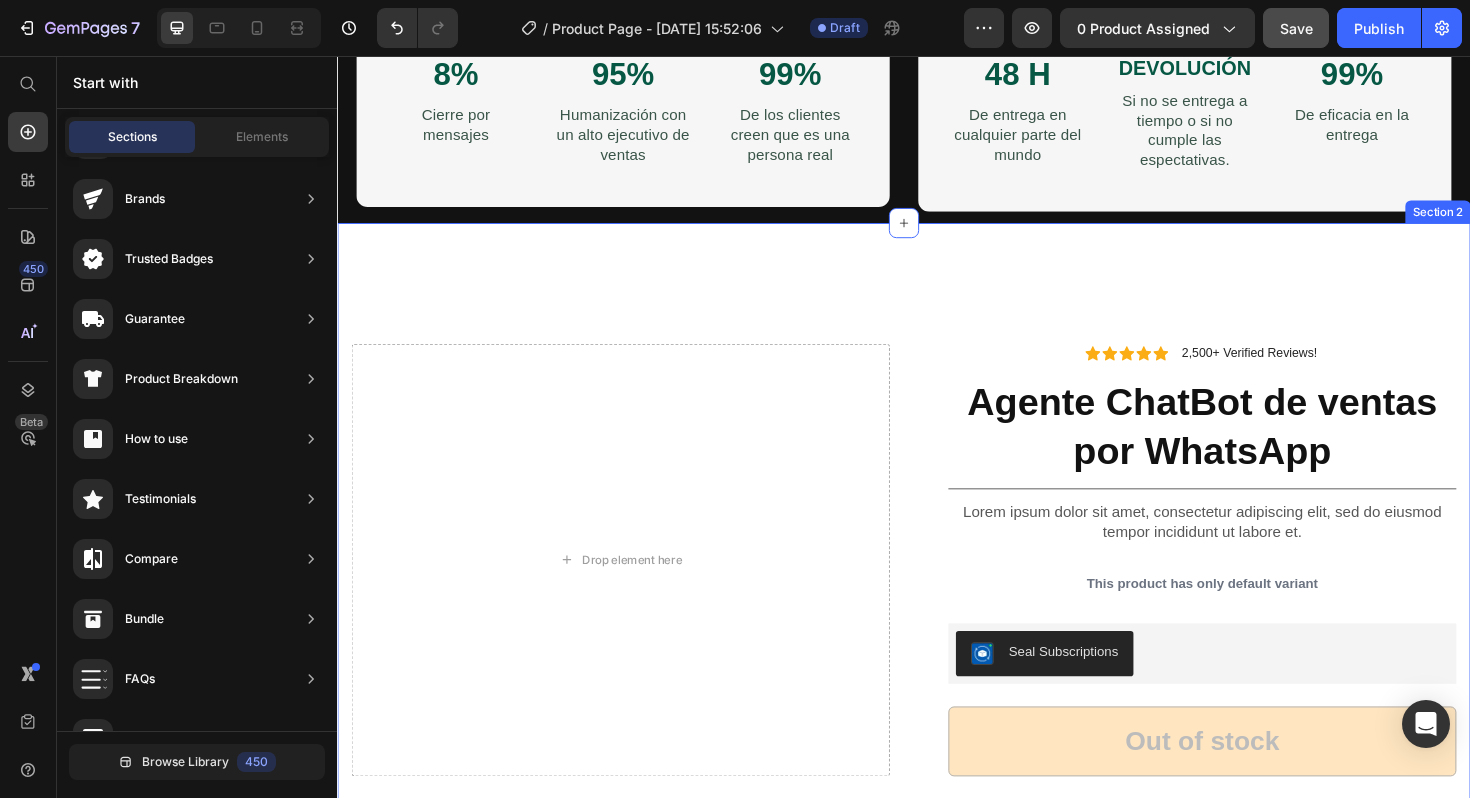 scroll, scrollTop: 934, scrollLeft: 0, axis: vertical 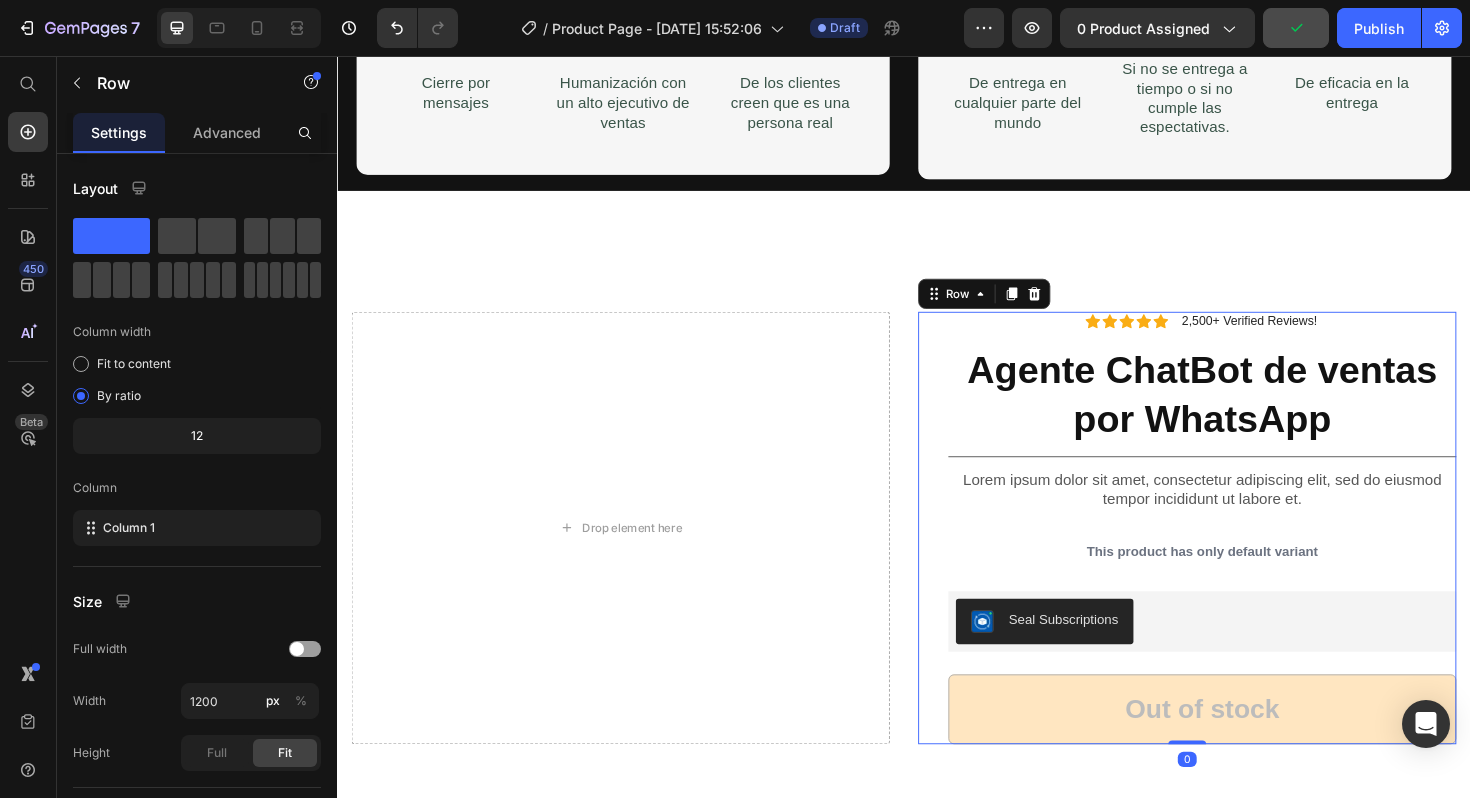 click on "Icon Icon Icon Icon Icon Icon List 2,500+ Verified Reviews! Text Block Row Agente ChatBot de ventas por WhatsApp Product Title Lorem ipsum dolor sit amet, consectetur adipiscing elit, sed do eiusmod tempor incididunt ut labore et. Text Block This product has only default variant Product Variants & Swatches Seal Subscriptions Seal Subscriptions Out of stock Add to Cart Row Row   0" at bounding box center (1237, 556) 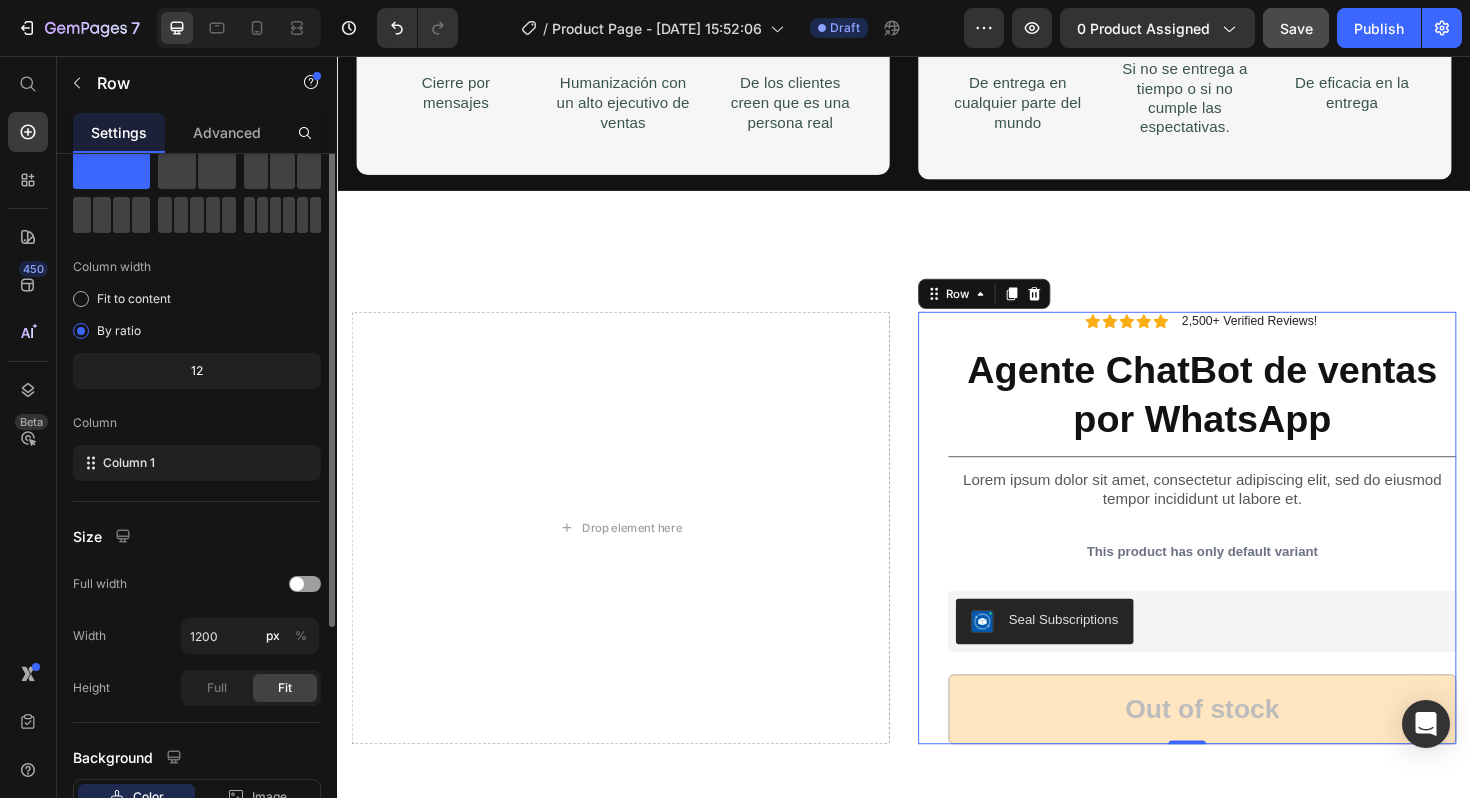 scroll, scrollTop: 0, scrollLeft: 0, axis: both 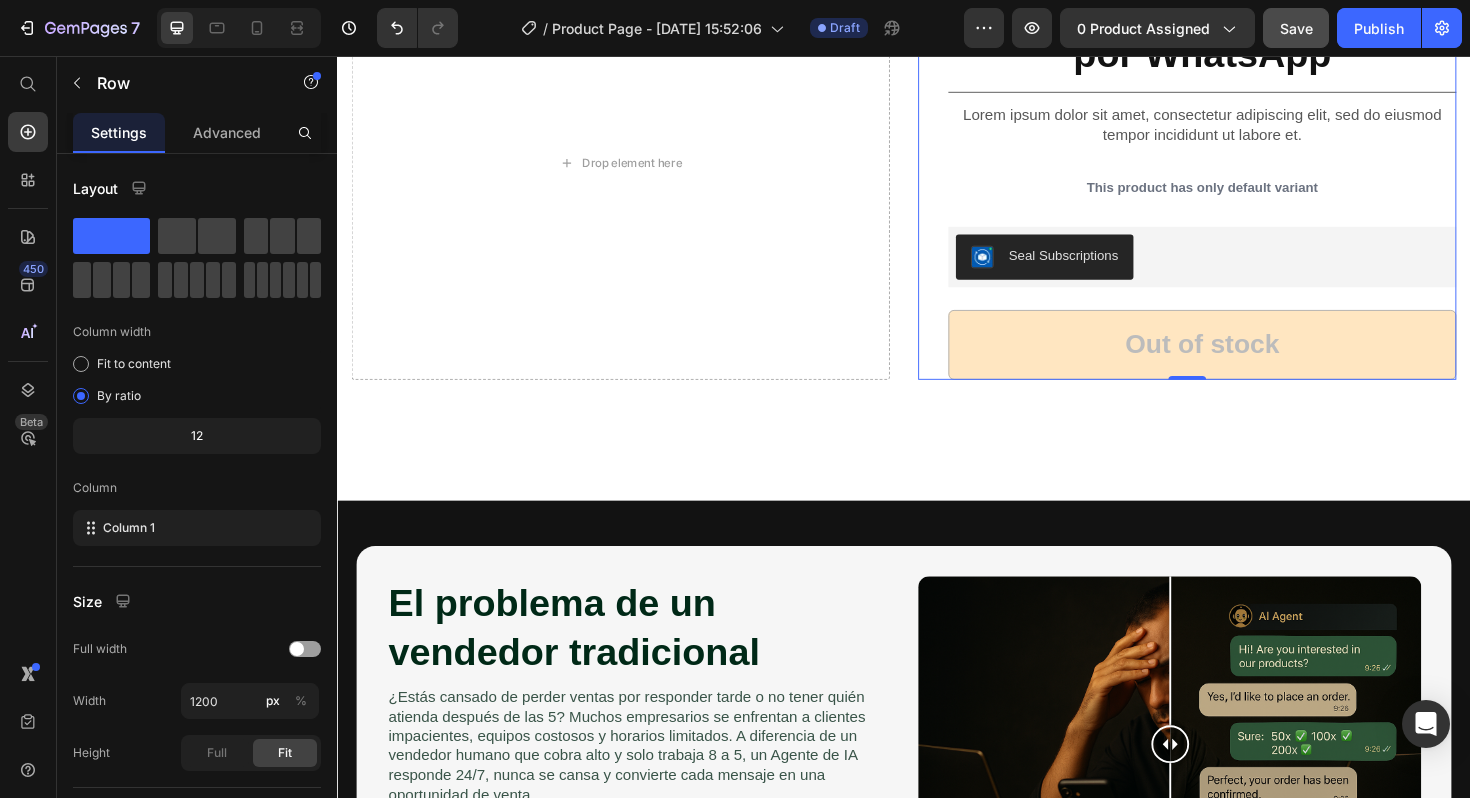 click on "Icon Icon Icon Icon Icon Icon List 2,500+ Verified Reviews! Text Block Row Agente ChatBot de ventas por WhatsApp Product Title Lorem ipsum dolor sit amet, consectetur adipiscing elit, sed do eiusmod tempor incididunt ut labore et. Text Block This product has only default variant Product Variants & Swatches Seal Subscriptions Seal Subscriptions Out of stock Add to Cart Row" at bounding box center [1253, 170] 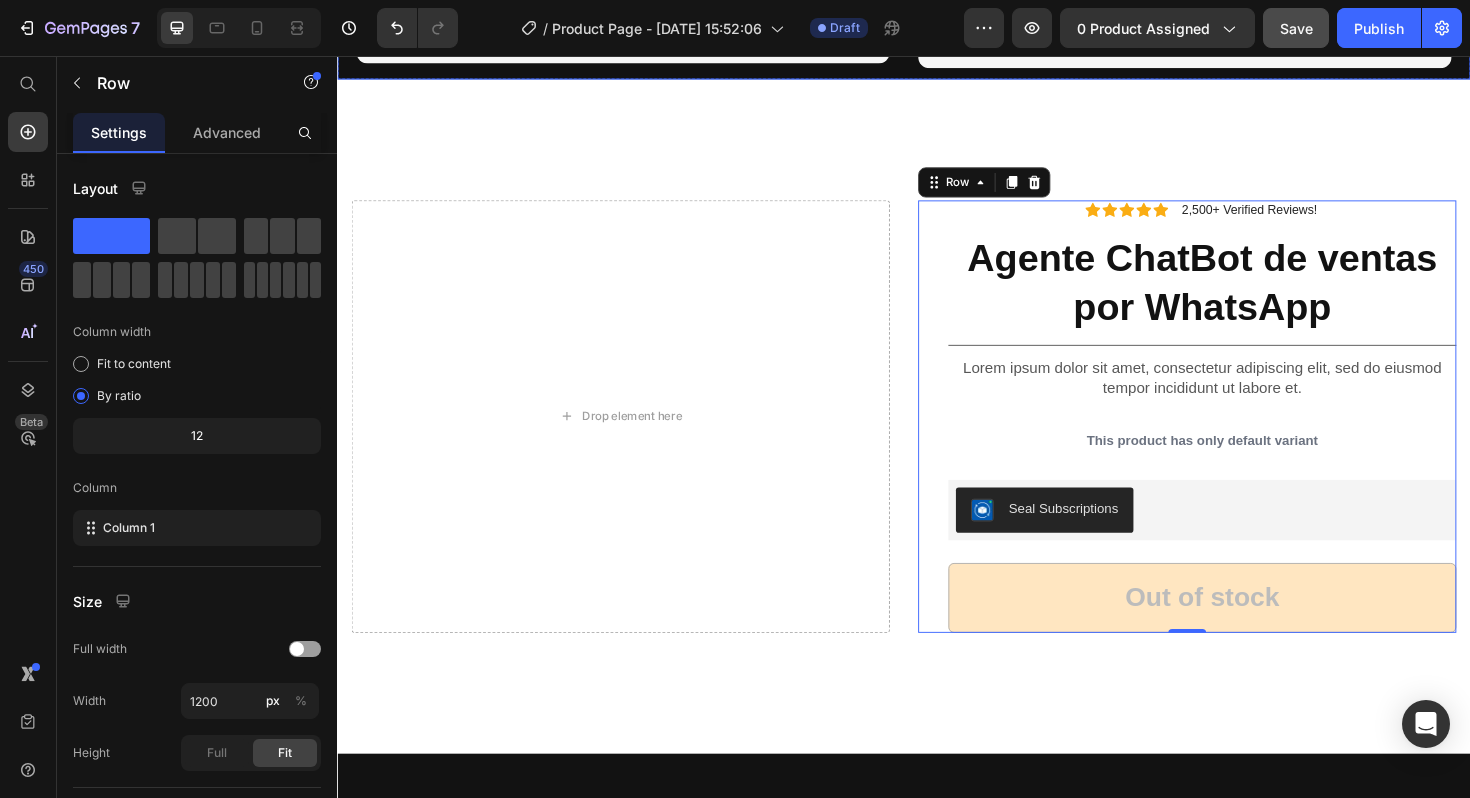 scroll, scrollTop: 1076, scrollLeft: 0, axis: vertical 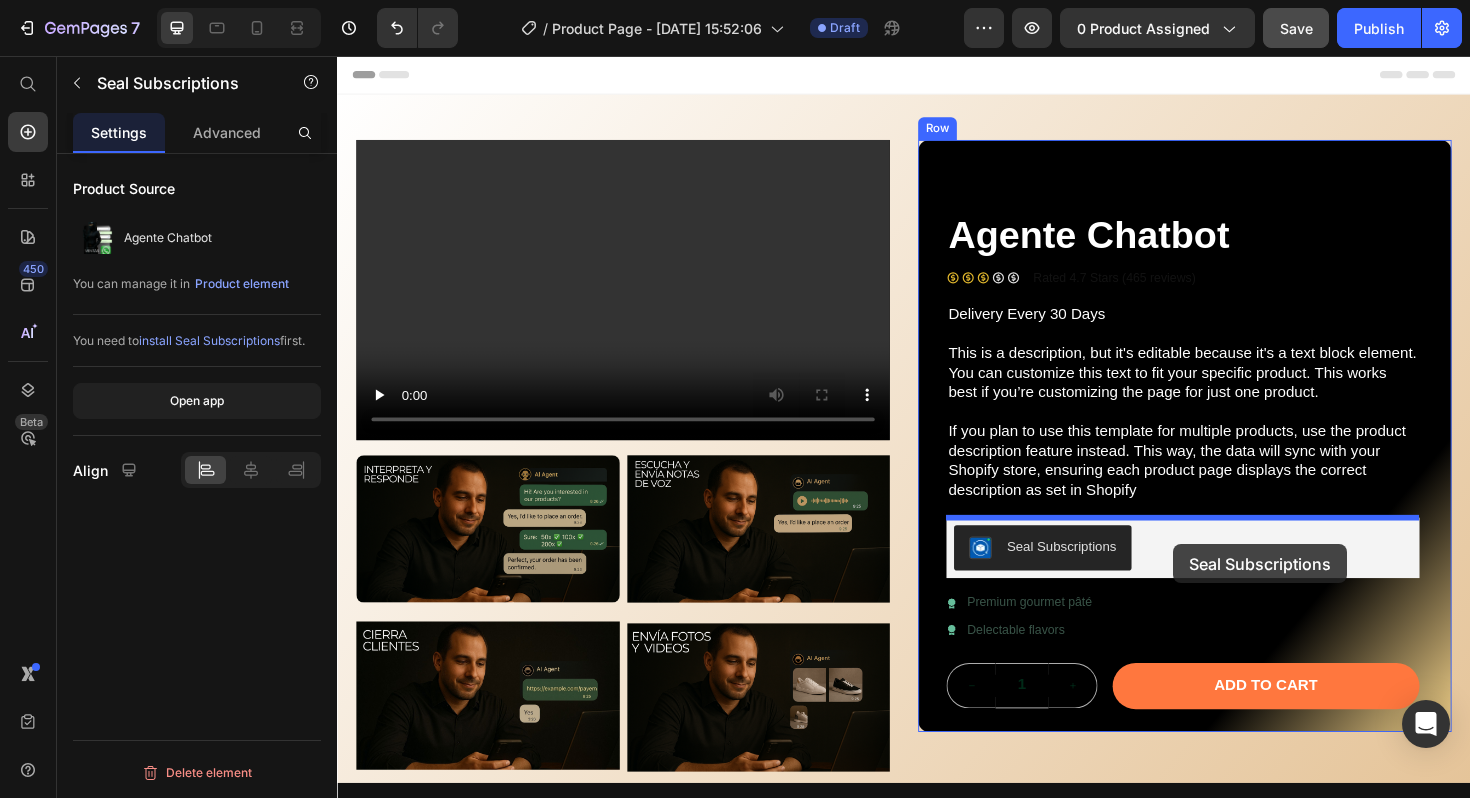 drag, startPoint x: 1229, startPoint y: 519, endPoint x: 1221, endPoint y: 564, distance: 45.705578 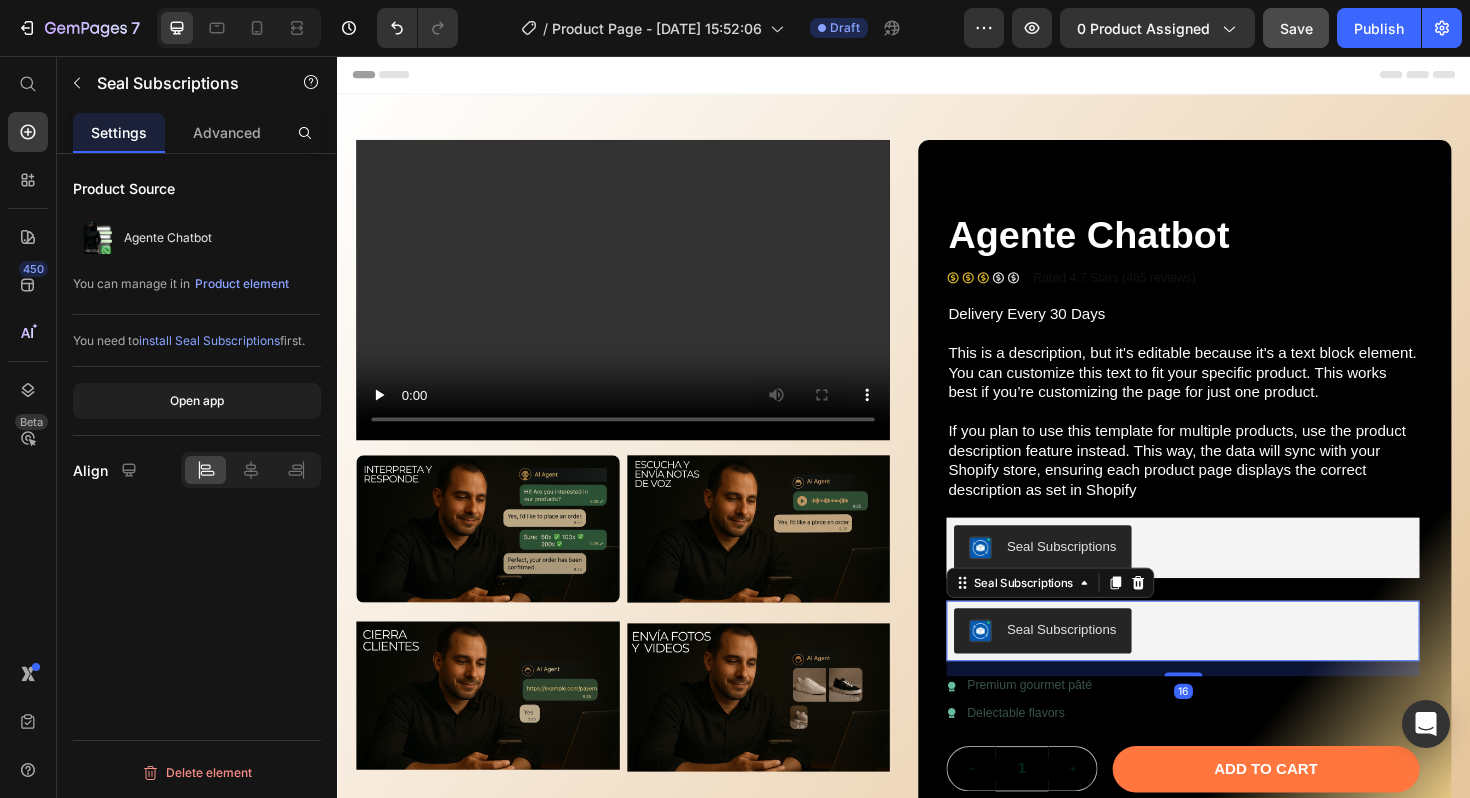click on "Seal Subscriptions" at bounding box center [1232, 665] 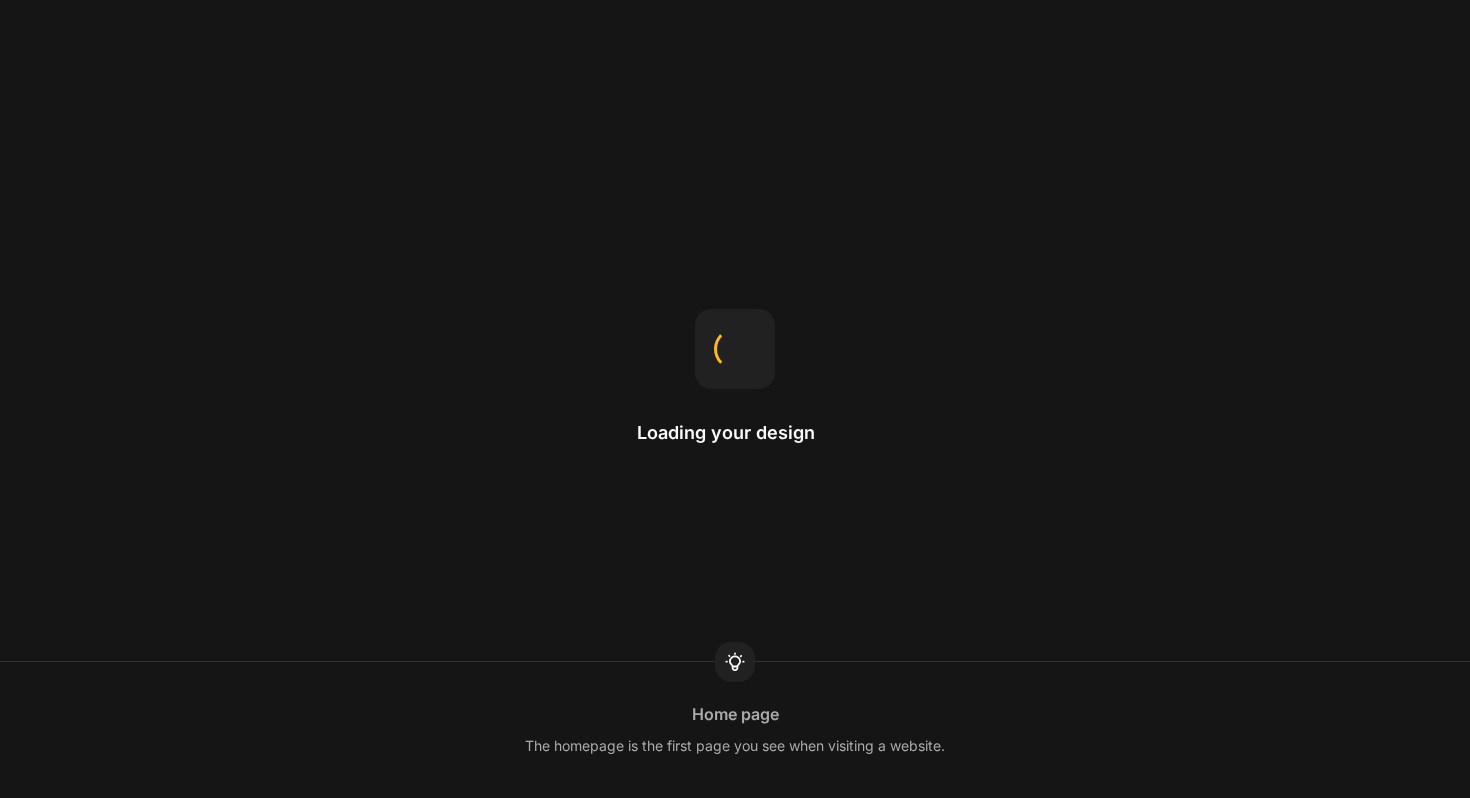 scroll, scrollTop: 0, scrollLeft: 0, axis: both 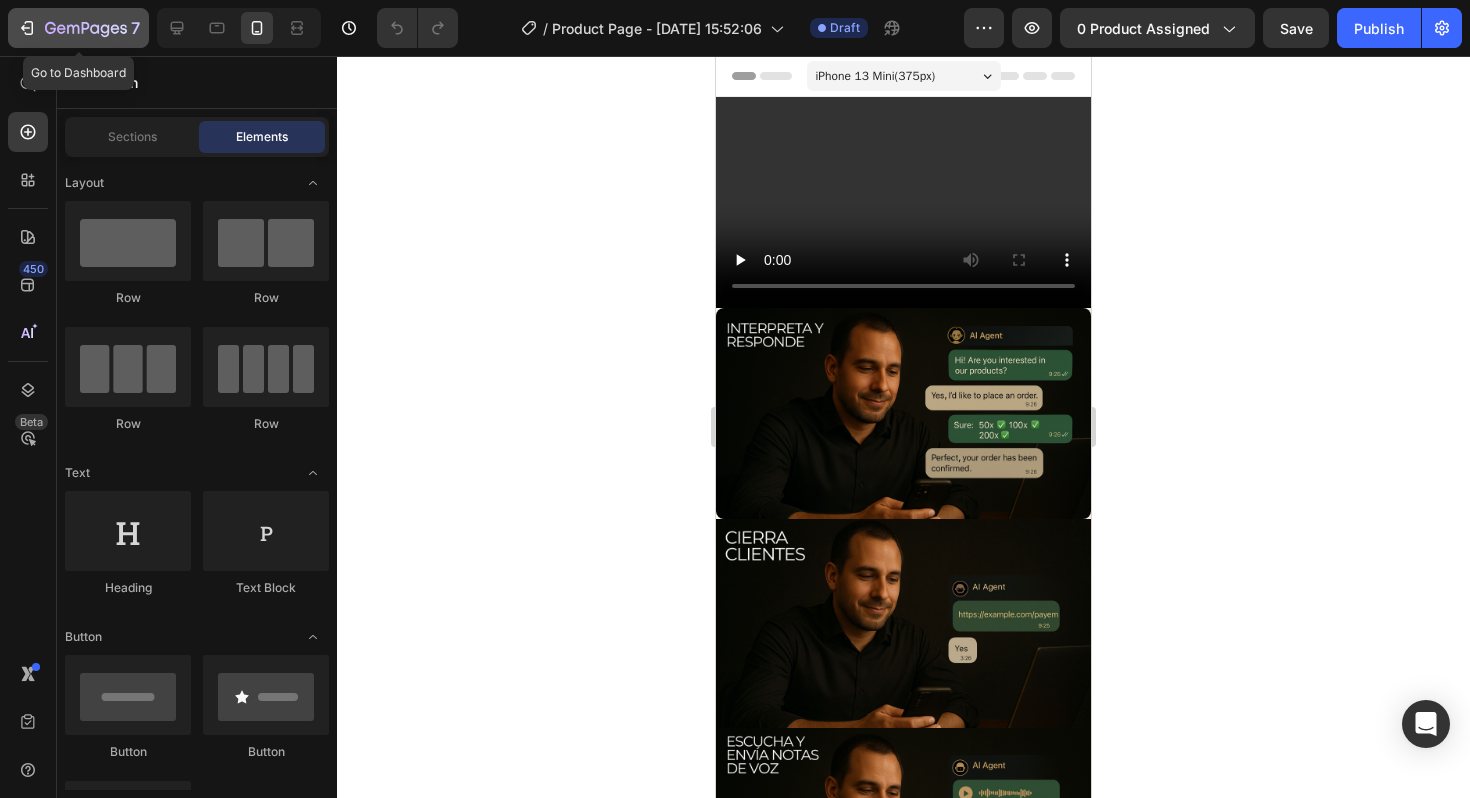 click 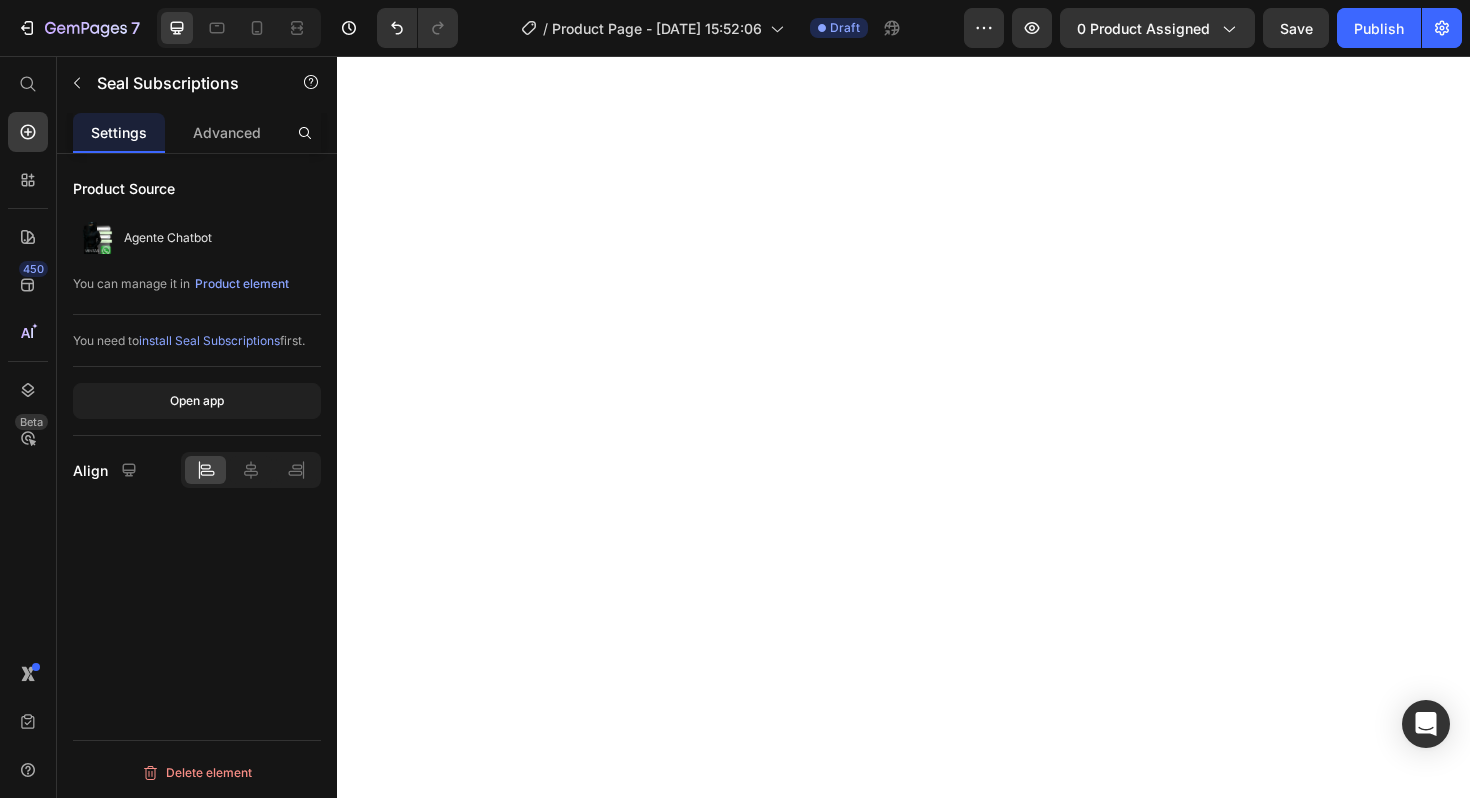 scroll, scrollTop: 0, scrollLeft: 0, axis: both 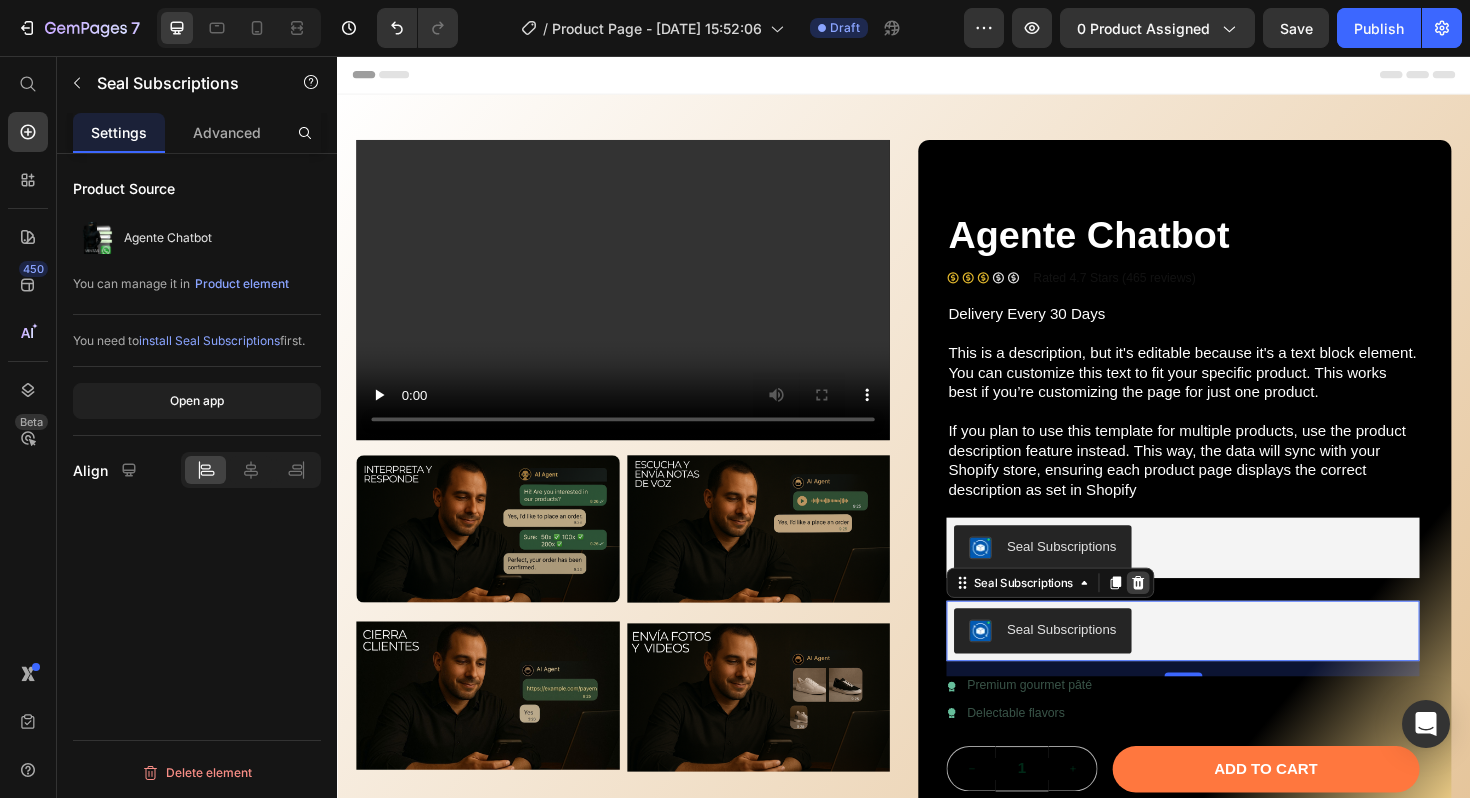 click 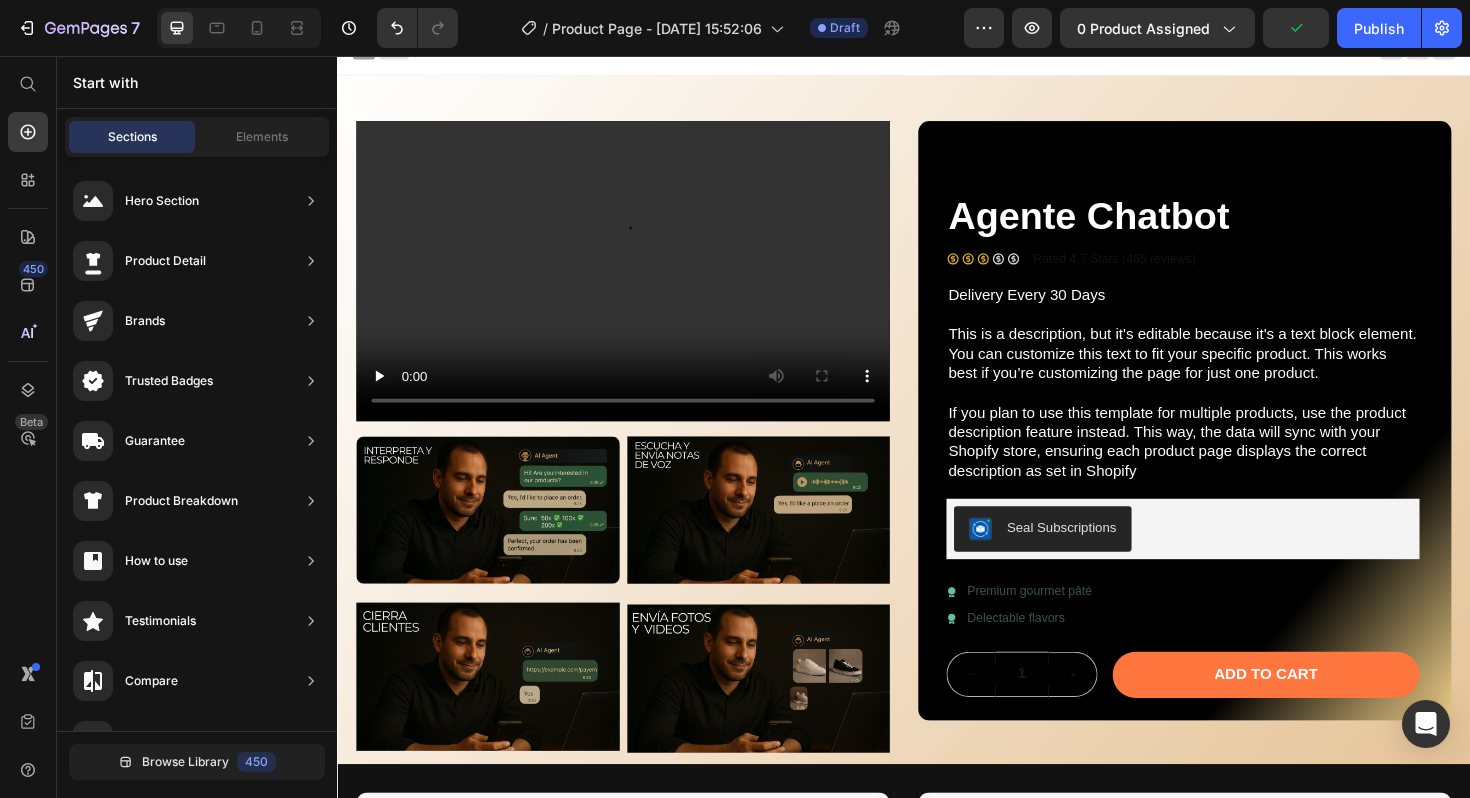 scroll, scrollTop: 0, scrollLeft: 0, axis: both 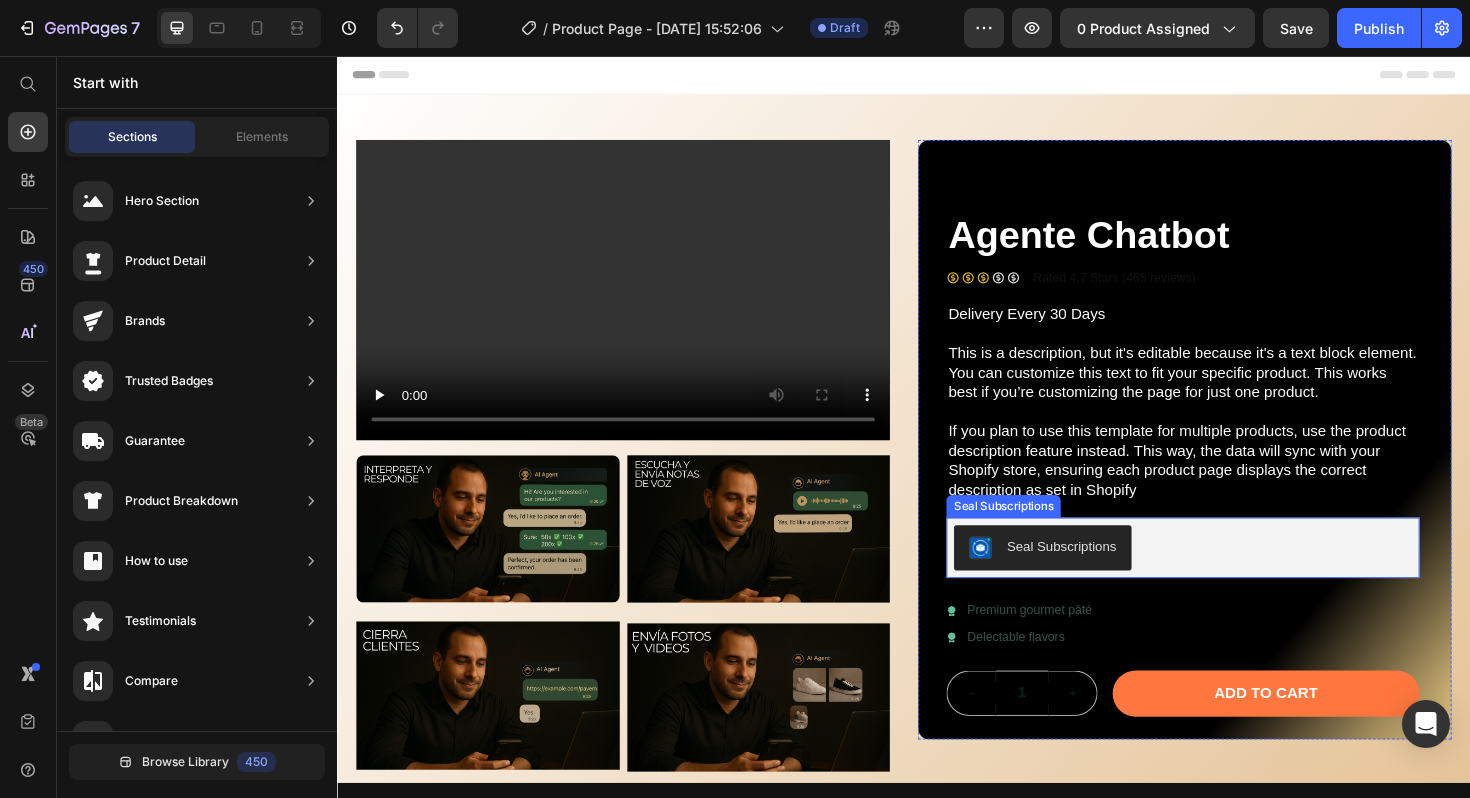 click on "Seal Subscriptions" at bounding box center (1104, 575) 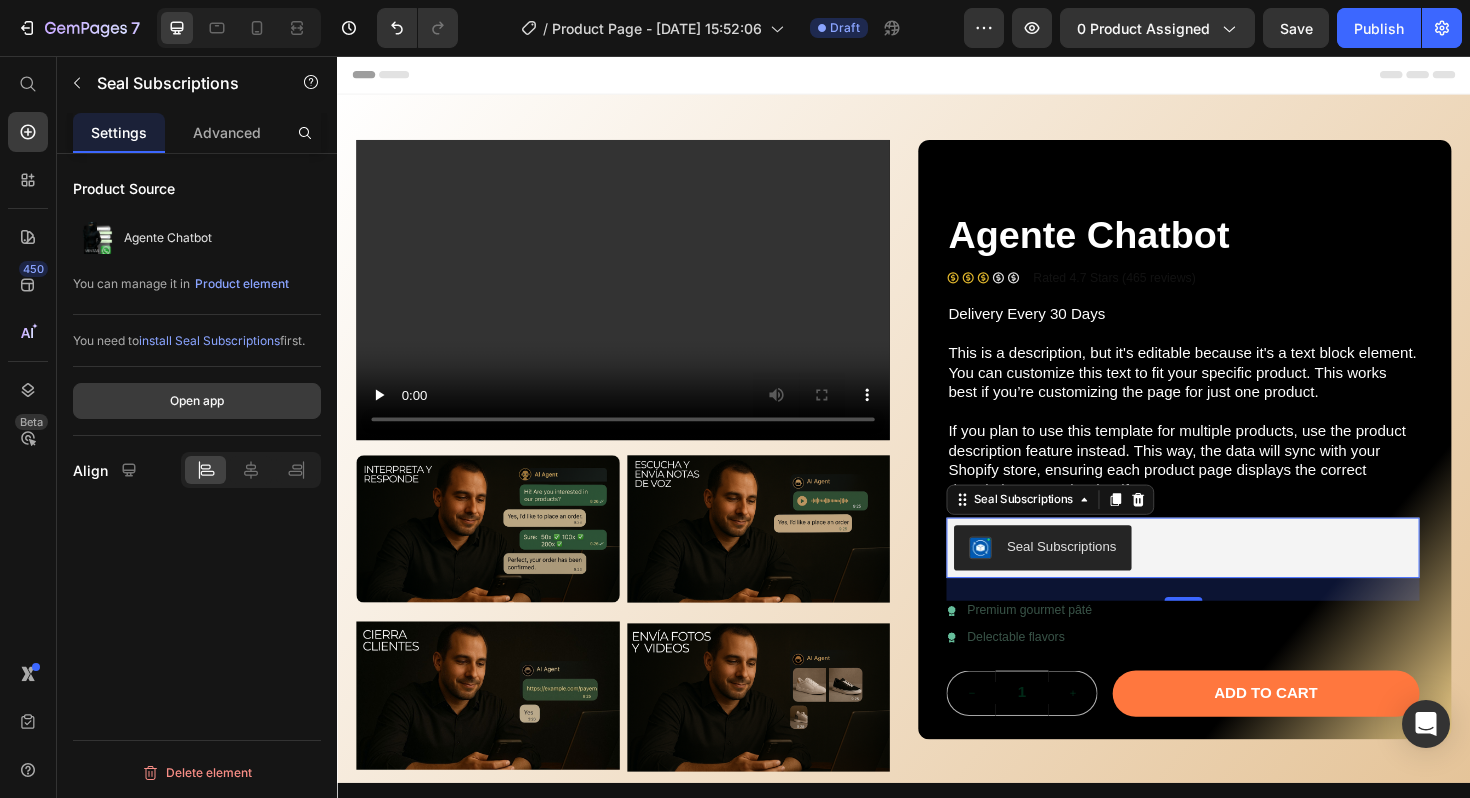 click on "Open app" at bounding box center (197, 401) 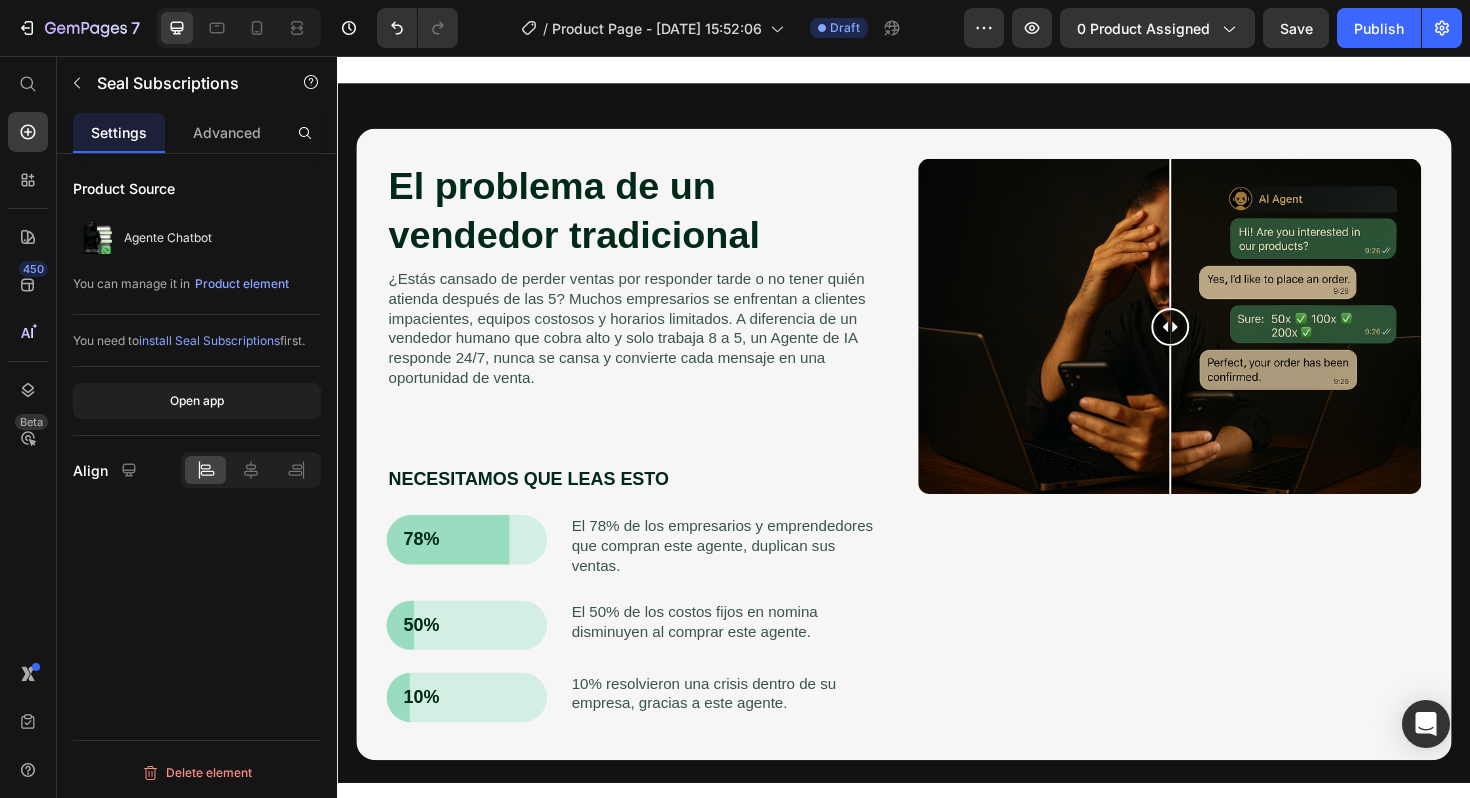 scroll, scrollTop: 1675, scrollLeft: 0, axis: vertical 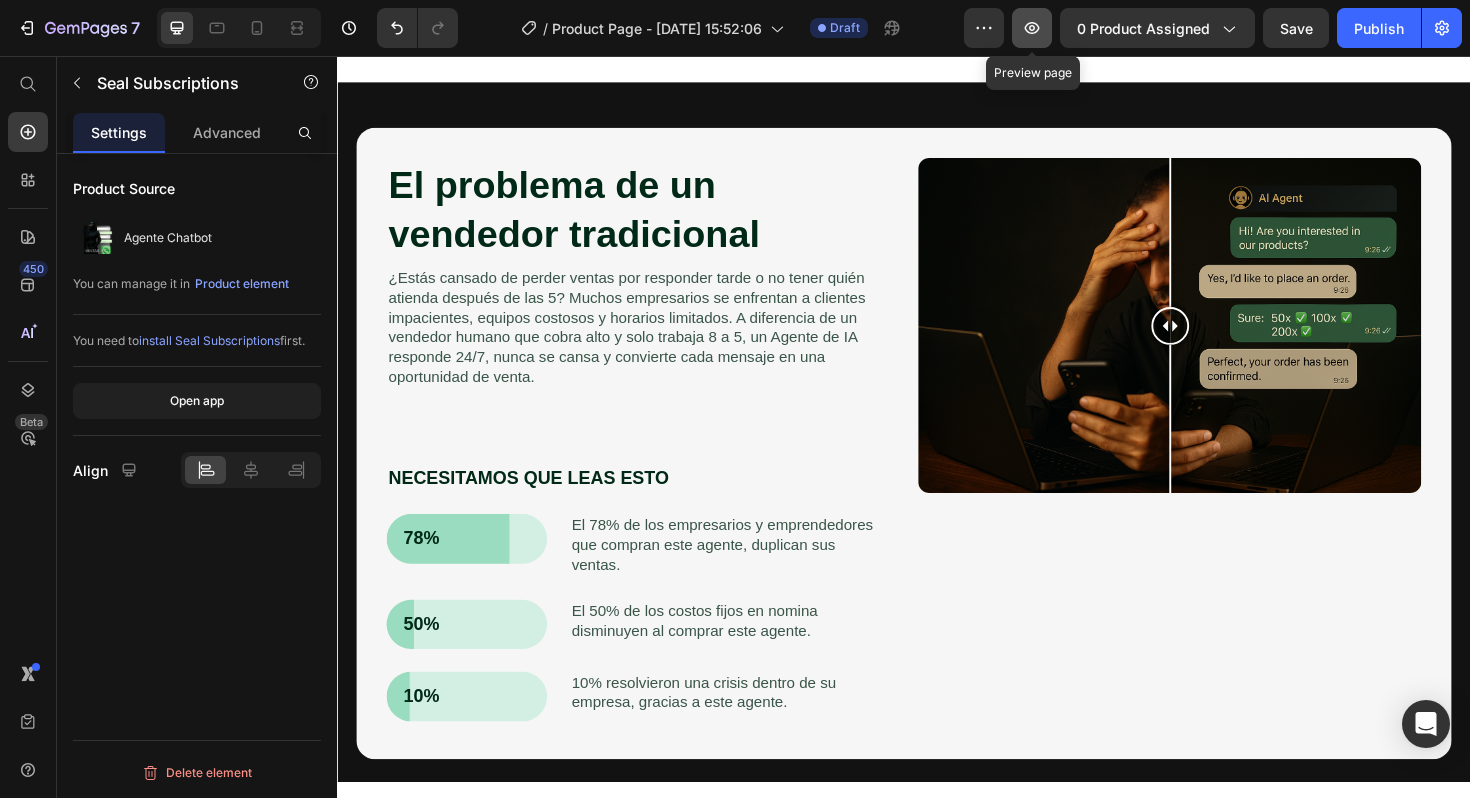 click 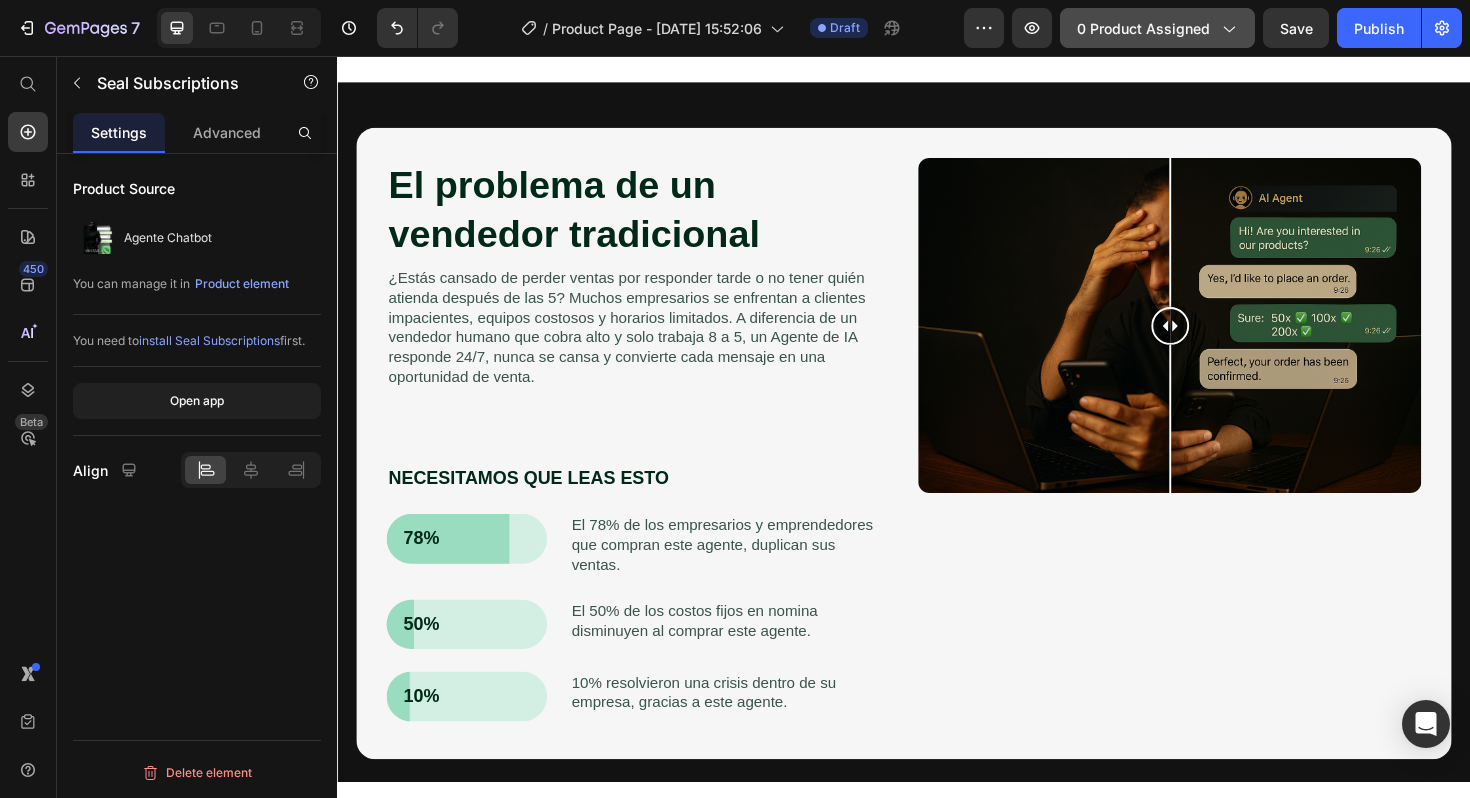click on "0 product assigned" at bounding box center (1157, 28) 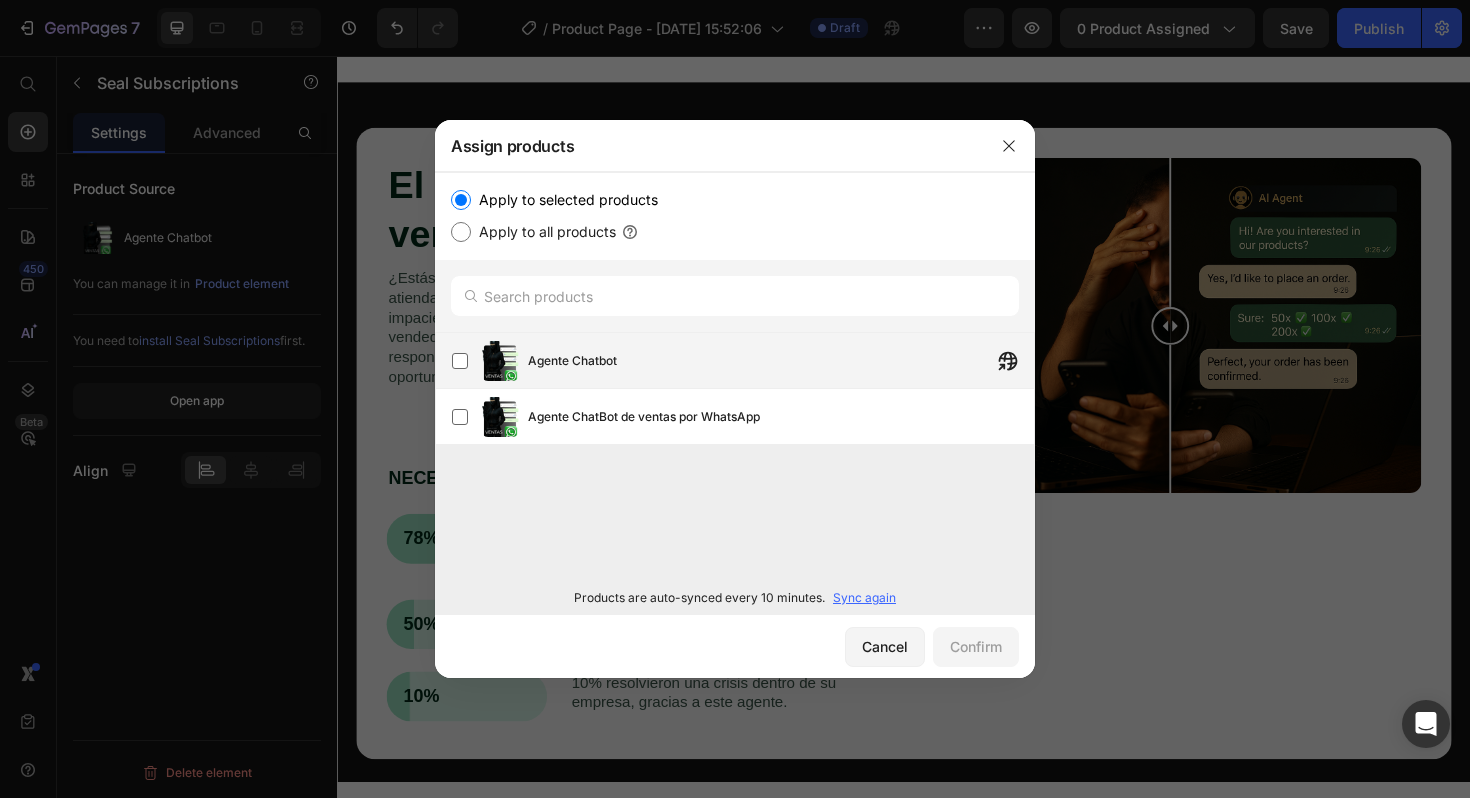 click on "Agente Chatbot" at bounding box center (781, 361) 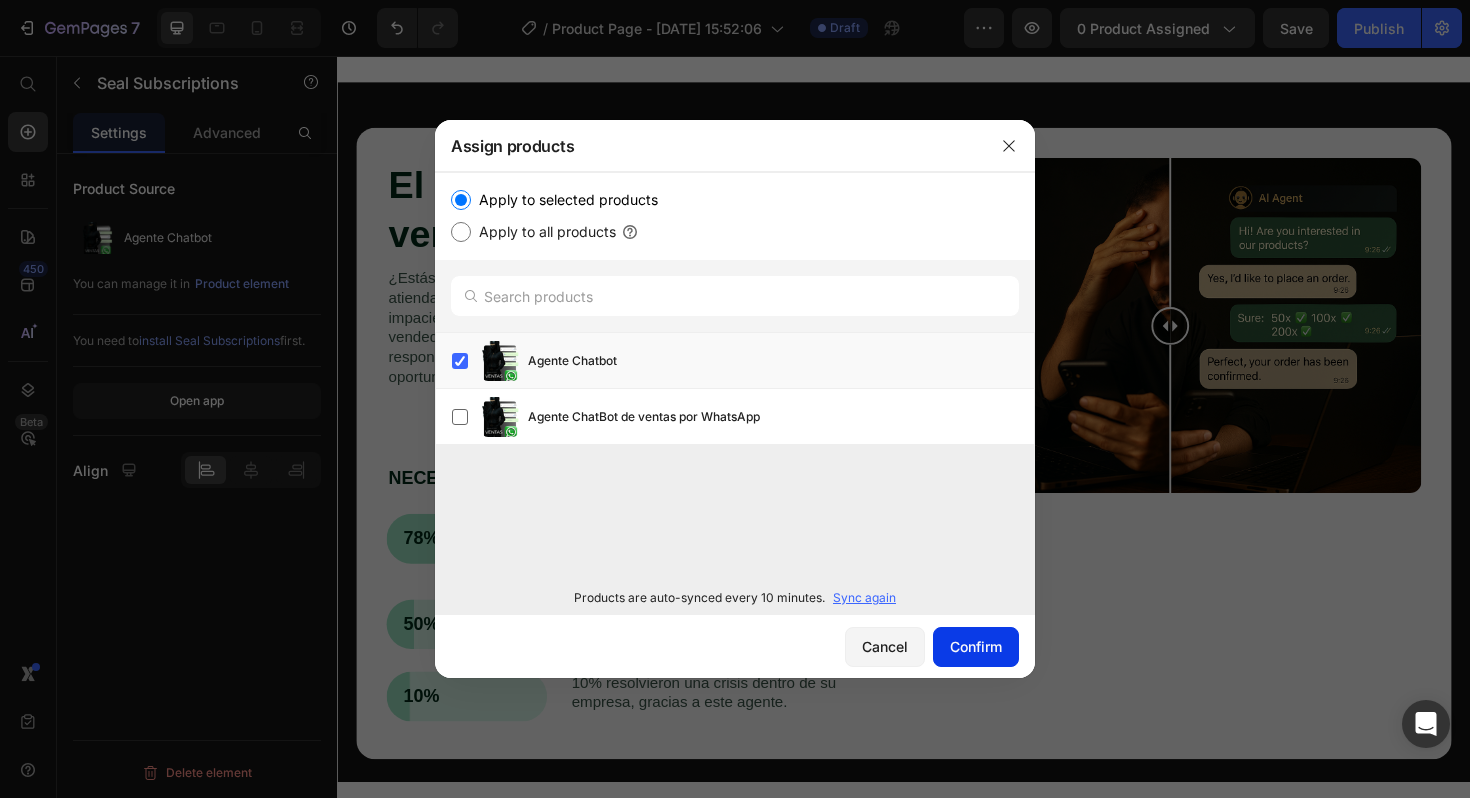 click on "Confirm" at bounding box center (976, 646) 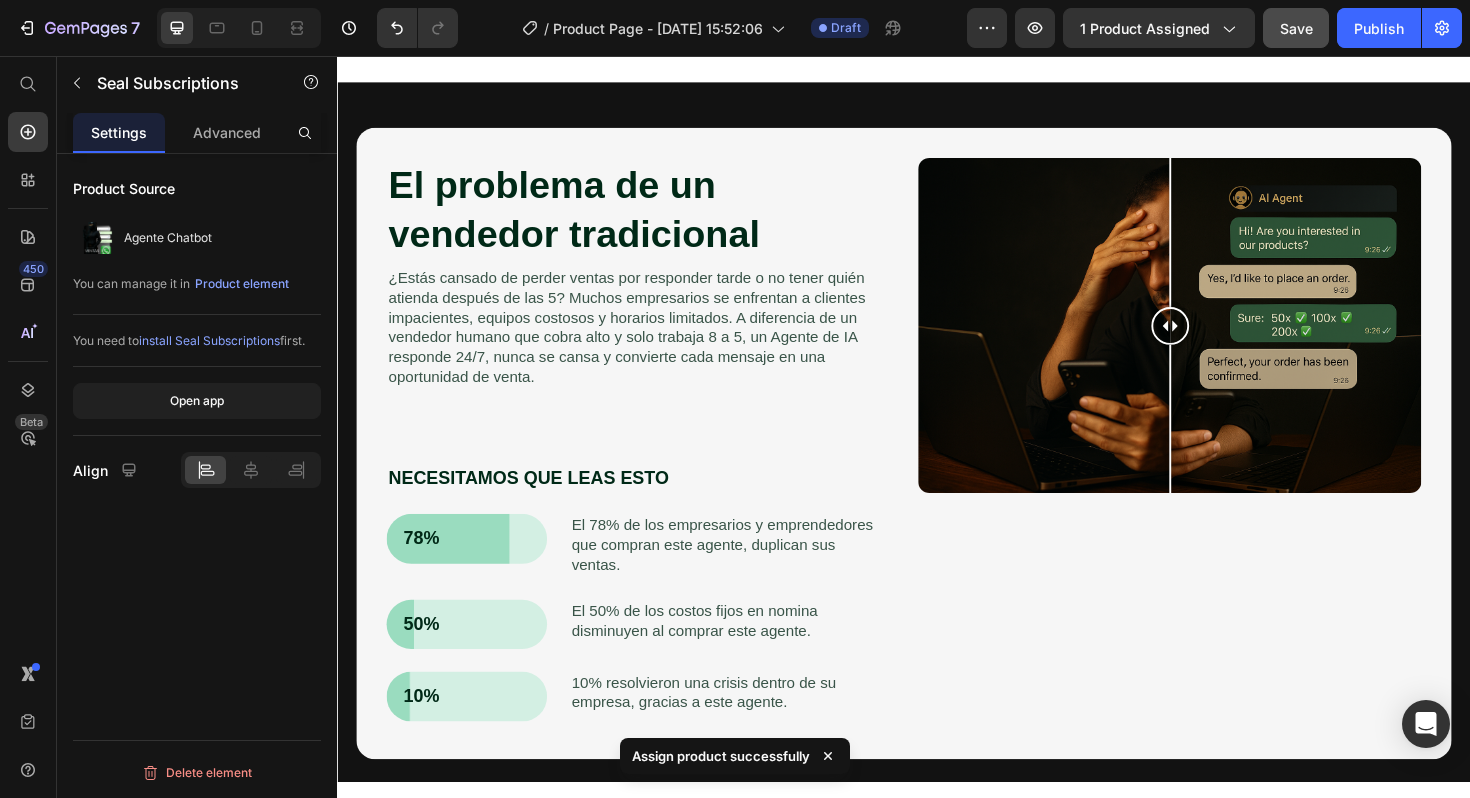click on "Save" 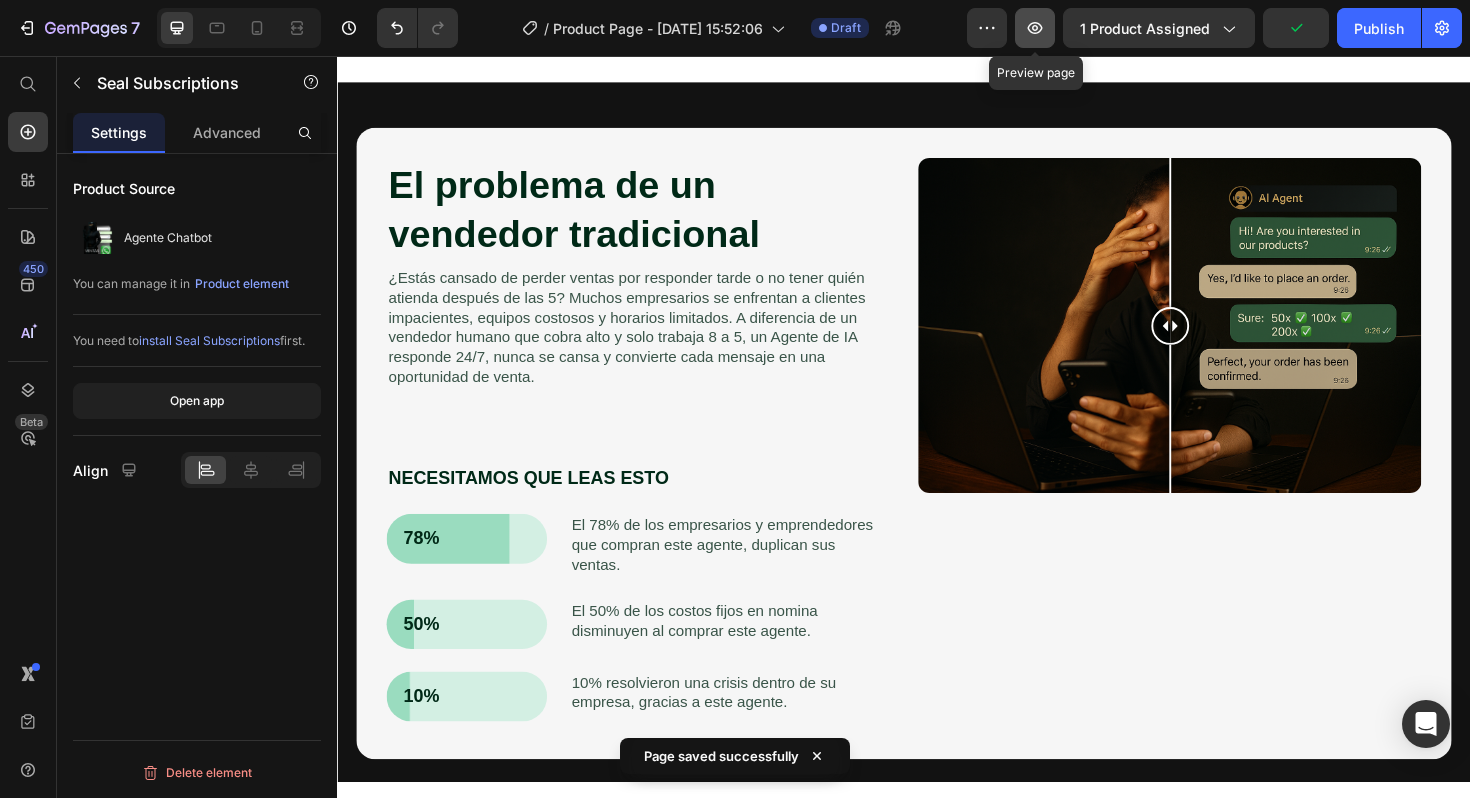 click 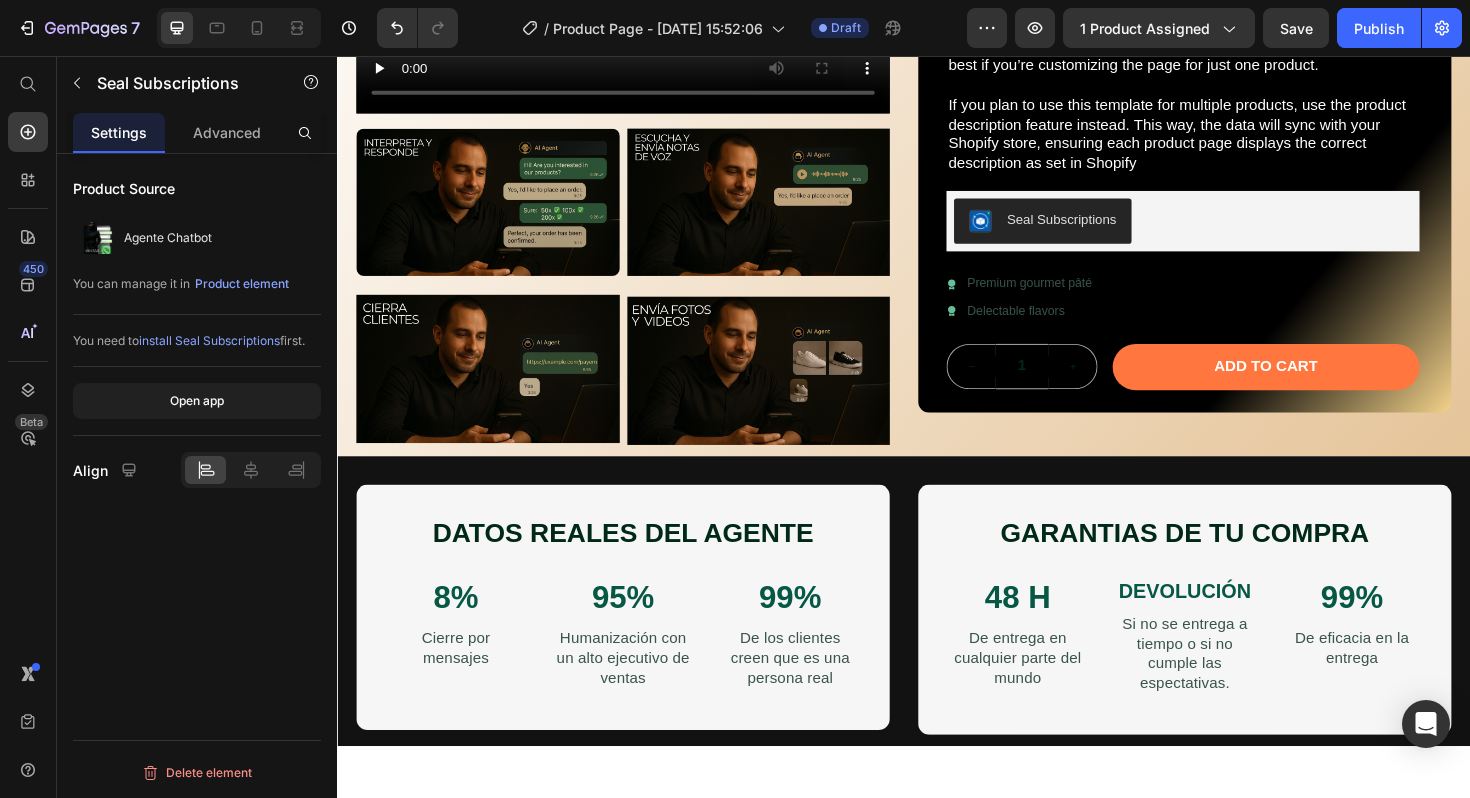 scroll, scrollTop: 0, scrollLeft: 0, axis: both 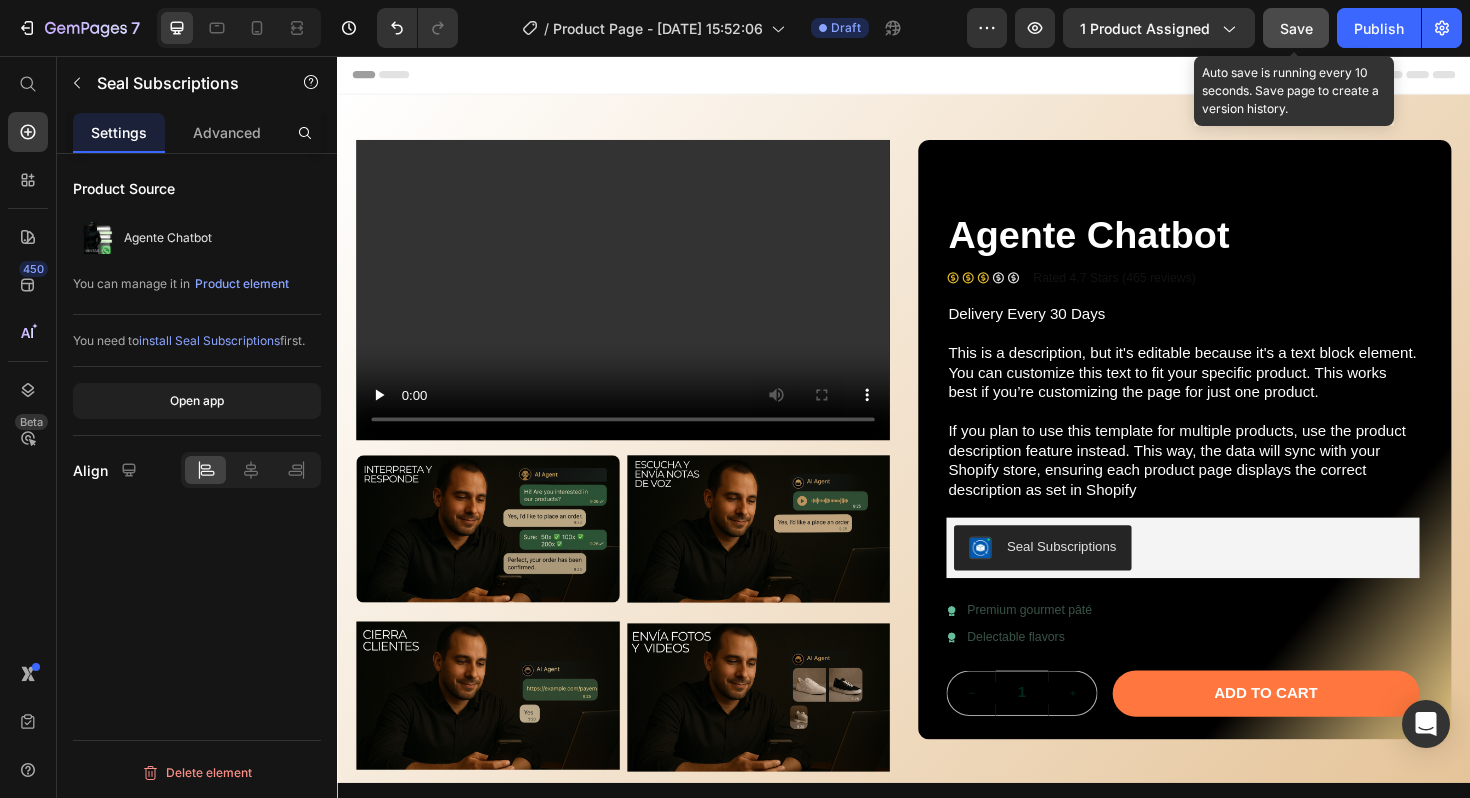 click on "Save" at bounding box center [1296, 28] 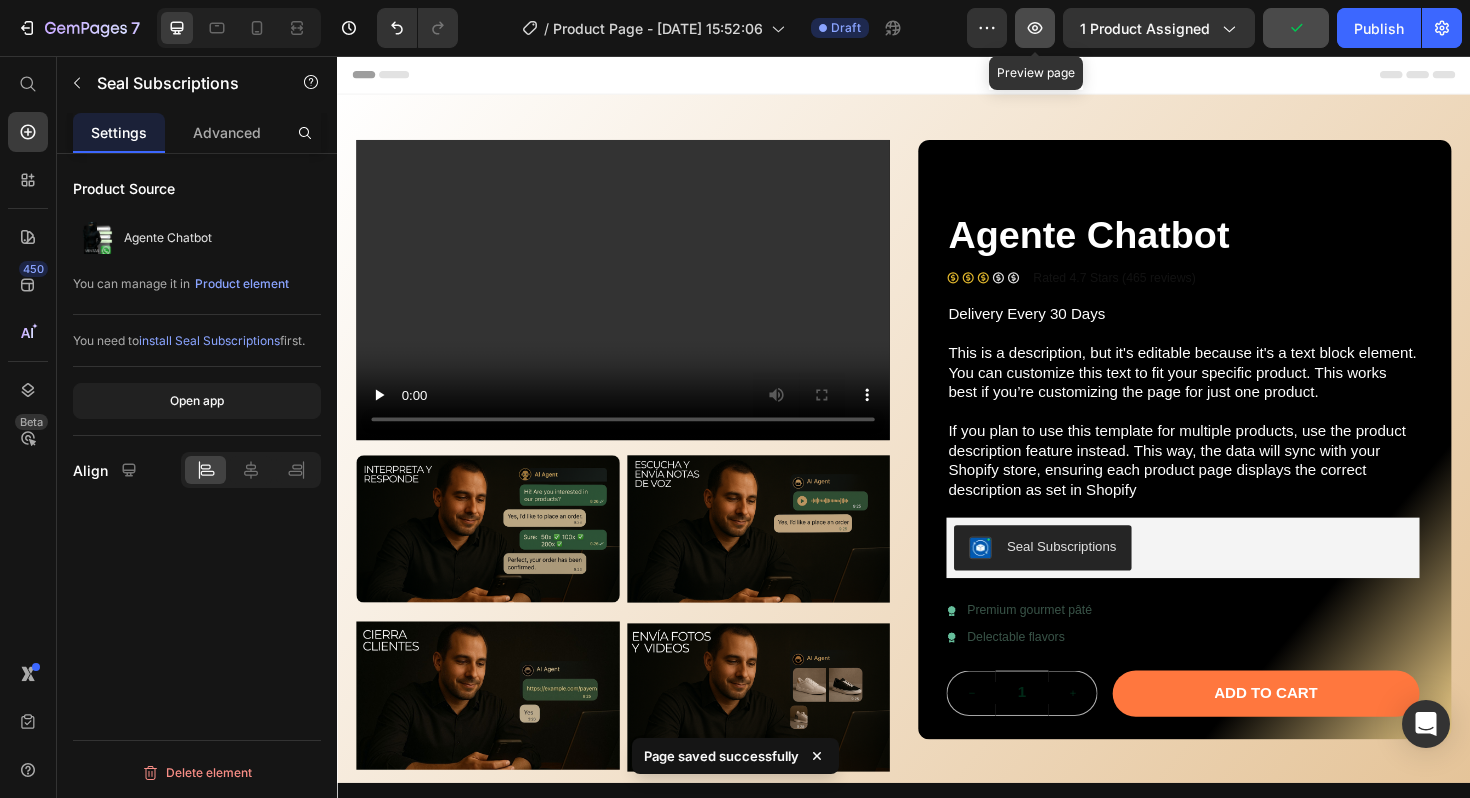 click 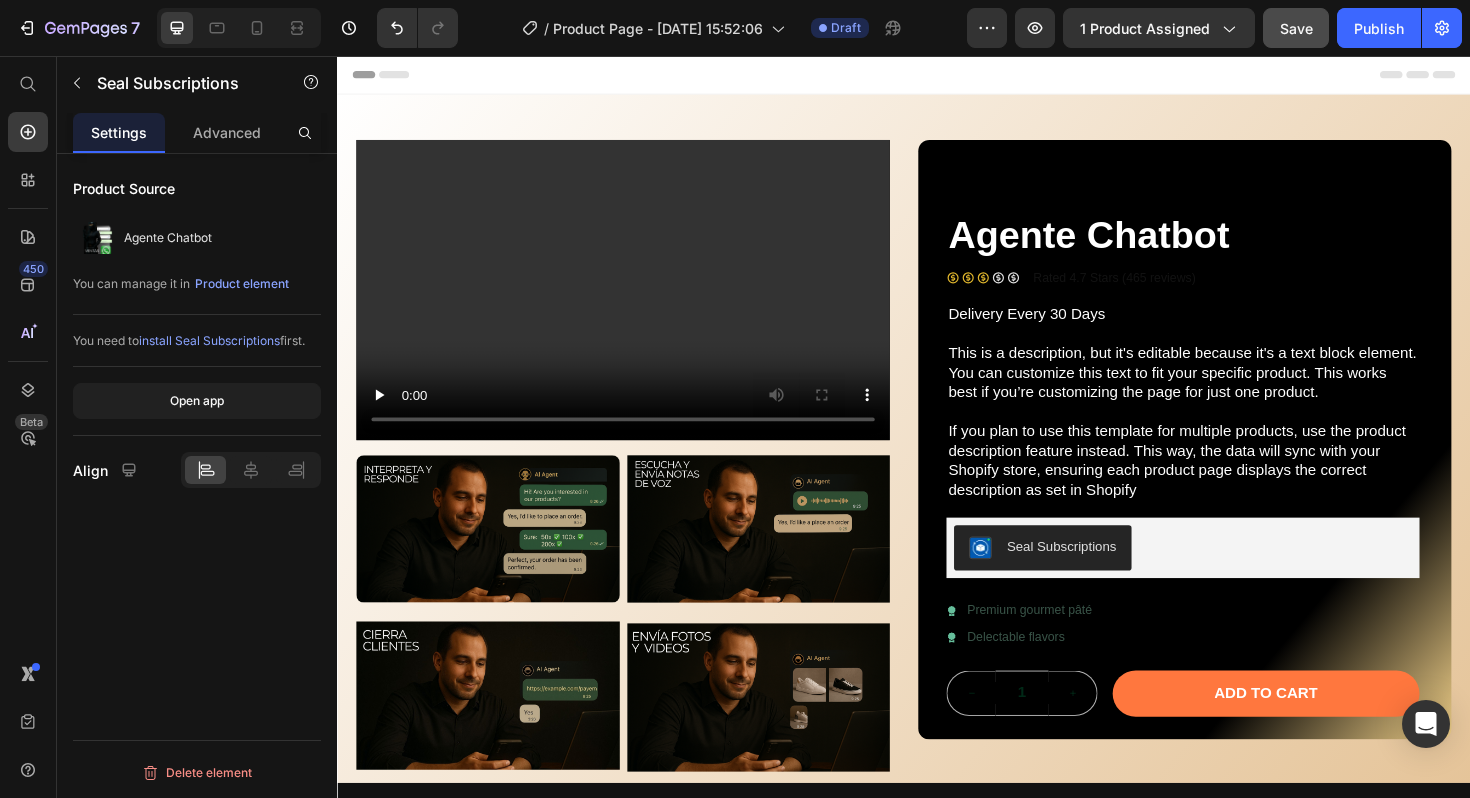 click on "Seal Subscriptions" at bounding box center (1232, 577) 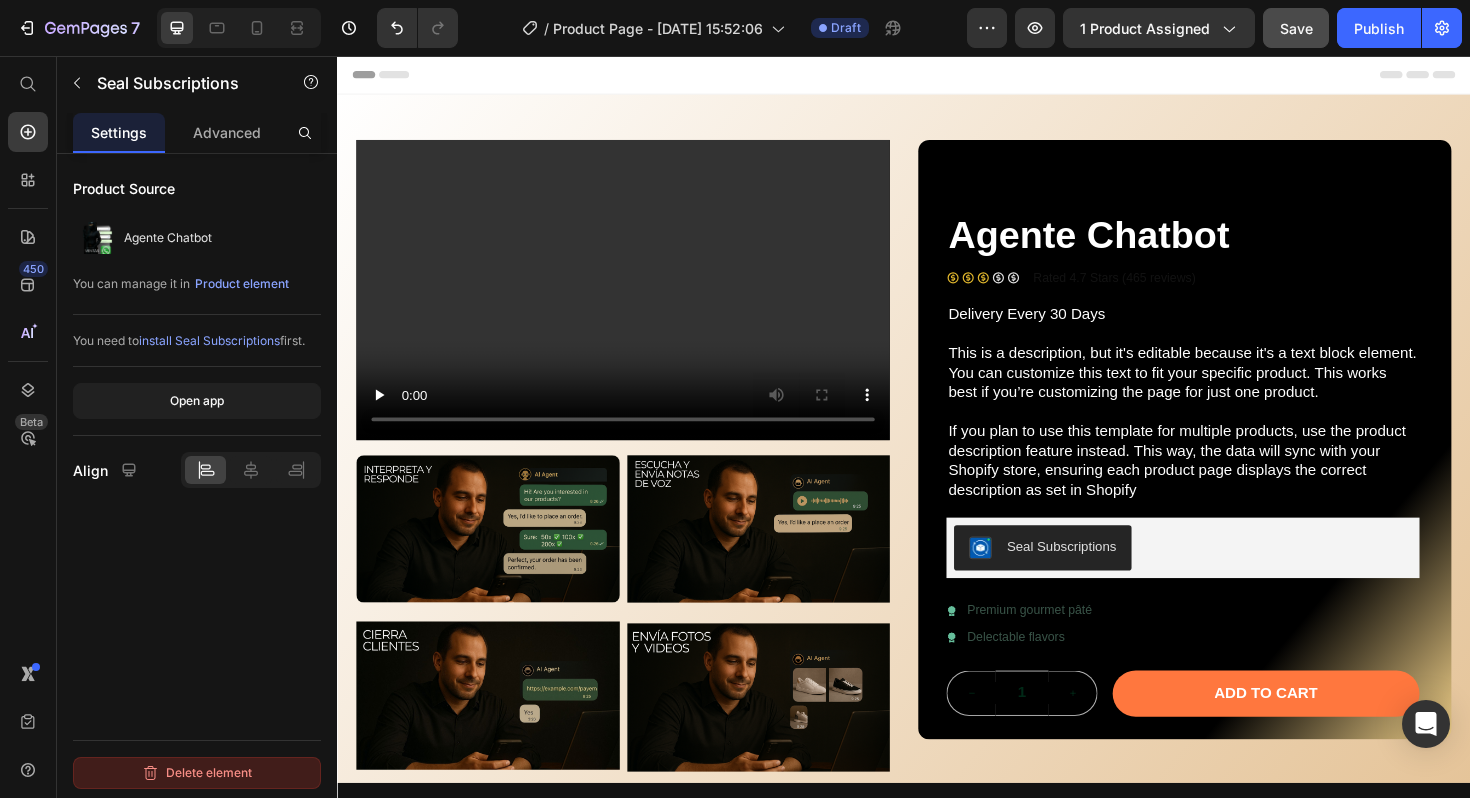 click on "Delete element" at bounding box center (197, 773) 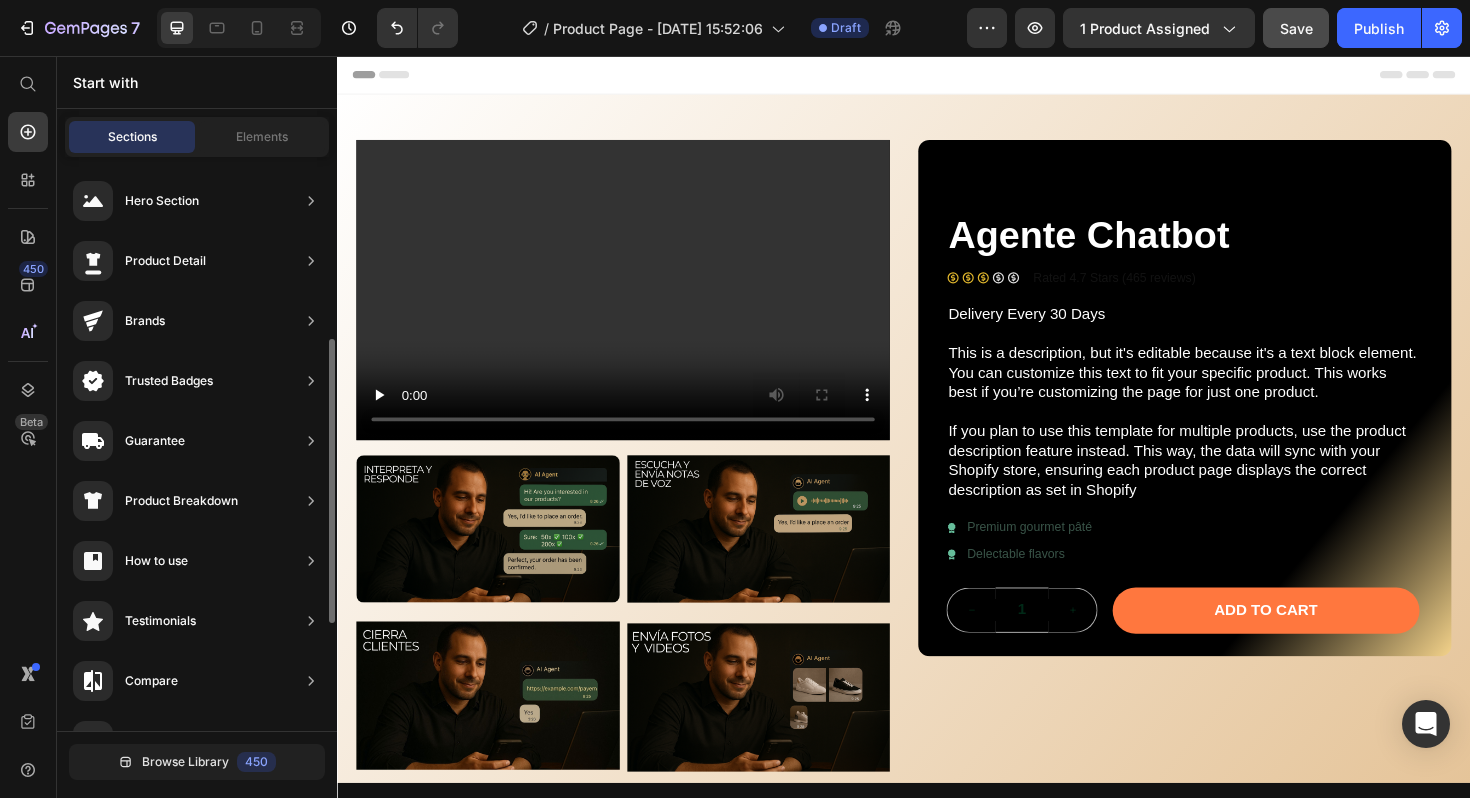 scroll, scrollTop: 266, scrollLeft: 0, axis: vertical 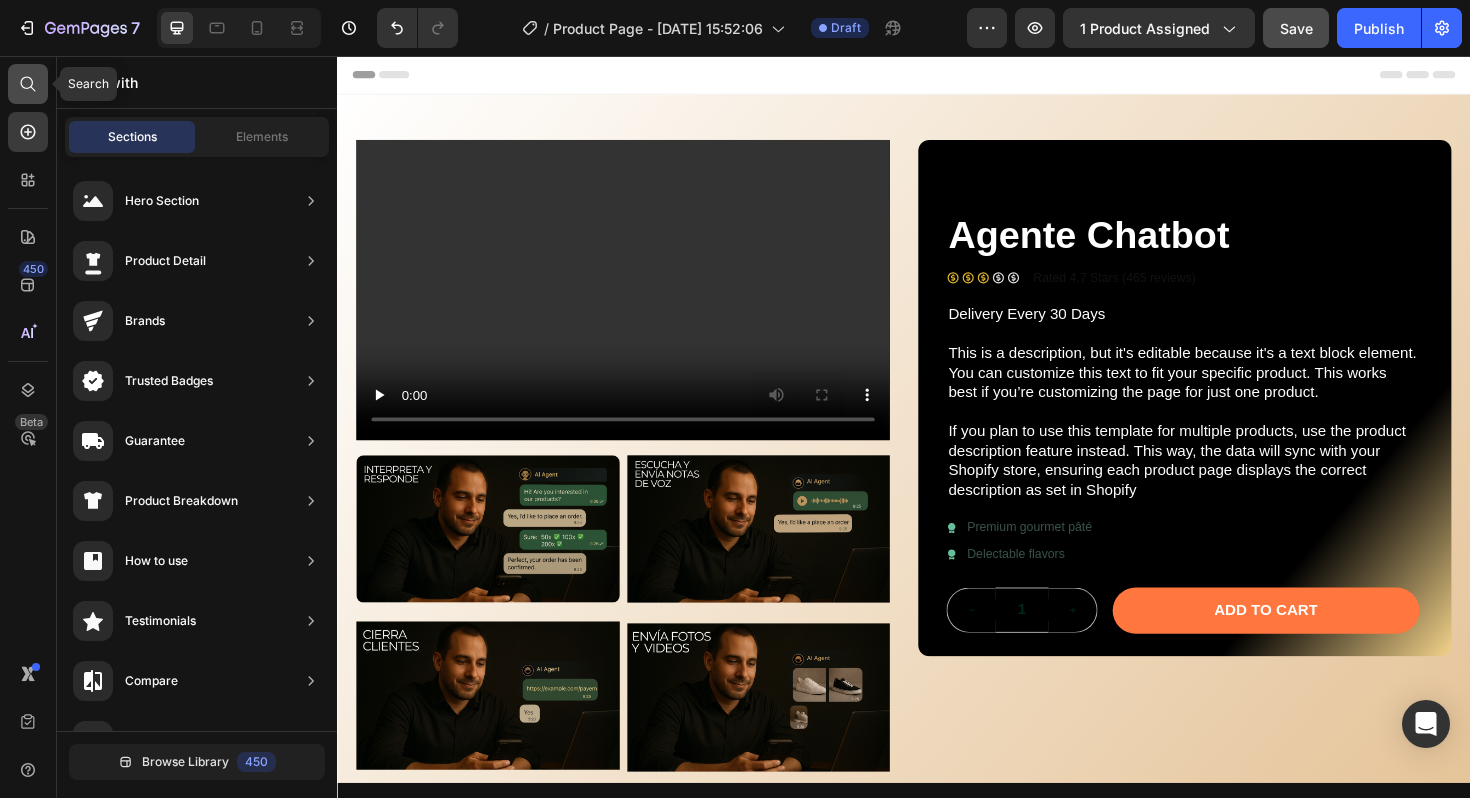 click 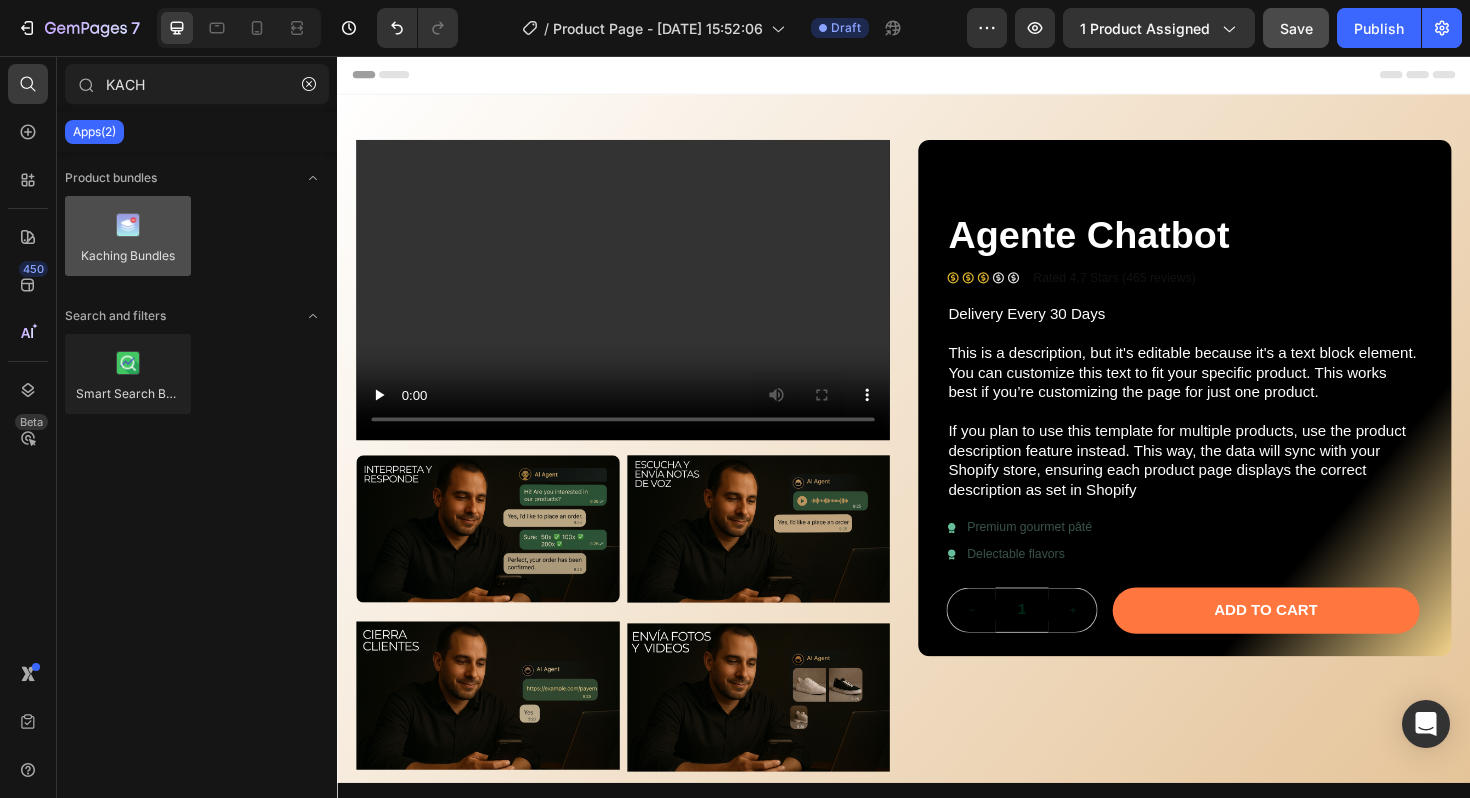 type on "KACH" 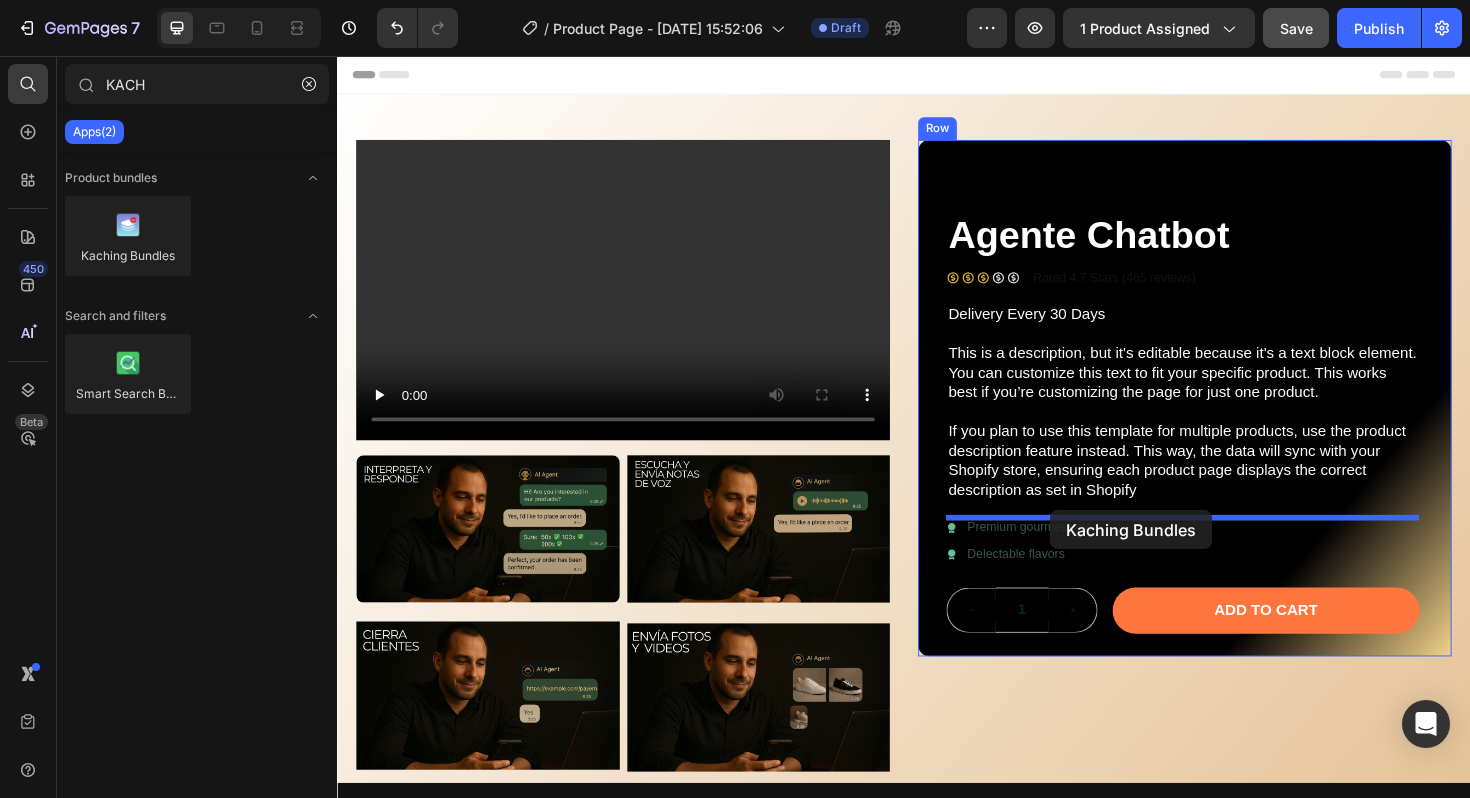 drag, startPoint x: 474, startPoint y: 291, endPoint x: 1092, endPoint y: 537, distance: 665.1616 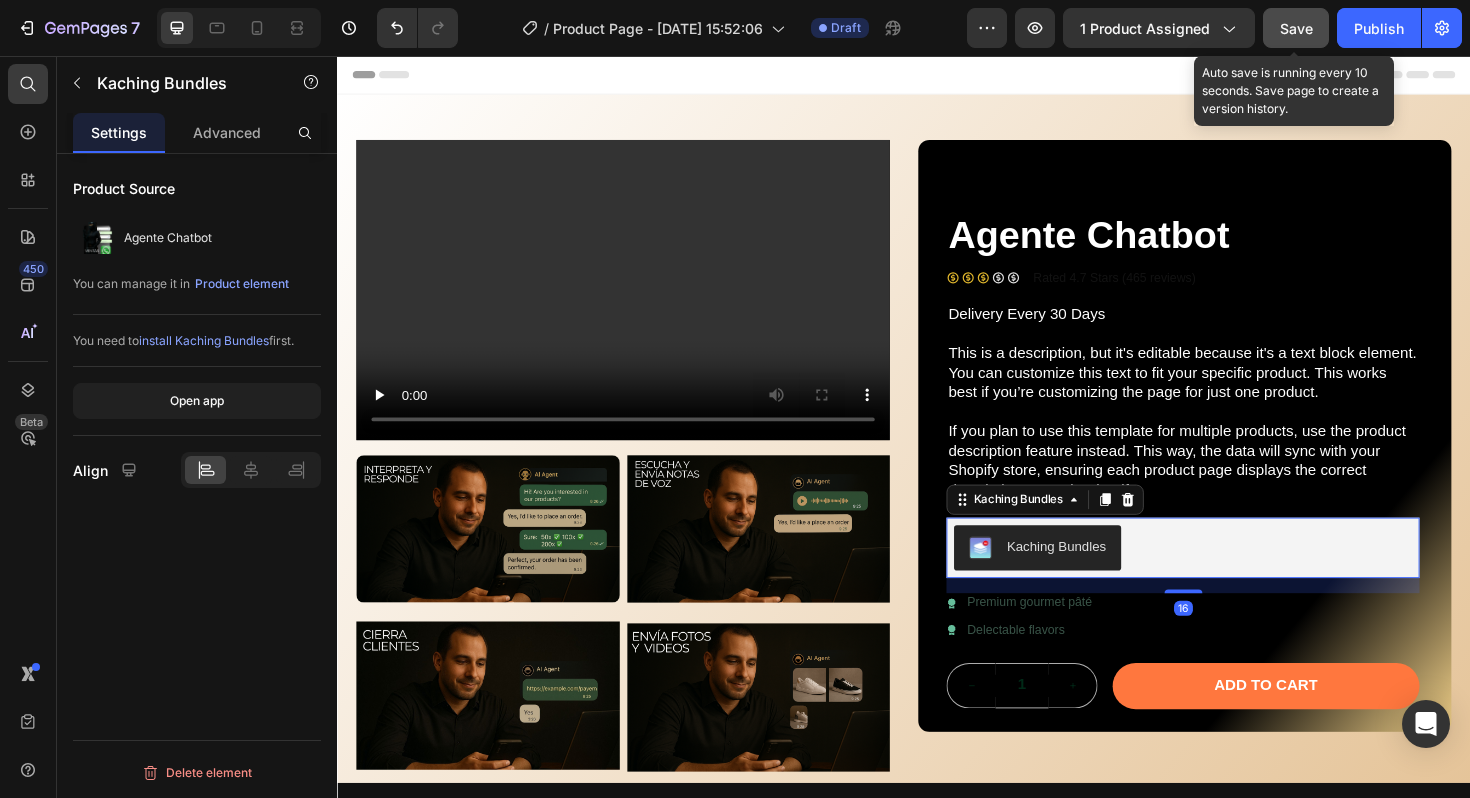 click on "Save" 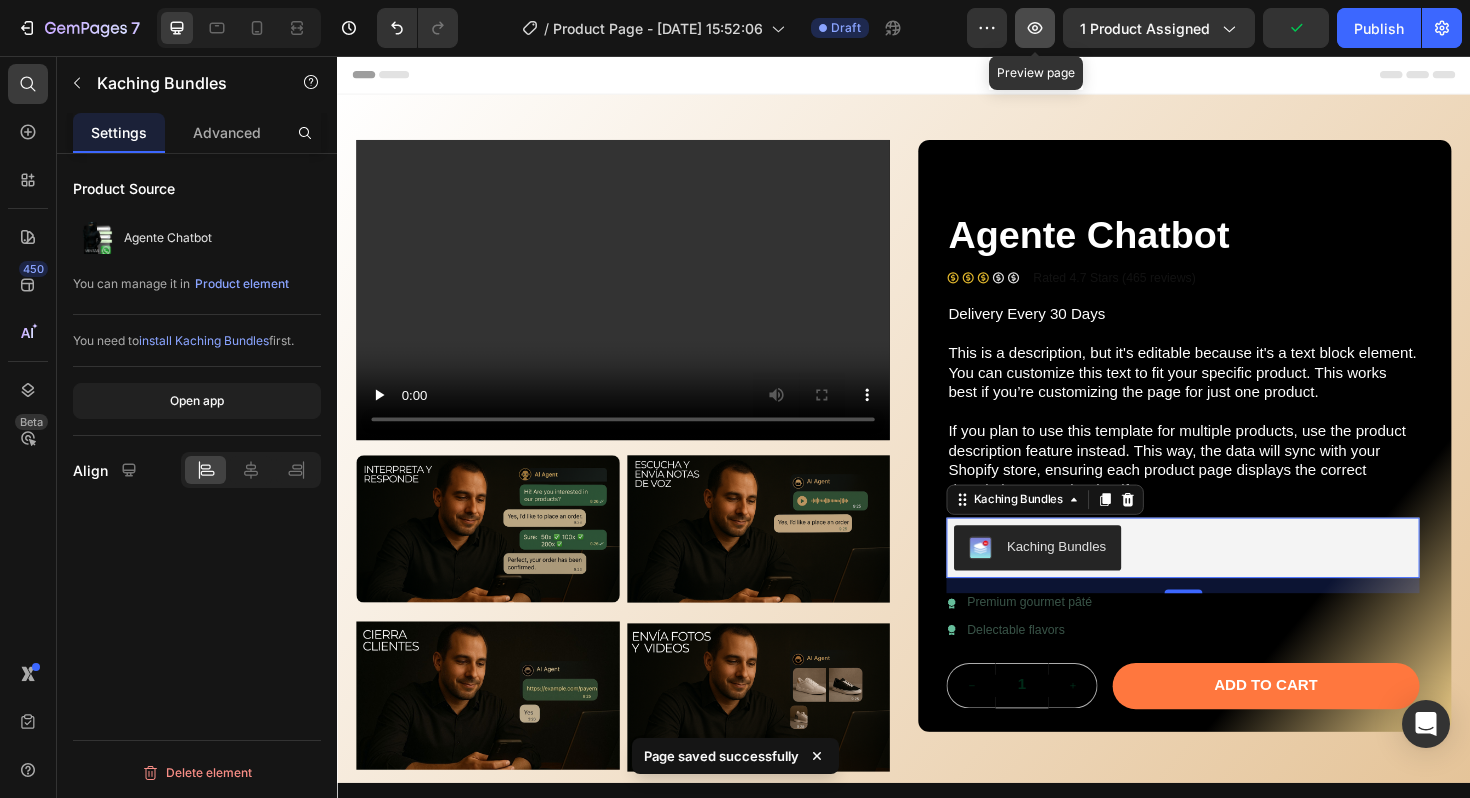 click 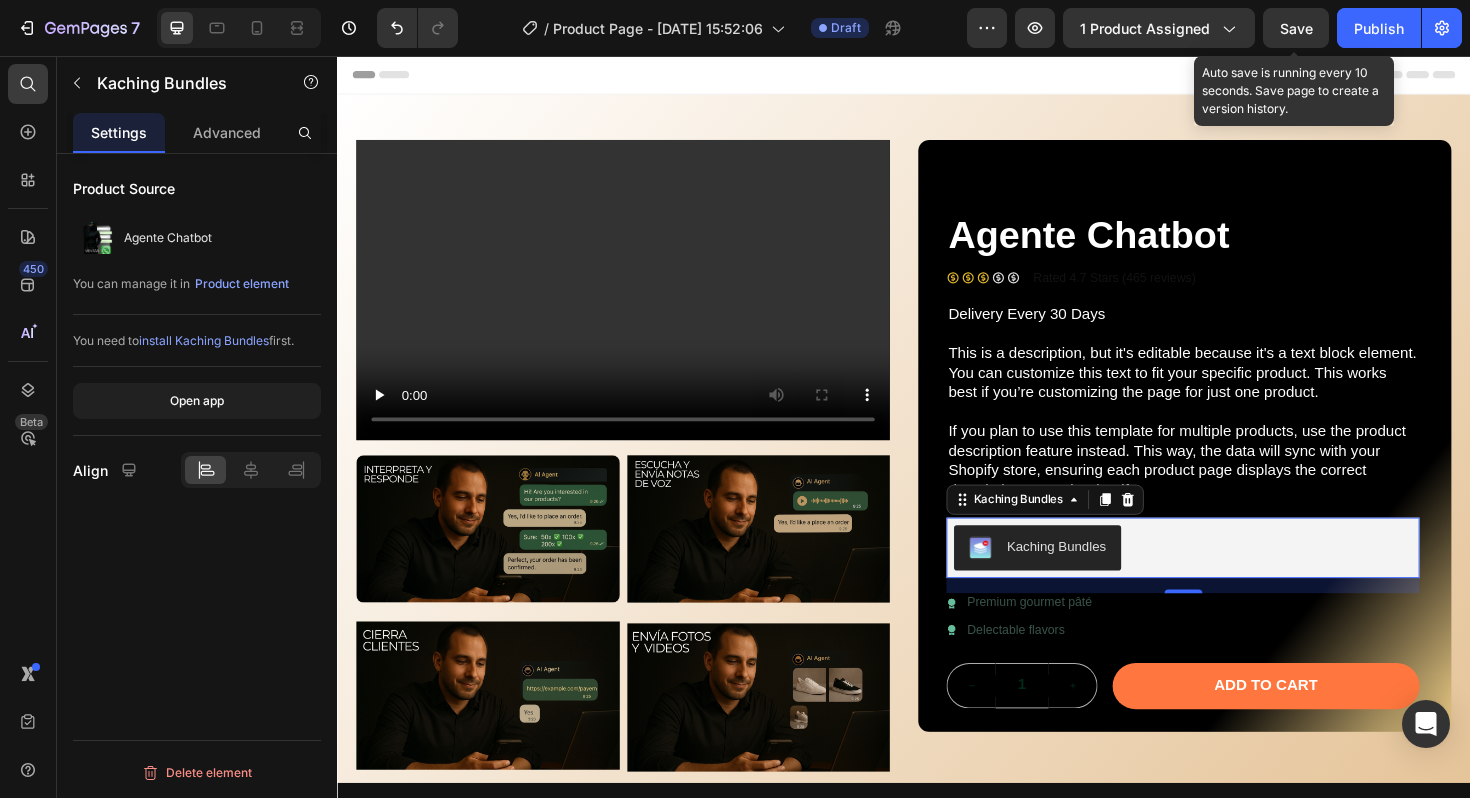 click on "Save" at bounding box center (1296, 28) 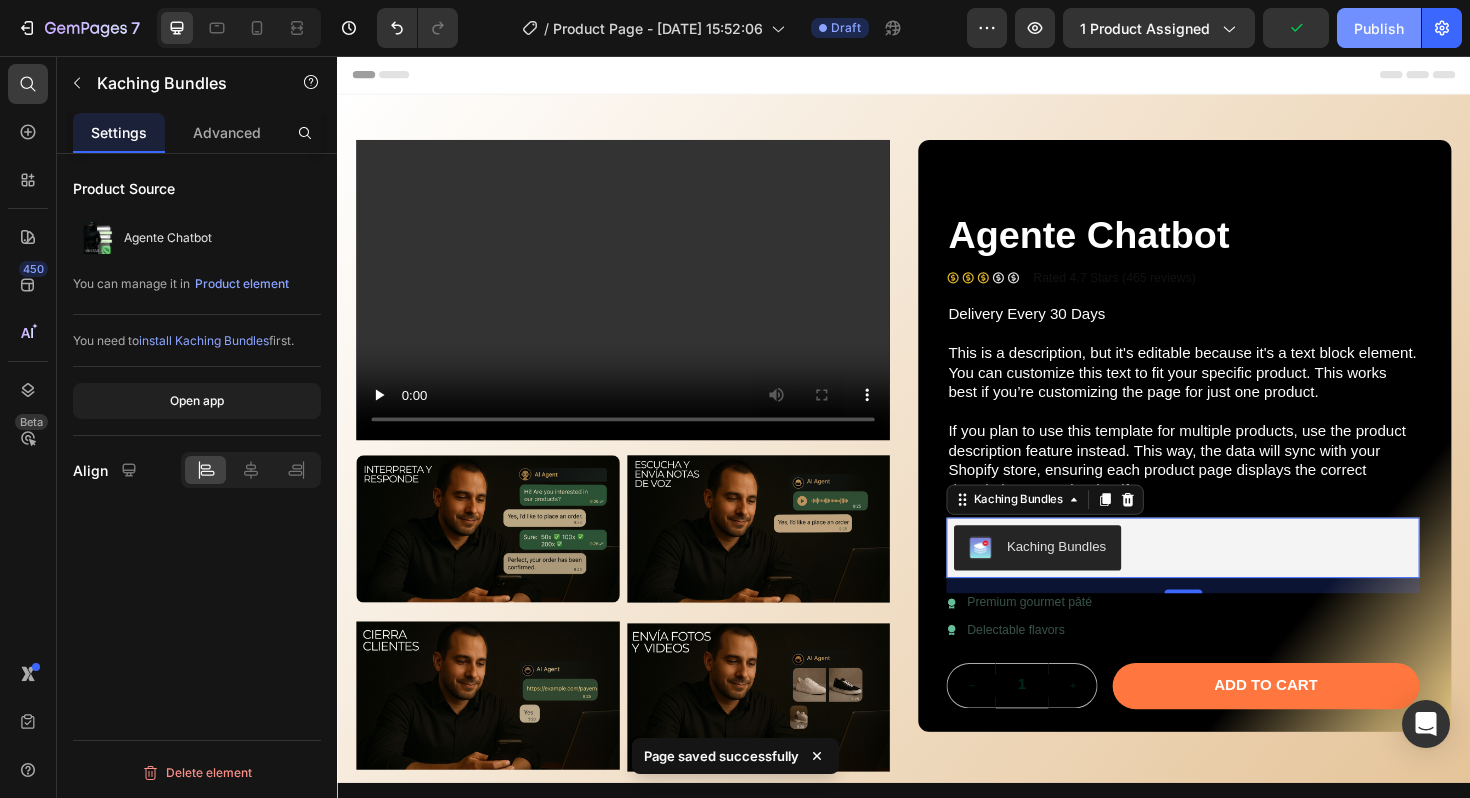 click on "Publish" at bounding box center [1379, 28] 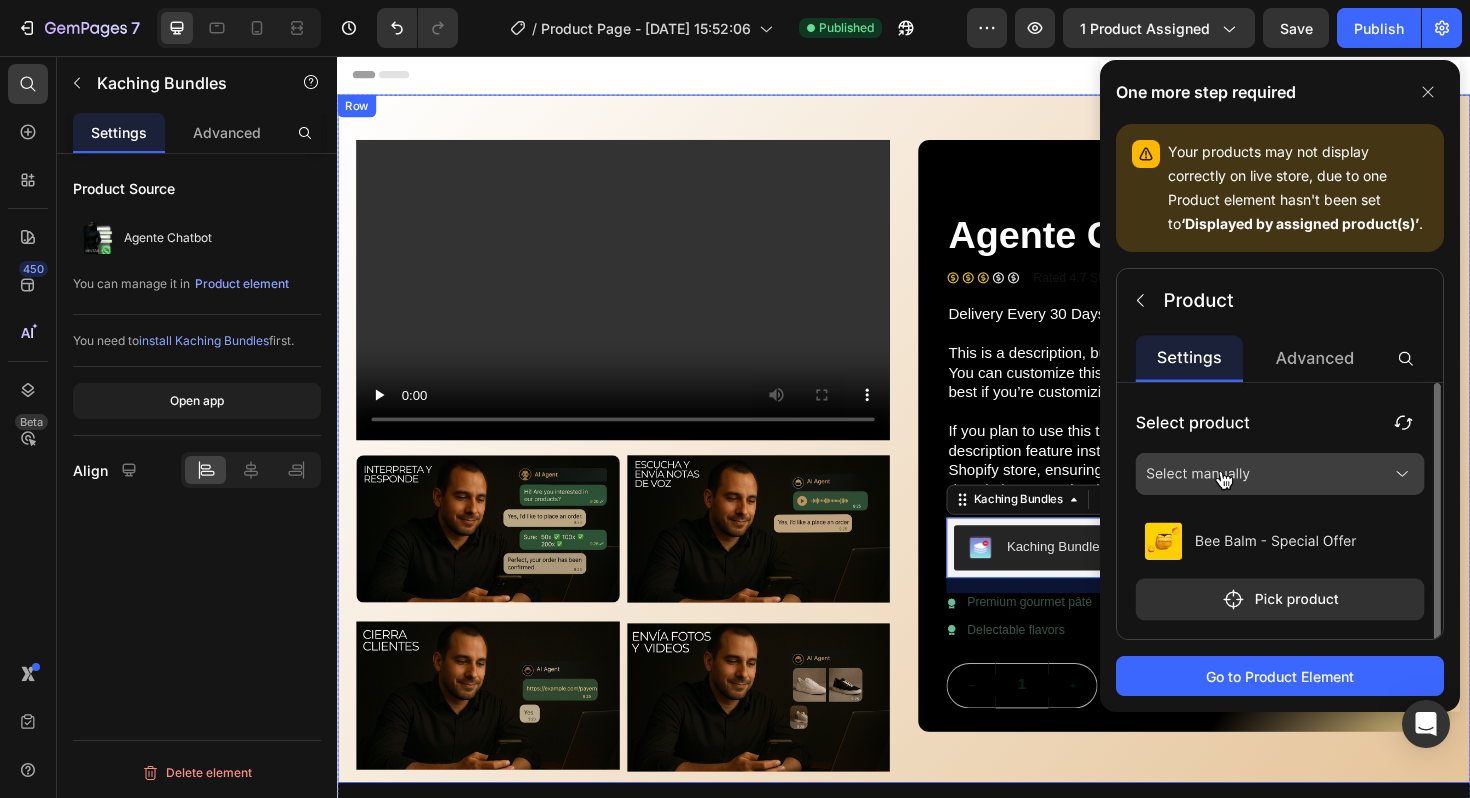 click on "Video Image Image Image Image Row Agente Chatbot Product Title
Icon
Icon
Icon
Icon
Icon Icon List Rated 4.7 Stars (465 reviews) Text Block Row Delivery Every 30 Days Text Block This is a description, but it's editable because it's a text block element. You can customize this text to fit your specific product. This works best if you’re customizing the page for just one product.   If you plan to use this template for multiple products, use the product description feature instead. This way, the data will sync with your Shopify store, ensuring each product page displays the correct description as set in Shopify Text Block Kaching Bundles Kaching Bundles   16
Icon Premium gourmet pâté Text Block Row
Icon Delectable flavors Text Block Row 1 Product Quantity Add to cart Add to Cart Row Row Row Product Row" at bounding box center (937, 461) 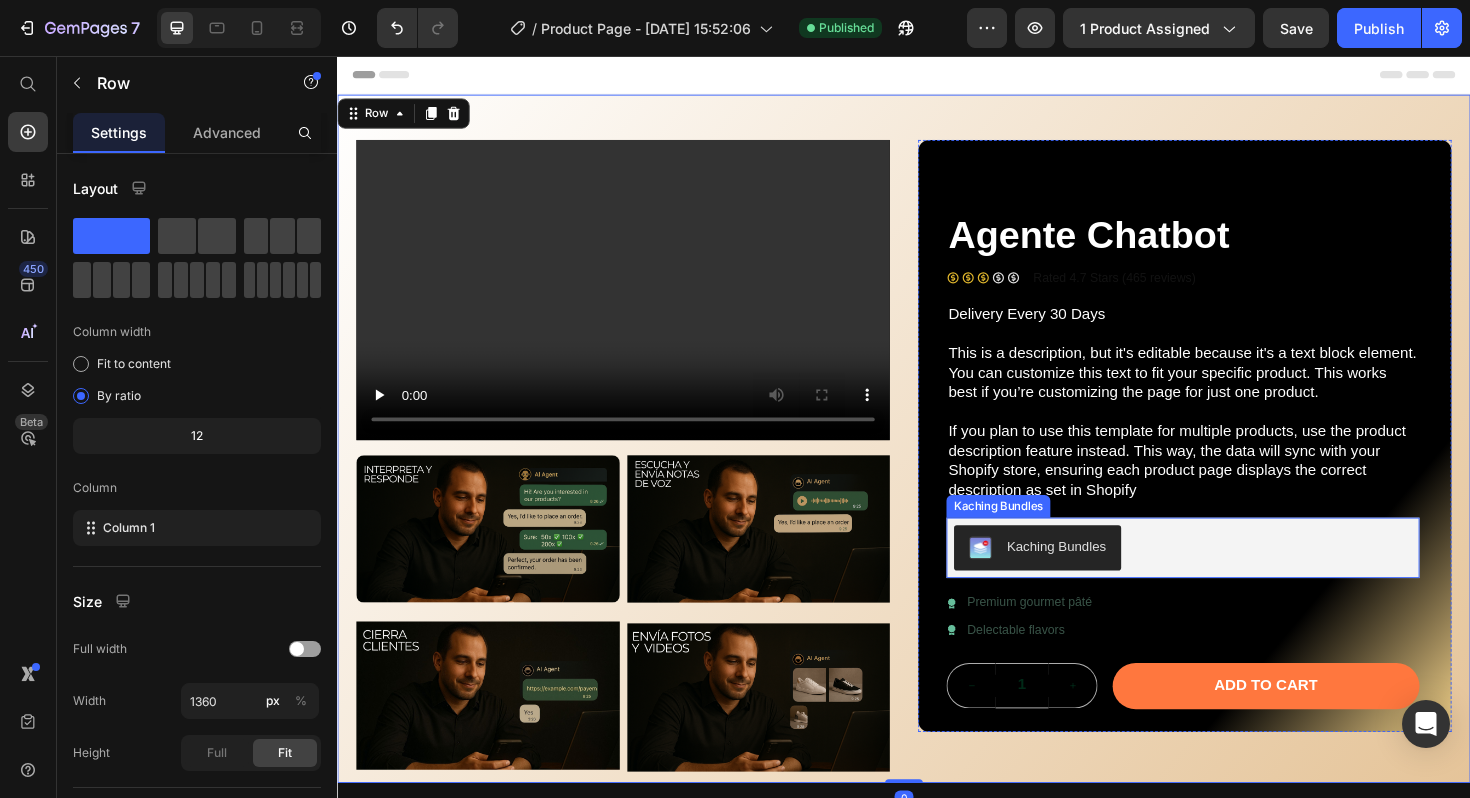 click on "Kaching Bundles" at bounding box center [1078, 577] 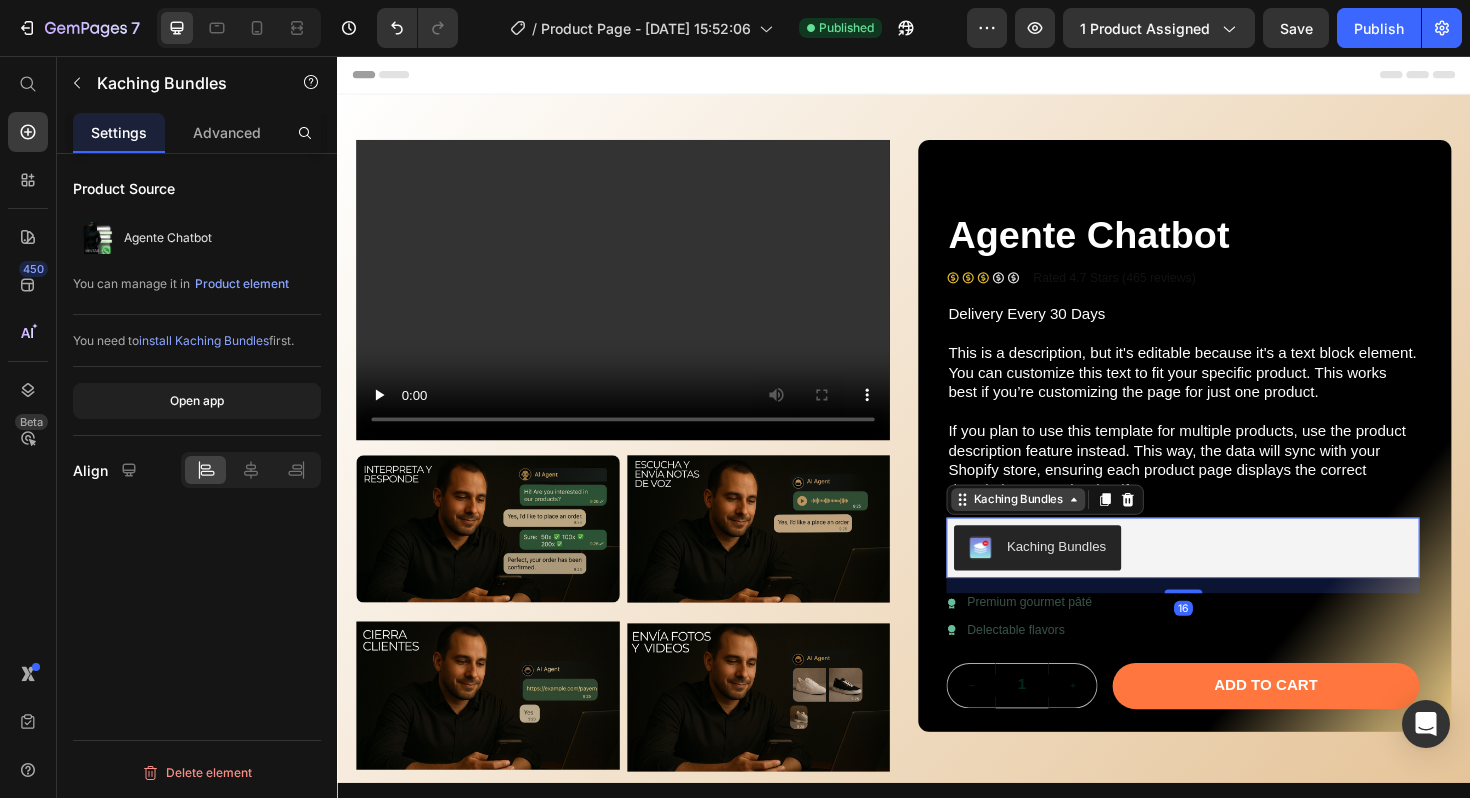 click on "Kaching Bundles" at bounding box center (1058, 526) 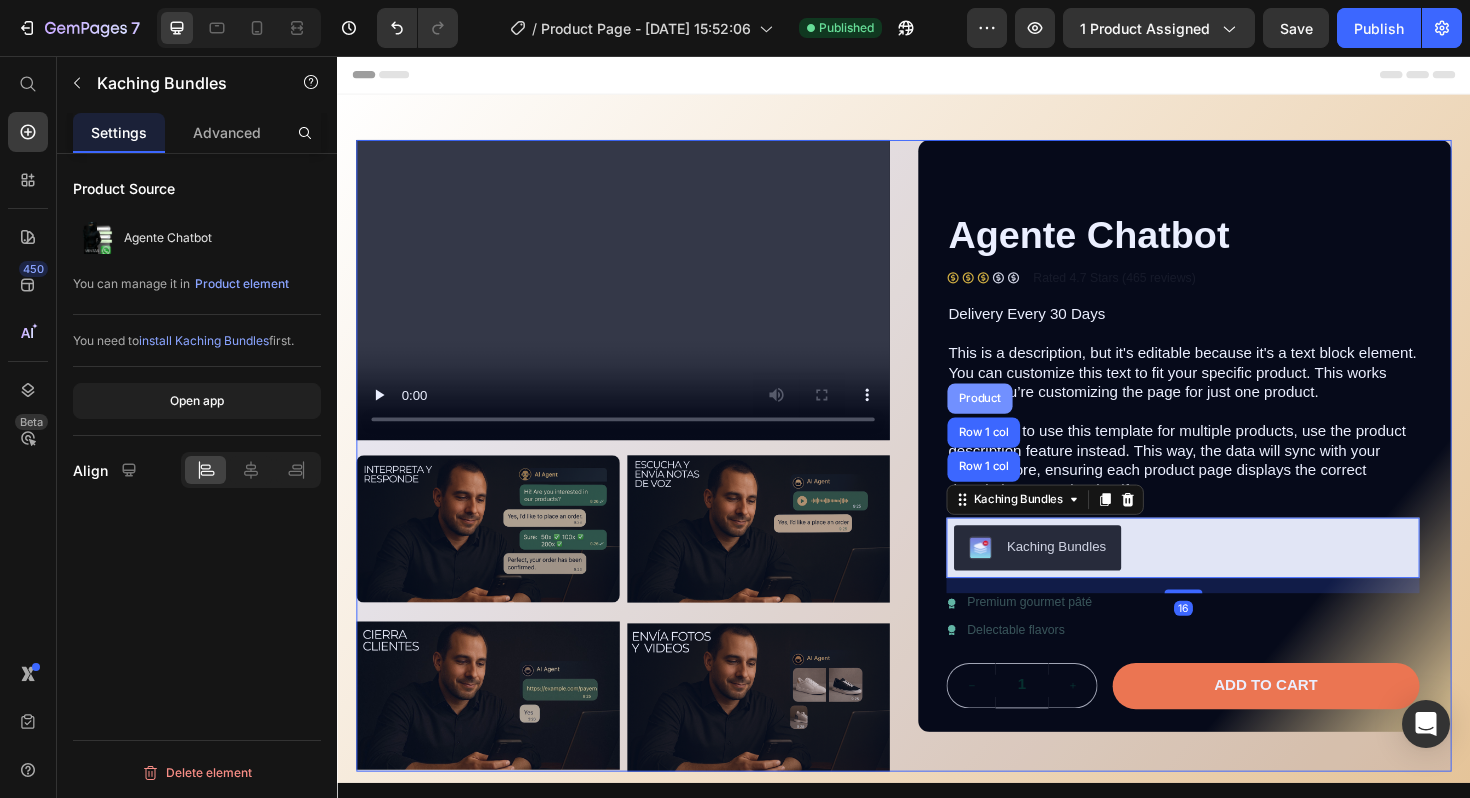 click on "Product" at bounding box center (1017, 419) 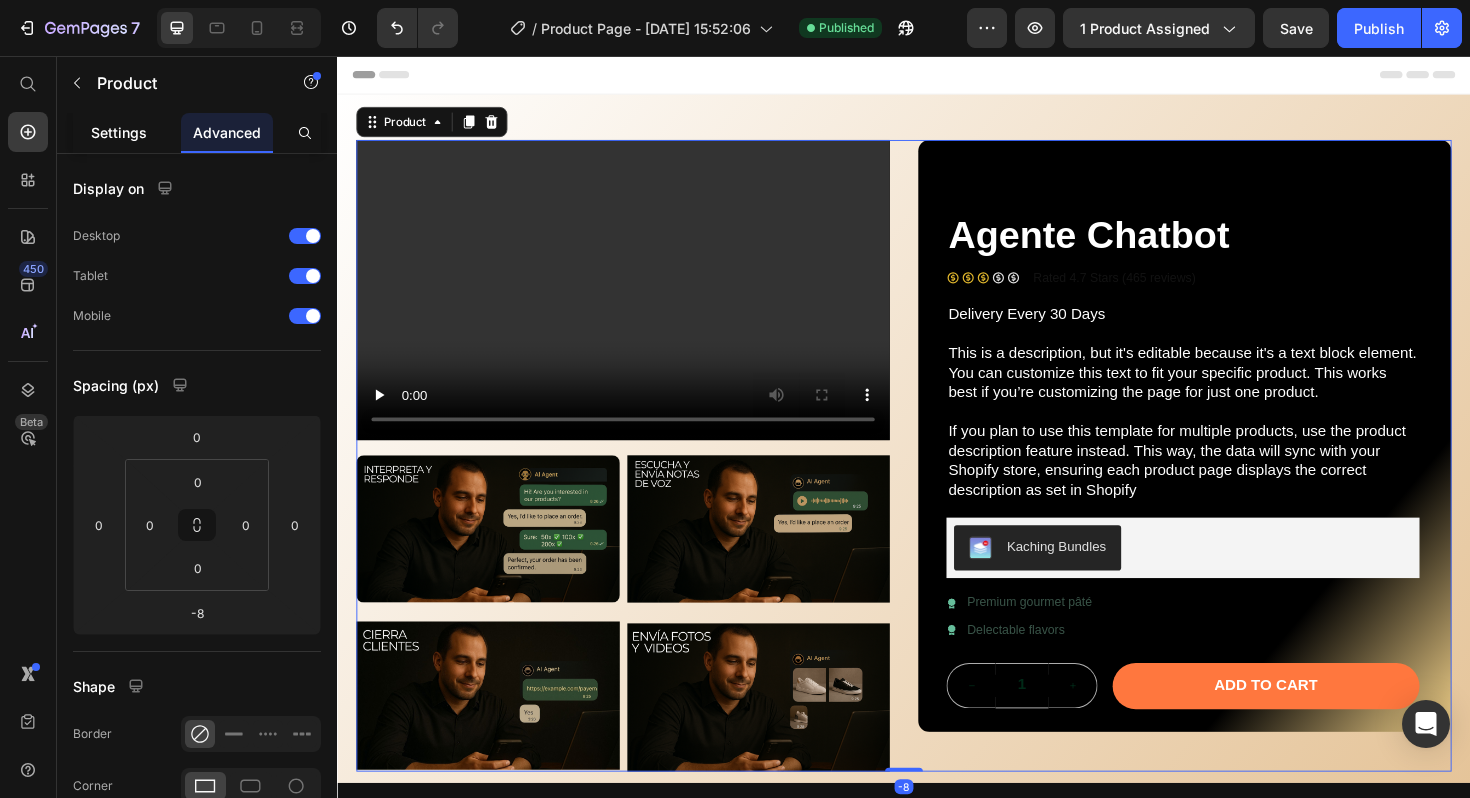 click on "Settings" 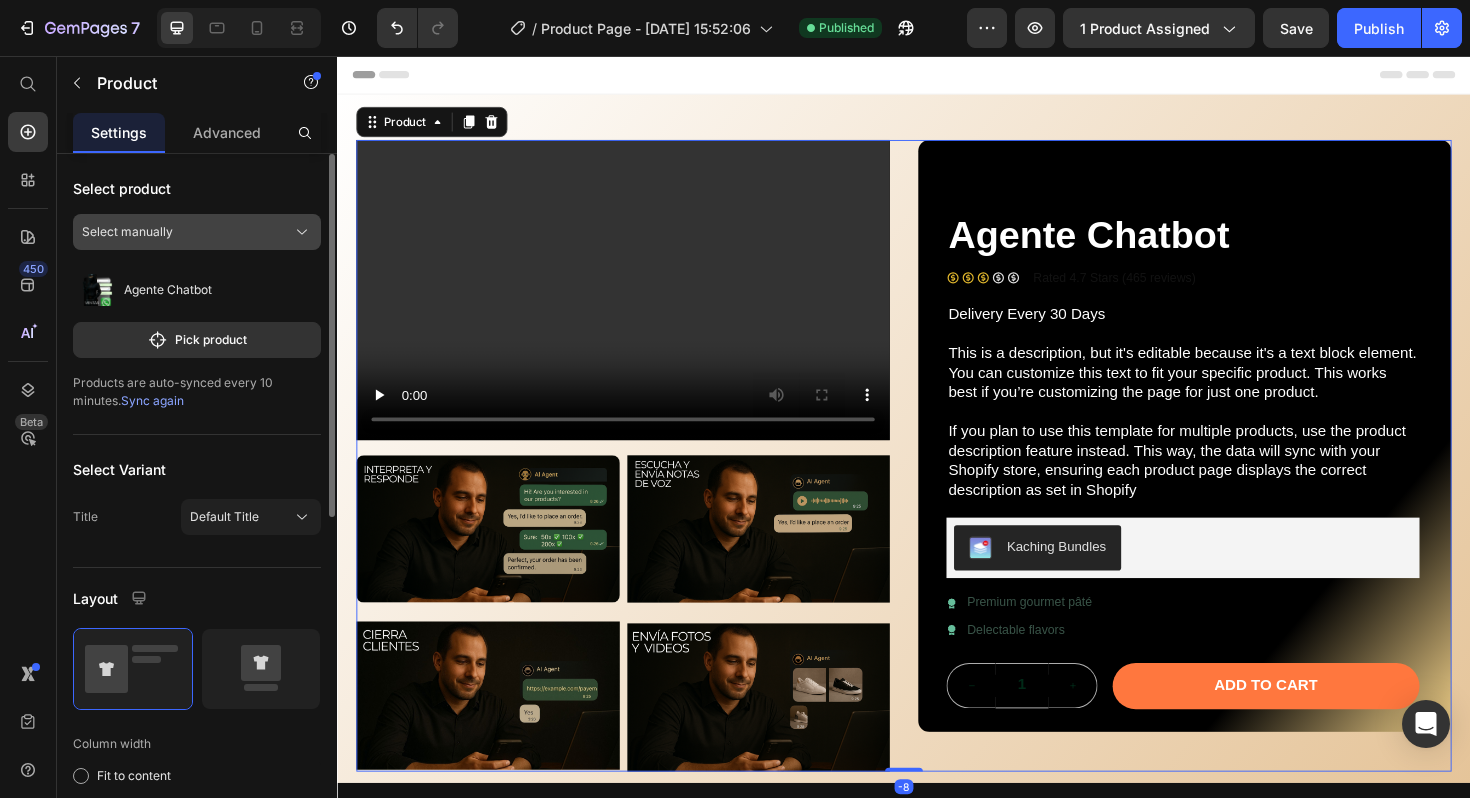 click on "Select manually" at bounding box center (127, 232) 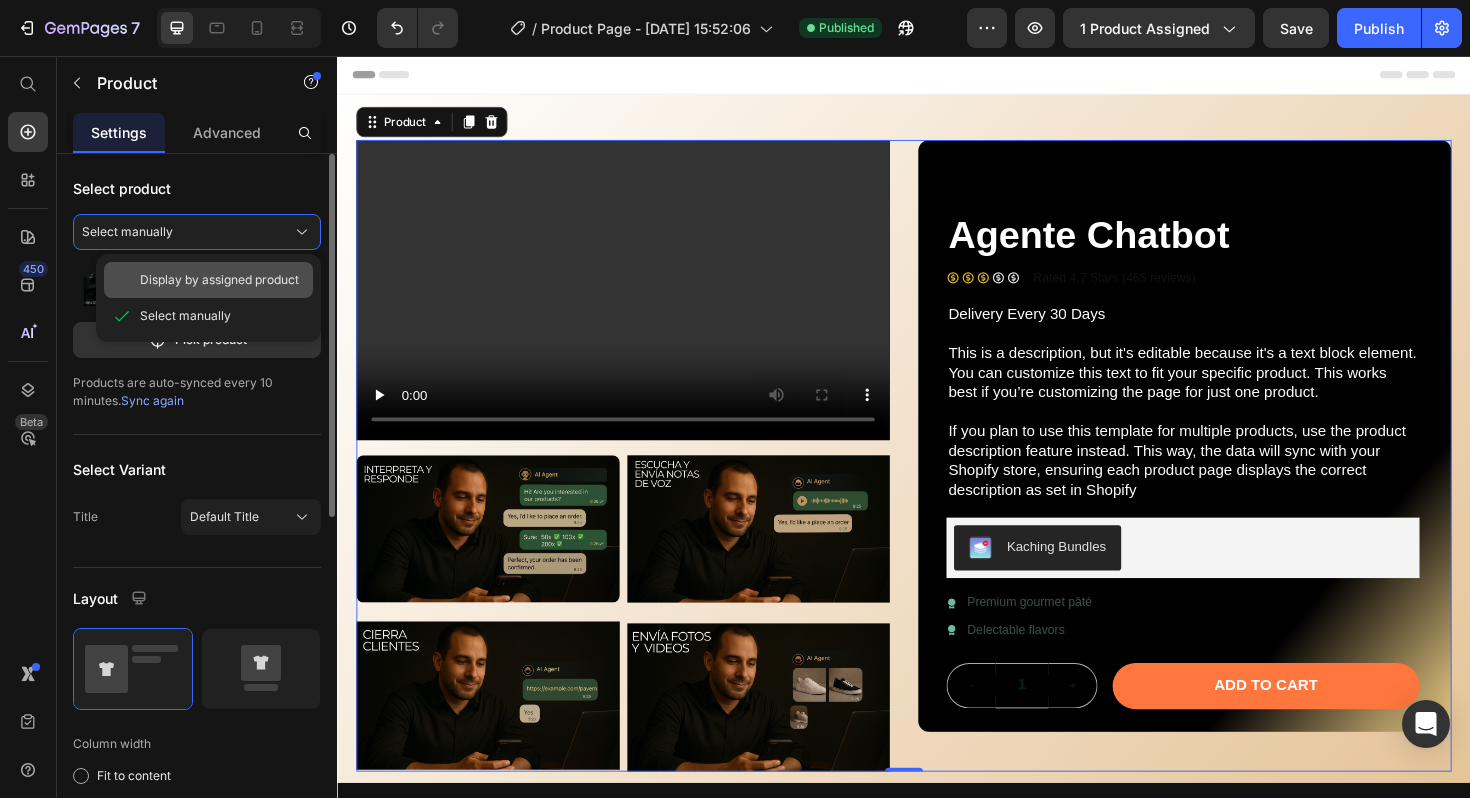 click on "Display by assigned product" at bounding box center [219, 280] 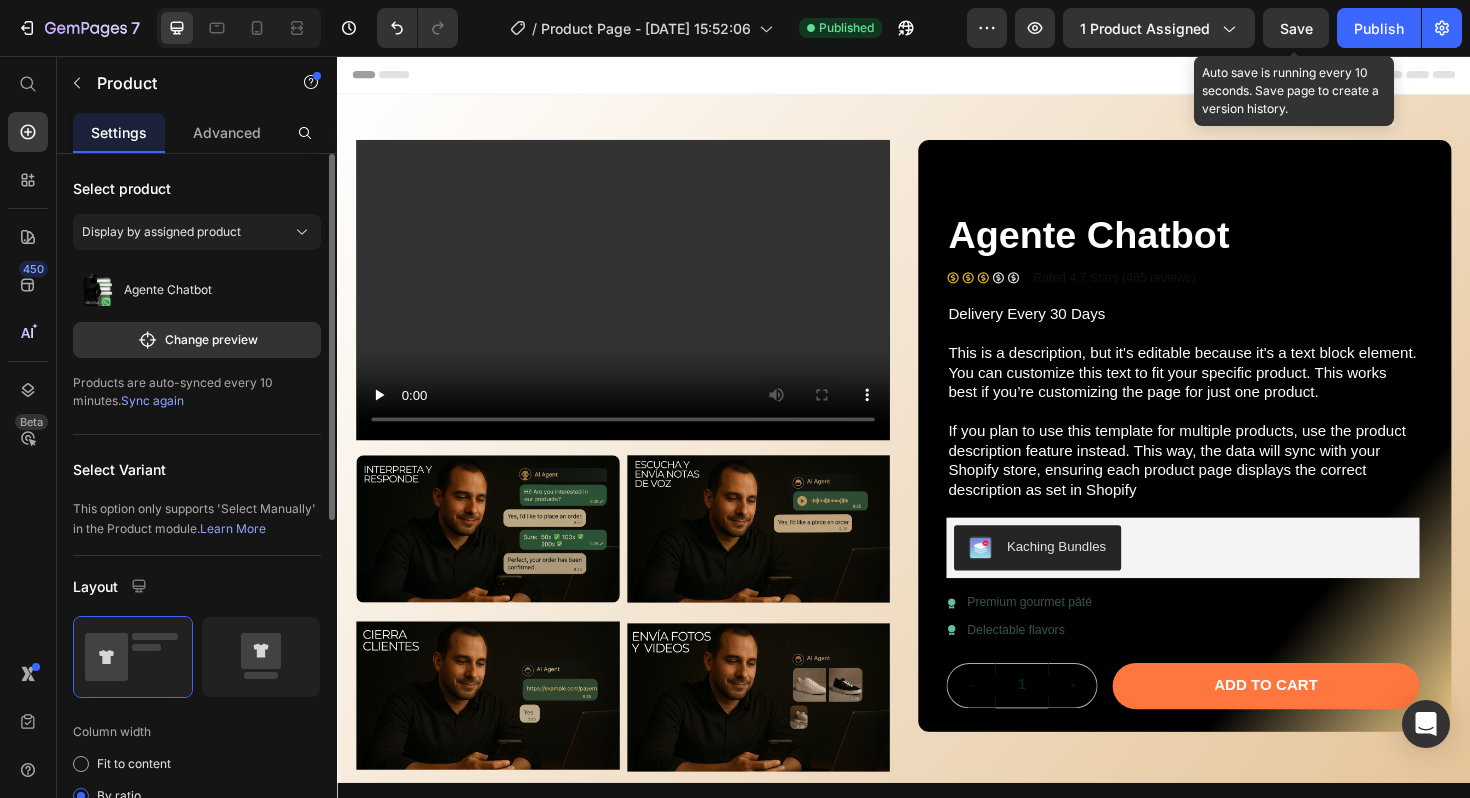 click on "Save" at bounding box center [1296, 28] 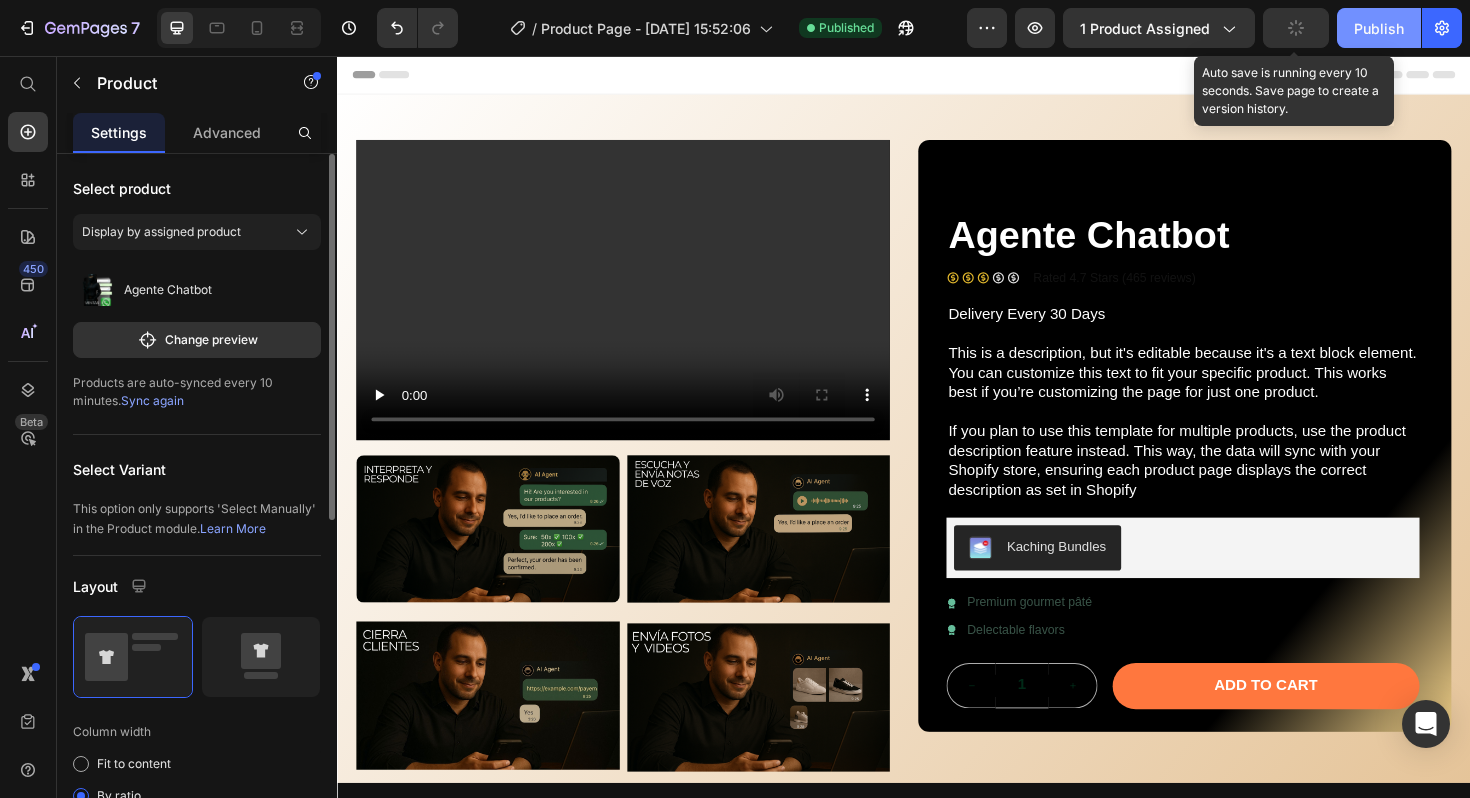 click on "Publish" at bounding box center (1379, 28) 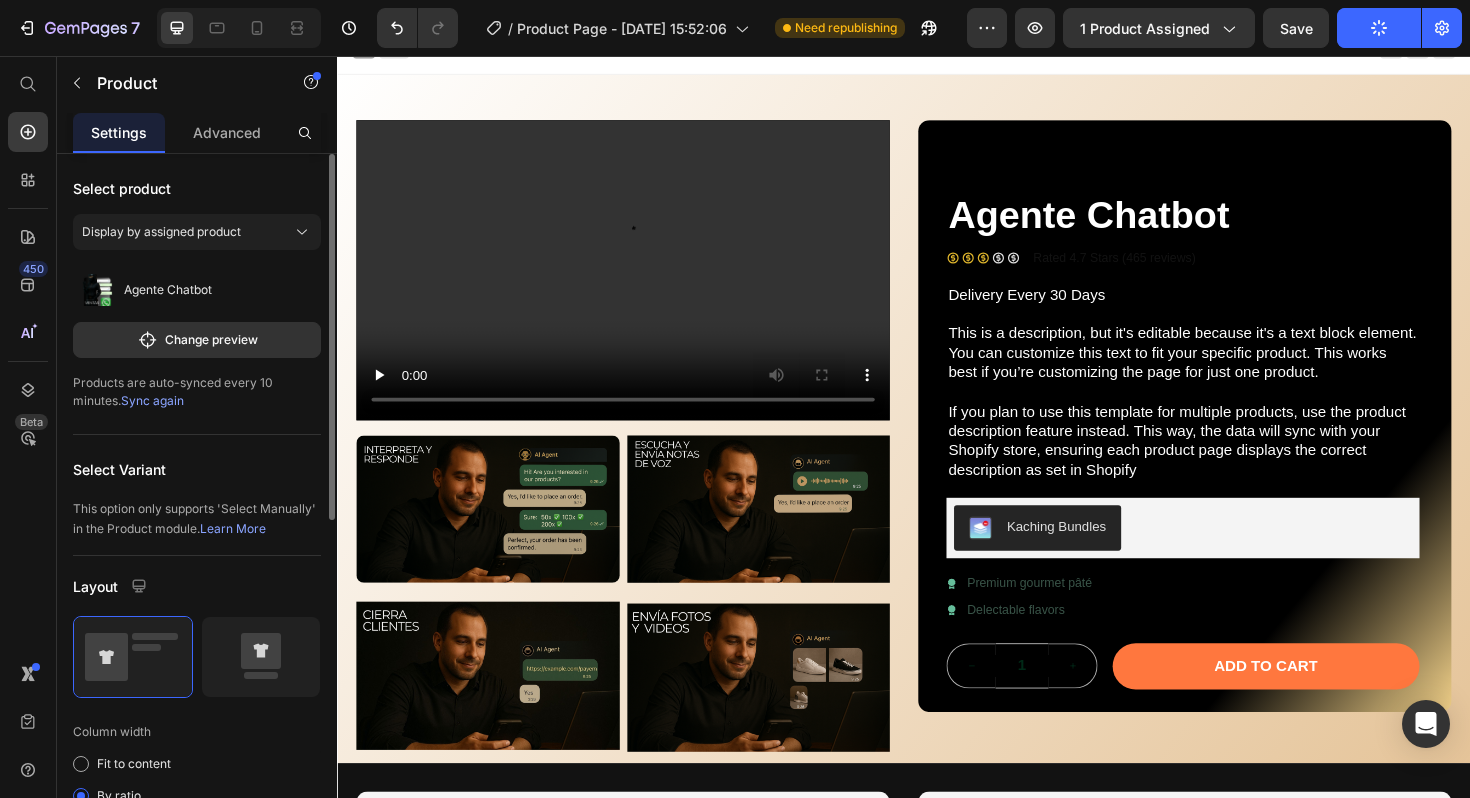 scroll, scrollTop: 0, scrollLeft: 0, axis: both 